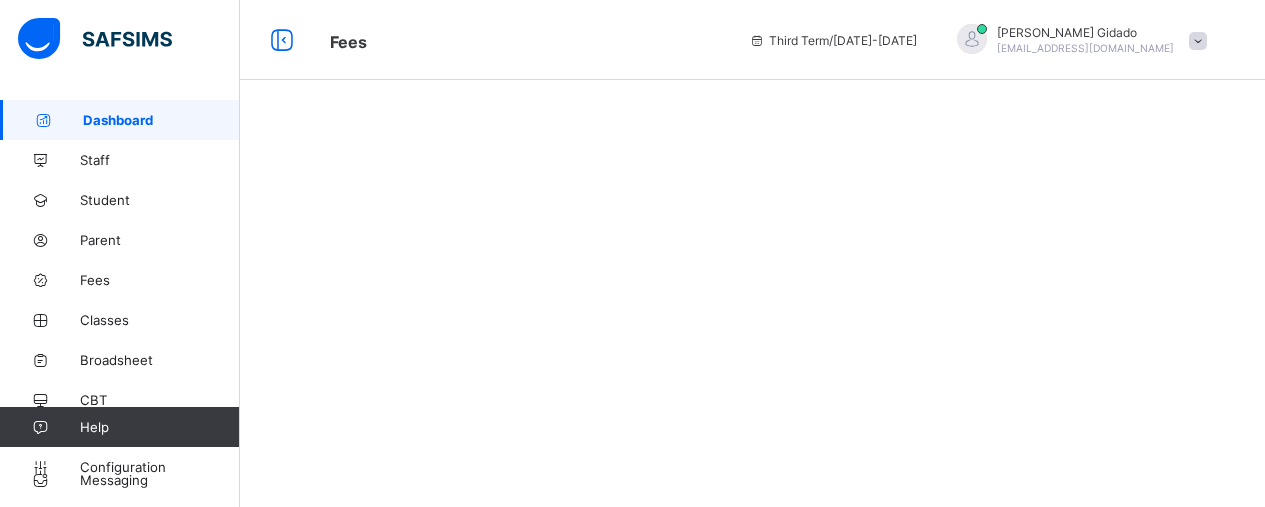 click on "Student" at bounding box center [160, 200] 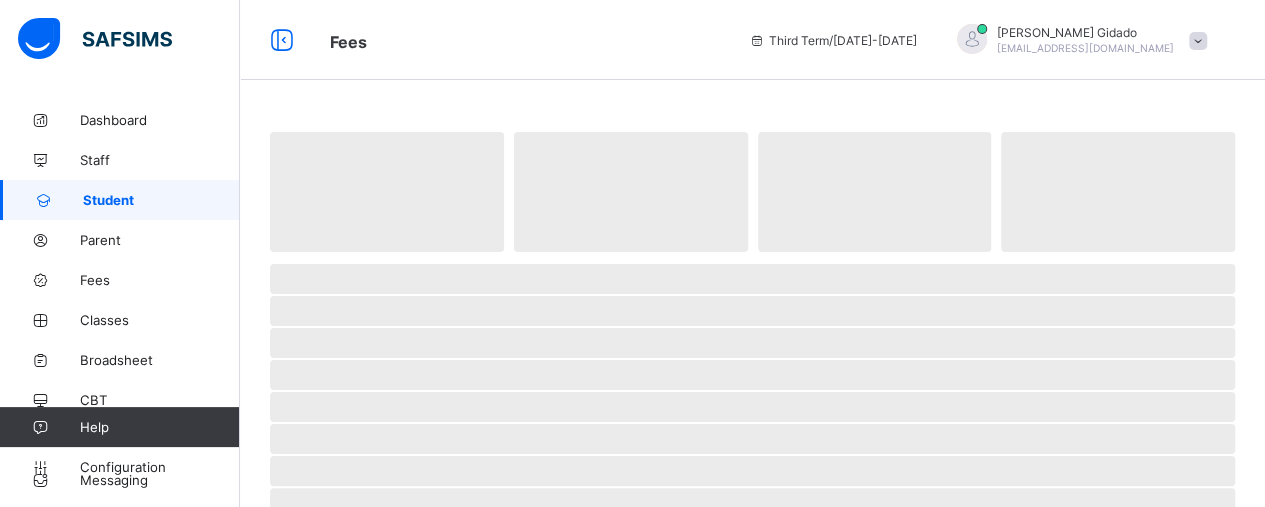 scroll, scrollTop: 72, scrollLeft: 0, axis: vertical 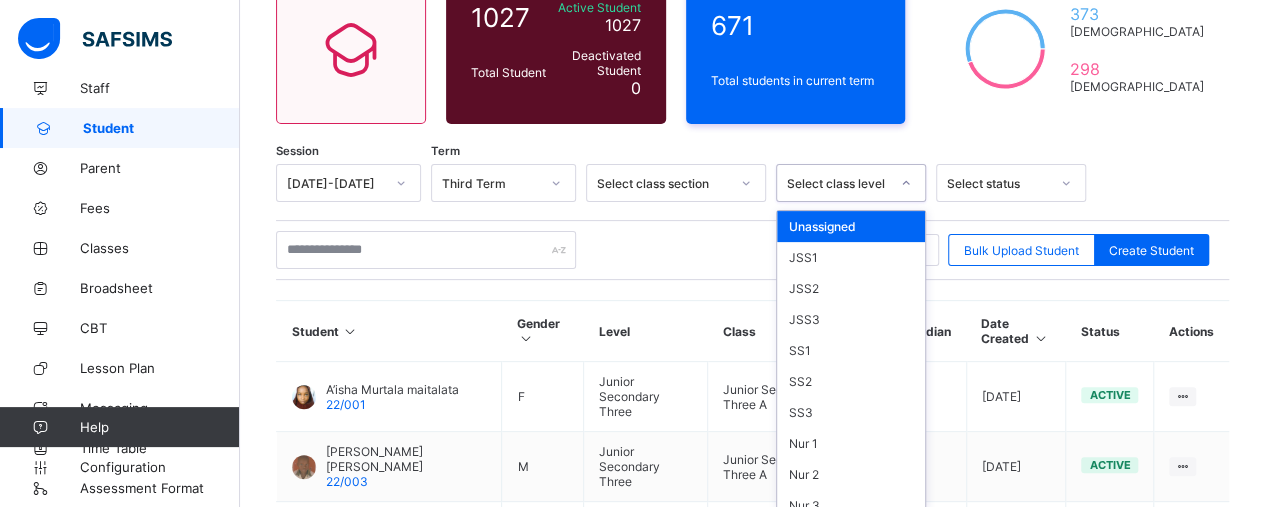 click on "option Unassigned focused, 1 of 15. 15 results available. Use Up and Down to choose options, press Enter to select the currently focused option, press Escape to exit the menu, press Tab to select the option and exit the menu. Select class level Unassigned JSS1 JSS2 JSS3 SS1 SS2 SS3 Nur 1 Nur 2 Nur 3 Pry 1 Pry 2 Pry 3 Pry 4 Pry 5" at bounding box center (851, 183) 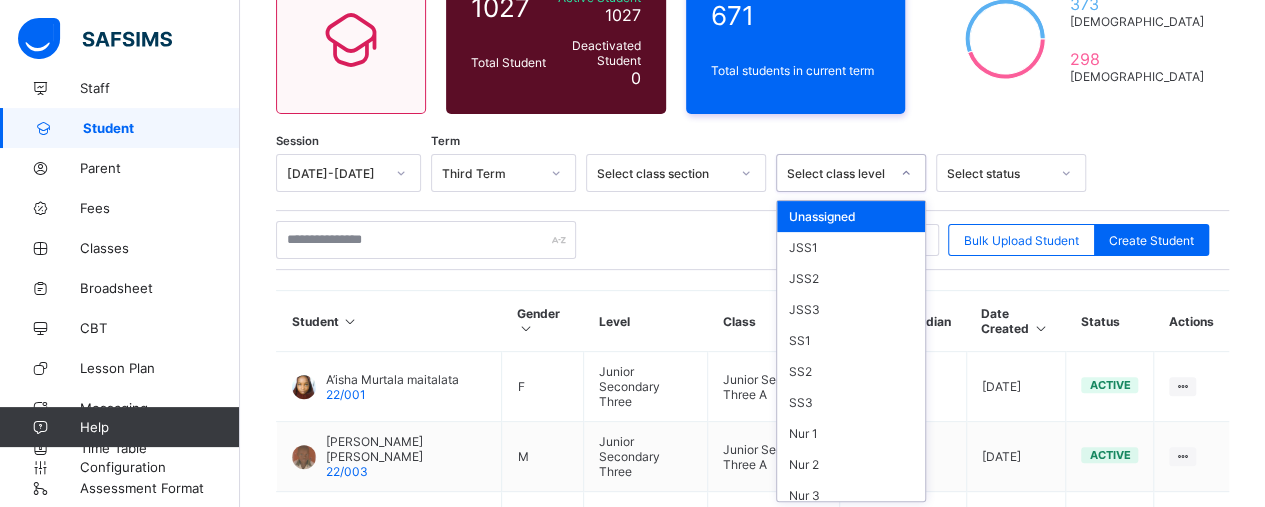 scroll, scrollTop: 208, scrollLeft: 0, axis: vertical 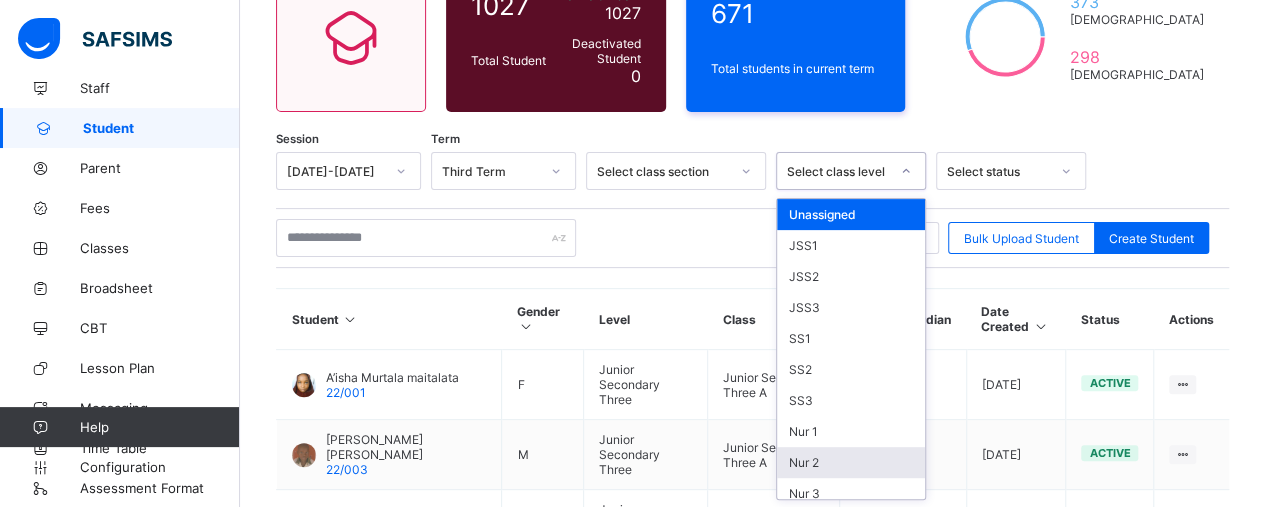 click on "Nur 2" at bounding box center (851, 462) 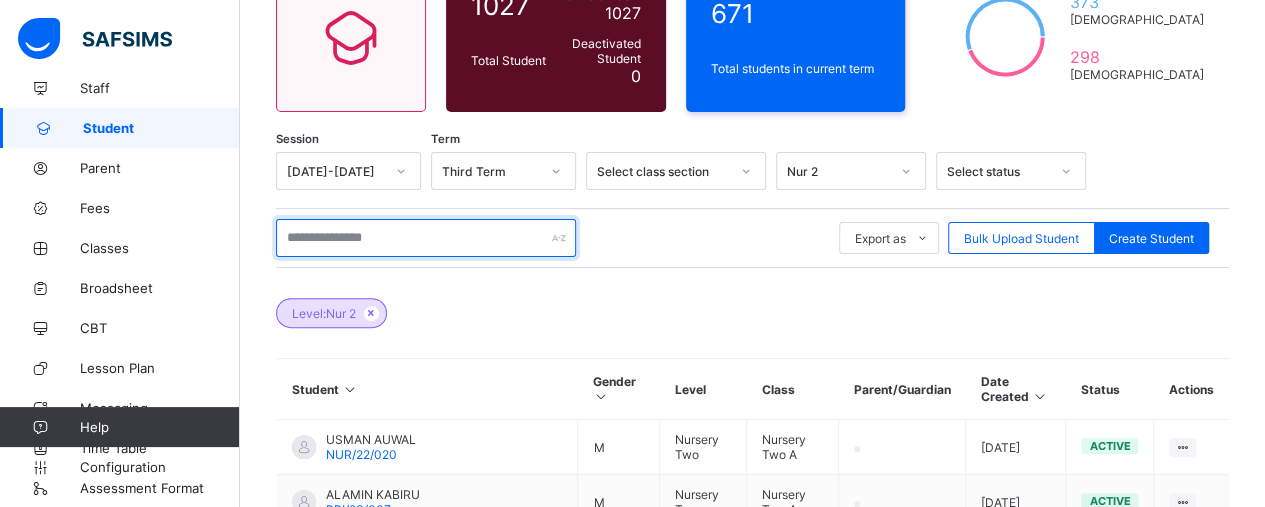 click at bounding box center [426, 238] 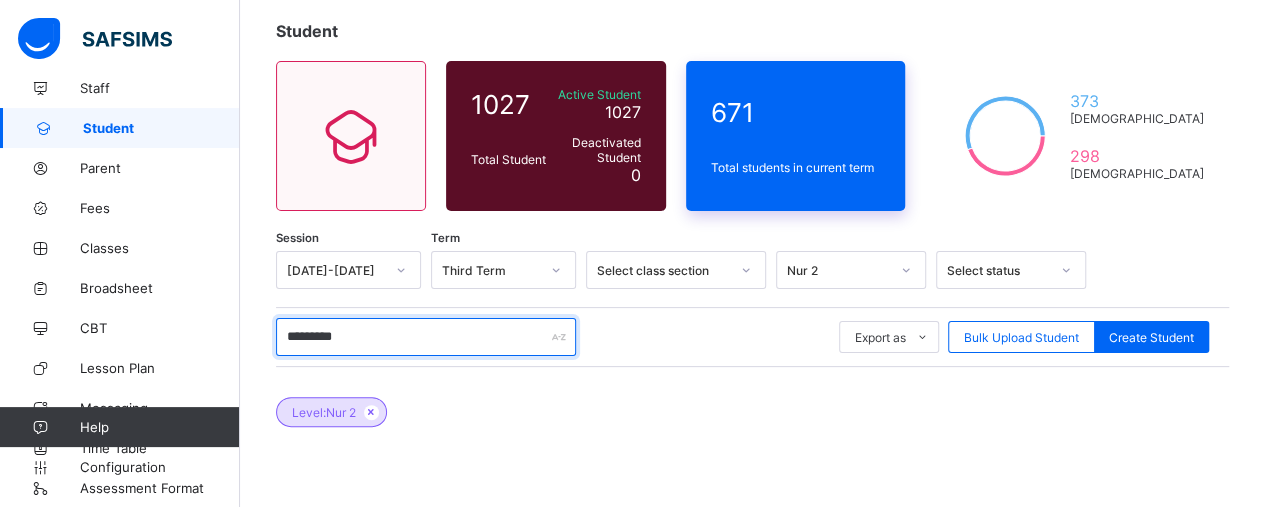 scroll, scrollTop: 108, scrollLeft: 0, axis: vertical 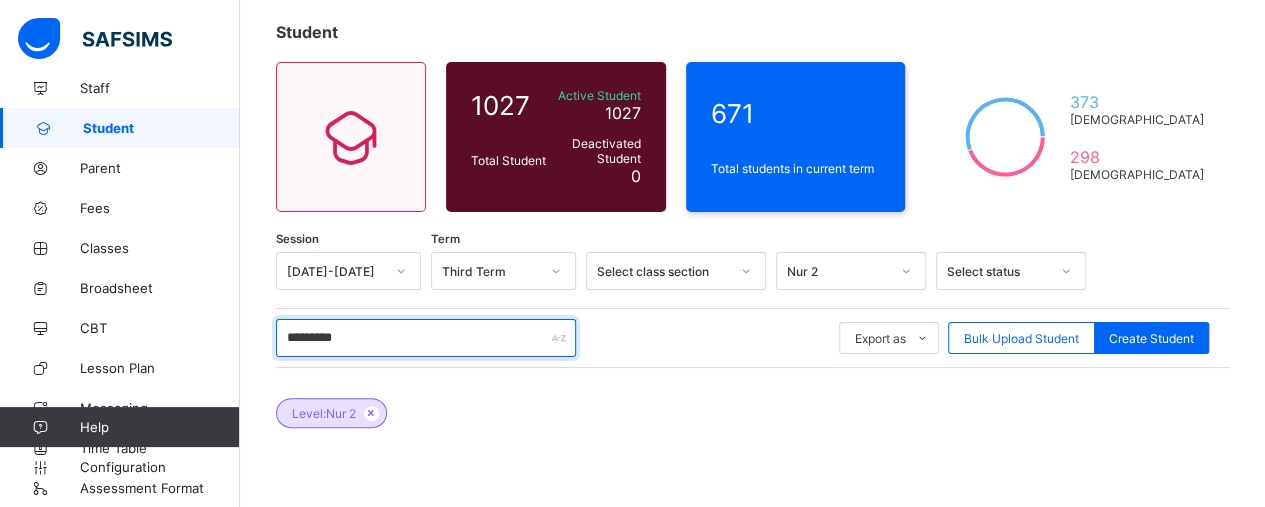 type on "*********" 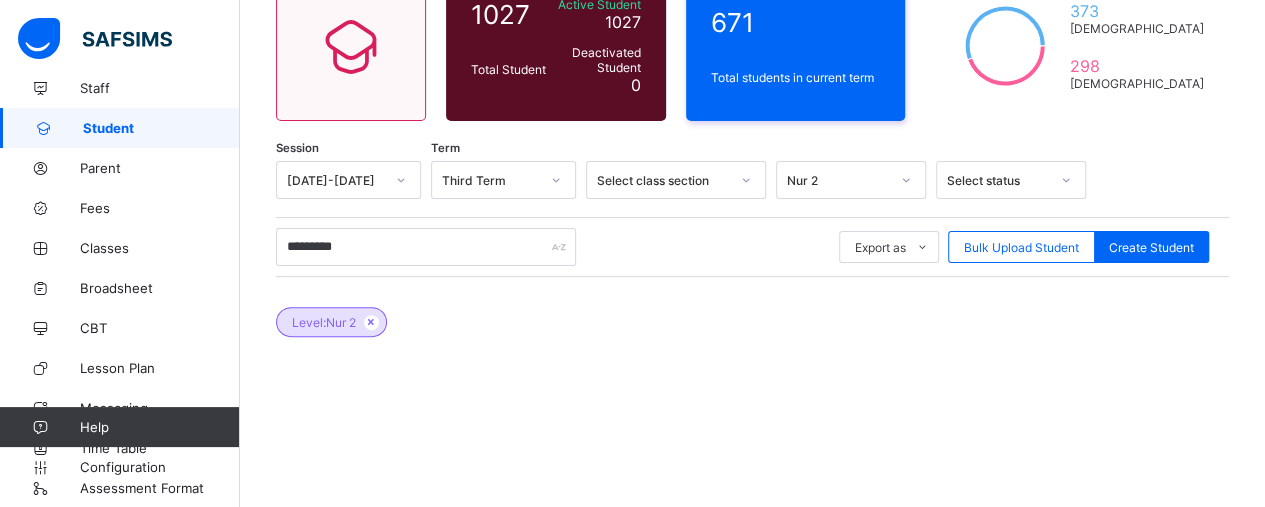 click on "Nur 2" at bounding box center (851, 180) 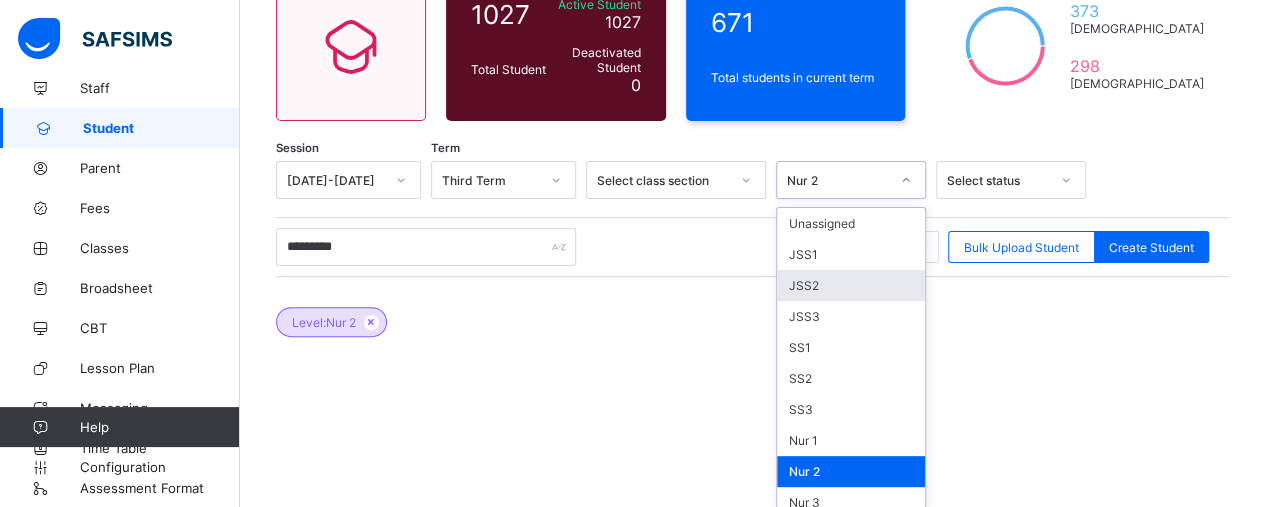 scroll, scrollTop: 208, scrollLeft: 0, axis: vertical 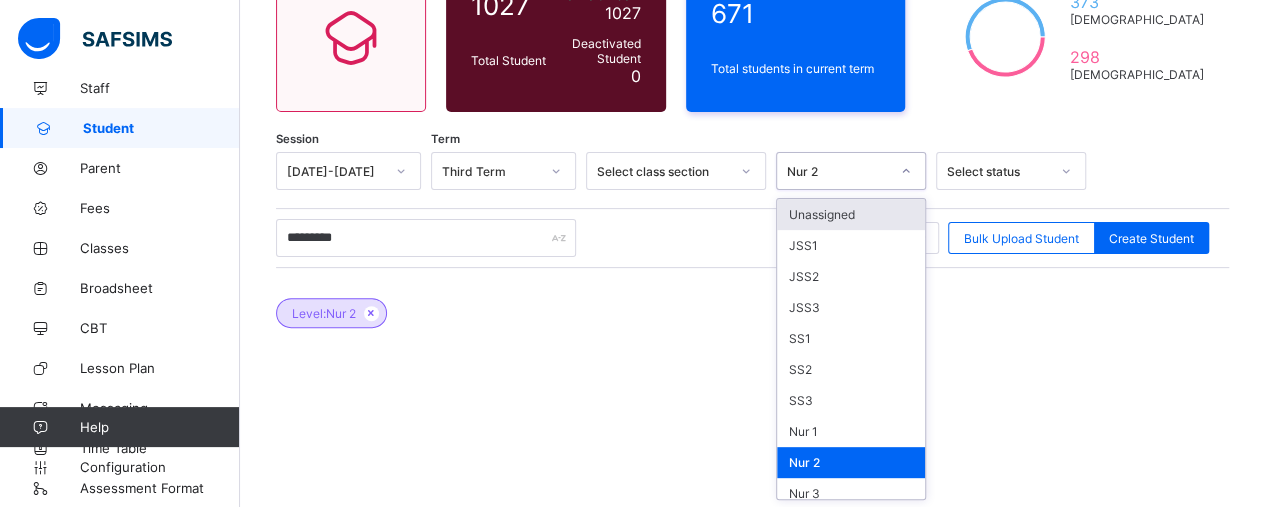 click on "Unassigned" at bounding box center [851, 214] 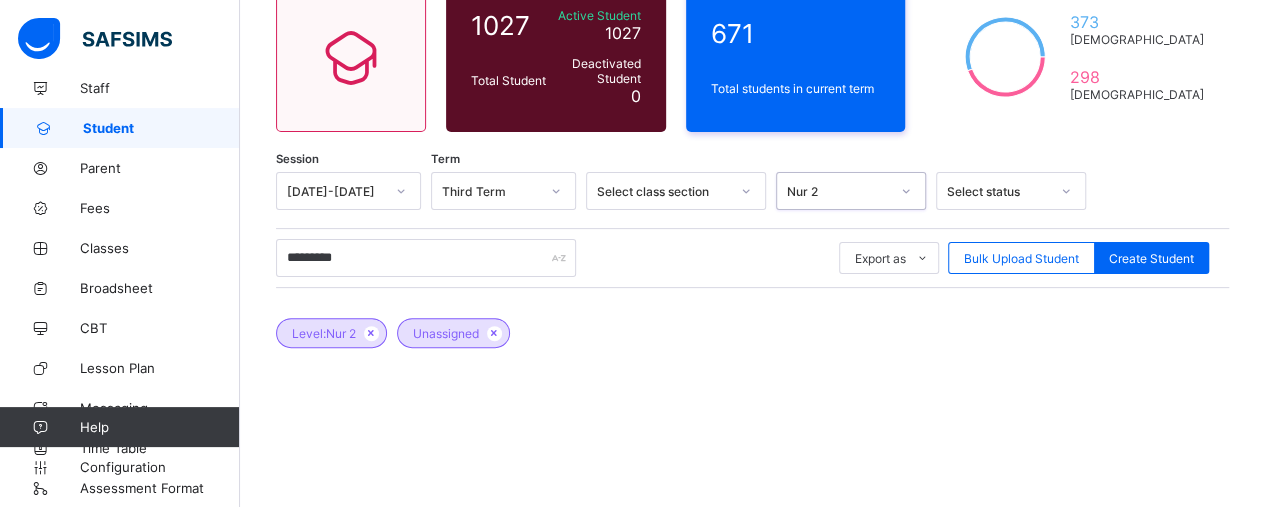 scroll, scrollTop: 147, scrollLeft: 0, axis: vertical 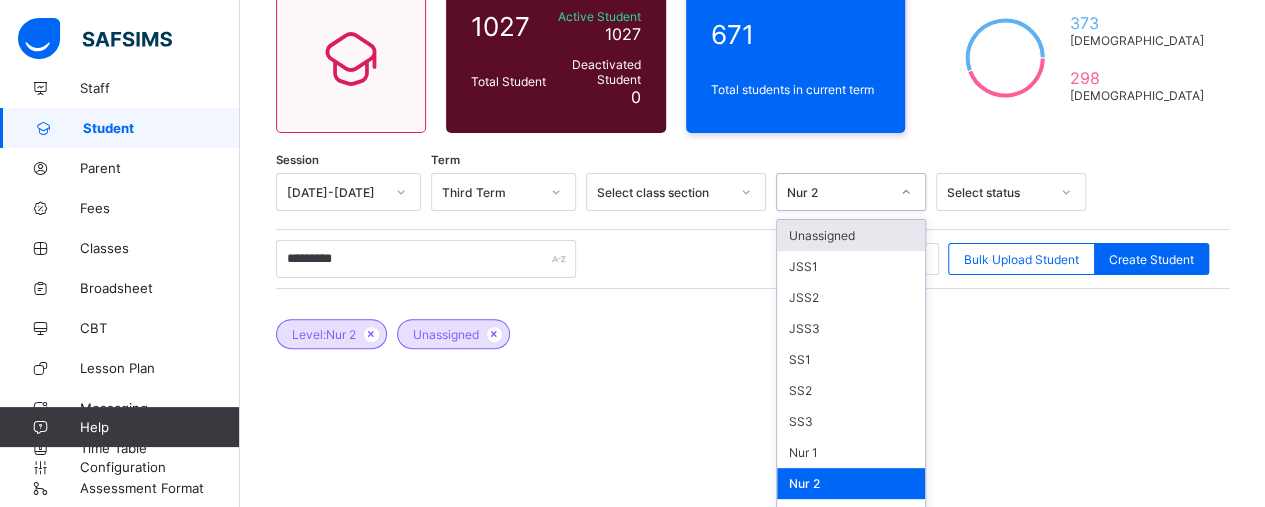 click on "option Unassigned, selected.    option Unassigned focused, 1 of 15. 15 results available. Use Up and Down to choose options, press Enter to select the currently focused option, press Escape to exit the menu, press Tab to select the option and exit the menu. Nur 2 Unassigned JSS1 JSS2 JSS3 SS1 SS2 SS3 Nur 1 Nur 2 Nur 3 Pry 1 Pry 2 Pry 3 Pry 4 Pry 5" at bounding box center (851, 192) 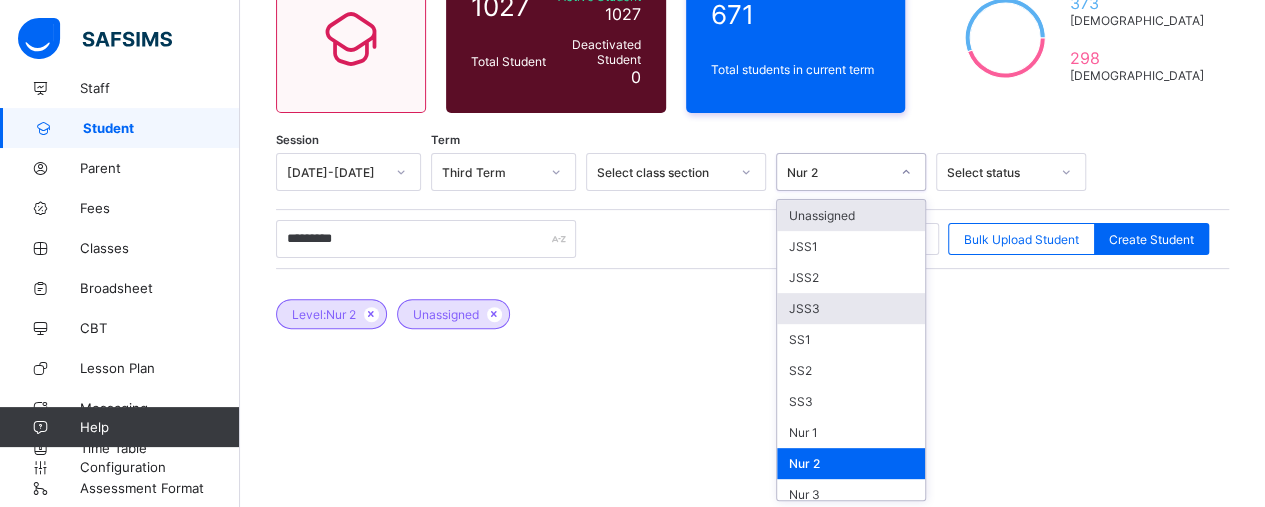 scroll, scrollTop: 208, scrollLeft: 0, axis: vertical 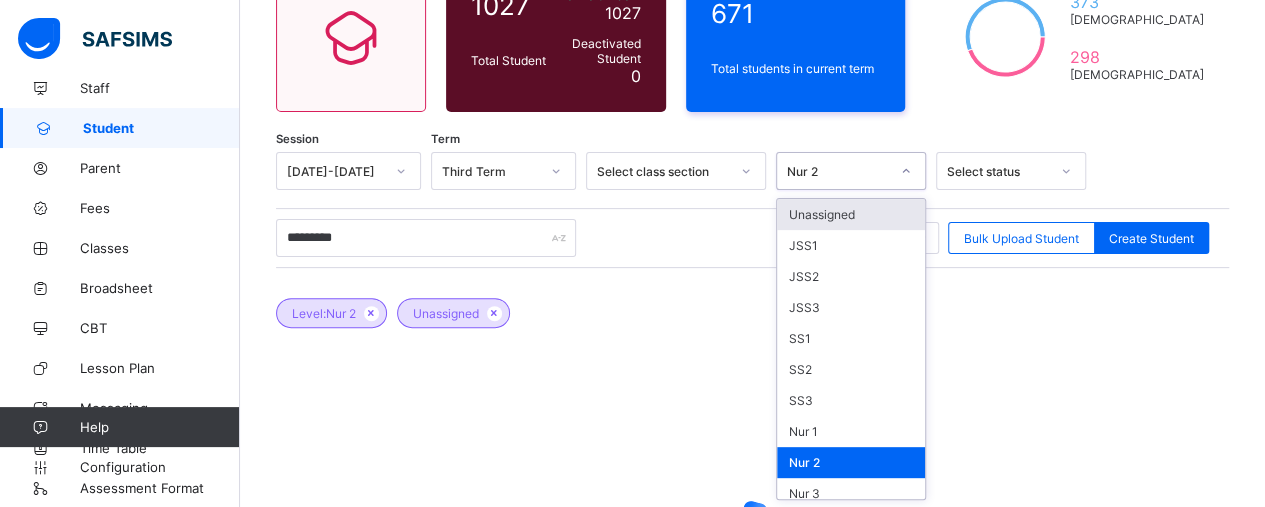 click on "Unassigned" at bounding box center (851, 214) 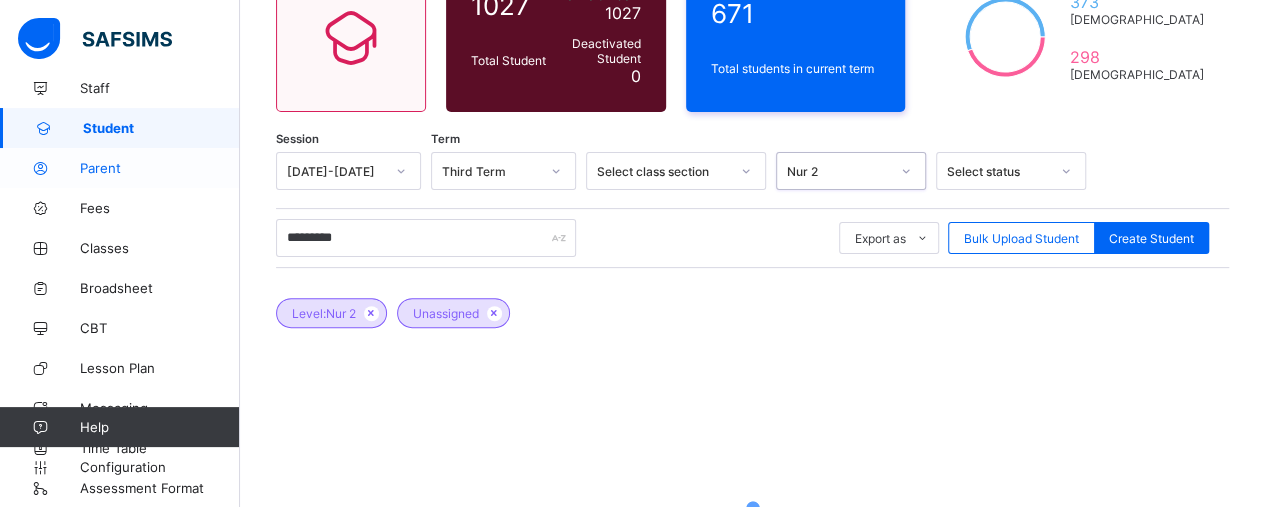 click on "Parent" at bounding box center (160, 168) 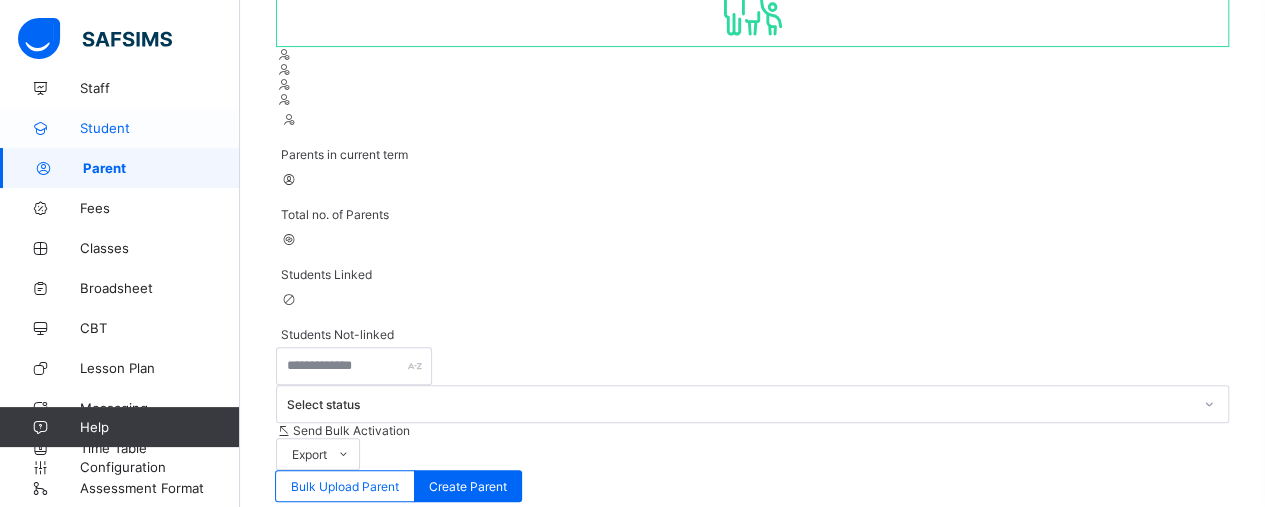 click on "Student" at bounding box center [160, 128] 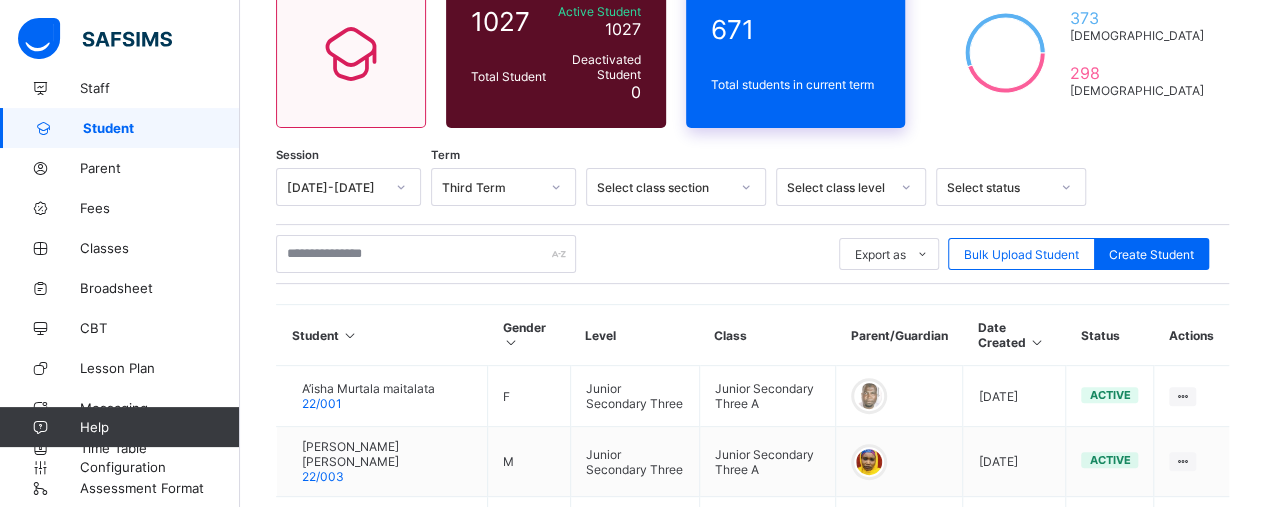 scroll, scrollTop: 108, scrollLeft: 0, axis: vertical 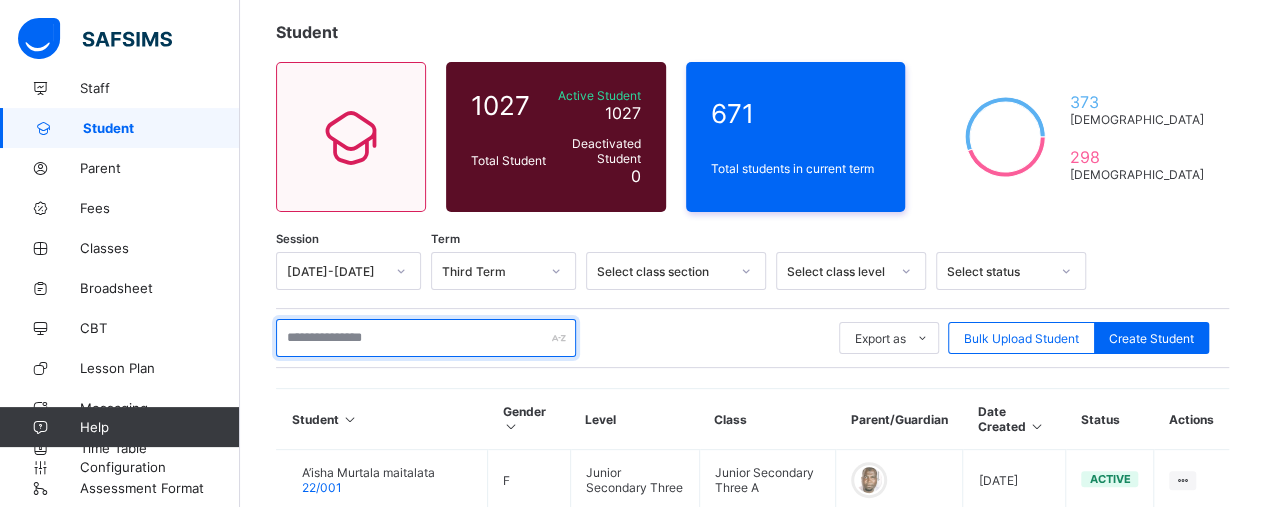 click at bounding box center [426, 338] 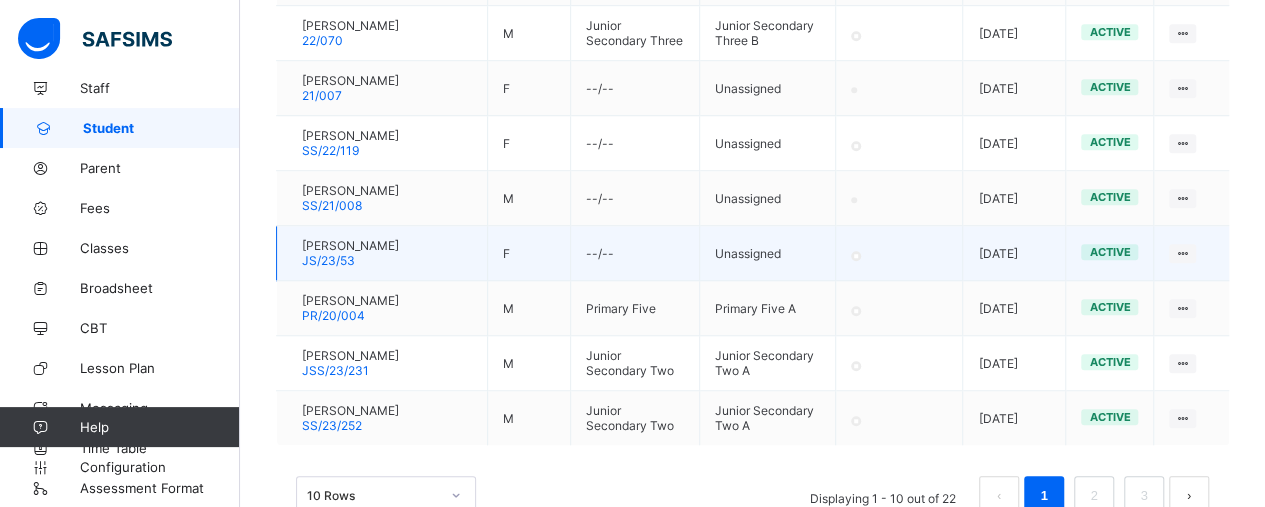 scroll, scrollTop: 776, scrollLeft: 0, axis: vertical 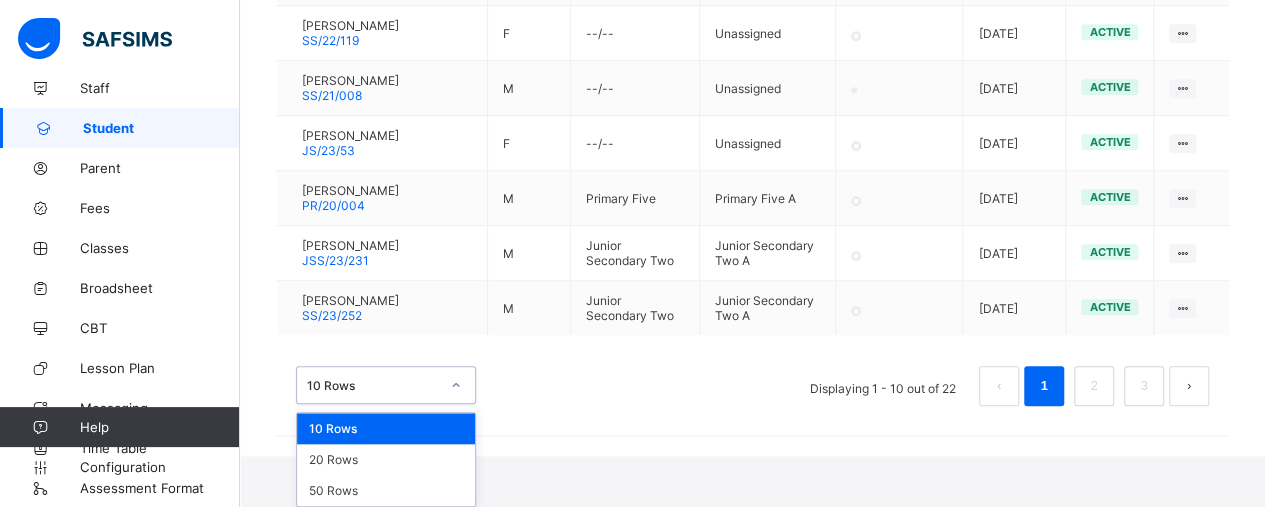 click on "option 10 Rows focused, 1 of 3. 3 results available. Use Up and Down to choose options, press Enter to select the currently focused option, press Escape to exit the menu, press Tab to select the option and exit the menu. 10 Rows 10 Rows 20 Rows 50 Rows" at bounding box center [386, 385] 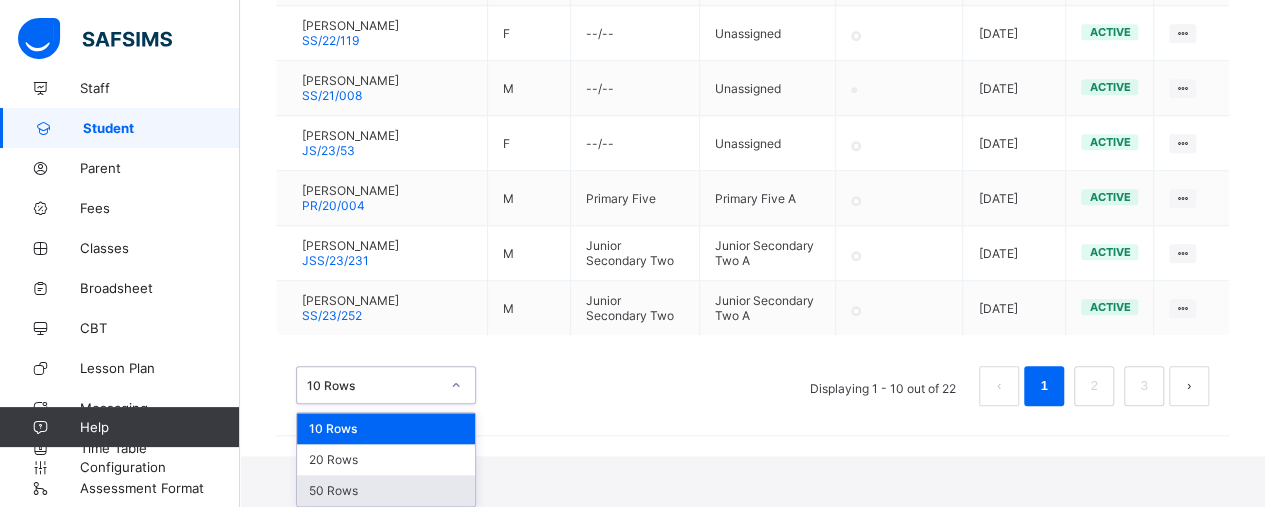 click on "50 Rows" at bounding box center (386, 490) 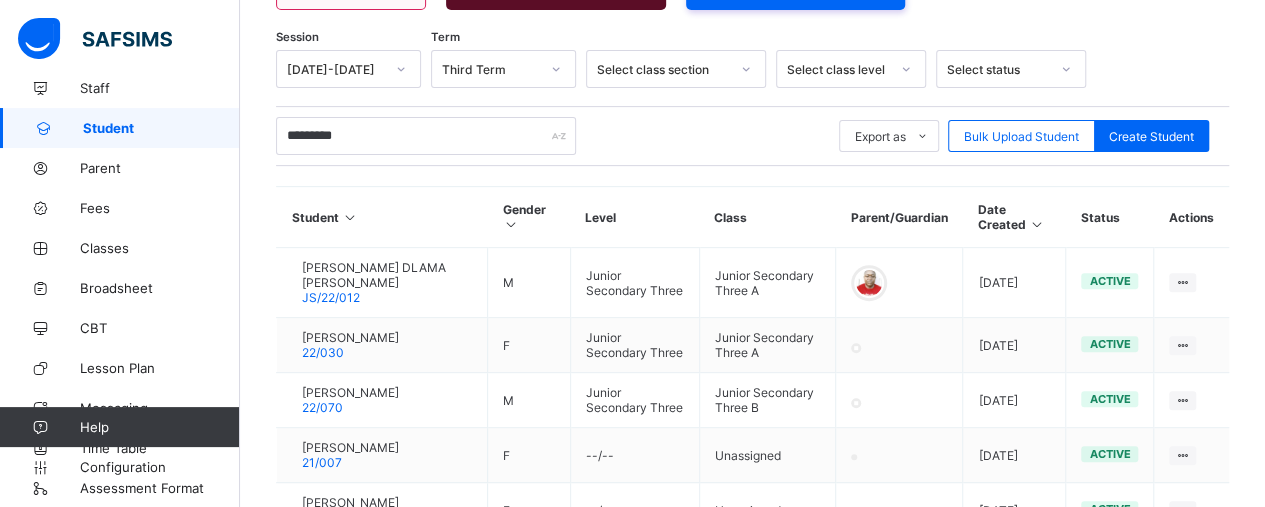 scroll, scrollTop: 276, scrollLeft: 0, axis: vertical 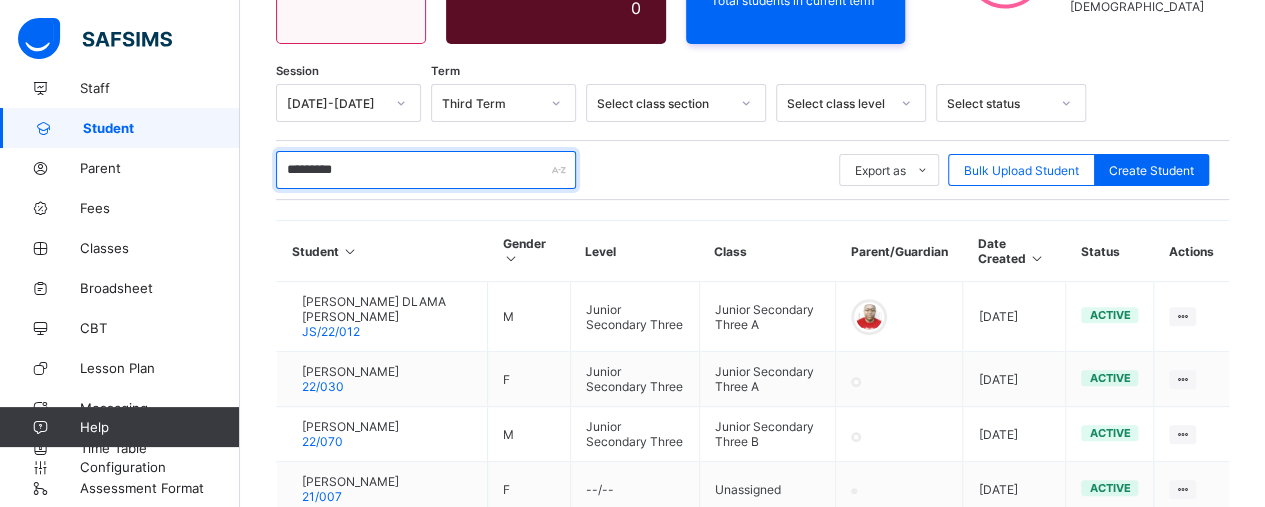 drag, startPoint x: 393, startPoint y: 167, endPoint x: 278, endPoint y: 178, distance: 115.52489 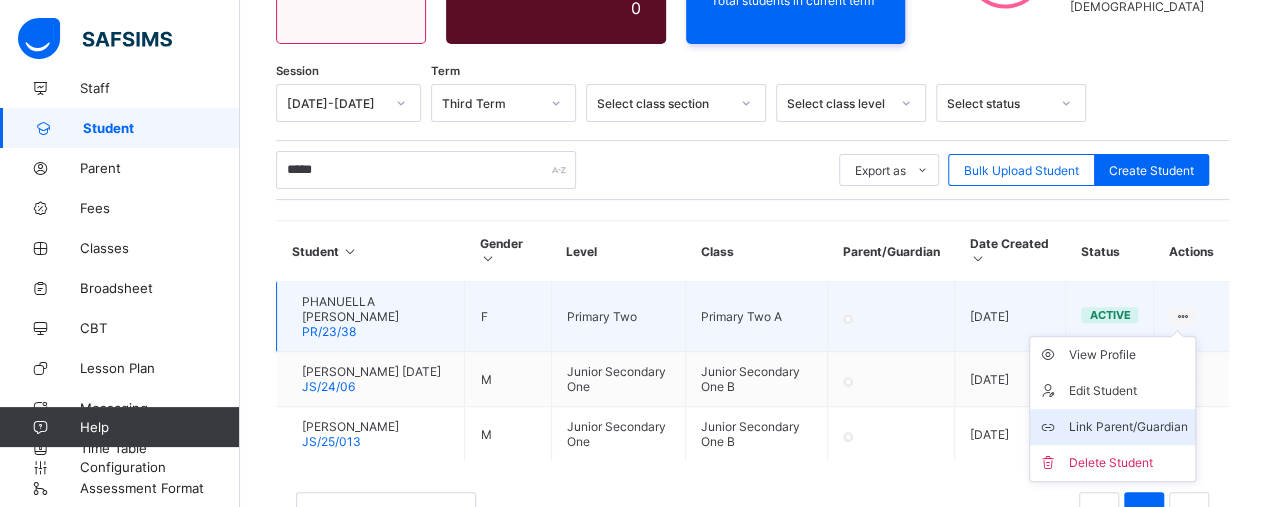 click on "Link Parent/Guardian" at bounding box center (1127, 427) 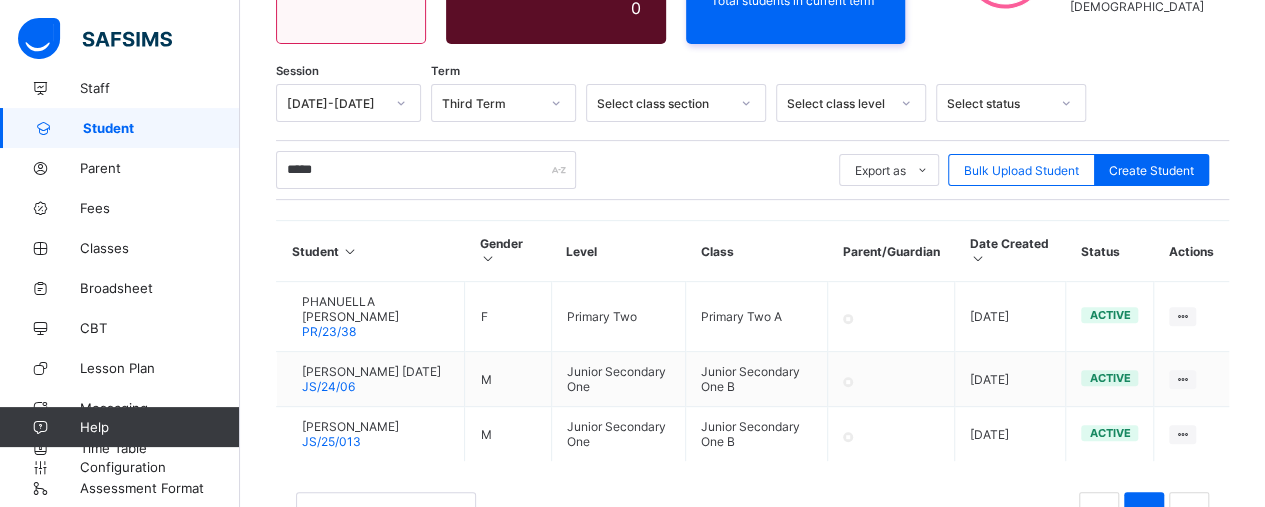 click on "Select..." at bounding box center (752, 804) 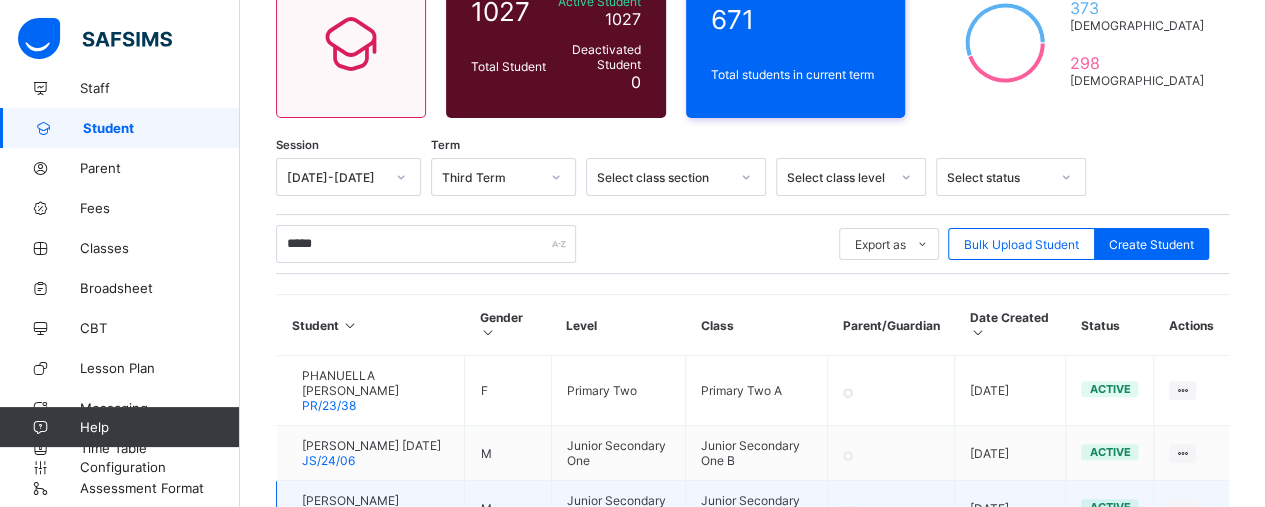 scroll, scrollTop: 76, scrollLeft: 0, axis: vertical 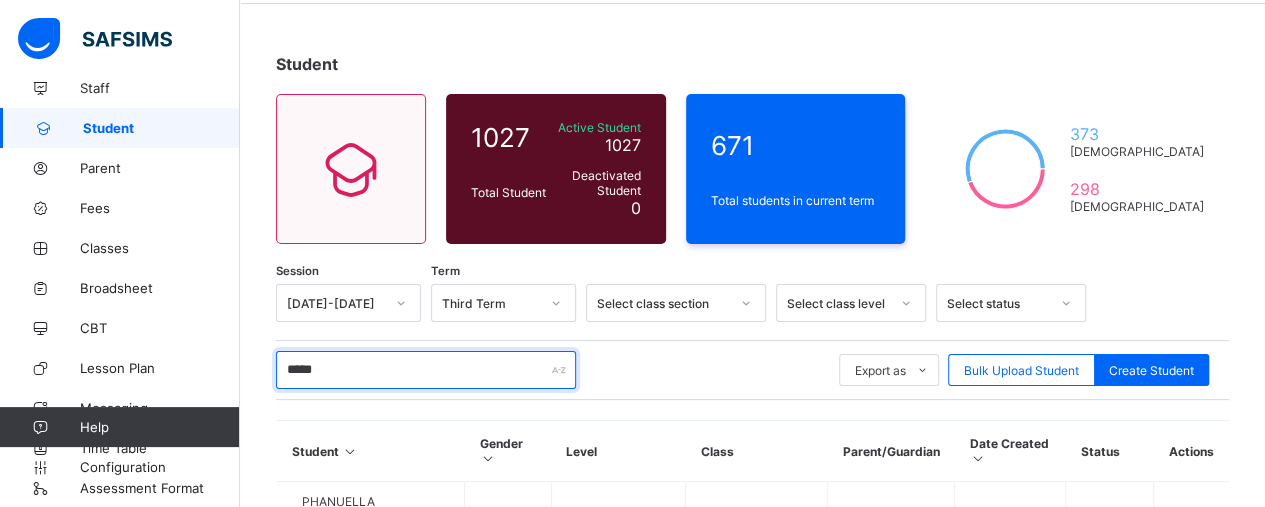 click on "*****" at bounding box center [426, 370] 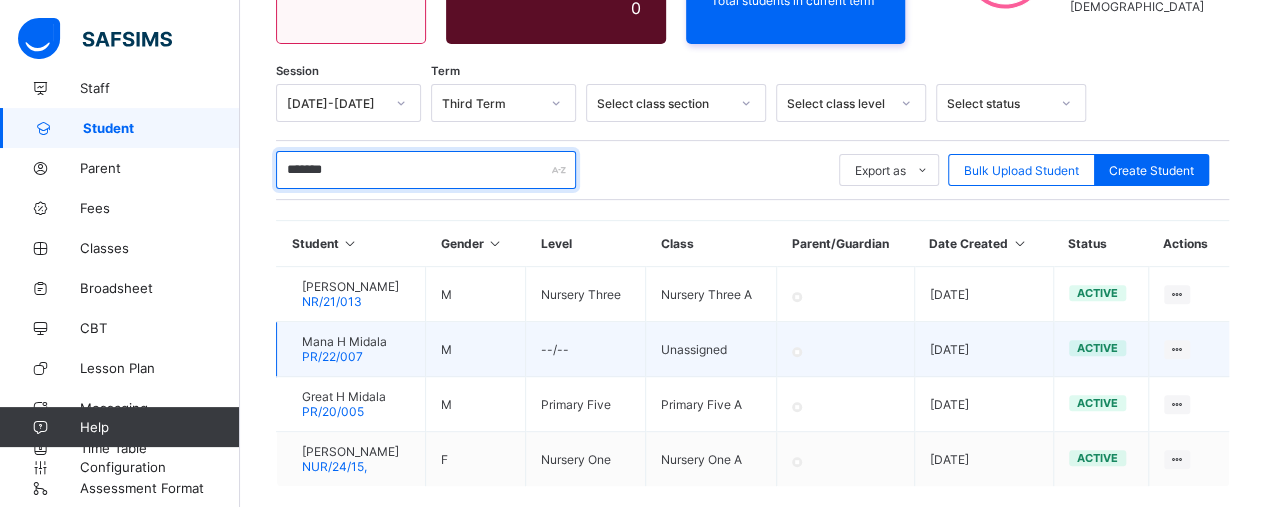 scroll, scrollTop: 376, scrollLeft: 0, axis: vertical 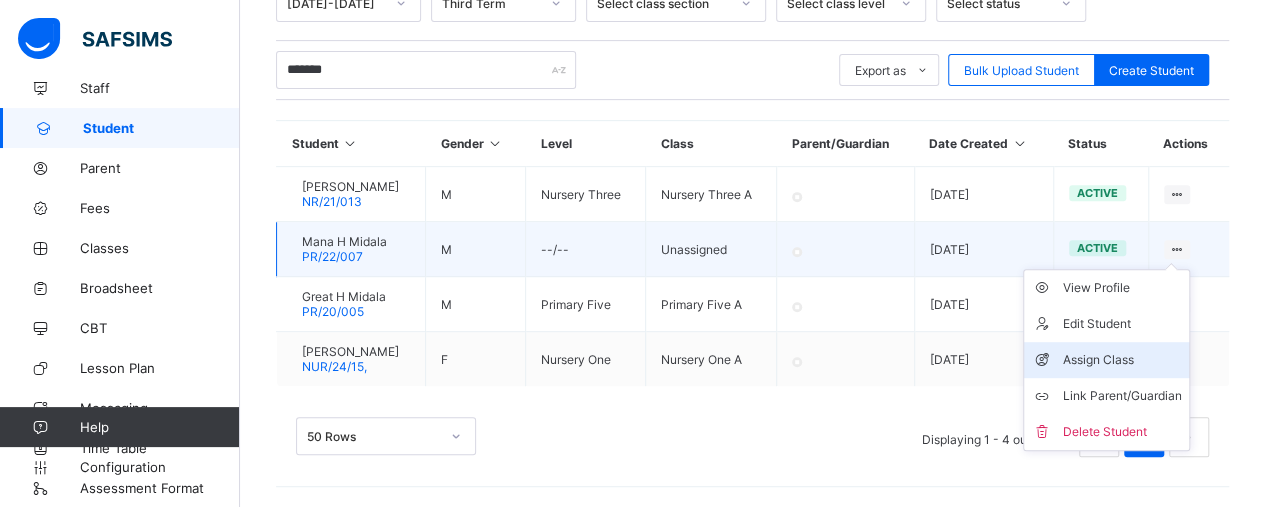 click on "Assign Class" at bounding box center [1121, 360] 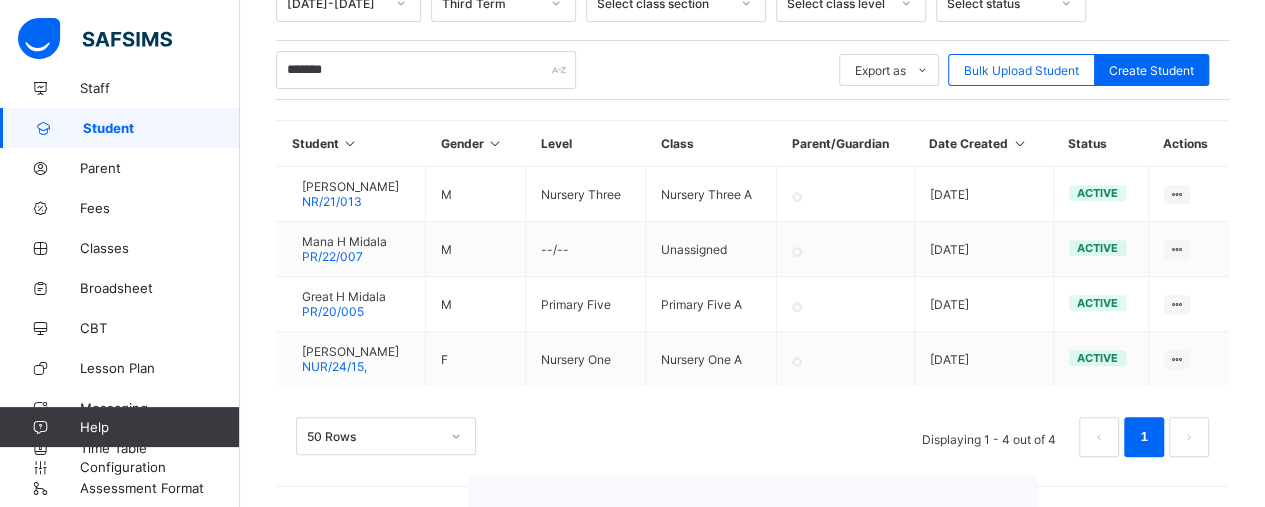scroll, scrollTop: 0, scrollLeft: 0, axis: both 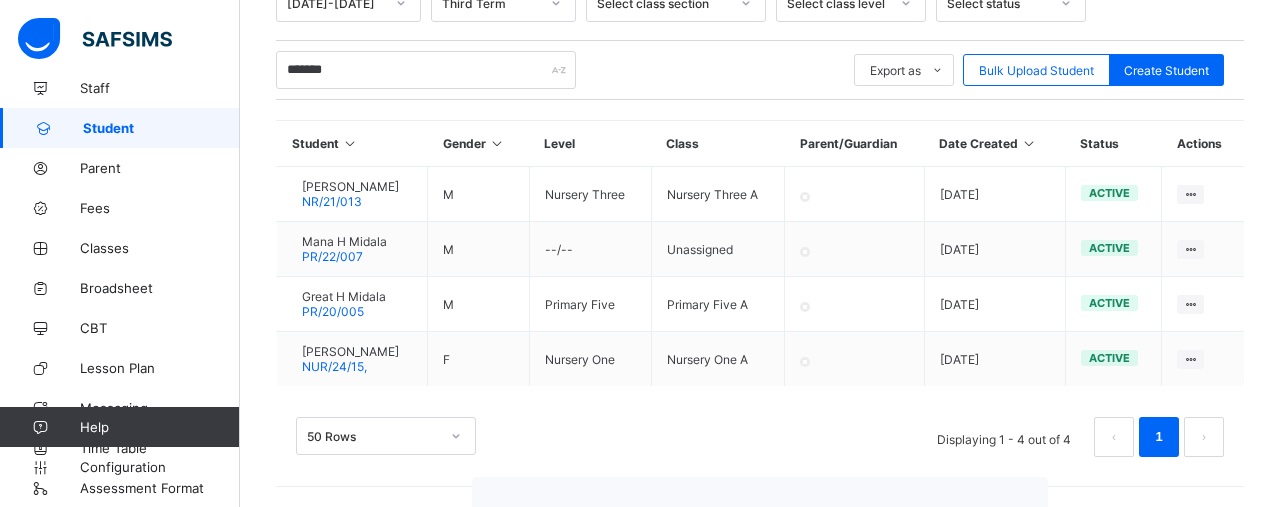click on "Assign Class" at bounding box center (977, 777) 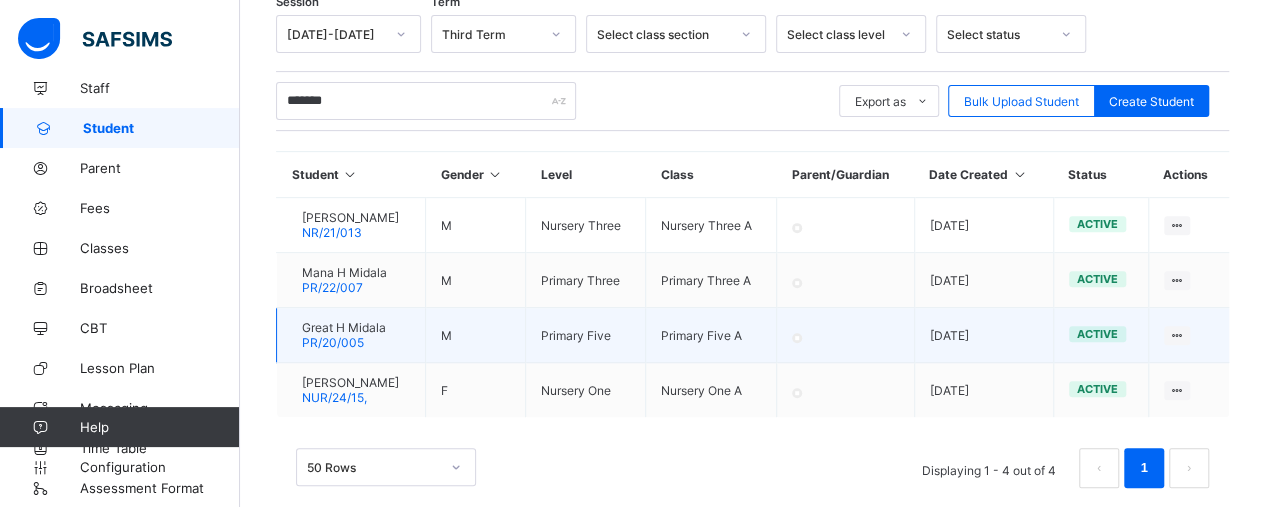 scroll, scrollTop: 376, scrollLeft: 0, axis: vertical 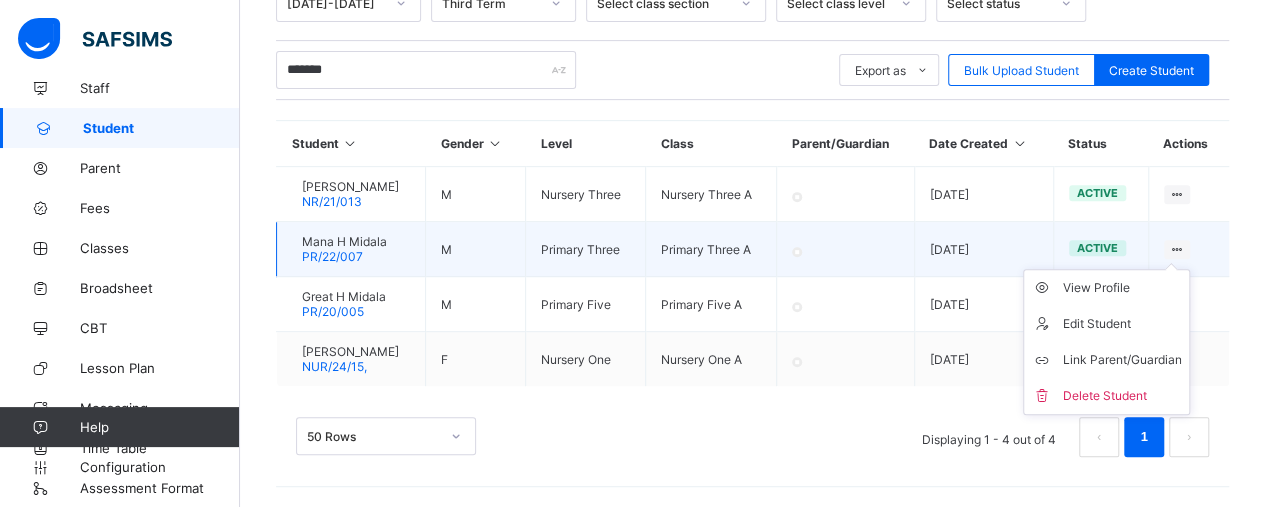 click on "View Profile Edit Student Link Parent/Guardian Delete Student" at bounding box center (1106, 342) 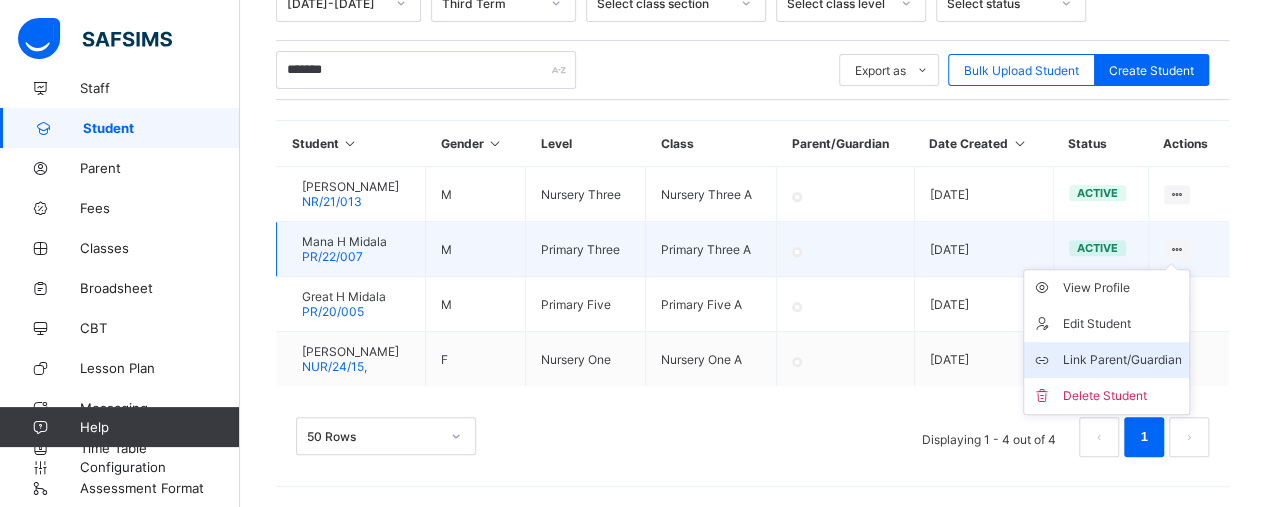 click on "Link Parent/Guardian" at bounding box center (1121, 360) 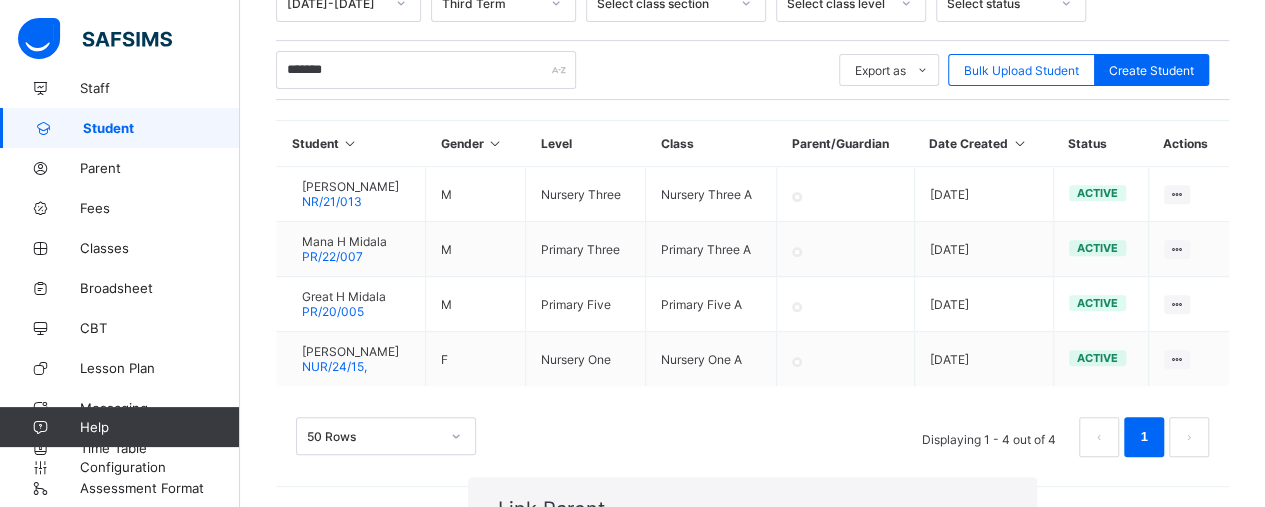 click on "Select..." at bounding box center (752, 729) 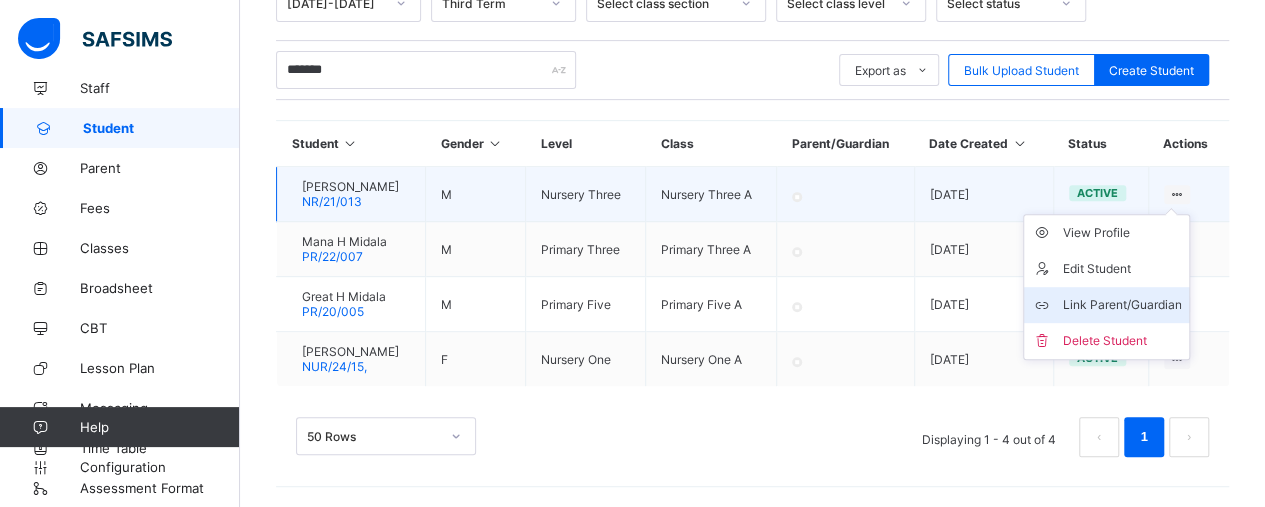 click on "Link Parent/Guardian" at bounding box center [1121, 305] 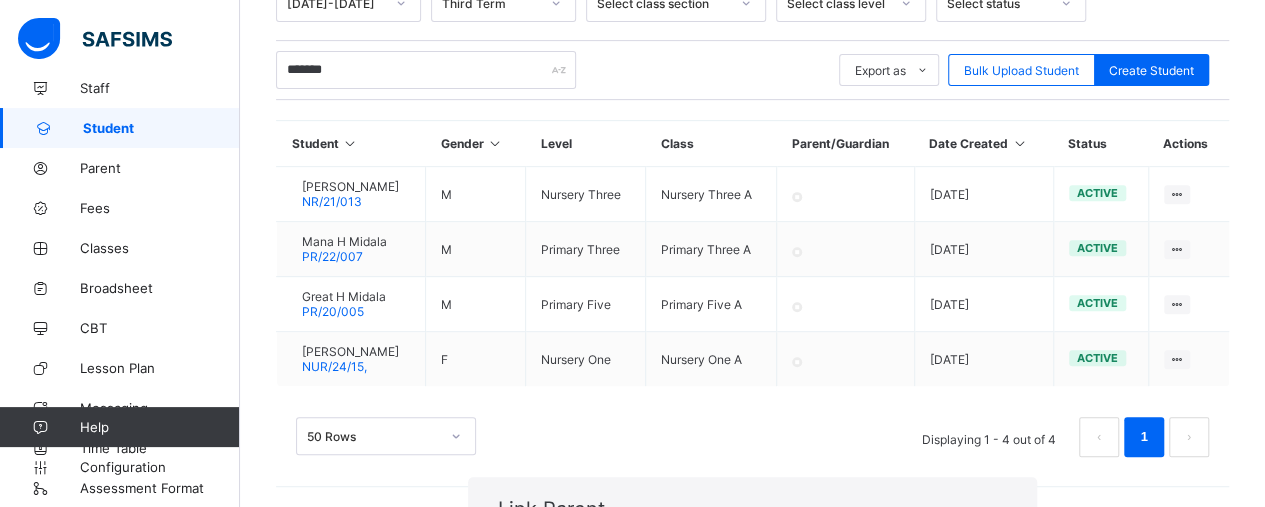 click on "Select..." at bounding box center [752, 729] 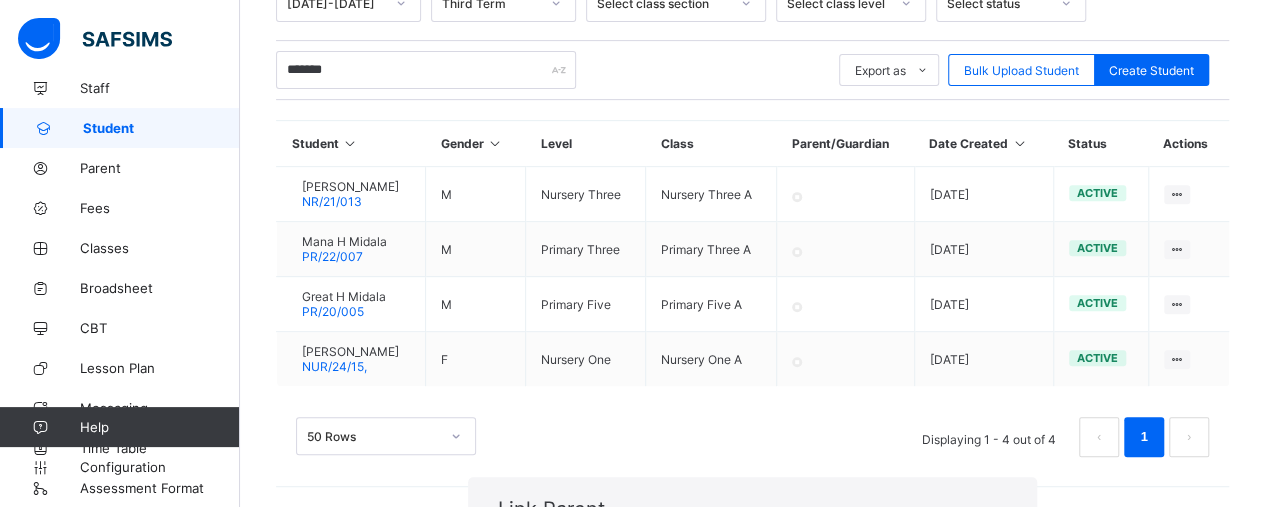 click on "option [object Object], selected.     0 results available. Select is focused ,type to refine list, press Down to open the menu,  IBRAHIM  MOHAMMED" at bounding box center (752, 729) 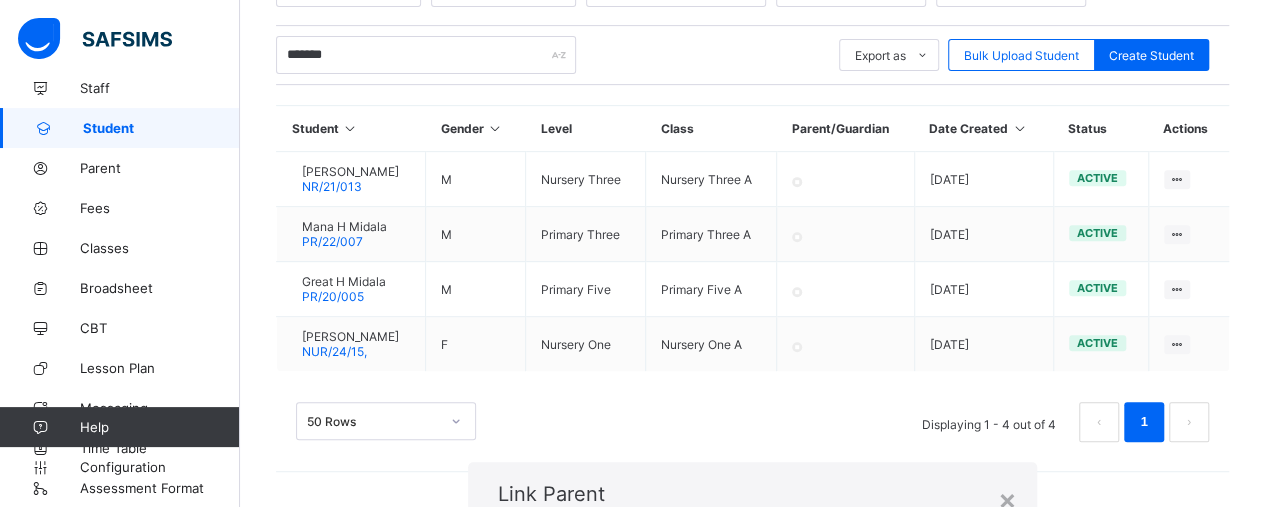 scroll, scrollTop: 395, scrollLeft: 0, axis: vertical 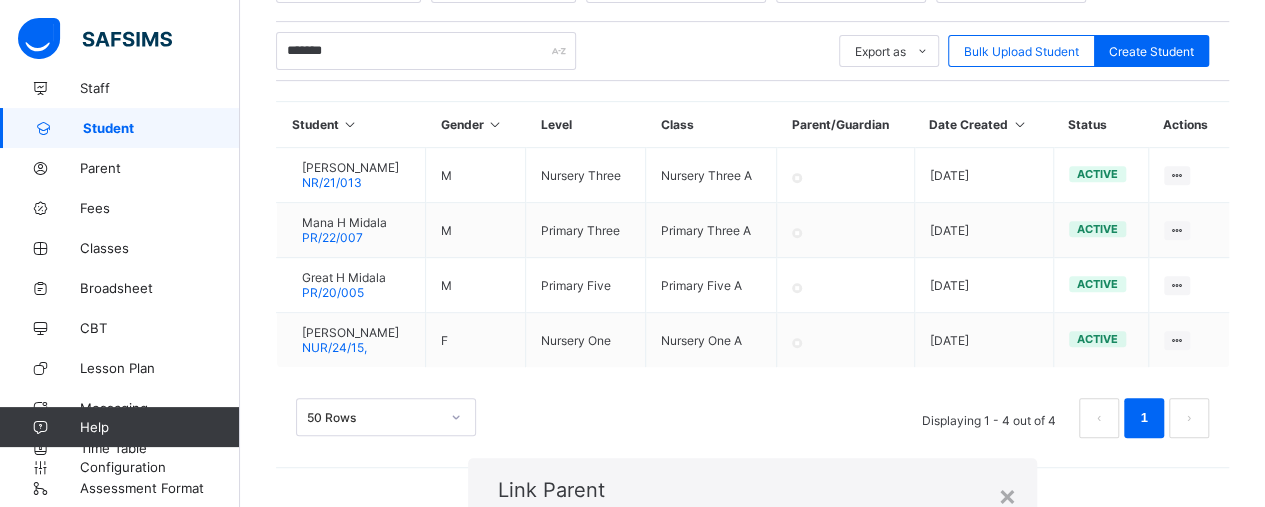 click on "Save Parent" at bounding box center [967, 1081] 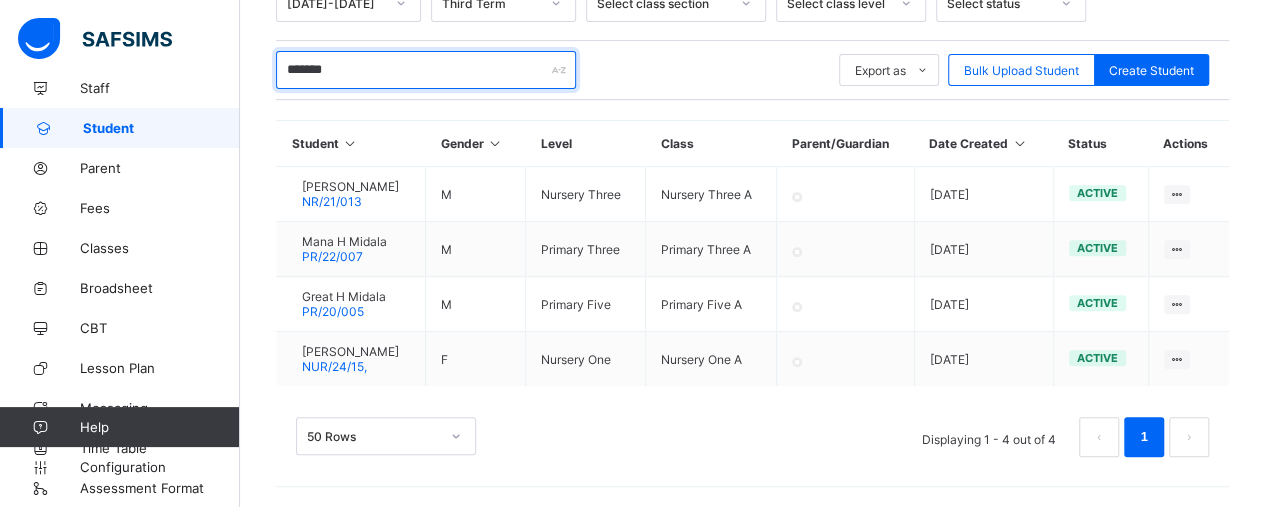 click on "*******" at bounding box center [426, 70] 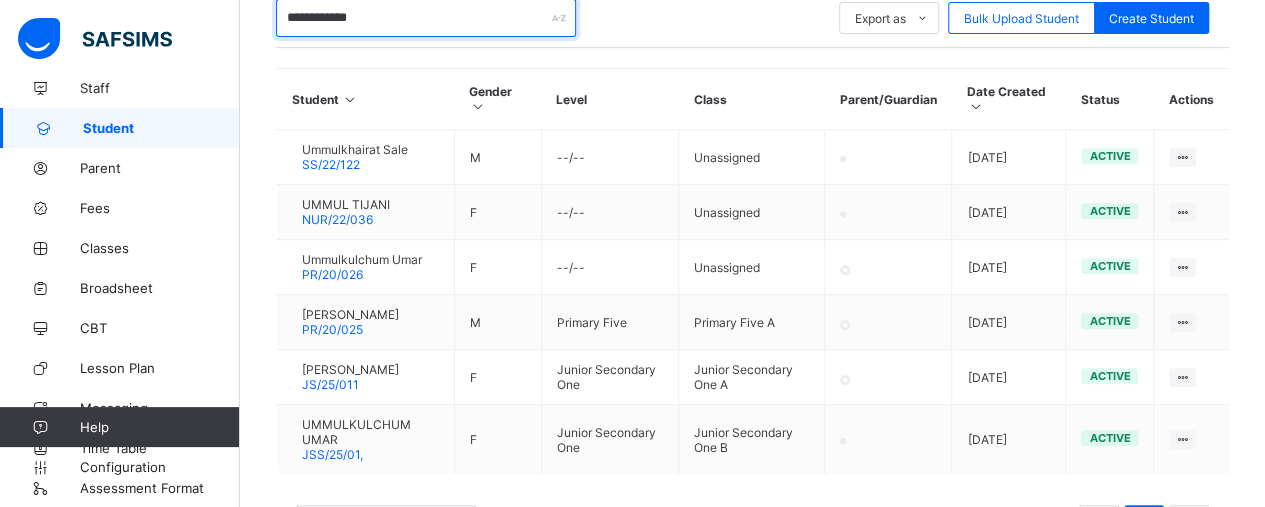 scroll, scrollTop: 528, scrollLeft: 0, axis: vertical 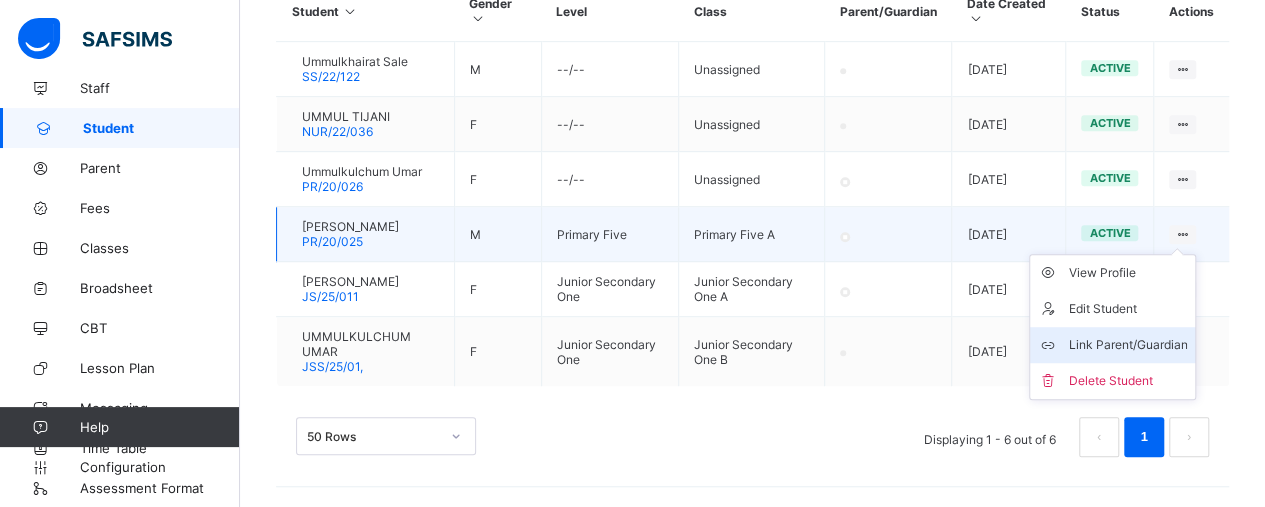 click on "Link Parent/Guardian" at bounding box center [1127, 345] 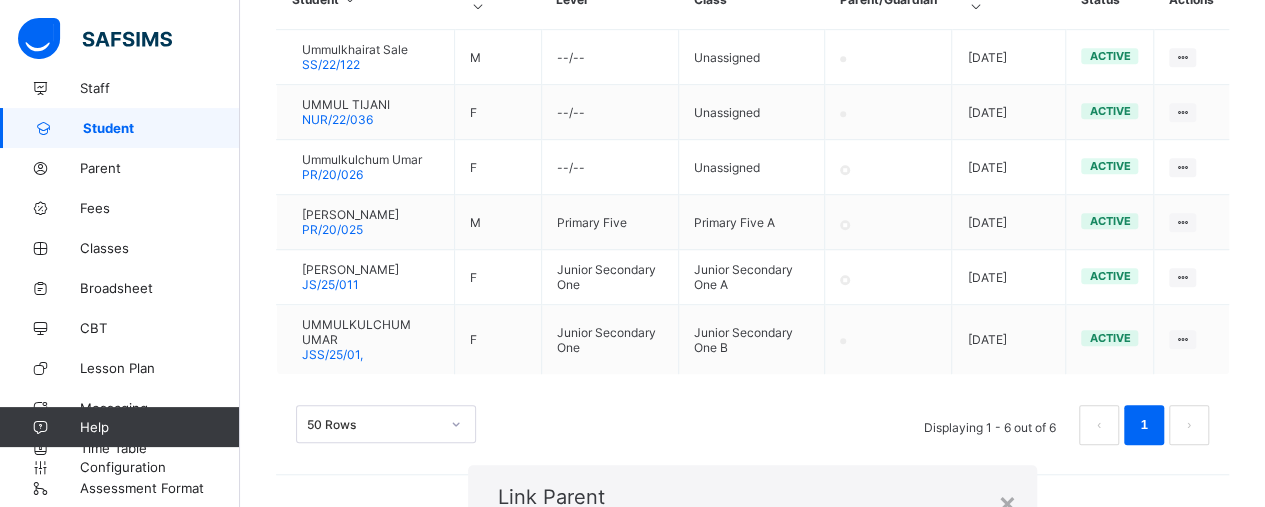 click on "Select..." at bounding box center [752, 717] 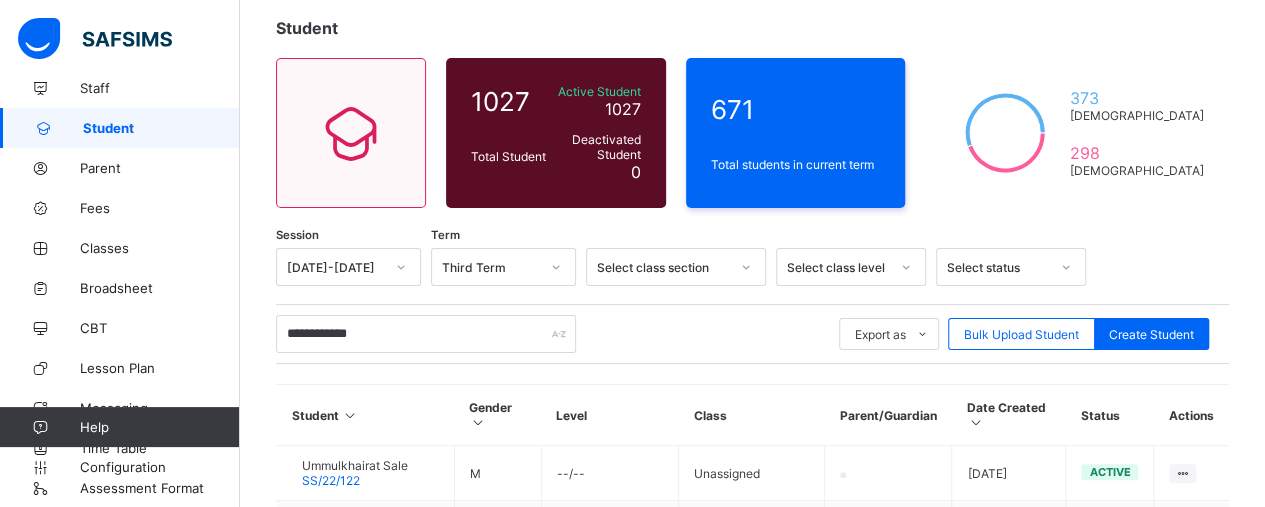 scroll, scrollTop: 200, scrollLeft: 0, axis: vertical 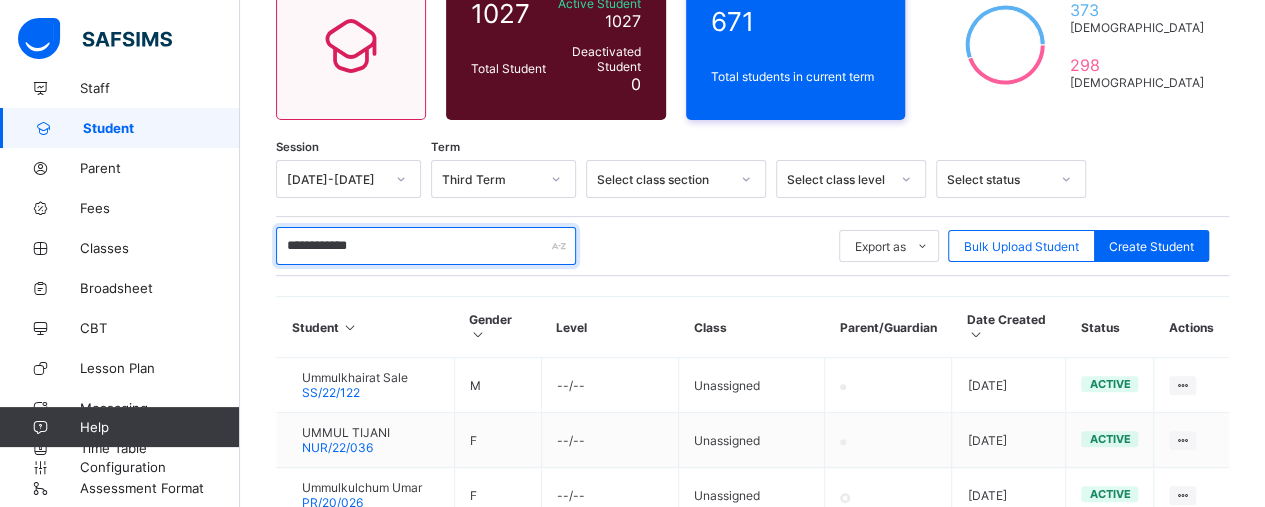 drag, startPoint x: 391, startPoint y: 243, endPoint x: 244, endPoint y: 247, distance: 147.05441 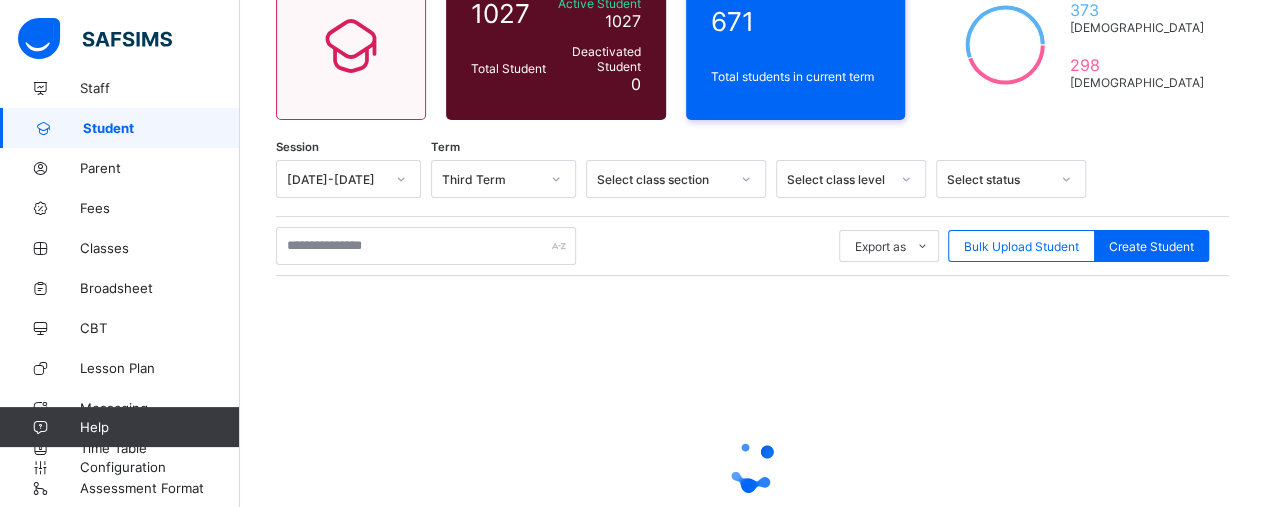 click on "Student 1027 Total Student Active Student 1027 Deactivated Student 0 671 Total students in current term 373   Male  298   Female Session 2024-2025 Term Third Term Select class section Select class level Select status Export as Pdf Report Excel Report Excel Report  (LMS)   Bulk Upload Student Create Student × Delete Student This action would delete        from the system.  Are you sure you want to carry on? Cancel Yes, Delete Student × Assign Class Ummukulthum  Mohammed Select a class to assign student to Select class Select... Cancel Assign Class × How likely are you to recommend SAFSIMS to other schools? 0 1 2 3 4 5 6 7 8 9 10 Not at all likely Extremely likely Submit Close" at bounding box center [752, 293] 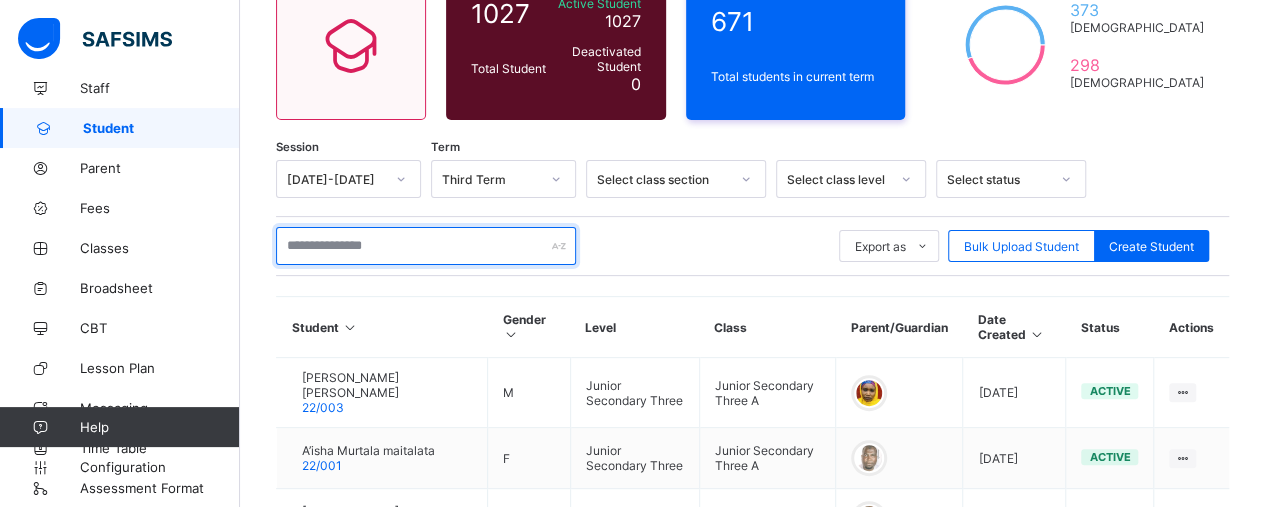click at bounding box center (426, 246) 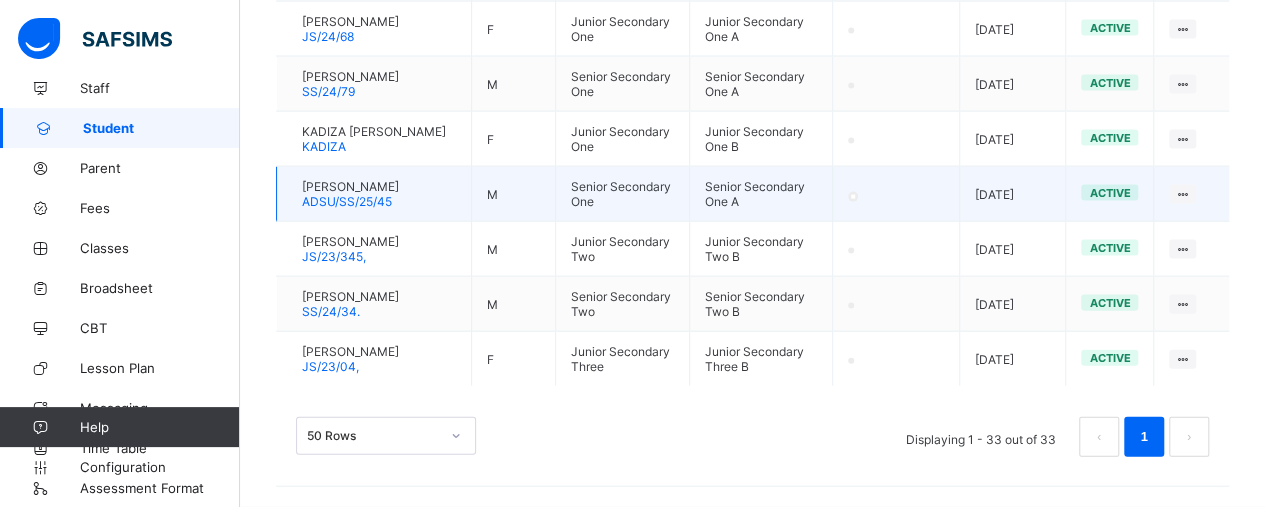 scroll, scrollTop: 2106, scrollLeft: 0, axis: vertical 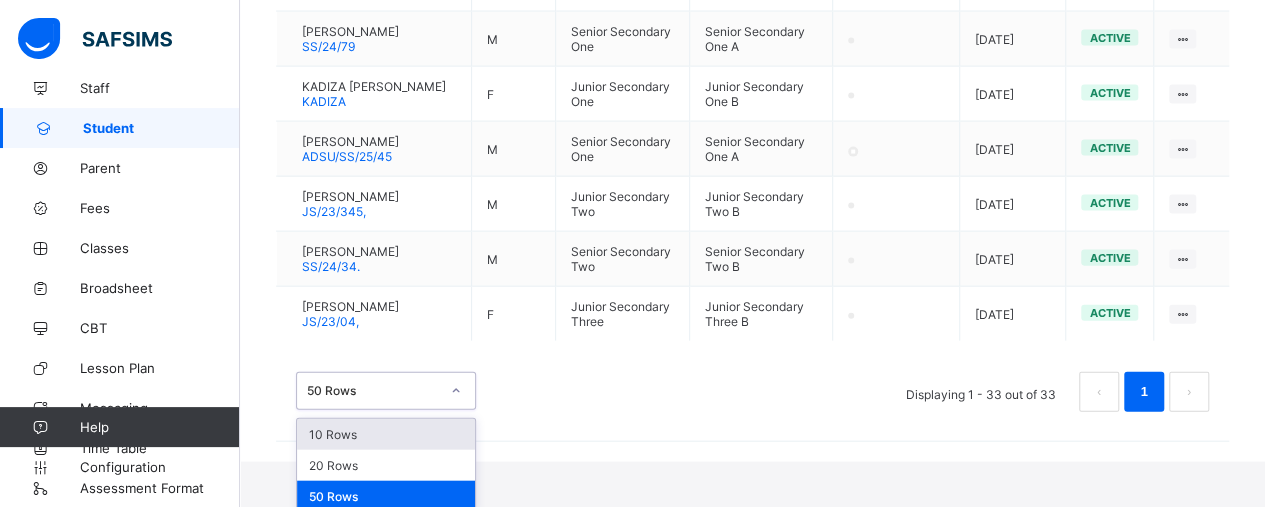 click on "option 10 Rows focused, 1 of 3. 3 results available. Use Up and Down to choose options, press Enter to select the currently focused option, press Escape to exit the menu, press Tab to select the option and exit the menu. 50 Rows 10 Rows 20 Rows 50 Rows" at bounding box center (386, 391) 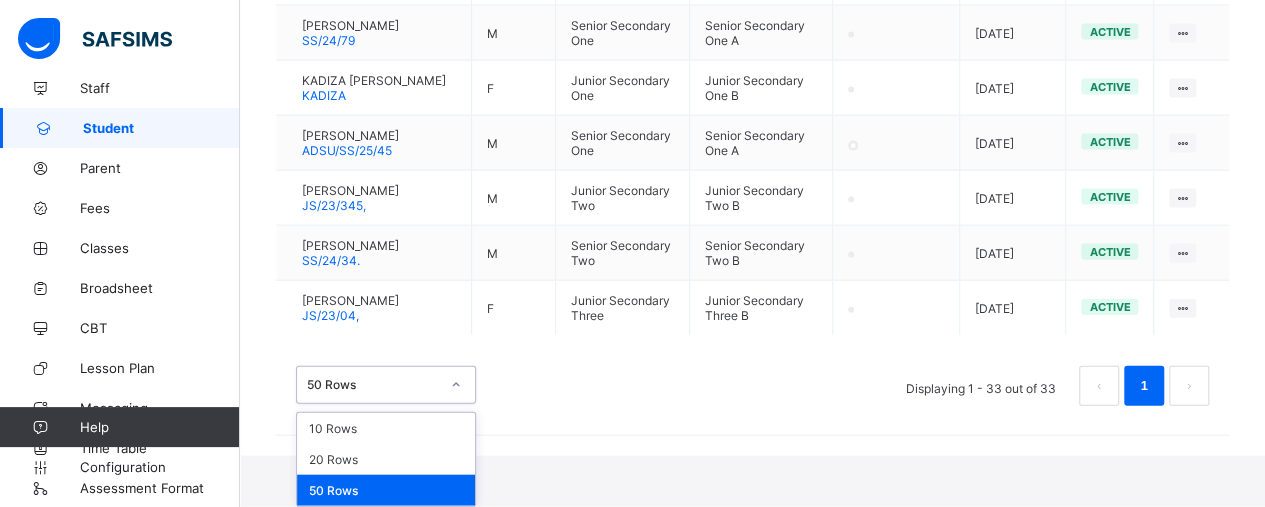 click on "50 Rows" at bounding box center (386, 490) 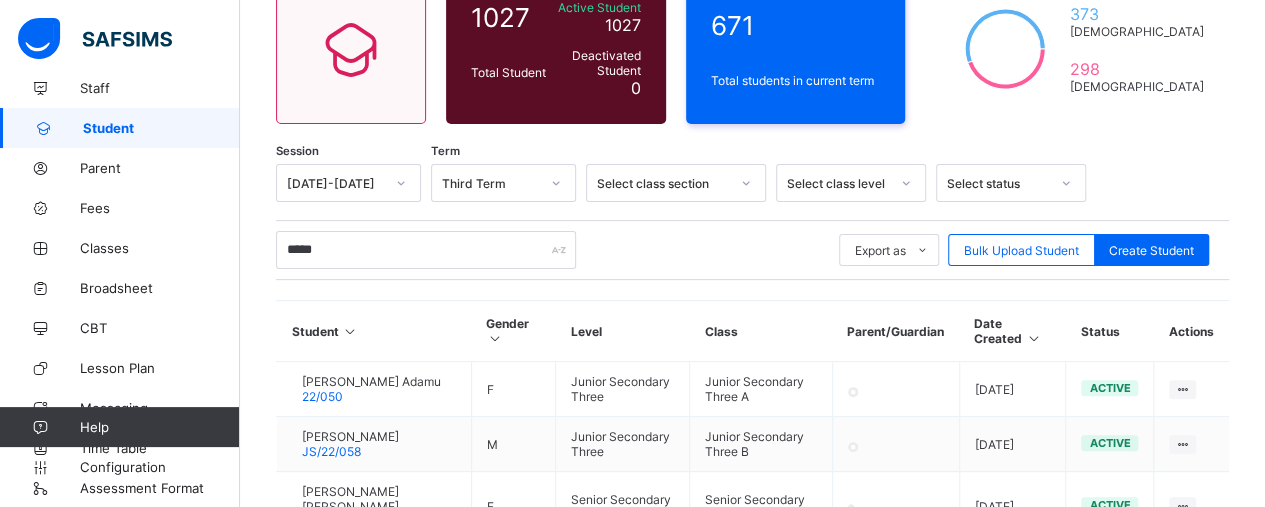 scroll, scrollTop: 200, scrollLeft: 0, axis: vertical 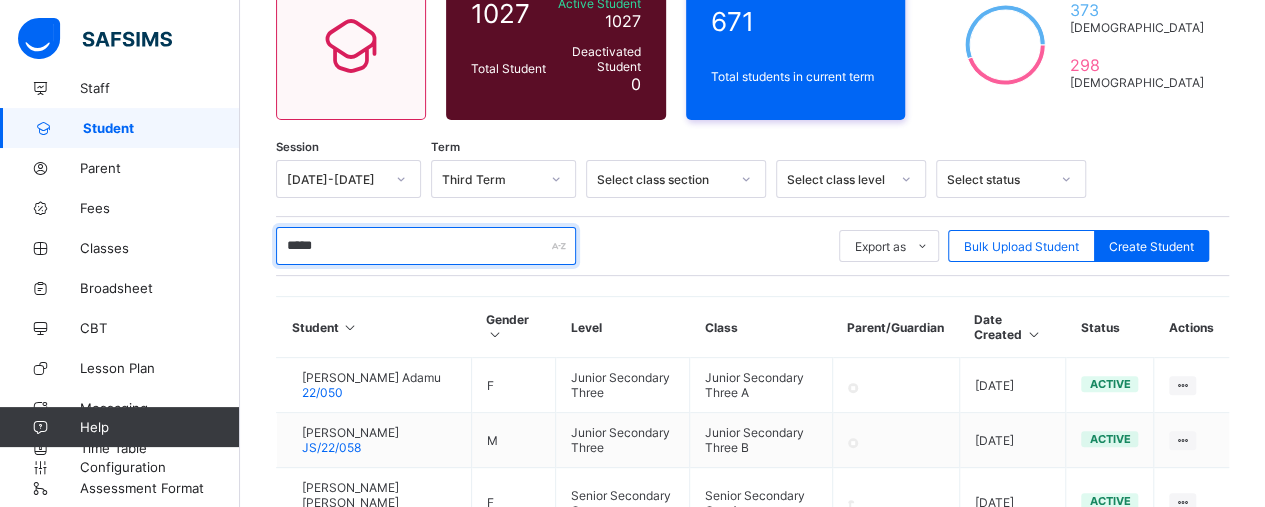 drag, startPoint x: 350, startPoint y: 237, endPoint x: 262, endPoint y: 249, distance: 88.814415 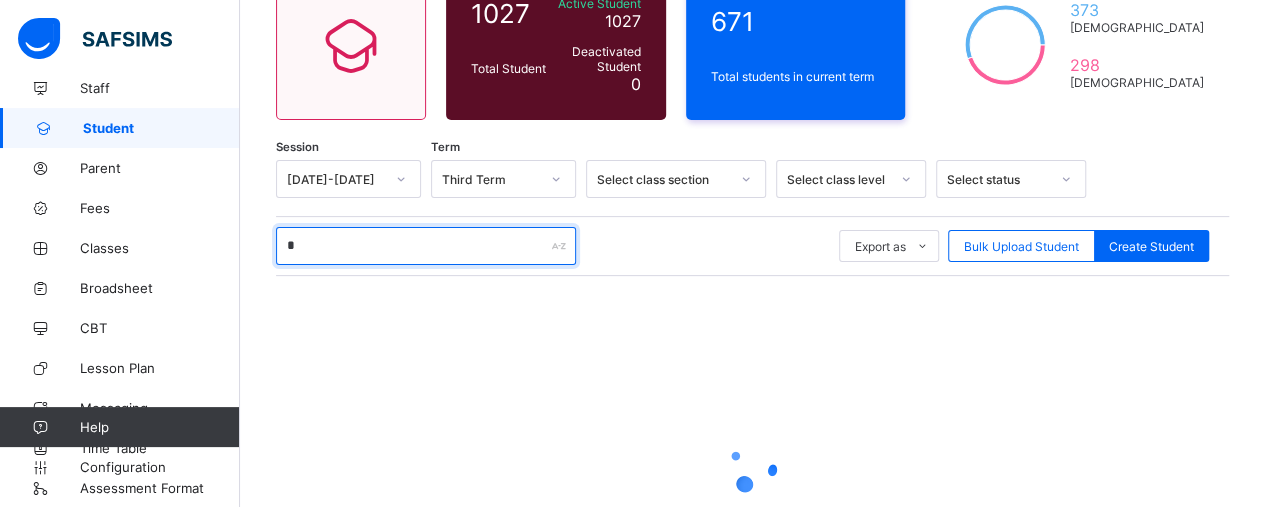 type on "**" 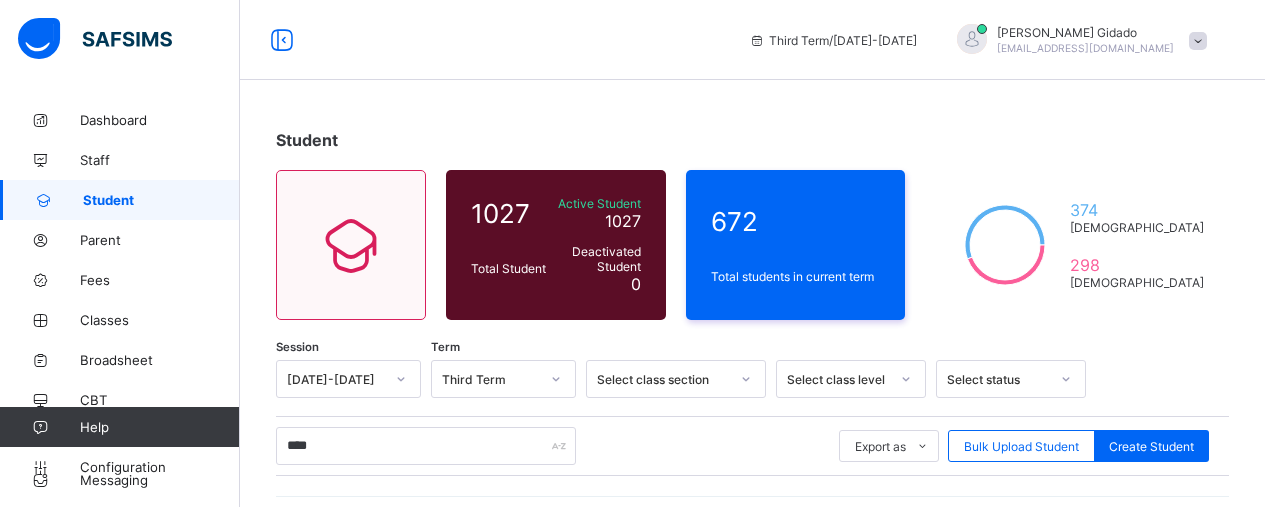 scroll, scrollTop: 700, scrollLeft: 0, axis: vertical 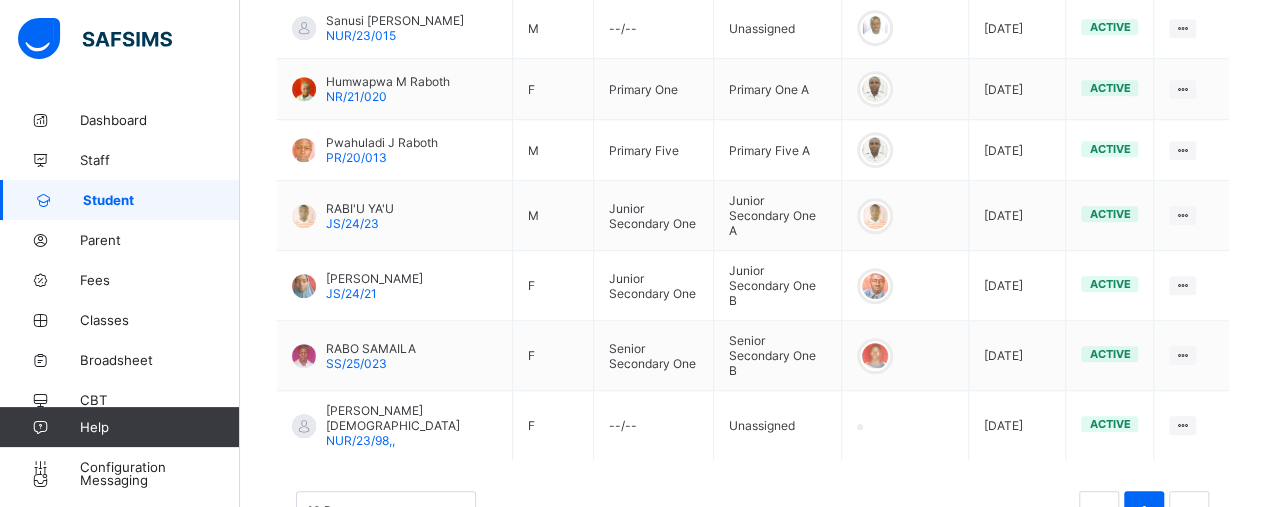 type on "****" 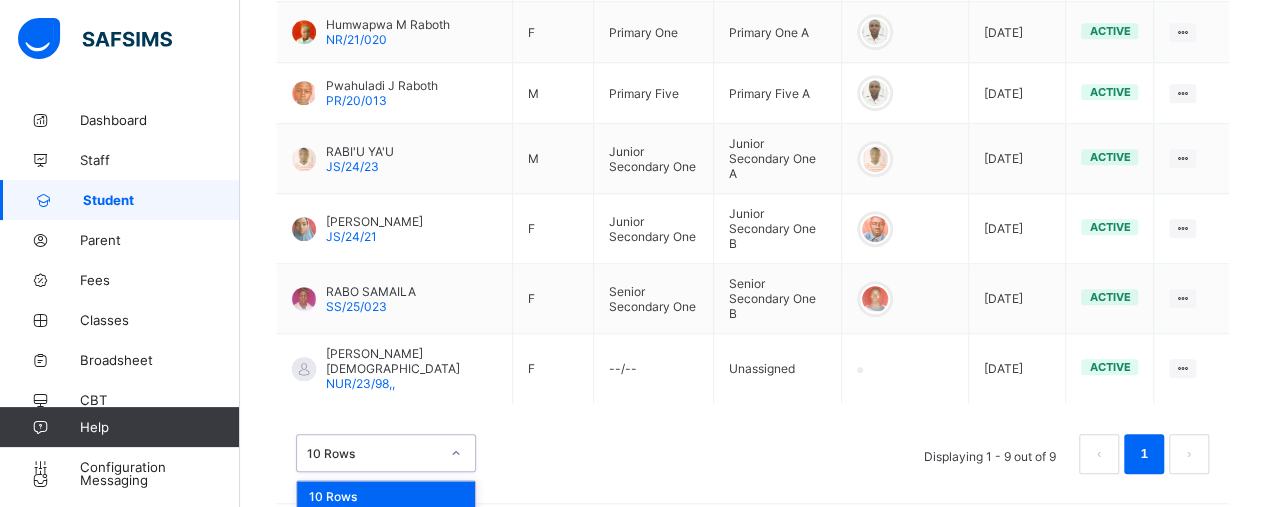 click on "50 Rows" at bounding box center [386, 558] 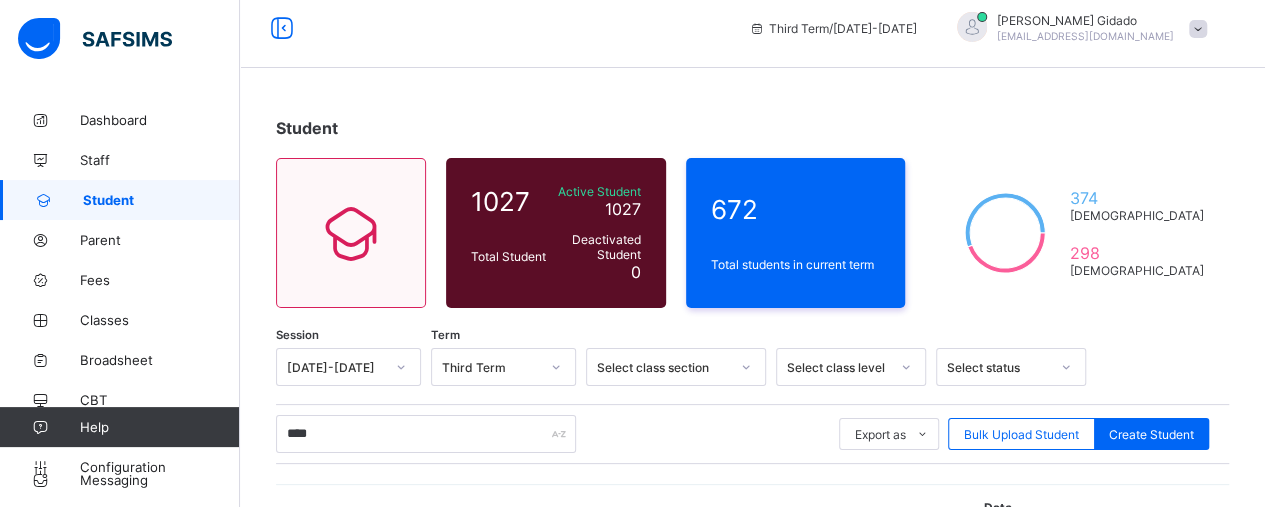 scroll, scrollTop: 0, scrollLeft: 0, axis: both 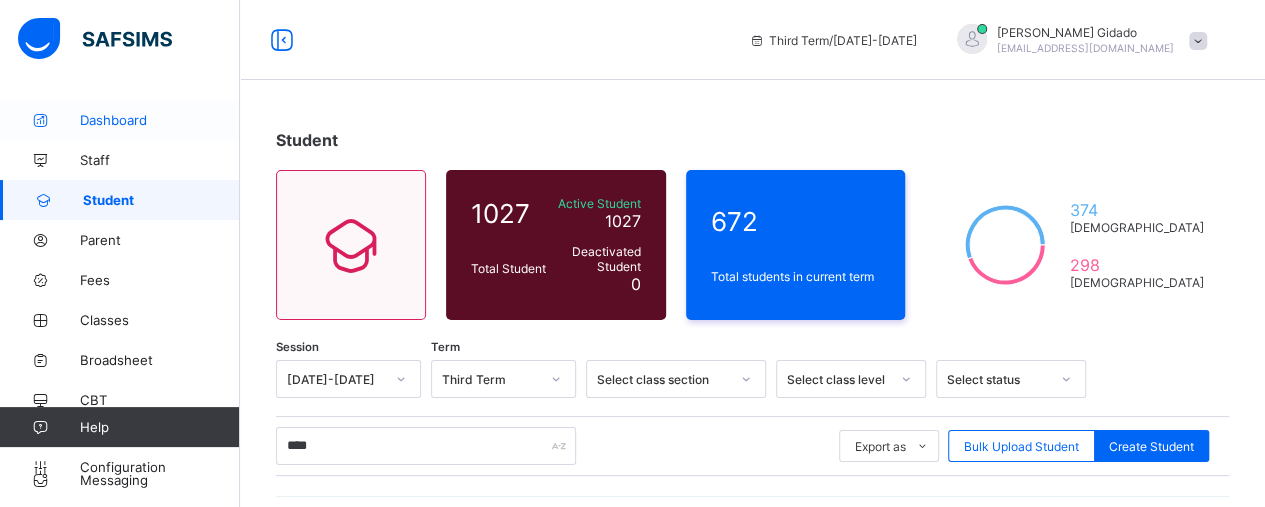 click on "Dashboard" at bounding box center [120, 120] 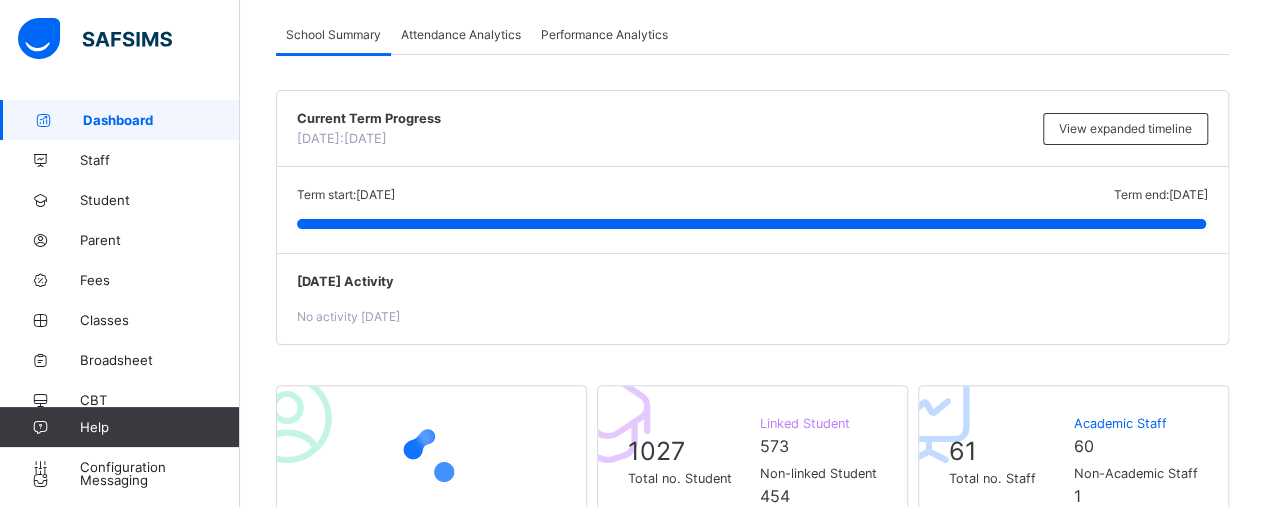 scroll, scrollTop: 0, scrollLeft: 0, axis: both 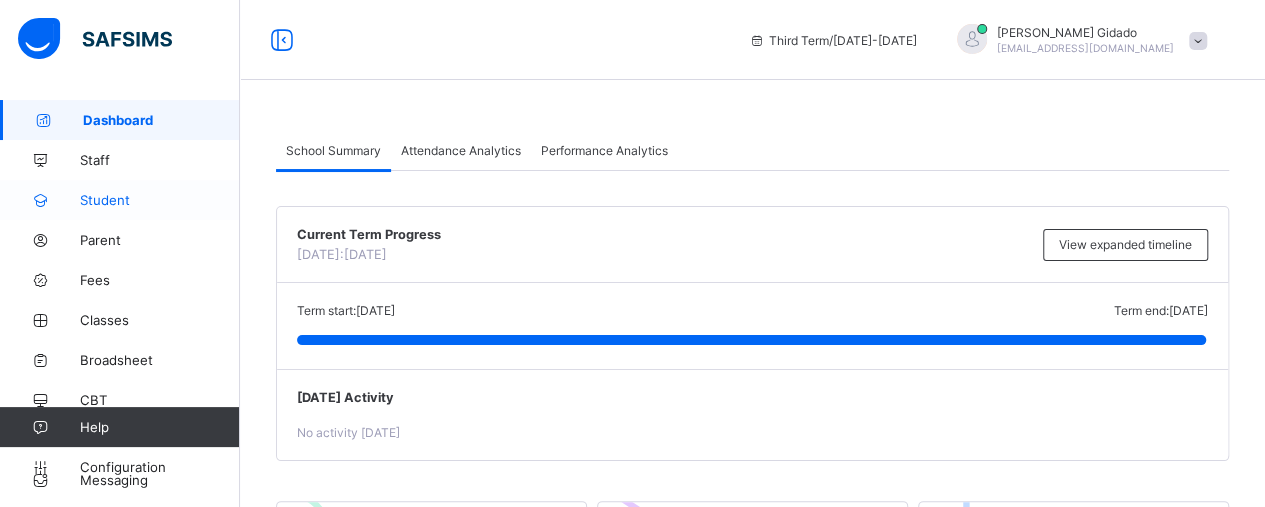 click on "Student" at bounding box center [160, 200] 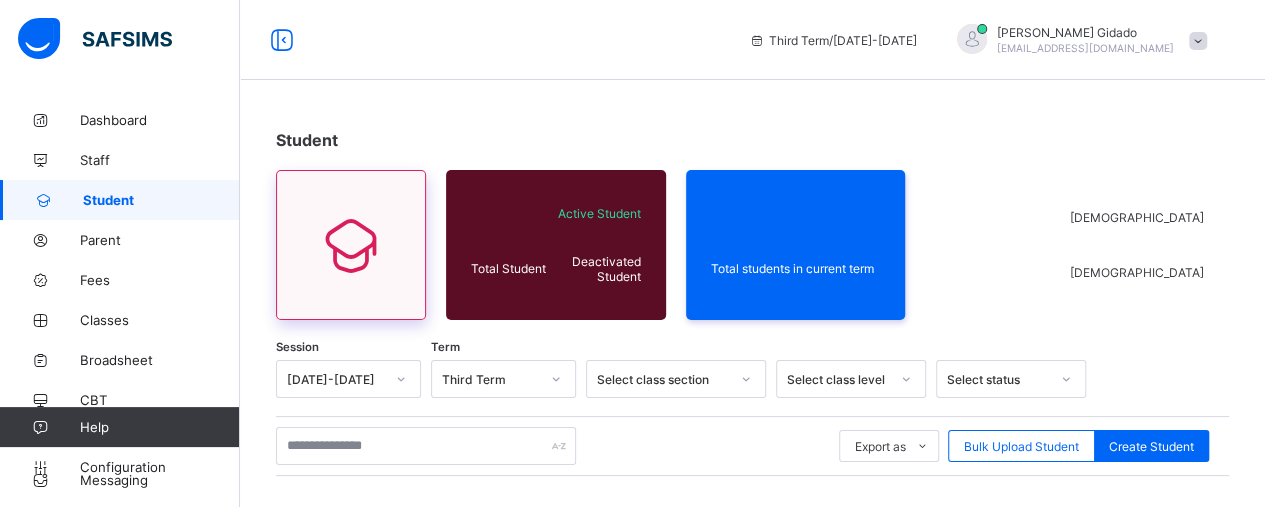scroll, scrollTop: 100, scrollLeft: 0, axis: vertical 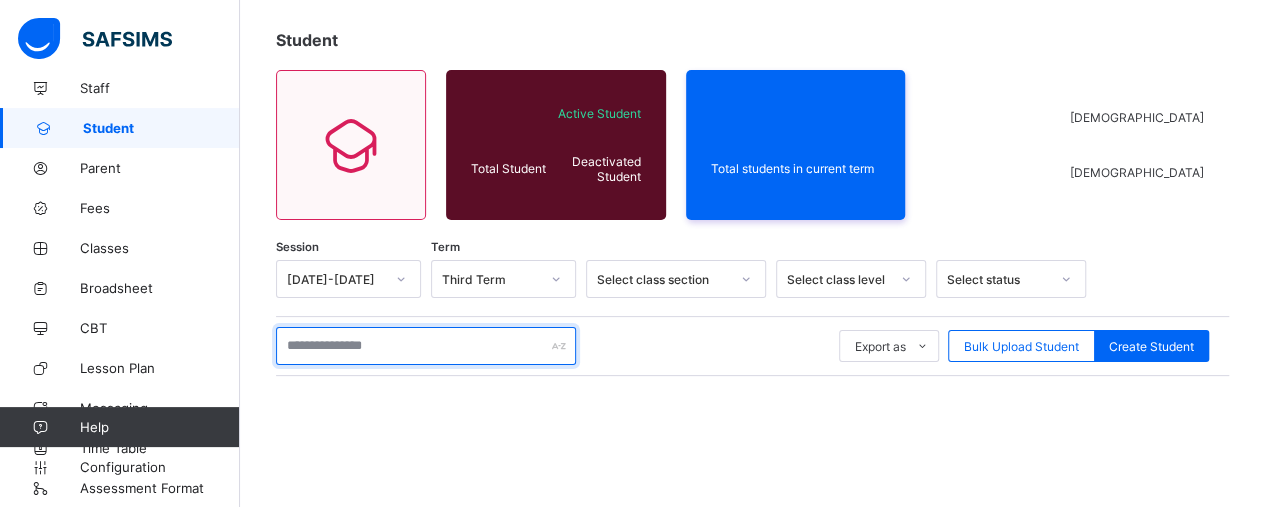 click at bounding box center (426, 346) 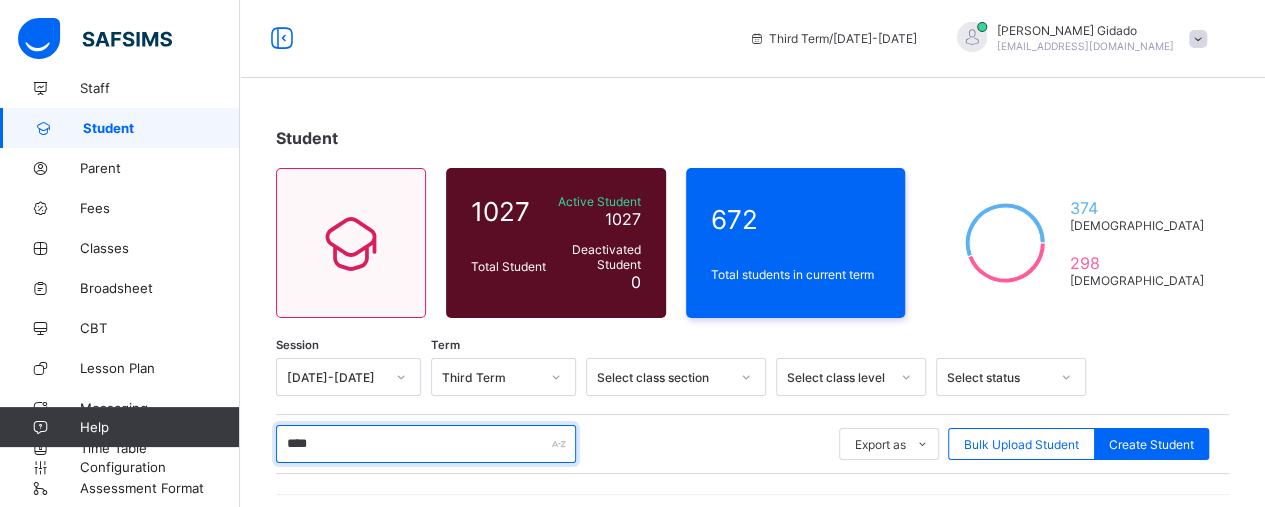 scroll, scrollTop: 0, scrollLeft: 0, axis: both 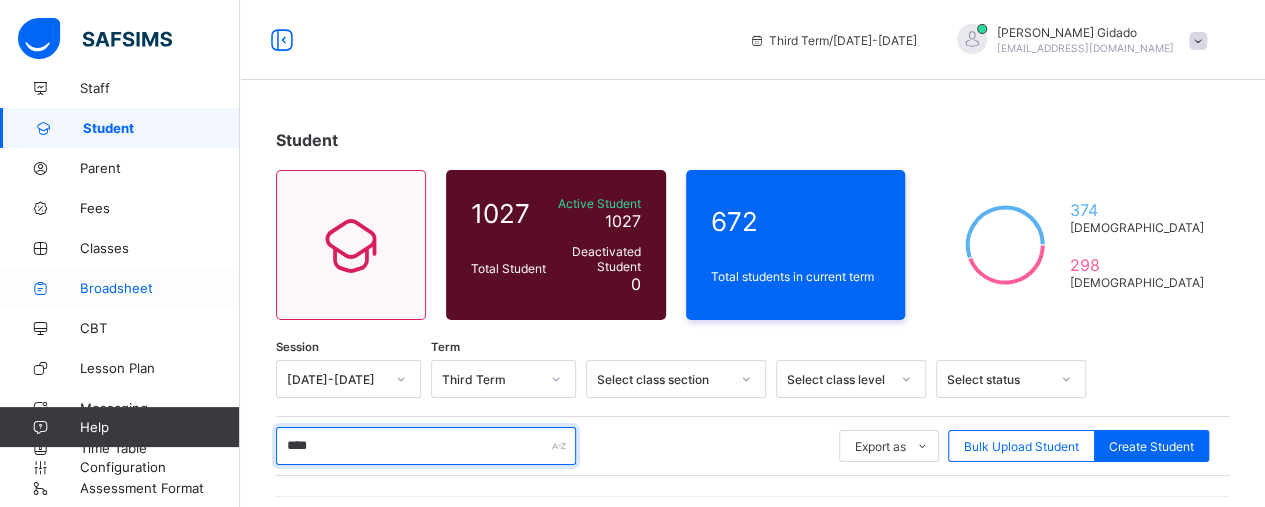 type on "****" 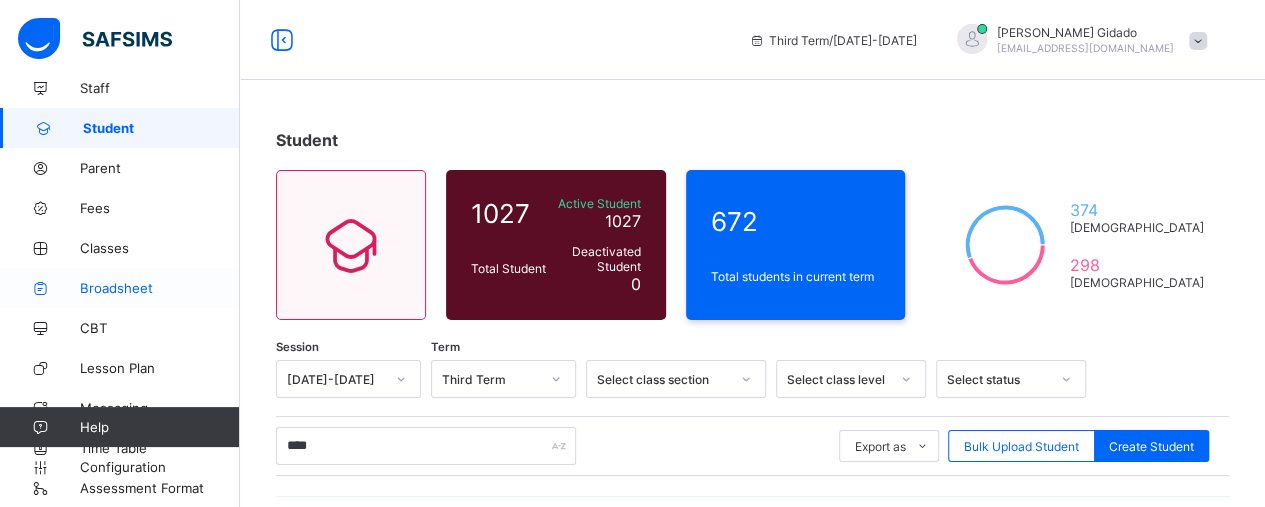 click on "Broadsheet" at bounding box center [160, 288] 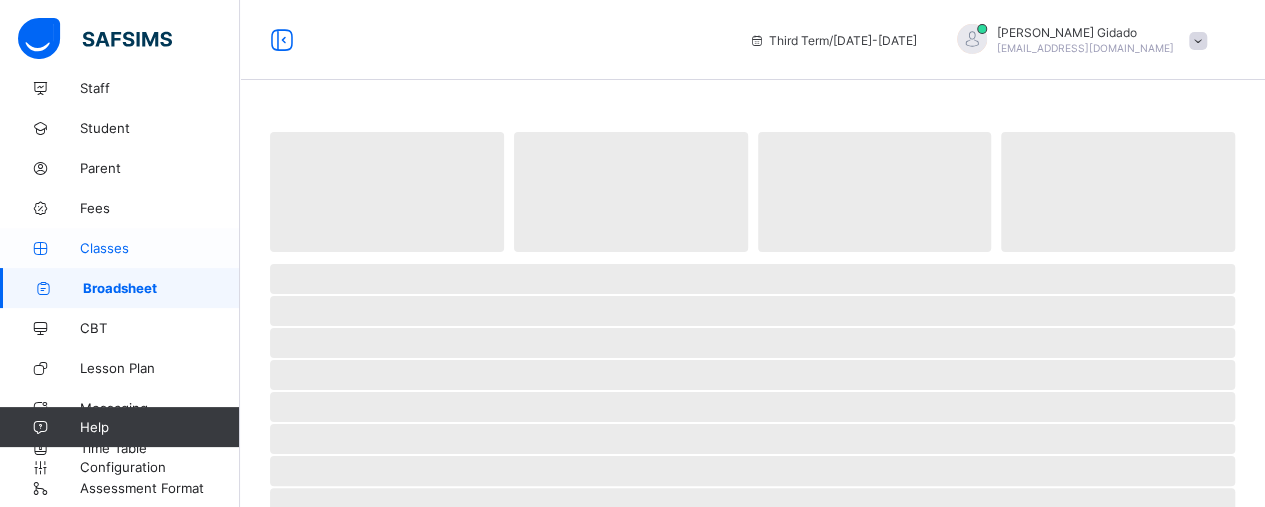 click on "Classes" at bounding box center (160, 248) 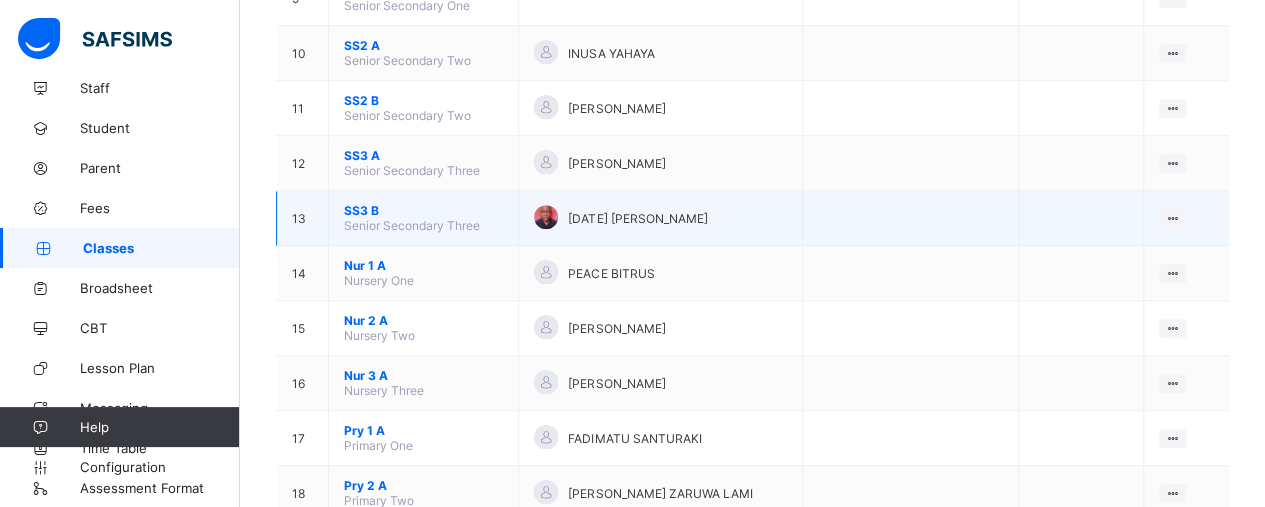 scroll, scrollTop: 800, scrollLeft: 0, axis: vertical 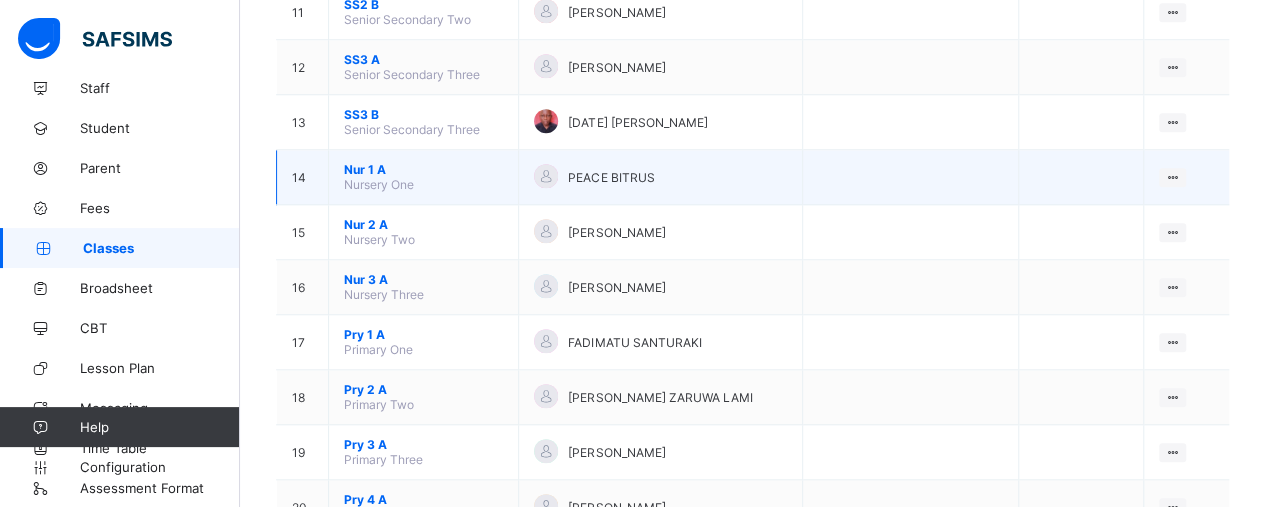 click on "Nur 1   A" at bounding box center (423, 169) 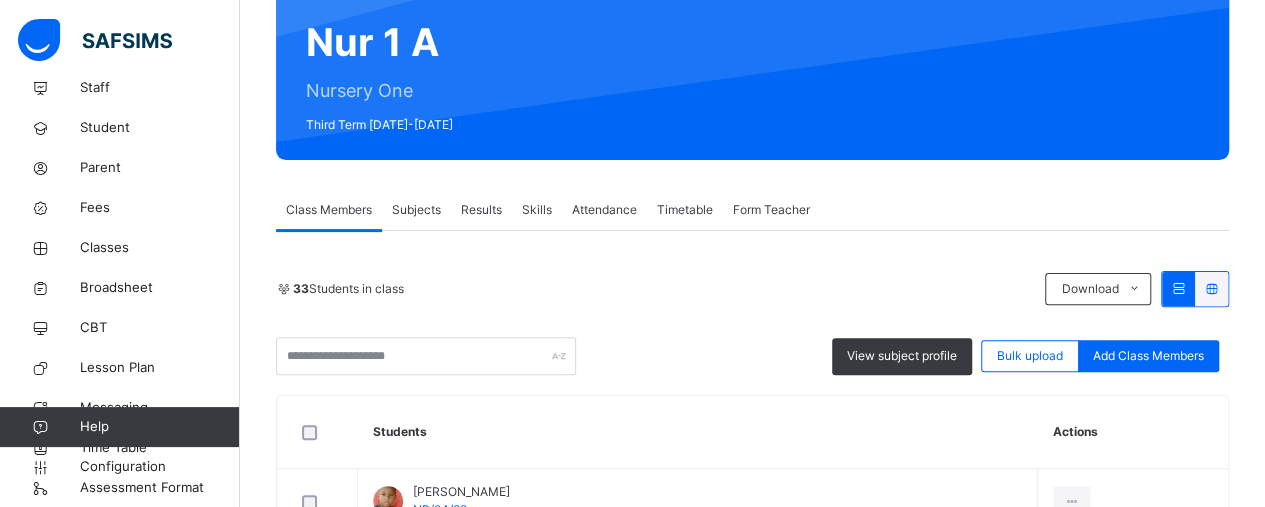 scroll, scrollTop: 0, scrollLeft: 0, axis: both 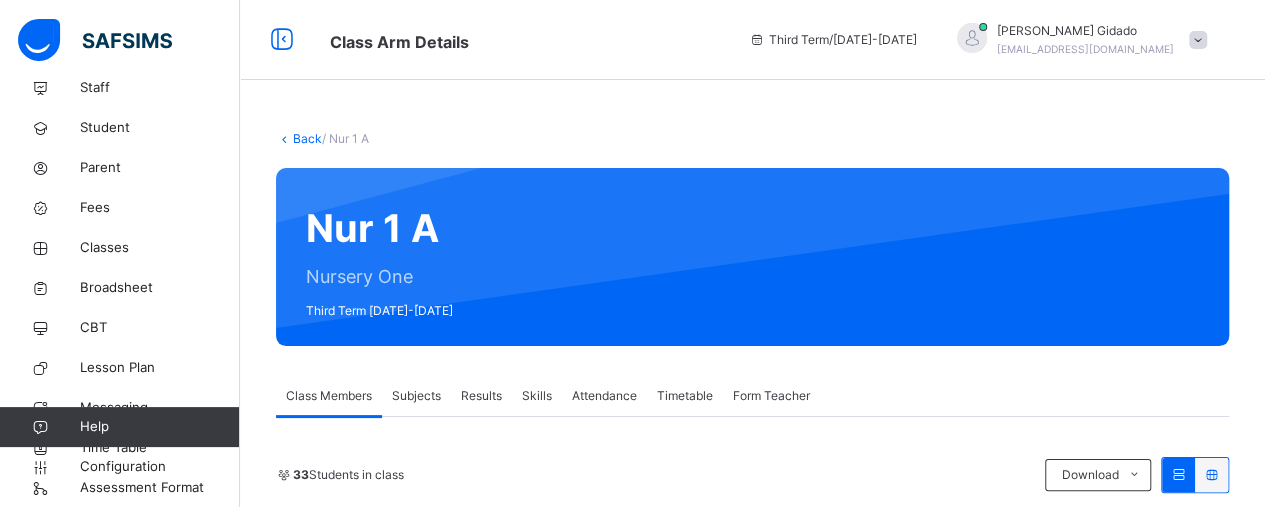 click on "Back" at bounding box center [307, 138] 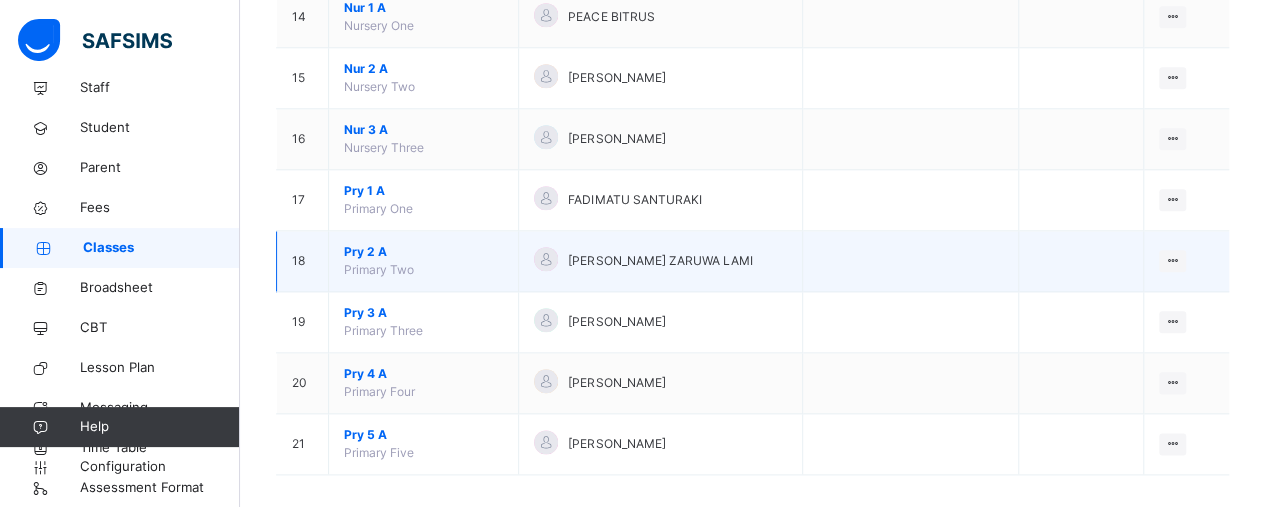 scroll, scrollTop: 1054, scrollLeft: 0, axis: vertical 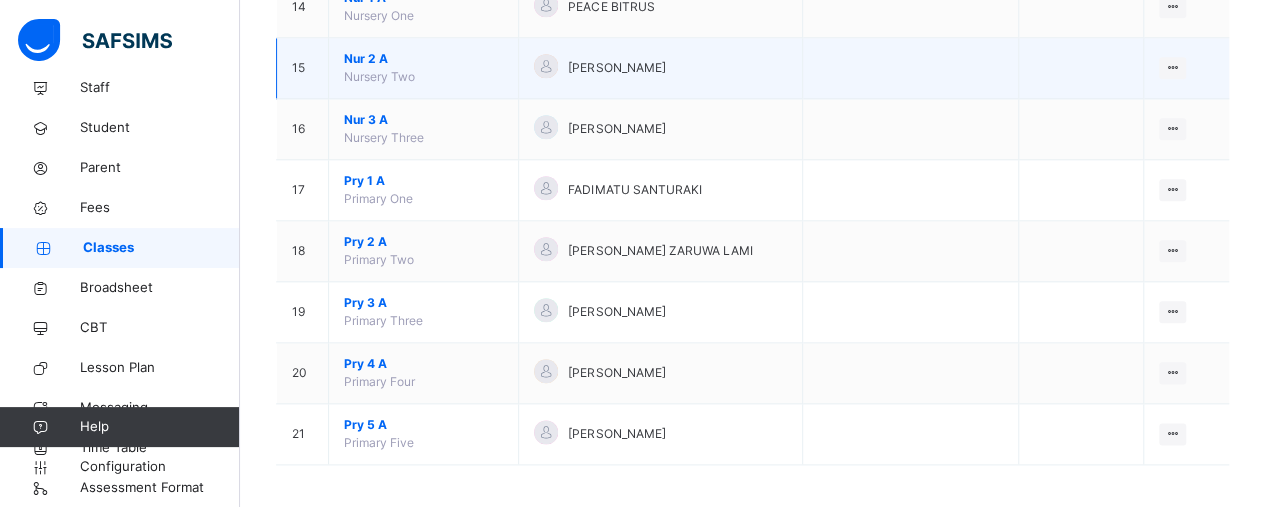 click on "Nur 2   A" at bounding box center (423, 59) 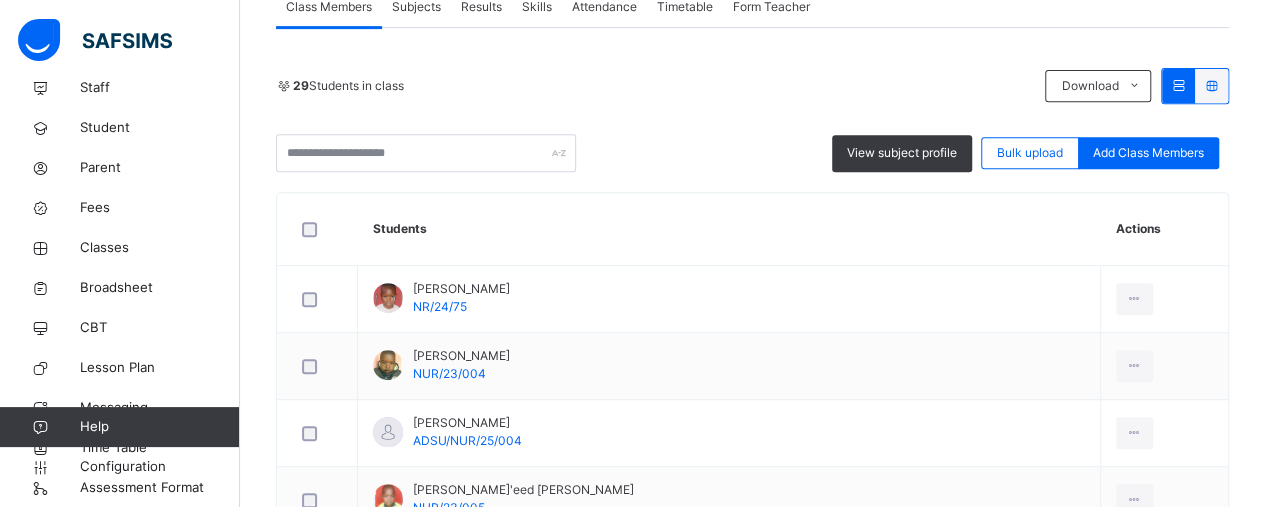 scroll, scrollTop: 0, scrollLeft: 0, axis: both 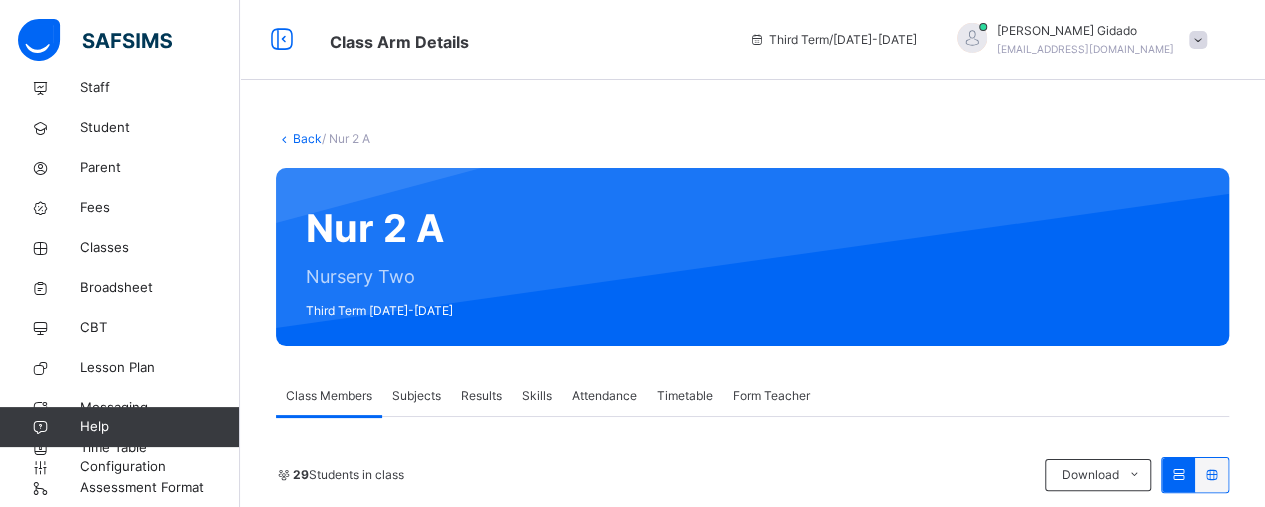 click on "Back" at bounding box center (307, 138) 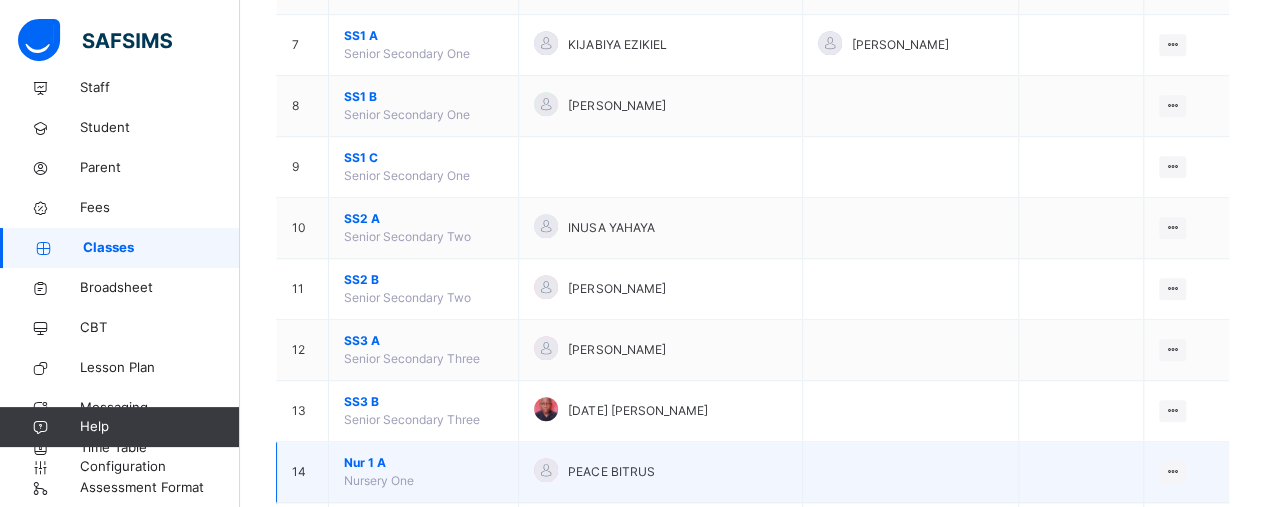 scroll, scrollTop: 800, scrollLeft: 0, axis: vertical 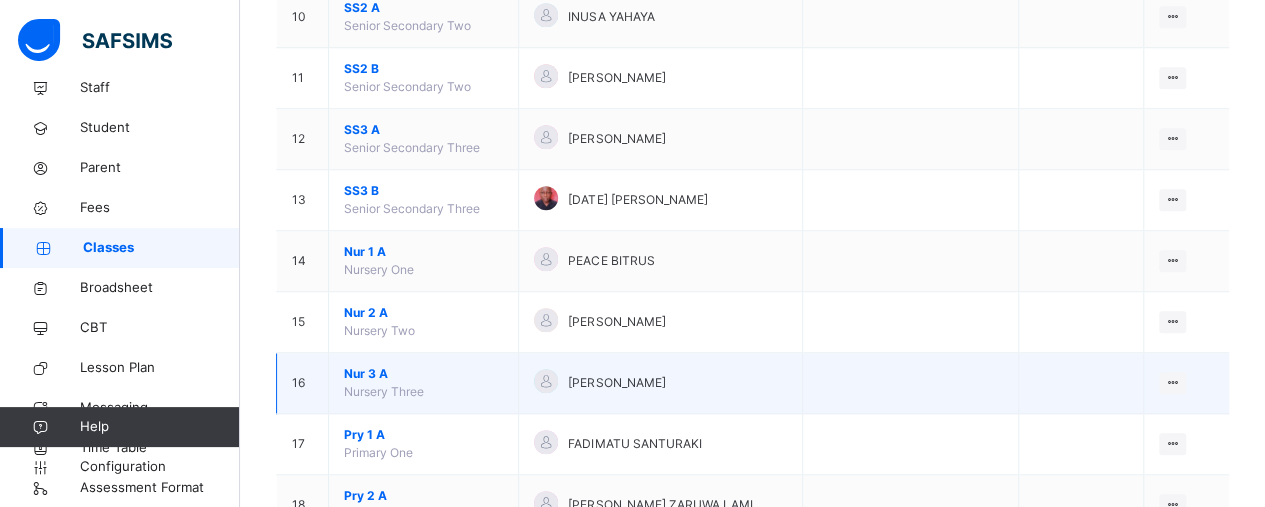 click on "Nur 3   A" at bounding box center (423, 374) 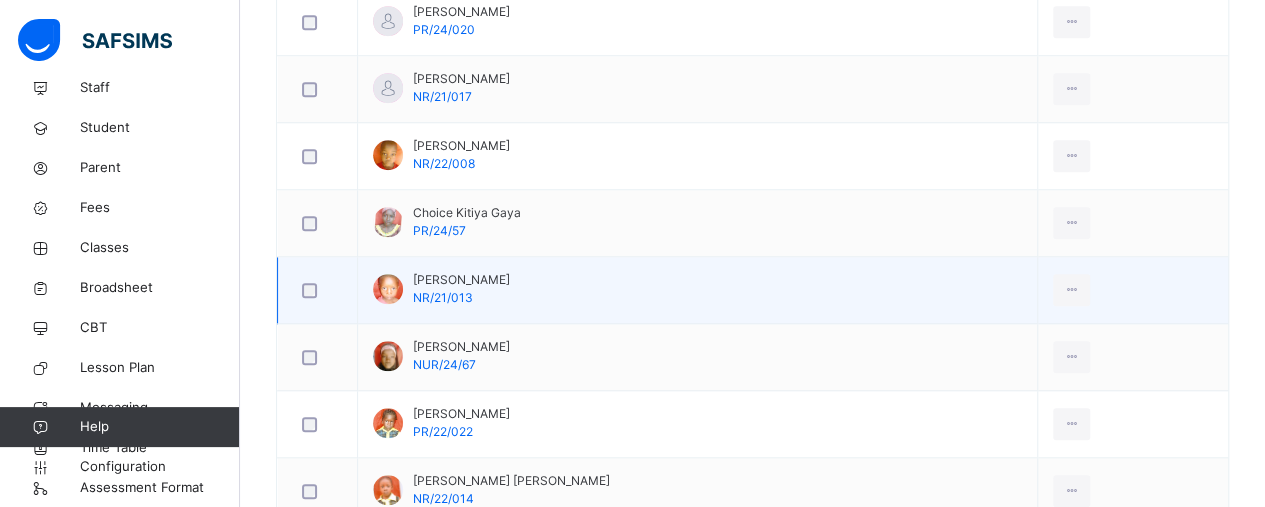scroll, scrollTop: 525, scrollLeft: 0, axis: vertical 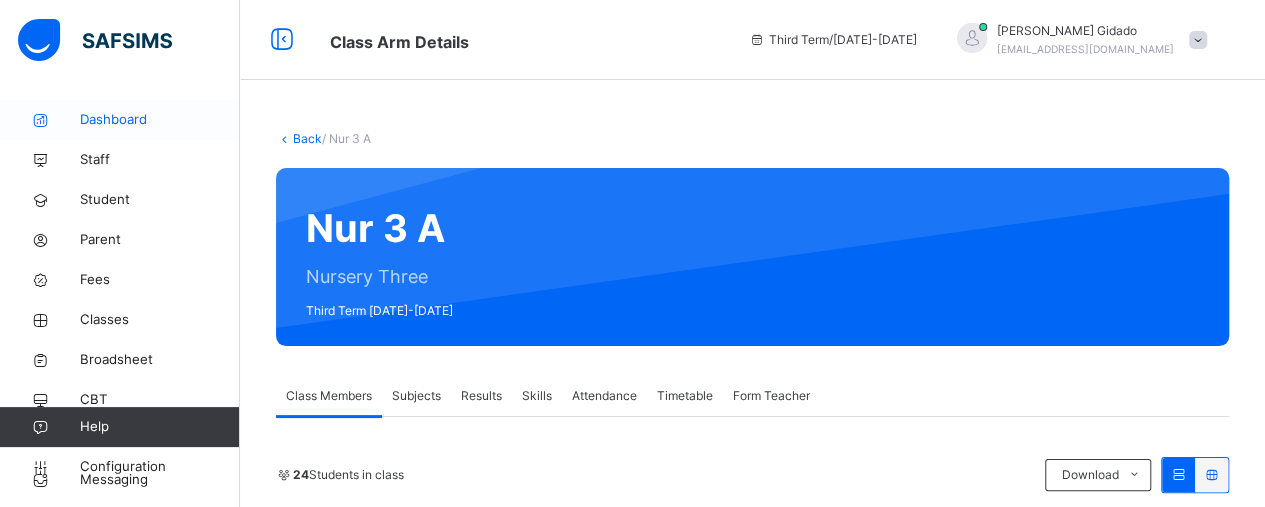 click on "Dashboard" at bounding box center [160, 120] 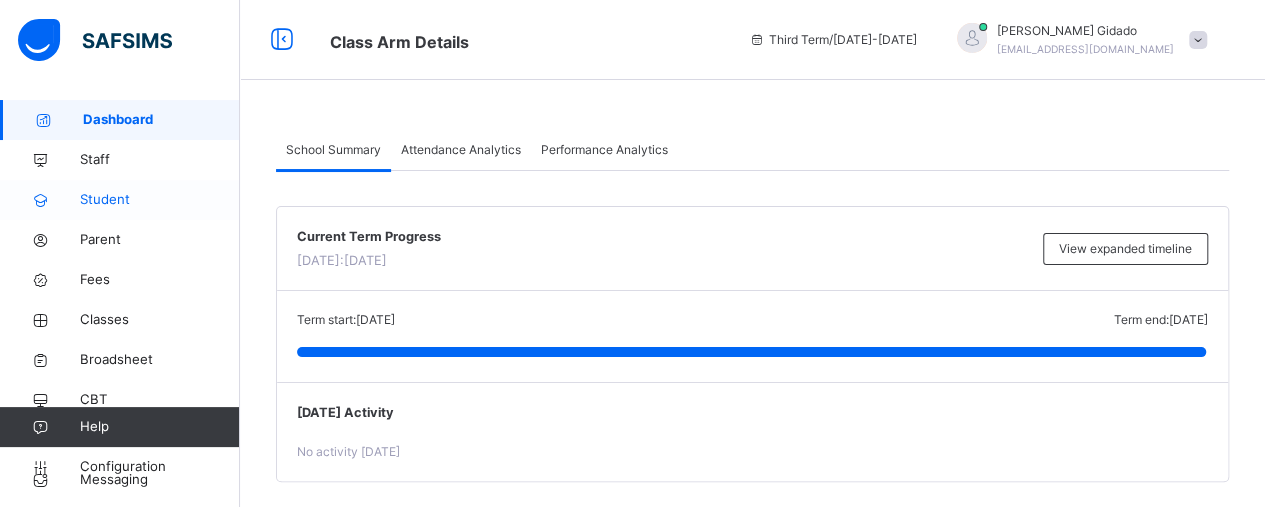 click on "Student" at bounding box center (160, 200) 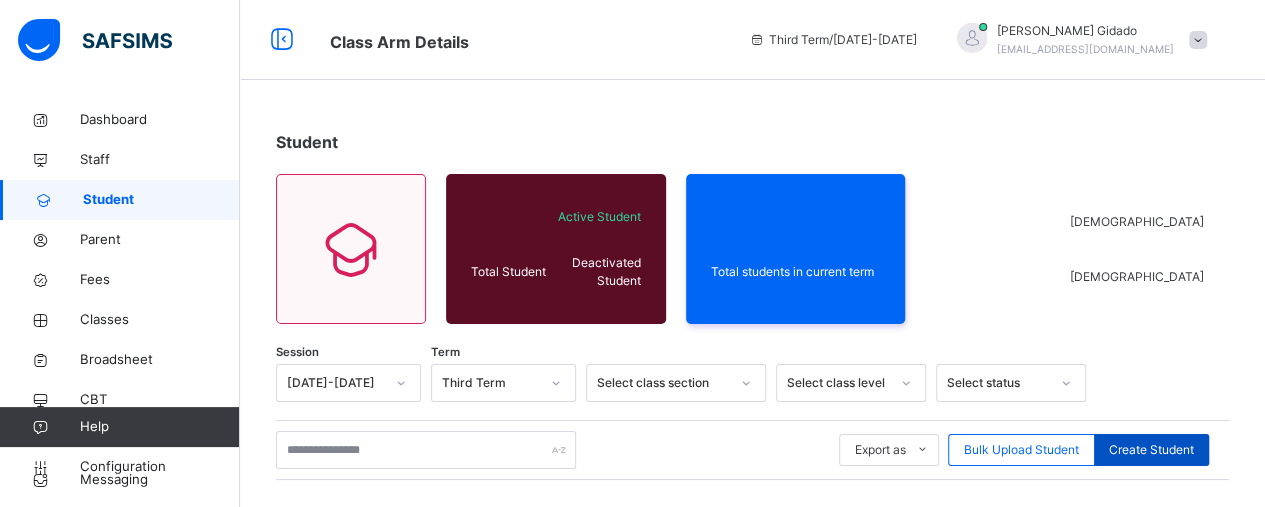 click on "Create Student" at bounding box center [1151, 450] 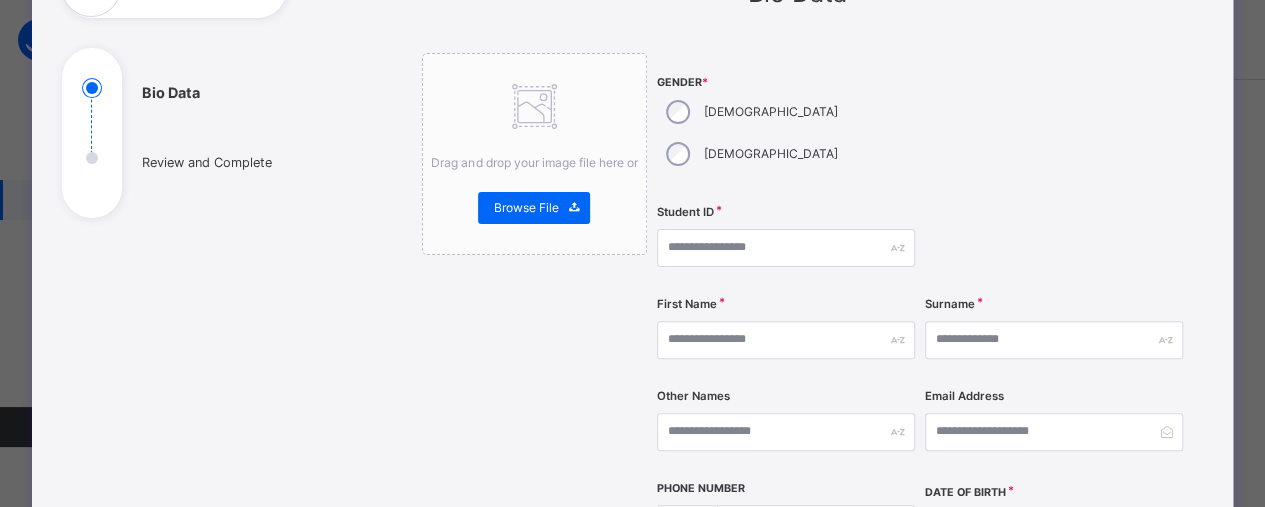 scroll, scrollTop: 0, scrollLeft: 0, axis: both 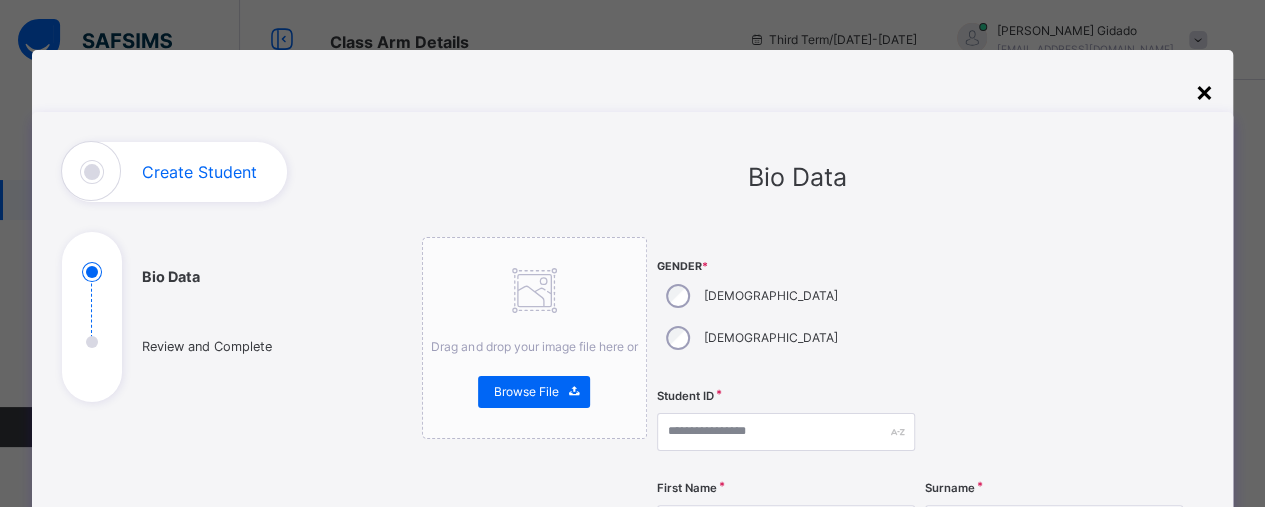 click on "×" at bounding box center (1203, 91) 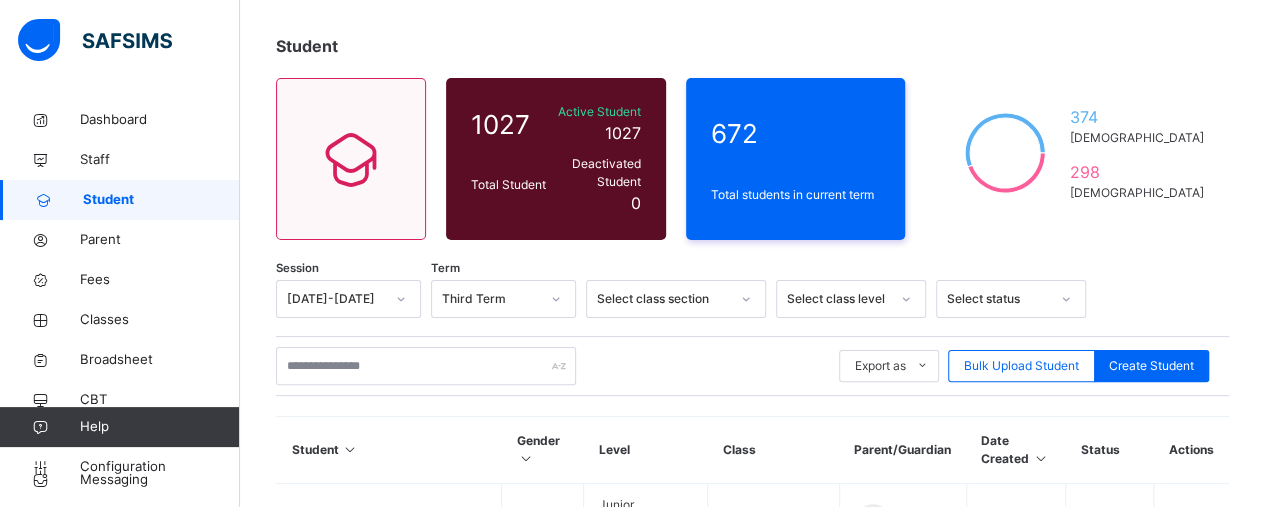 scroll, scrollTop: 100, scrollLeft: 0, axis: vertical 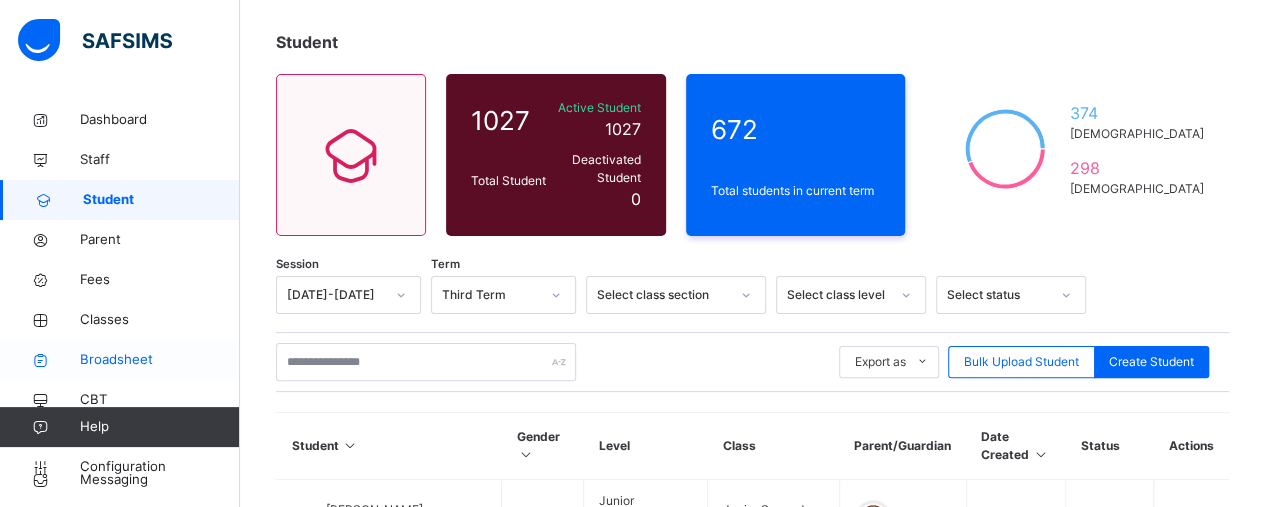 click on "Broadsheet" at bounding box center (160, 360) 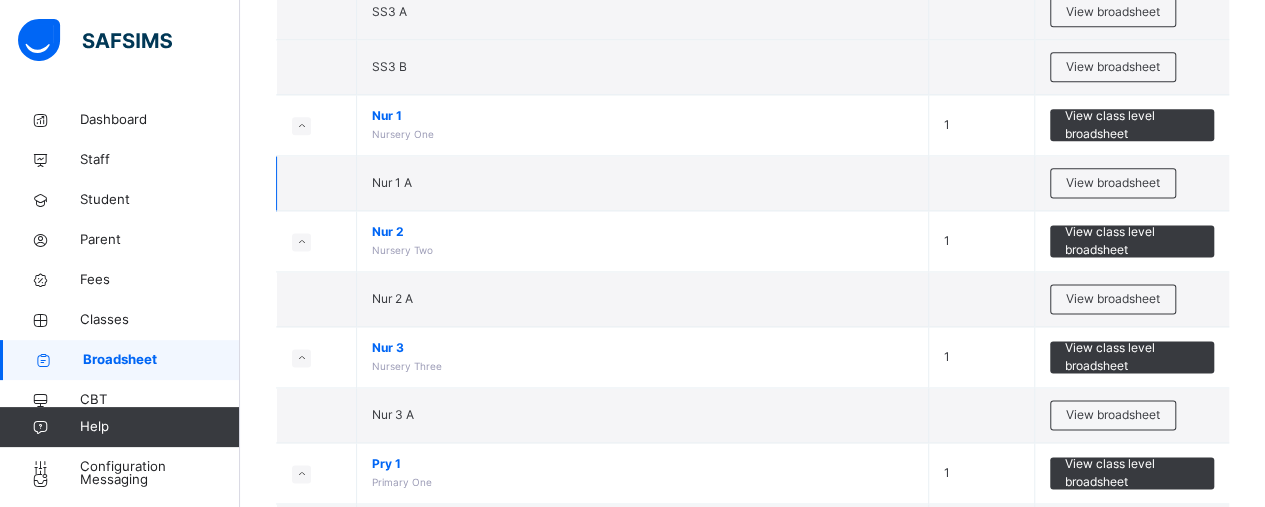 scroll, scrollTop: 1200, scrollLeft: 0, axis: vertical 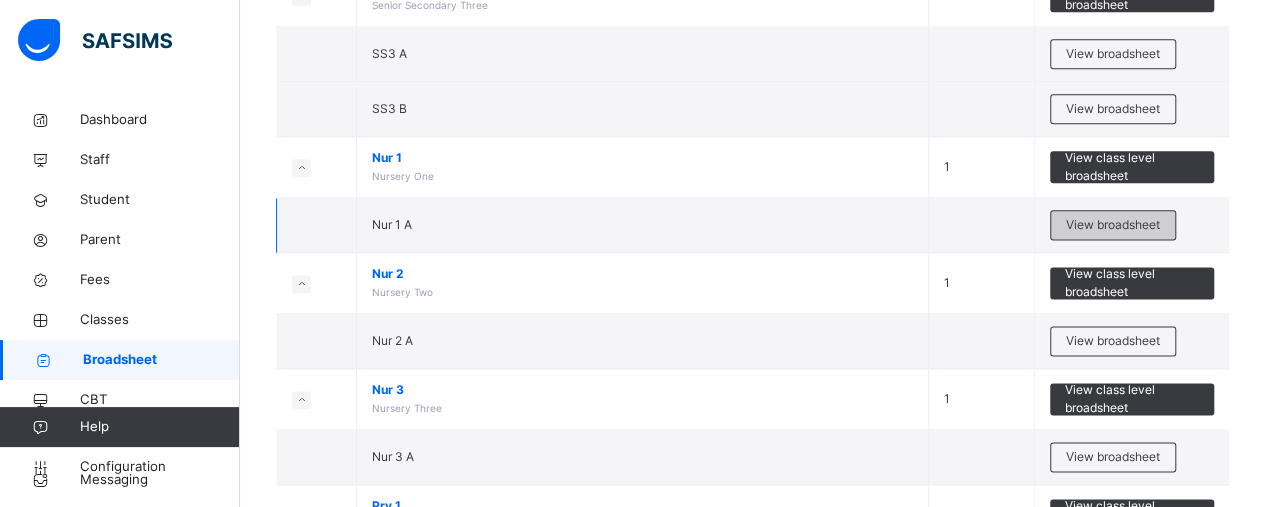 click on "View broadsheet" at bounding box center [1113, 225] 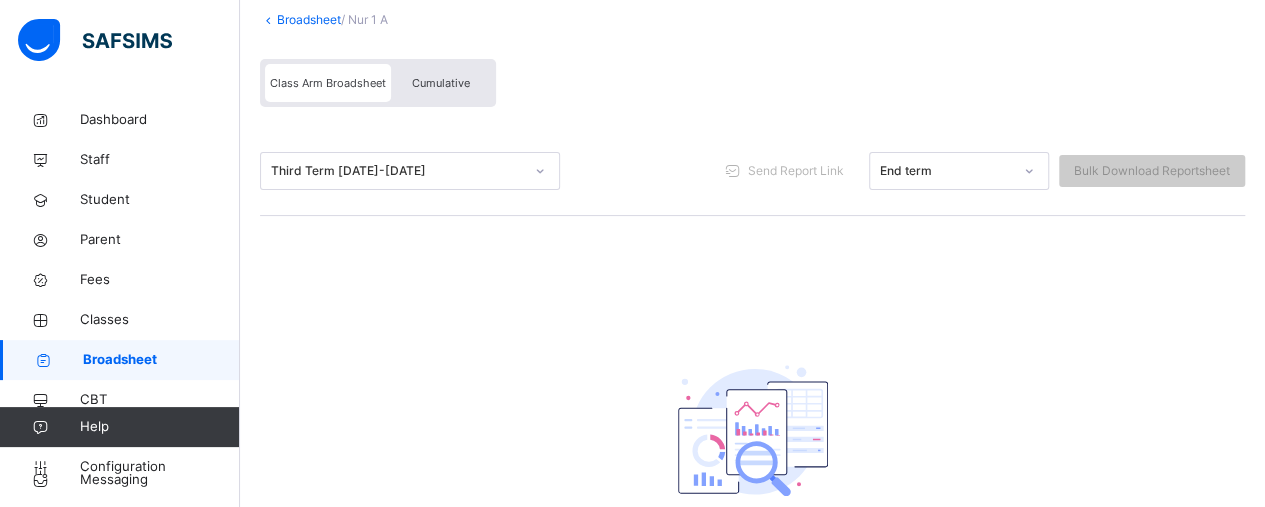 scroll, scrollTop: 0, scrollLeft: 0, axis: both 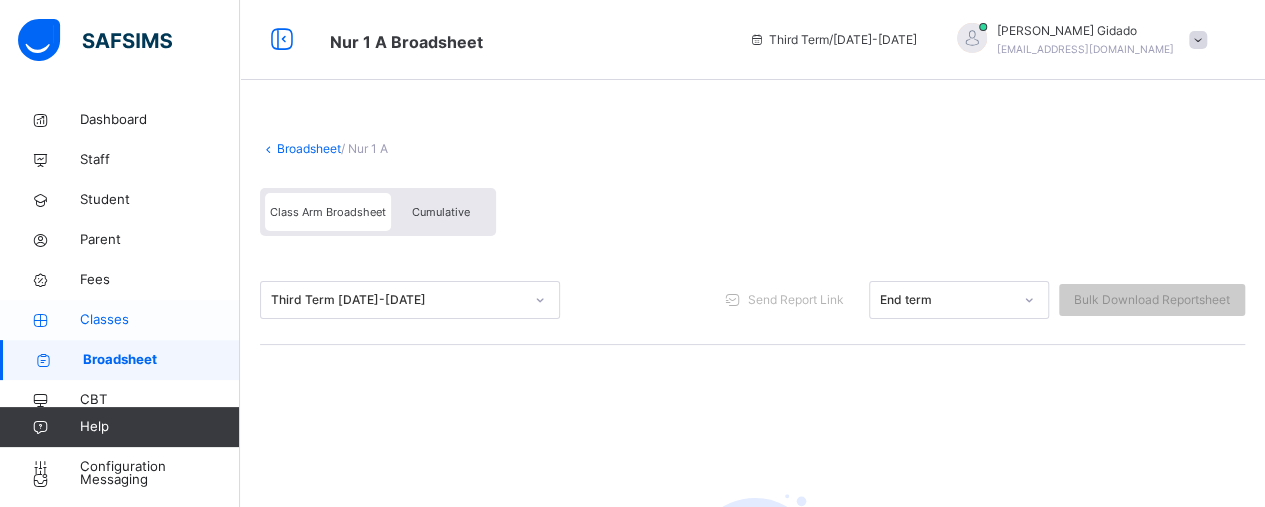 click on "Classes" at bounding box center (160, 320) 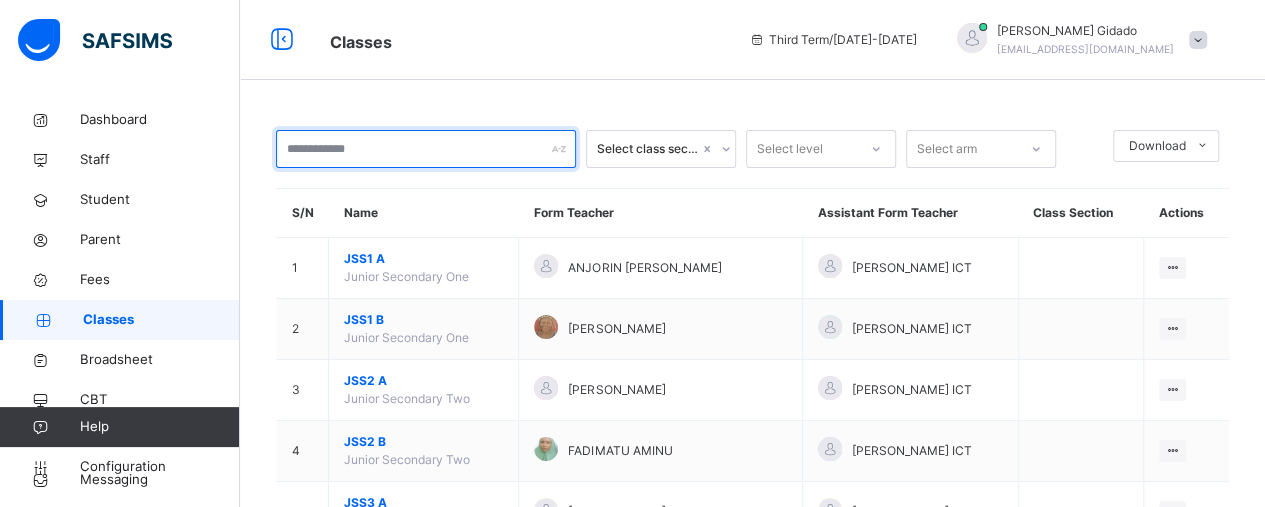 click at bounding box center [426, 149] 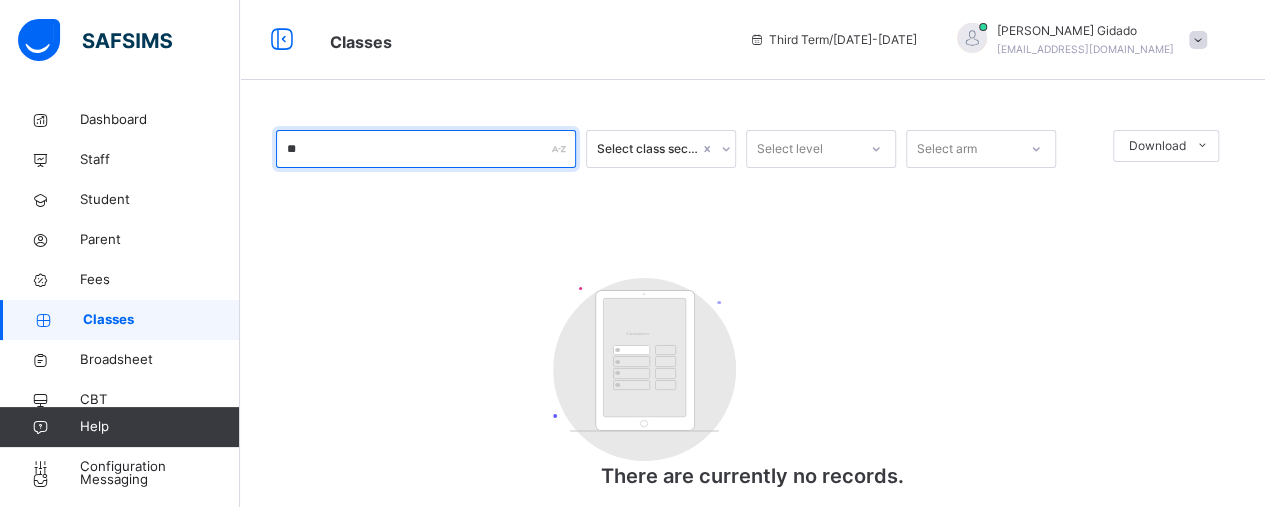 type on "*" 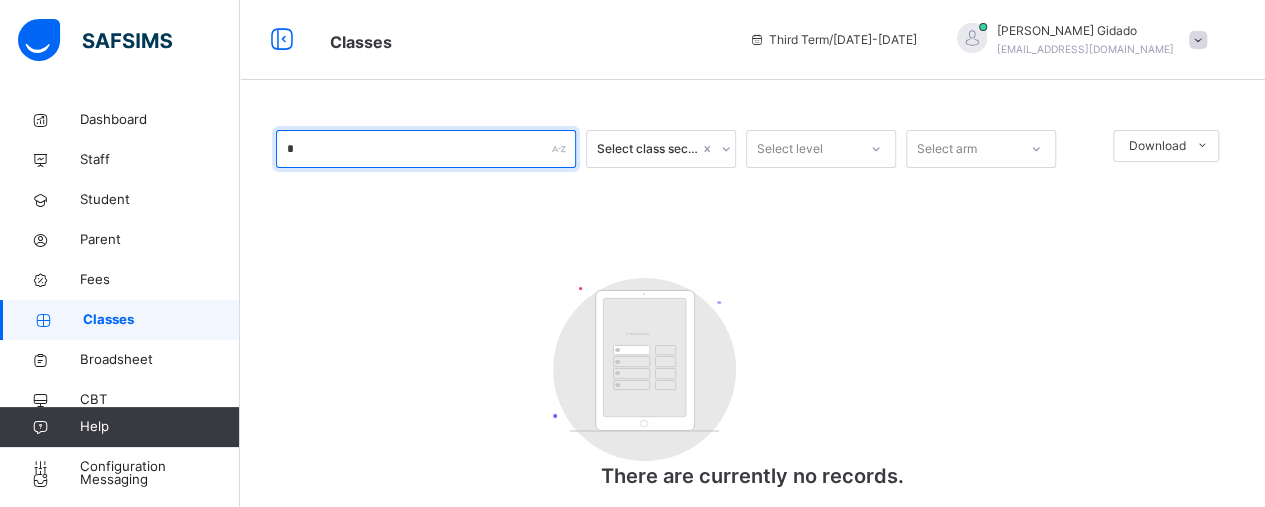 type 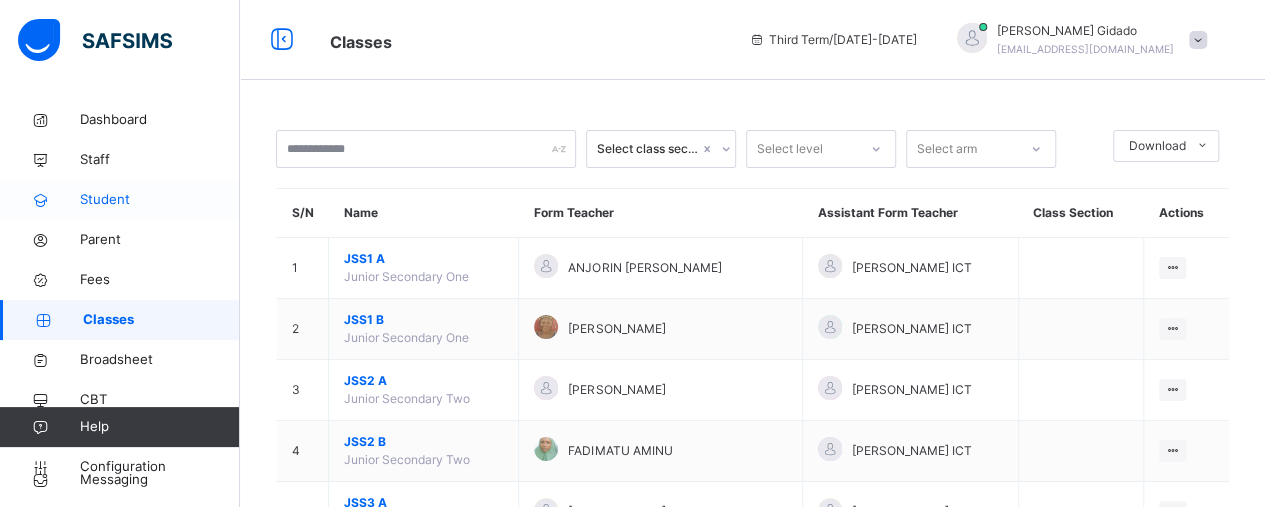 click on "Student" at bounding box center [160, 200] 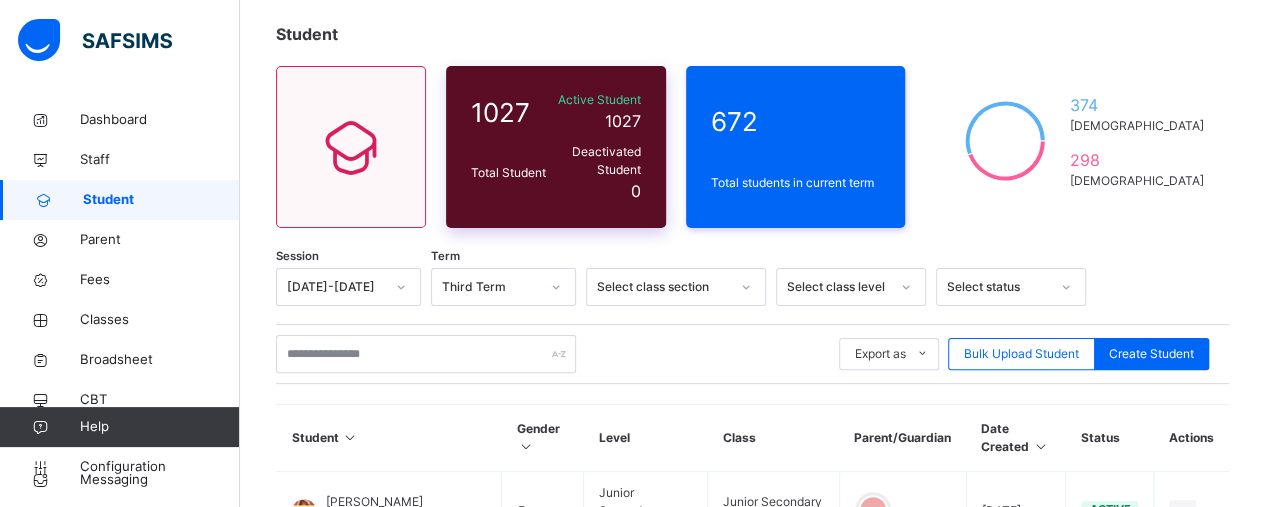 scroll, scrollTop: 200, scrollLeft: 0, axis: vertical 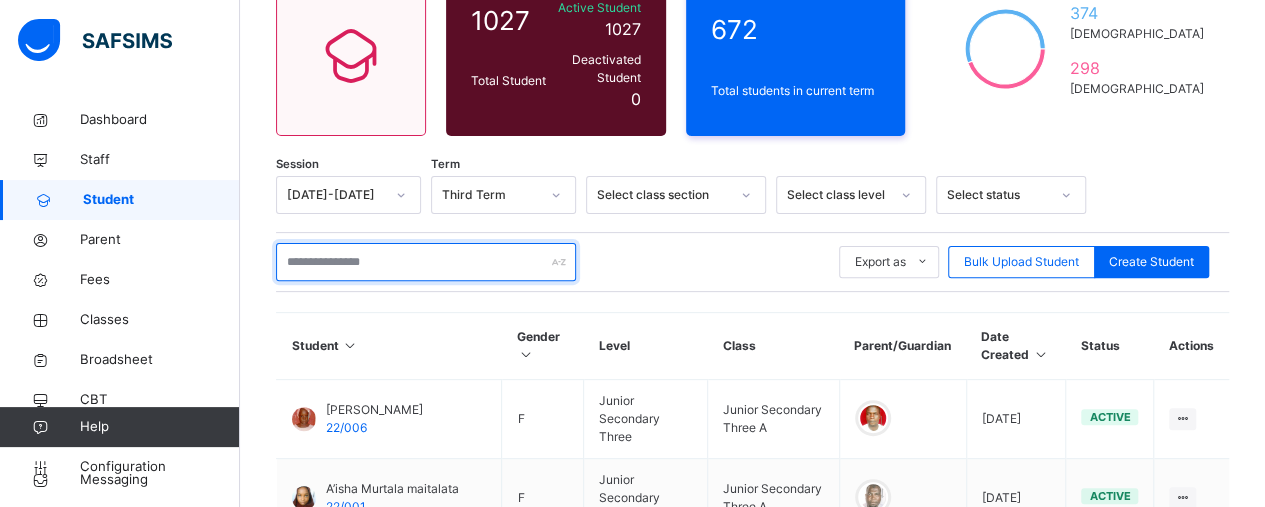 click at bounding box center (426, 262) 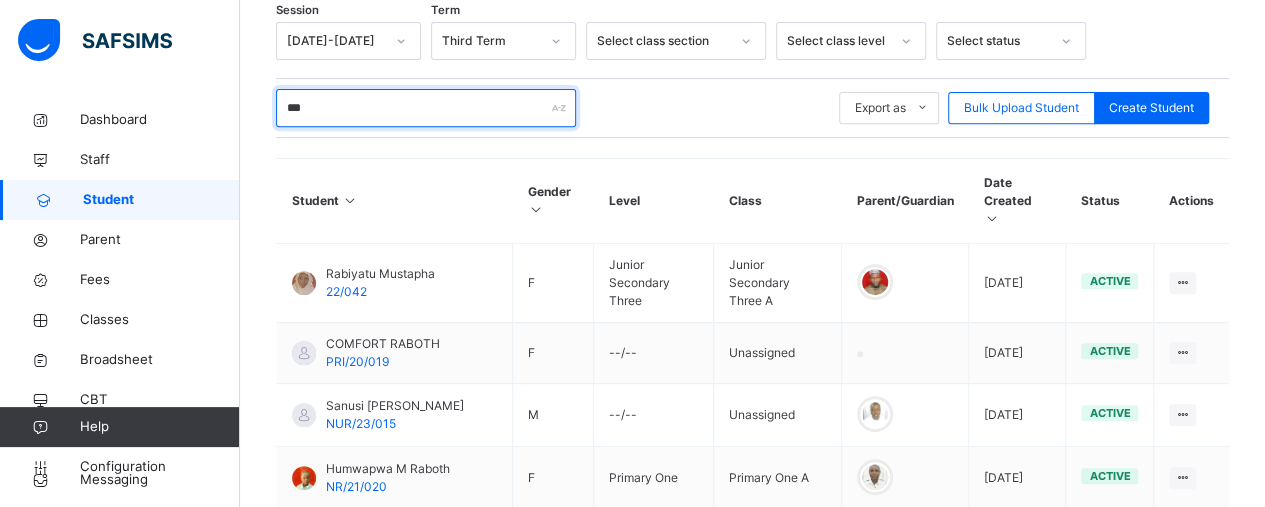 scroll, scrollTop: 232, scrollLeft: 0, axis: vertical 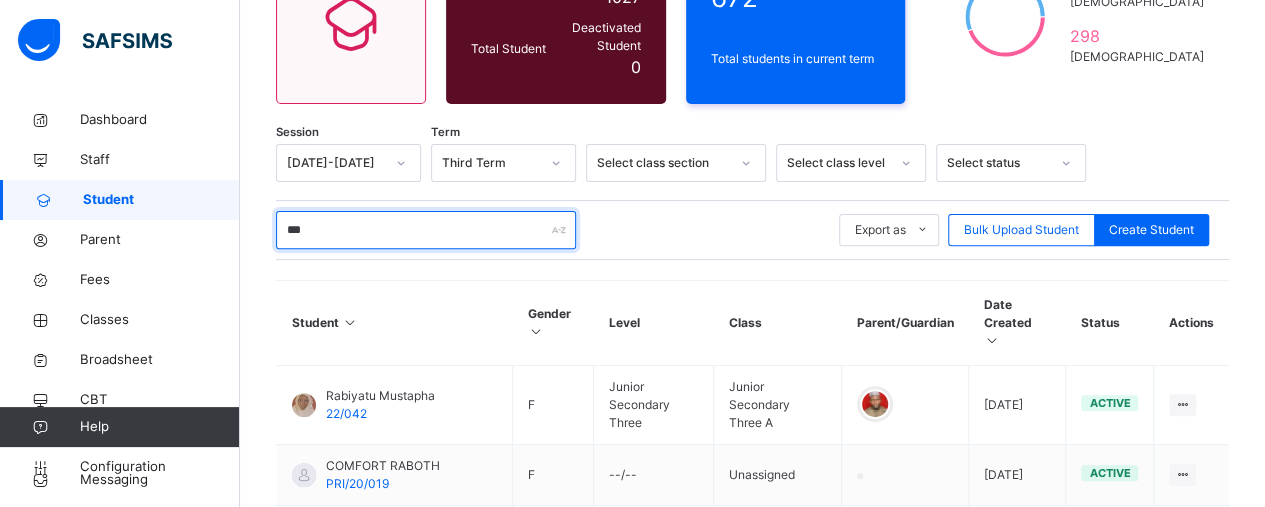 drag, startPoint x: 333, startPoint y: 202, endPoint x: 246, endPoint y: 231, distance: 91.706055 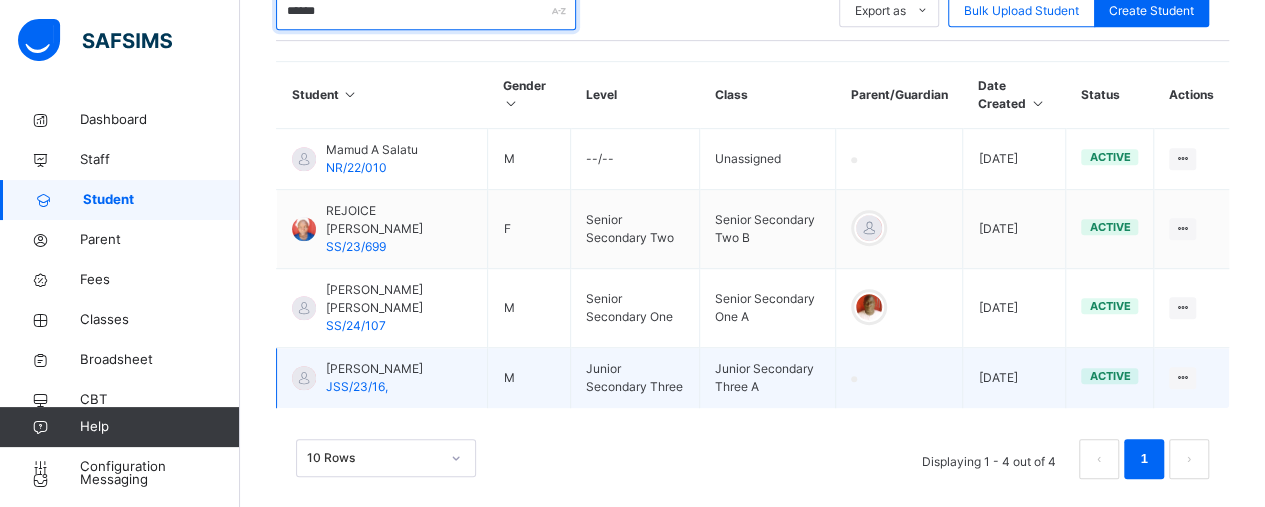 scroll, scrollTop: 460, scrollLeft: 0, axis: vertical 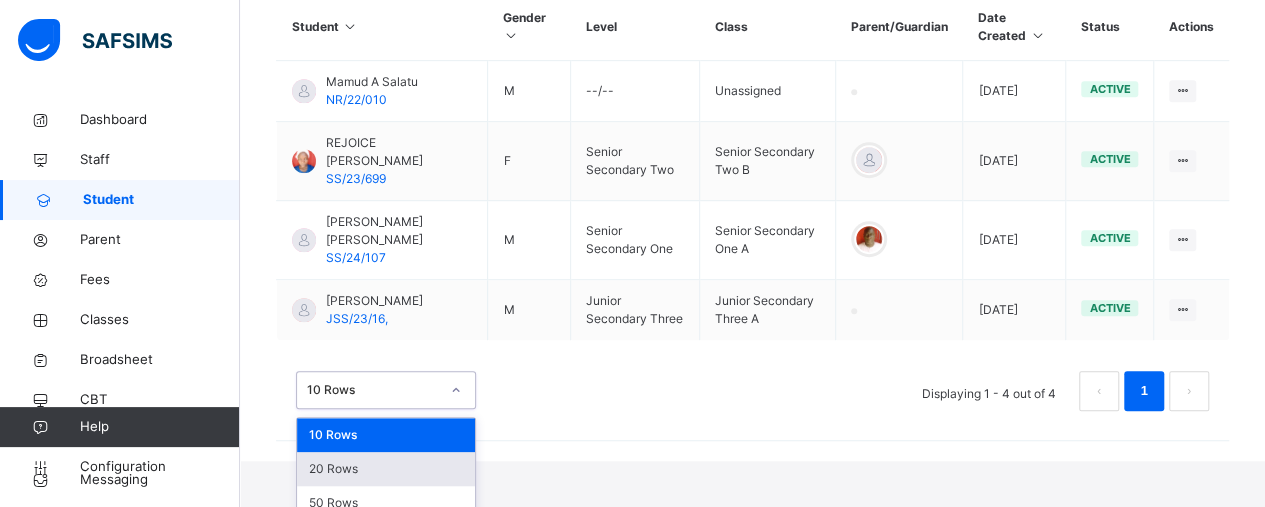 click on "option 20 Rows focused, 2 of 3. 3 results available. Use Up and Down to choose options, press Enter to select the currently focused option, press Escape to exit the menu, press Tab to select the option and exit the menu. 10 Rows 10 Rows 20 Rows 50 Rows" at bounding box center [386, 390] 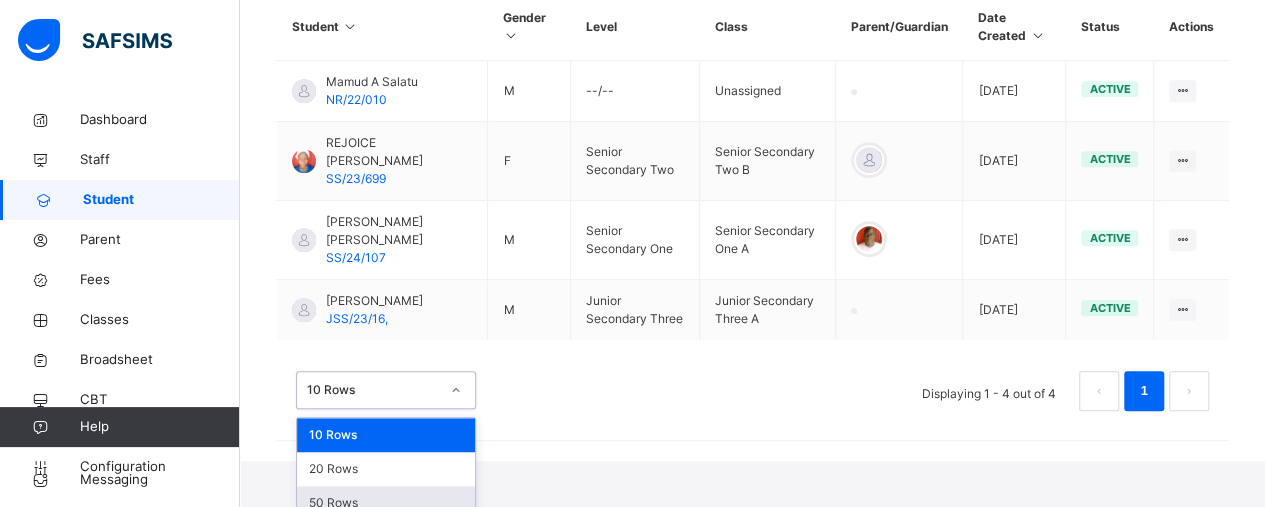 click on "50 Rows" at bounding box center (386, 503) 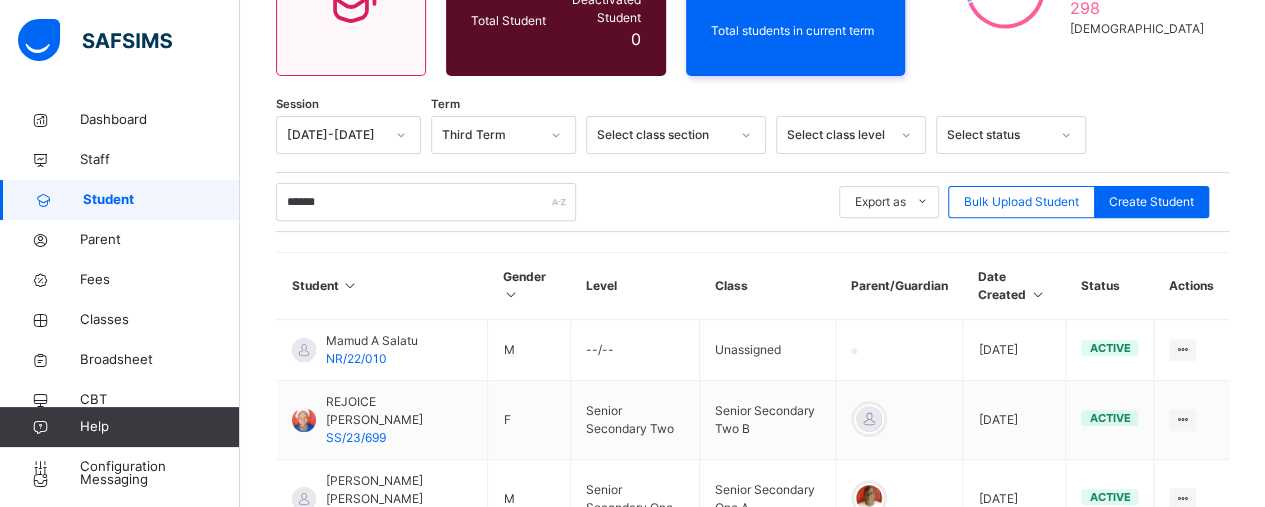 scroll, scrollTop: 260, scrollLeft: 0, axis: vertical 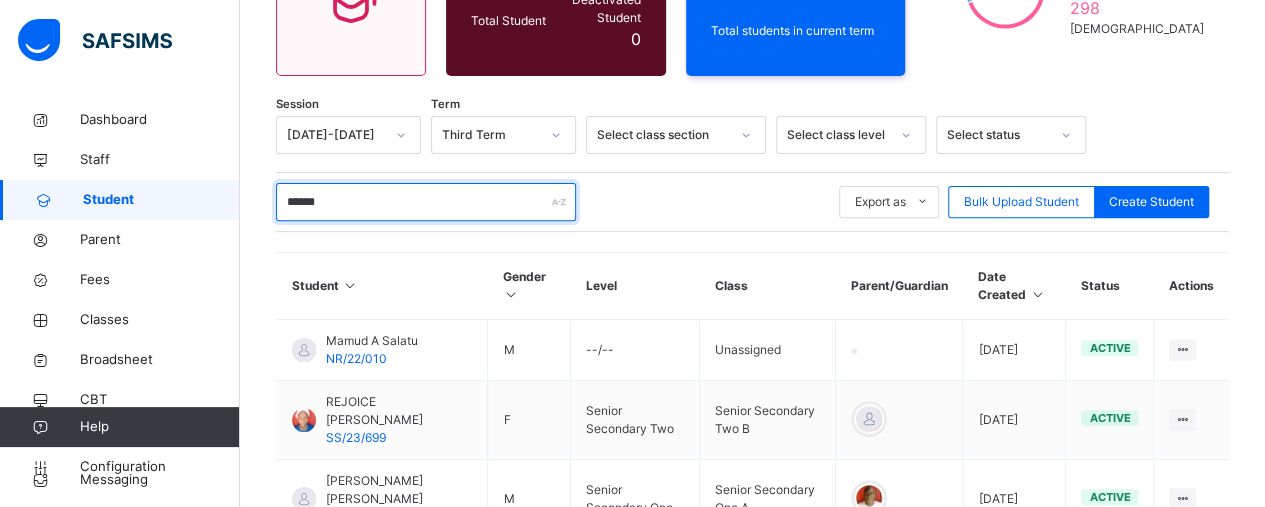 drag, startPoint x: 372, startPoint y: 193, endPoint x: 234, endPoint y: 195, distance: 138.0145 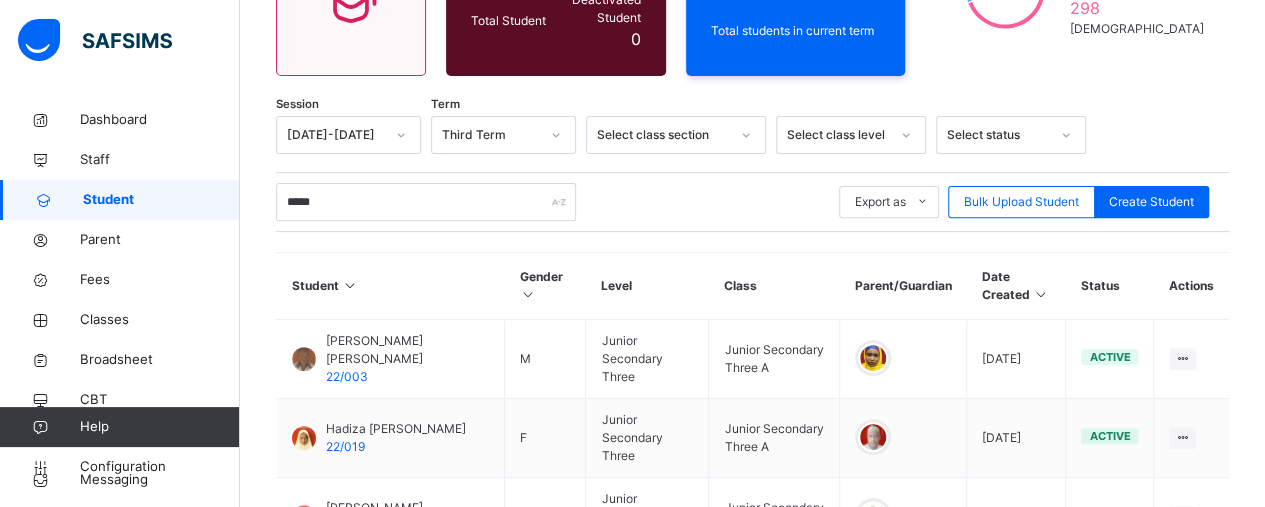 click on "Session 2024-2025 Term Third Term Select class section Select class level Select status ***** Export as Pdf Report Excel Report Excel Report  (LMS)   Bulk Upload Student Create Student Student   Gender   Level   Class   Parent/Guardian   Date Created   Status   Actions   Abdulmalik Ahmad Lawan 22/003 M Junior Secondary Three Junior Secondary Three A 2023-08-29 active View Profile Edit Student Link Parent/Guardian Delete Student Hadiza Atiku Ahmad 22/019 F Junior Secondary Three Junior Secondary Three A 2023-08-29 active View Profile Edit Student Link Parent/Guardian Delete Student Fadila  Ahmad 22/013 F Junior Secondary Three Junior Secondary Three A 2023-08-29 active View Profile Edit Student Link Parent/Guardian Delete Student Amina Ahmed Umar 21/042 F Senior Secondary One Senior Secondary One A 2023-08-30 active View Profile Edit Student Link Parent/Guardian Delete Student Isa  Ahmed SS/22/038 M --/--  Unassigned 2023-08-30 active View Profile Edit Student Assign Class Link Parent/Guardian Delete Student M" at bounding box center [752, 1917] 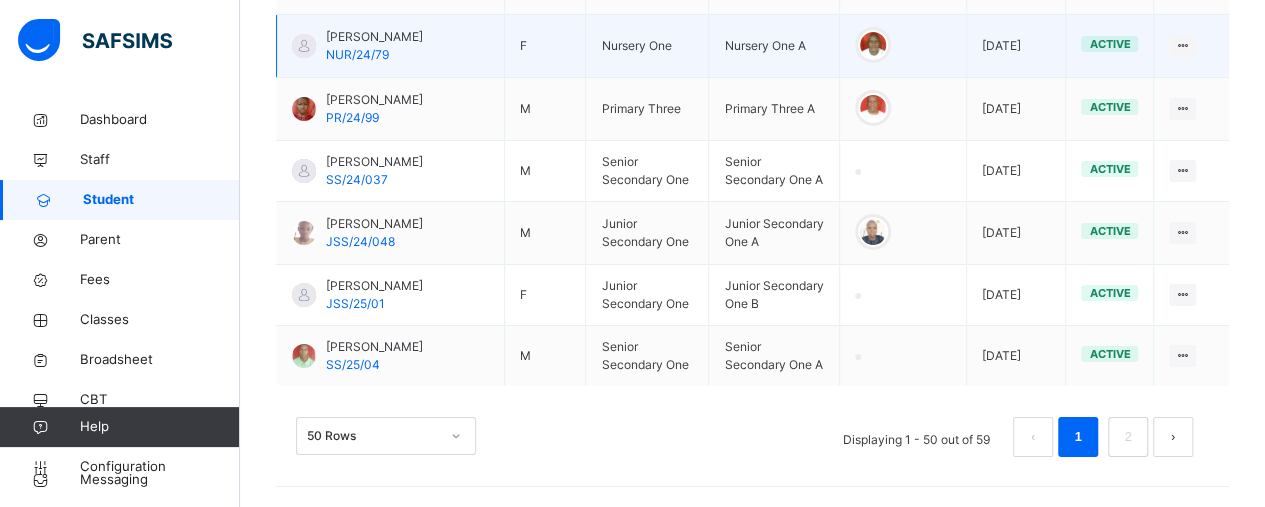 scroll, scrollTop: 3566, scrollLeft: 0, axis: vertical 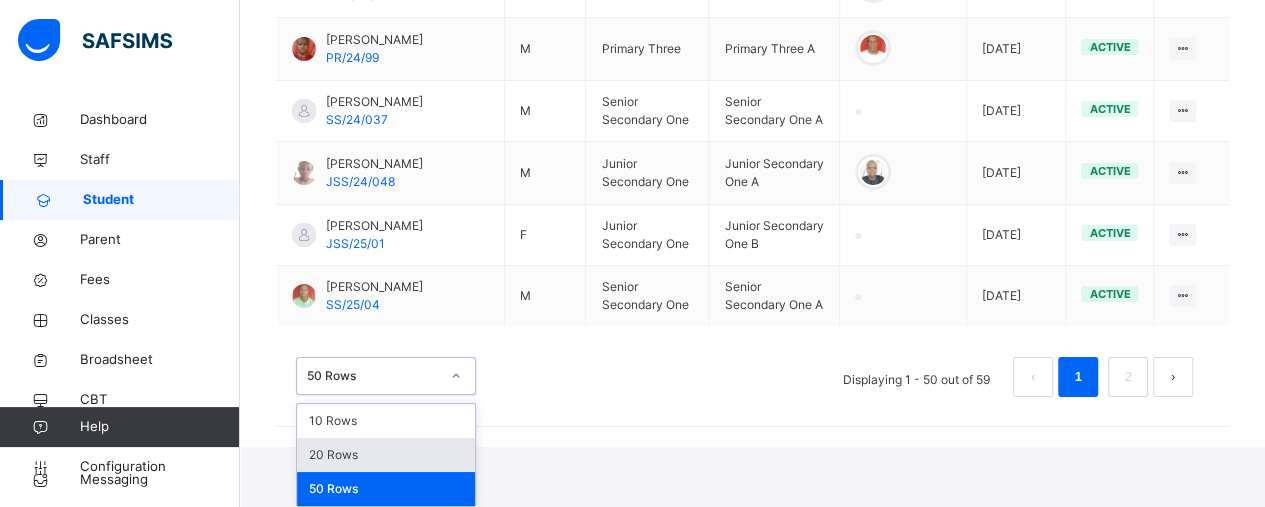 click on "option 20 Rows focused, 2 of 3. 3 results available. Use Up and Down to choose options, press Enter to select the currently focused option, press Escape to exit the menu, press Tab to select the option and exit the menu. 50 Rows 10 Rows 20 Rows 50 Rows" at bounding box center [386, 376] 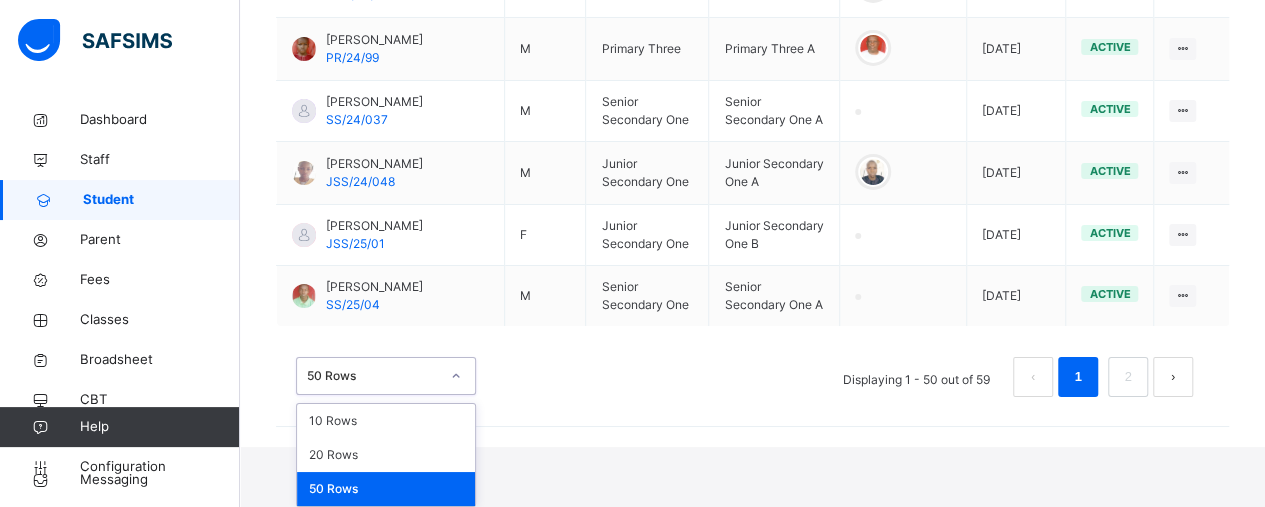 click on "50 Rows" at bounding box center [386, 489] 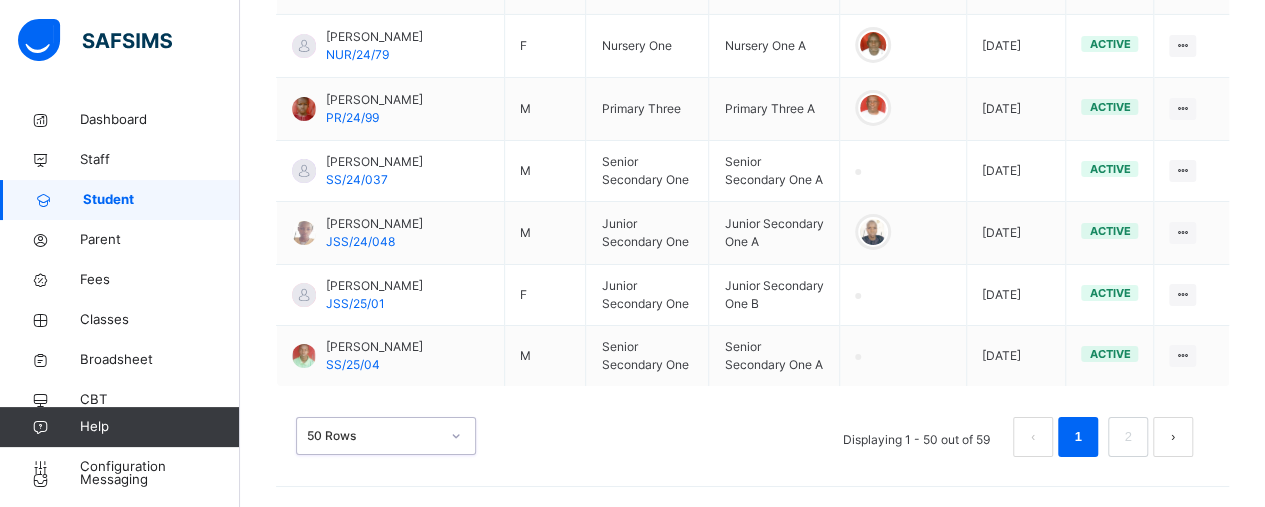 scroll, scrollTop: 3566, scrollLeft: 0, axis: vertical 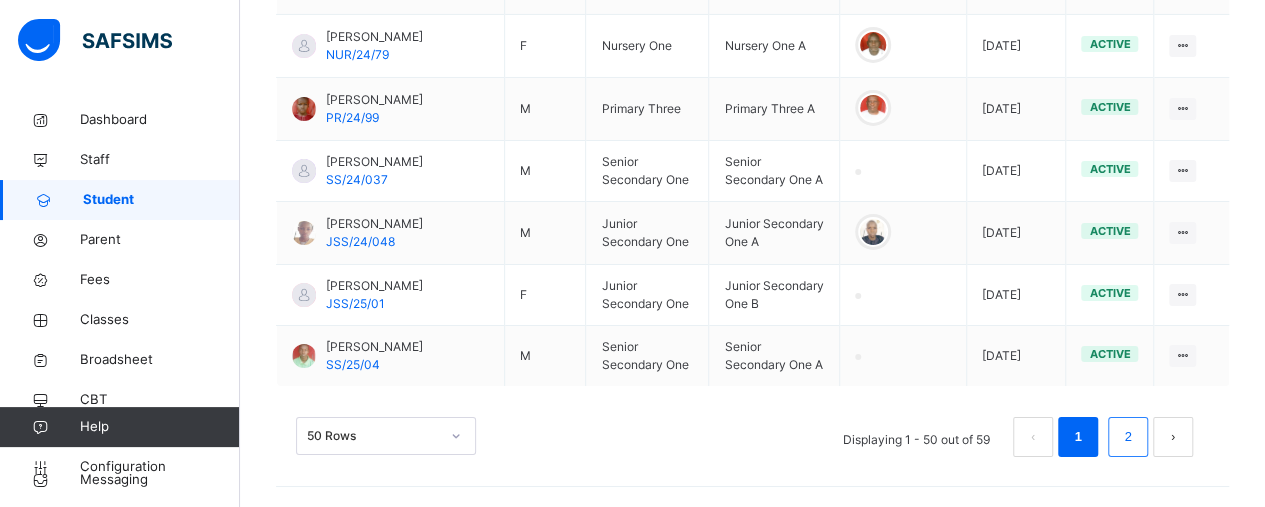 click on "2" at bounding box center [1127, 437] 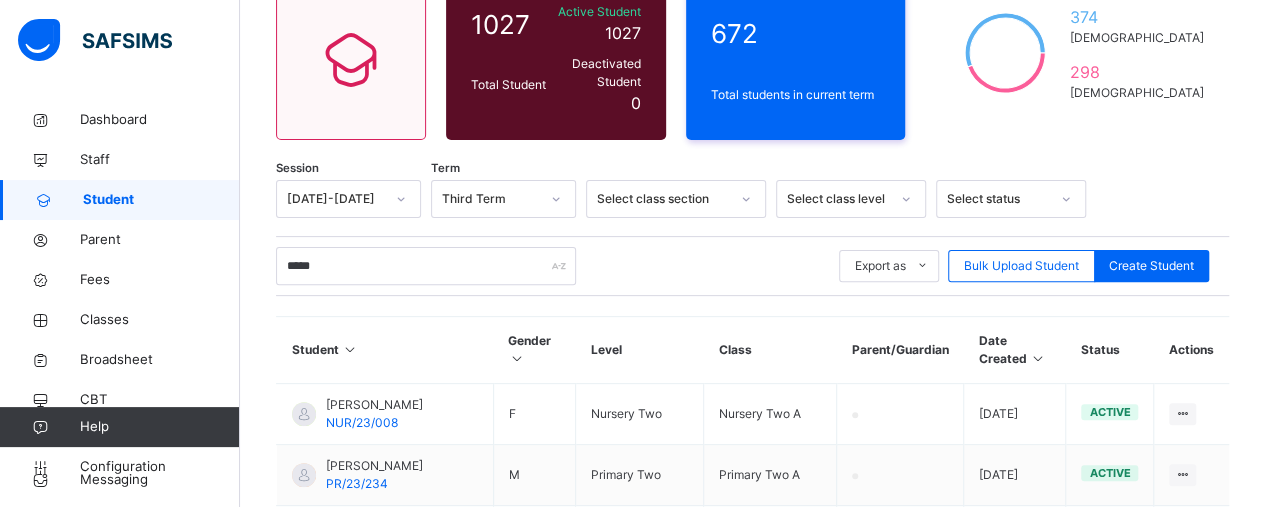 scroll, scrollTop: 200, scrollLeft: 0, axis: vertical 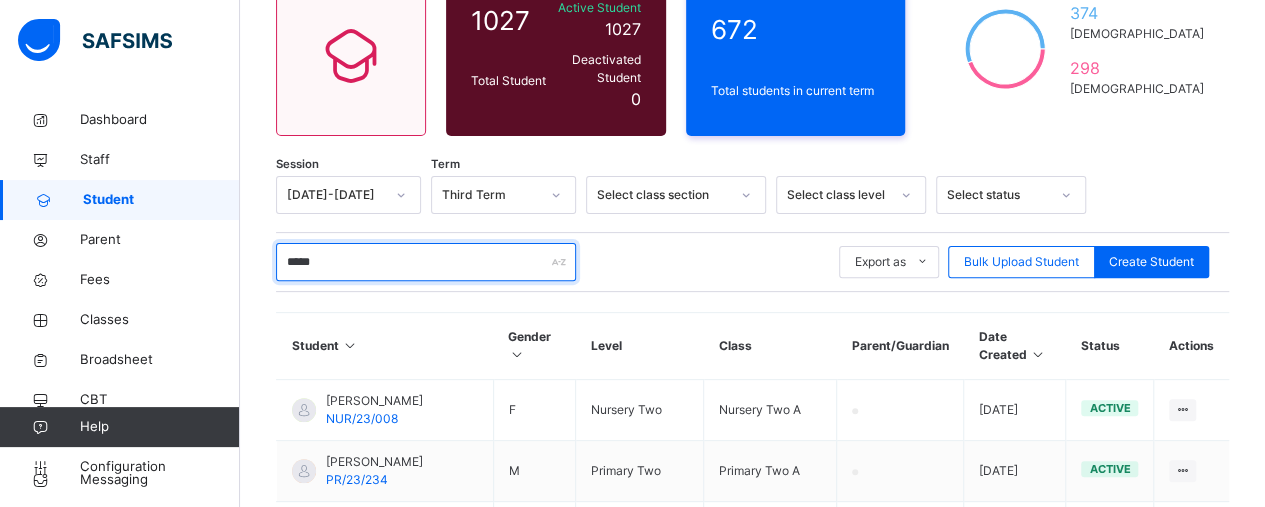 click on "*****" at bounding box center (426, 262) 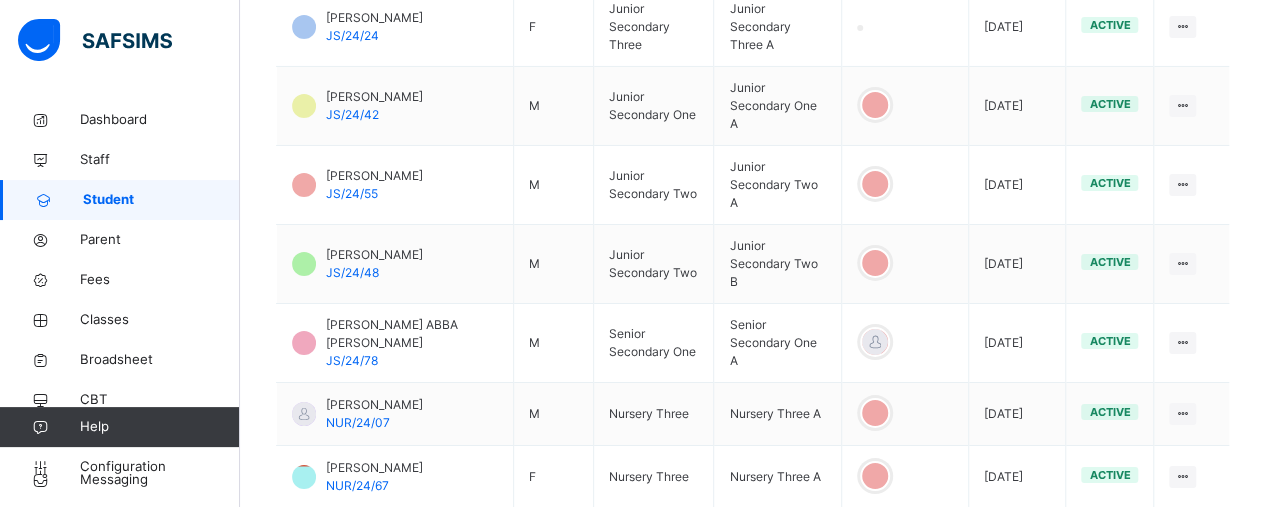 scroll, scrollTop: 3464, scrollLeft: 0, axis: vertical 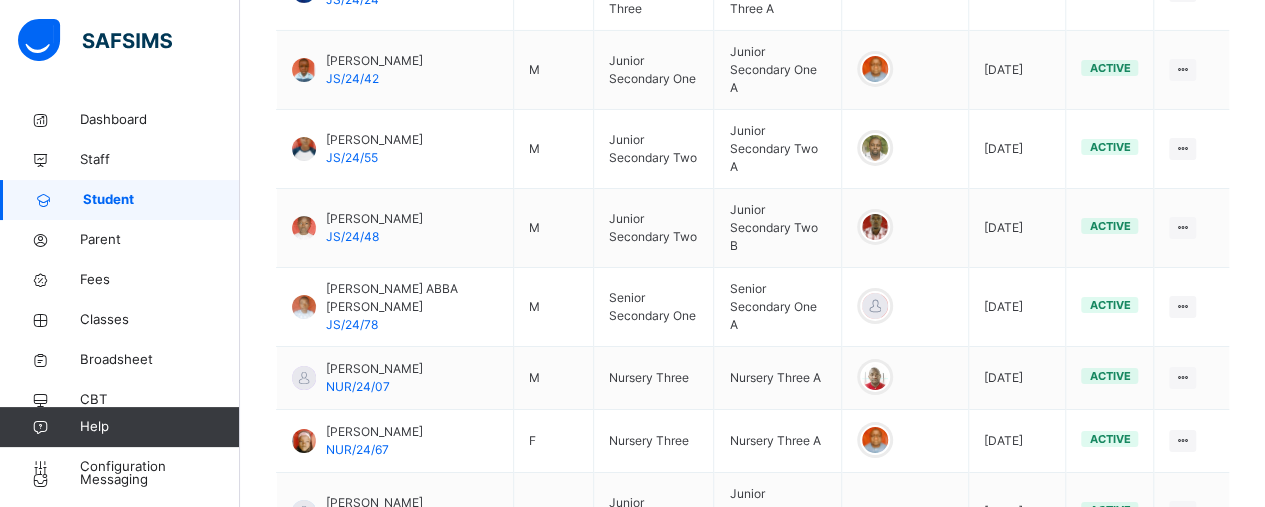 type on "*********" 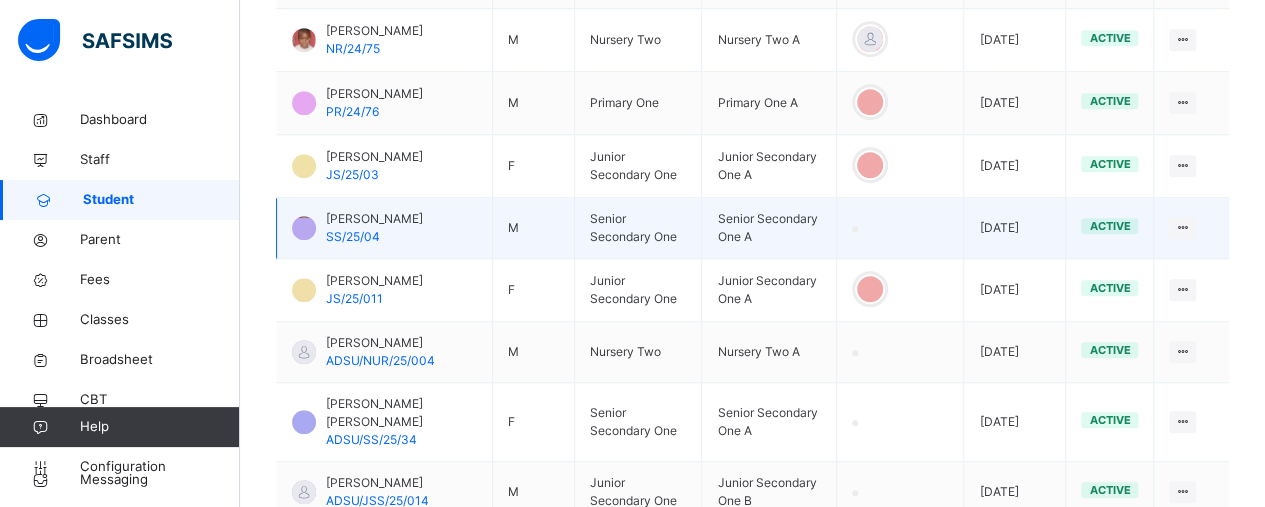 scroll, scrollTop: 742, scrollLeft: 0, axis: vertical 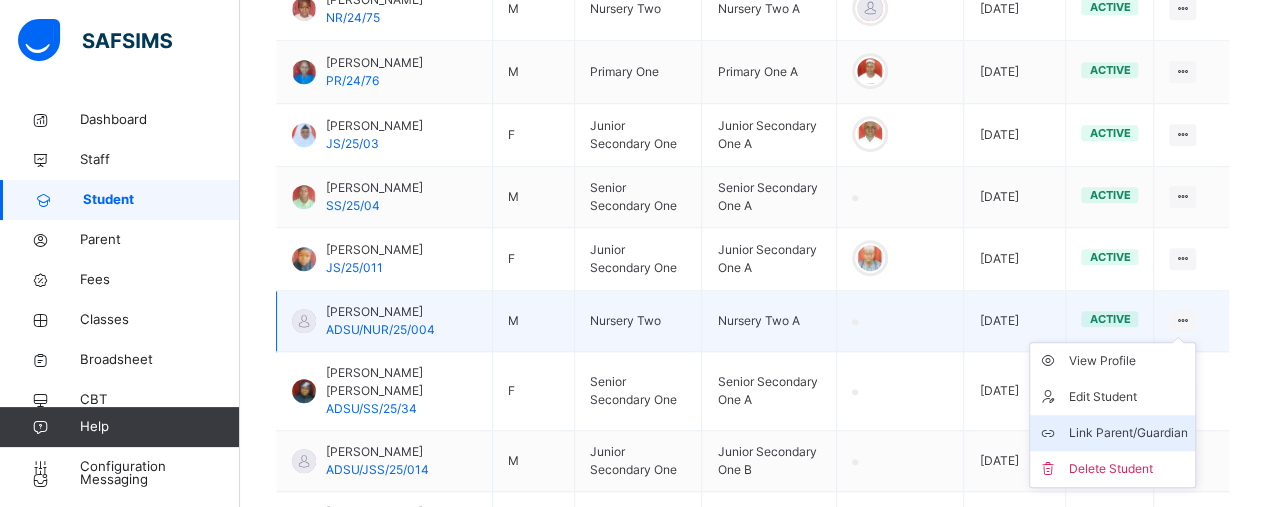 click on "Link Parent/Guardian" at bounding box center (1127, 433) 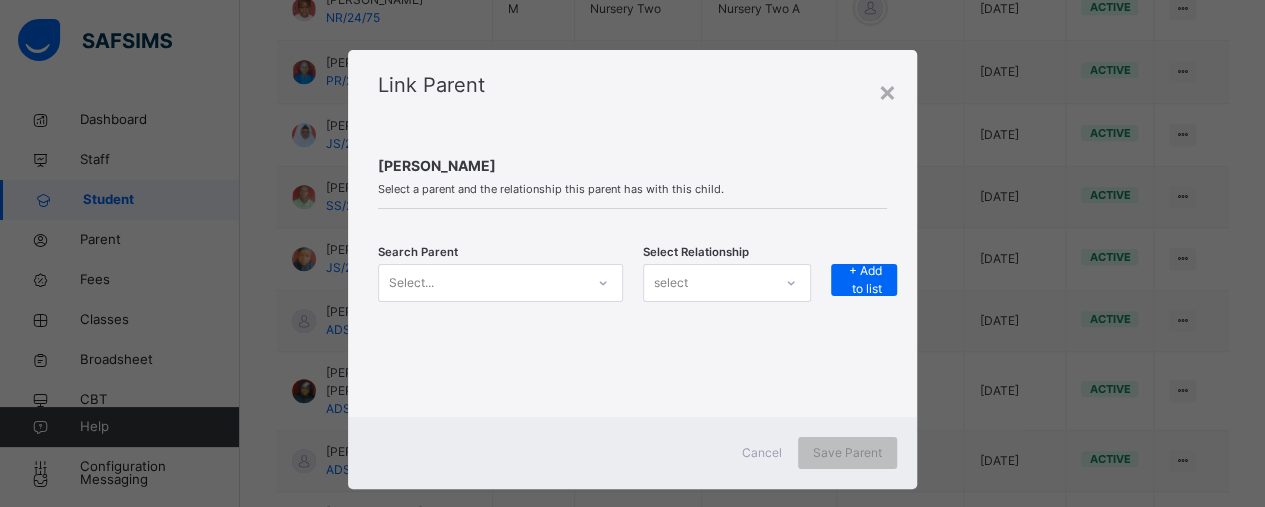 click on "Search Parent Select... Select Relationship select + Add to list" at bounding box center (632, 295) 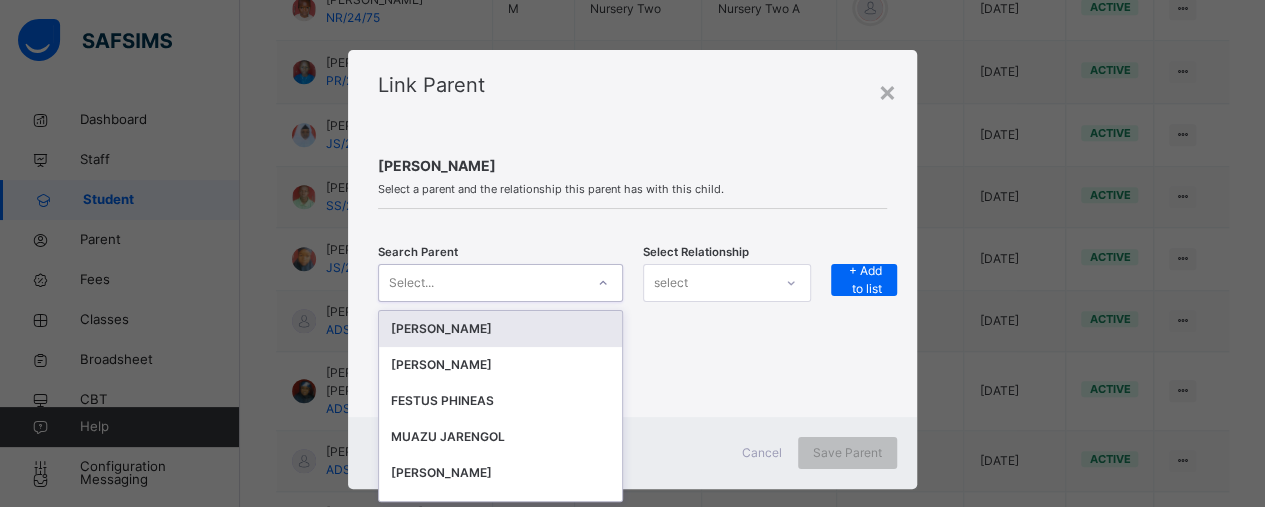 scroll, scrollTop: 30, scrollLeft: 0, axis: vertical 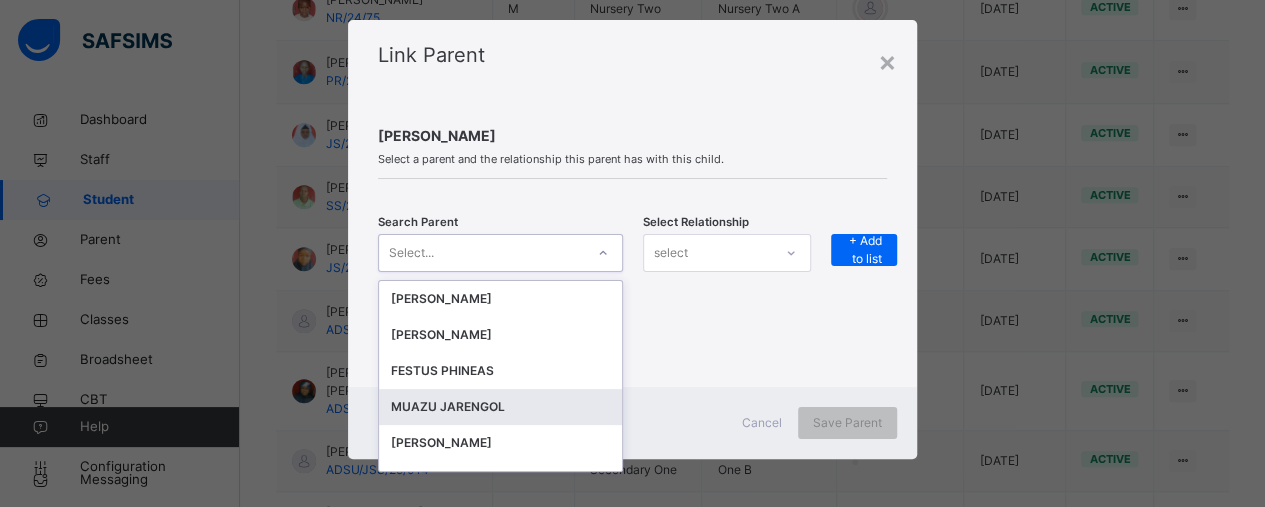 click on "MUAZU  JARENGOL" at bounding box center (500, 407) 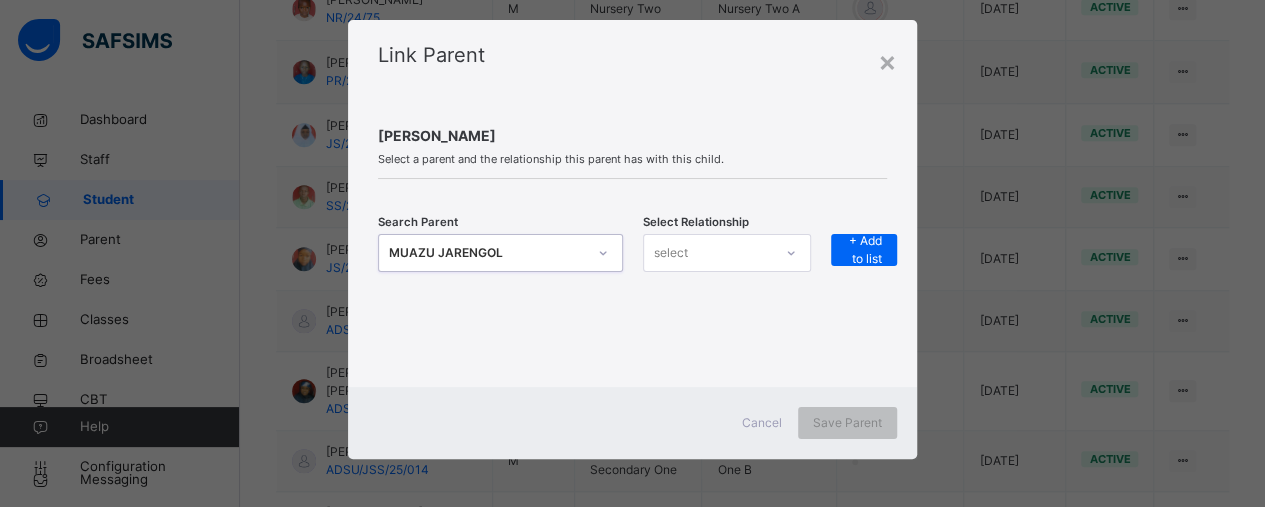 click 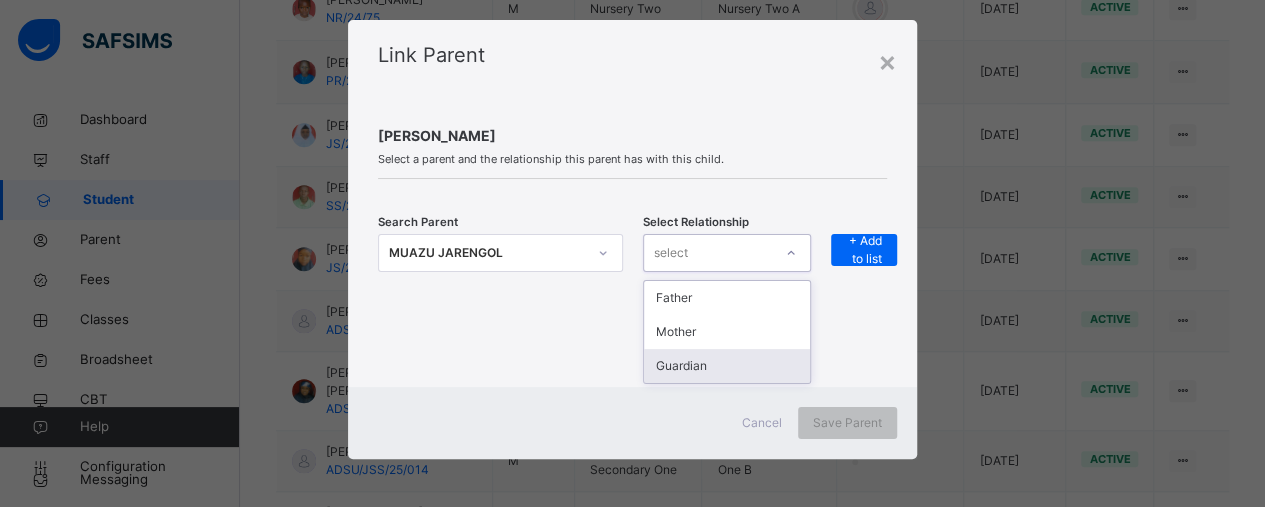 click on "Guardian" at bounding box center [727, 366] 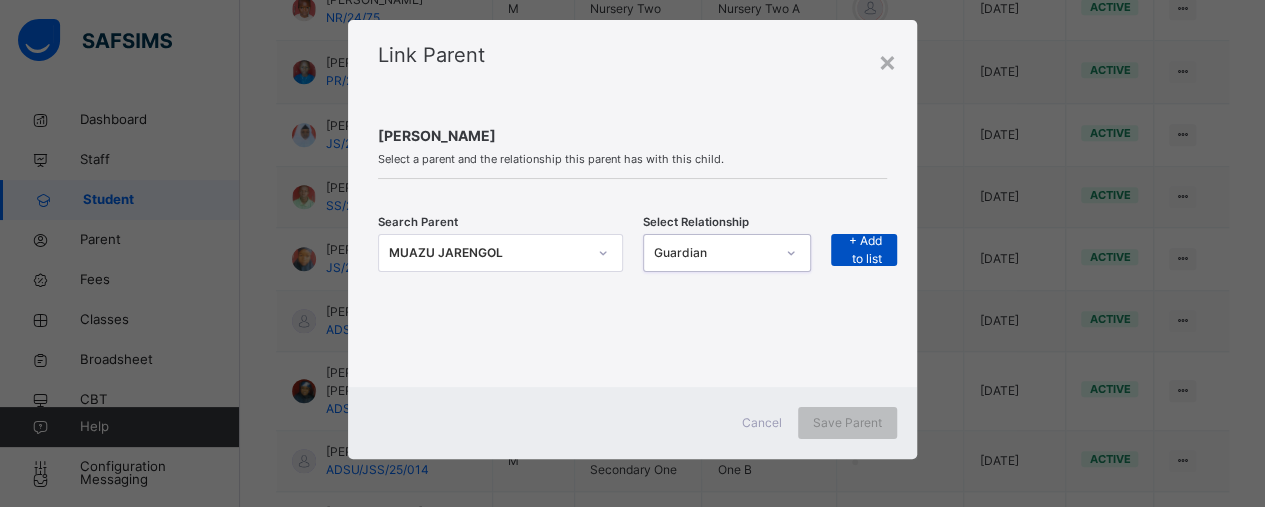 click on "+ Add to list" at bounding box center (864, 250) 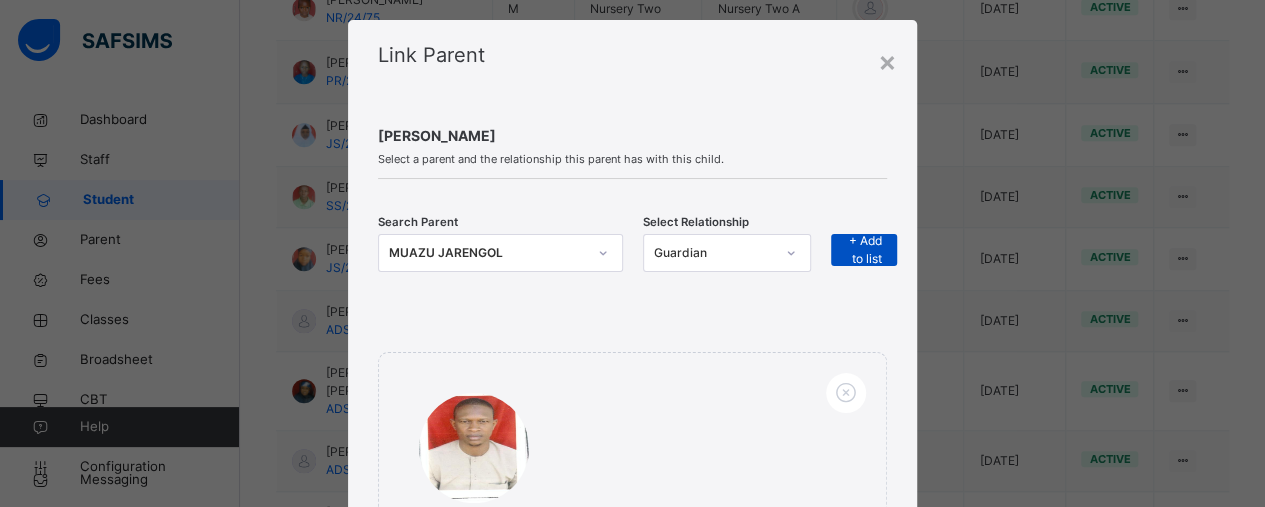 scroll, scrollTop: 344, scrollLeft: 0, axis: vertical 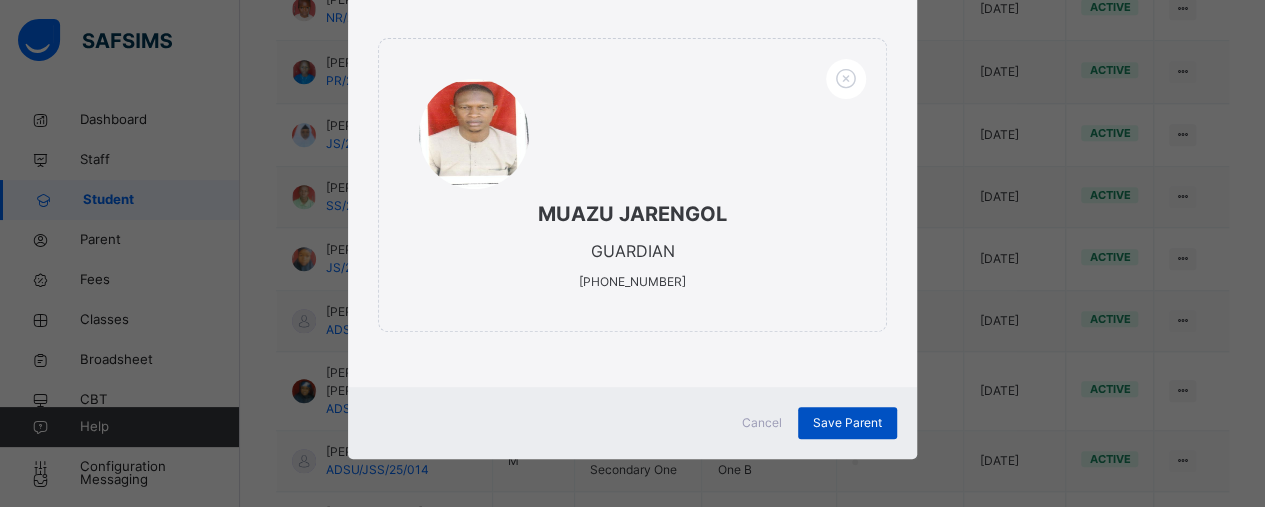 click on "Save Parent" at bounding box center [847, 423] 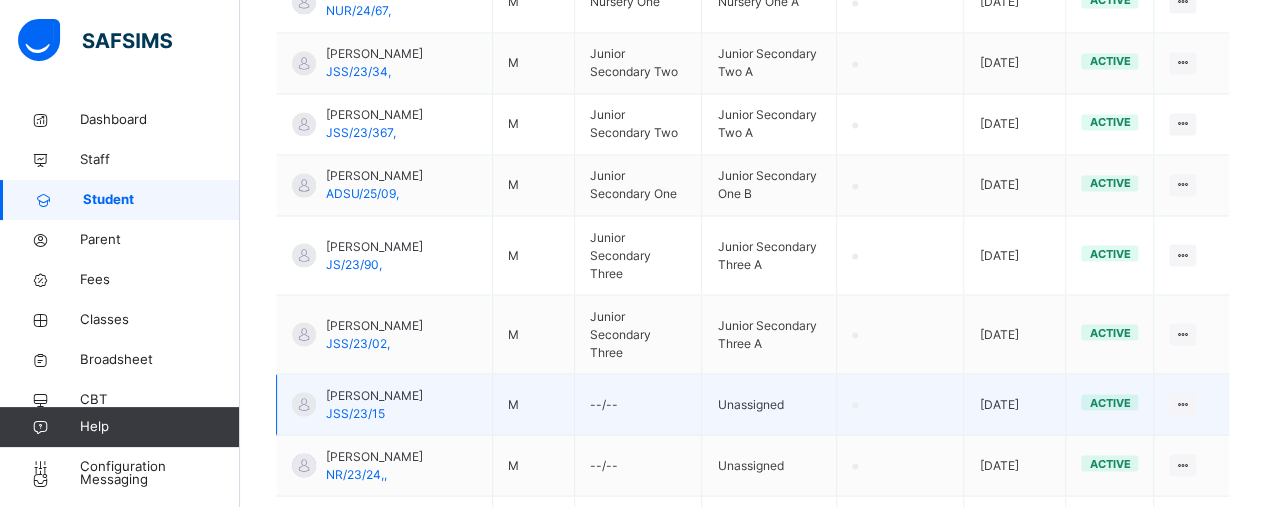 scroll, scrollTop: 1864, scrollLeft: 0, axis: vertical 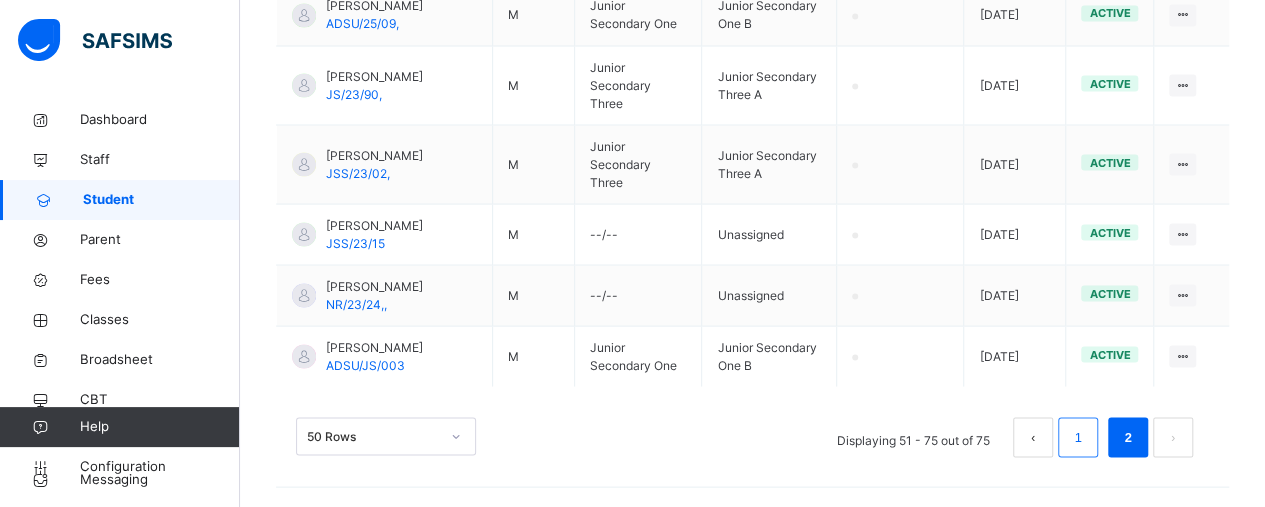 click on "1" at bounding box center (1077, 437) 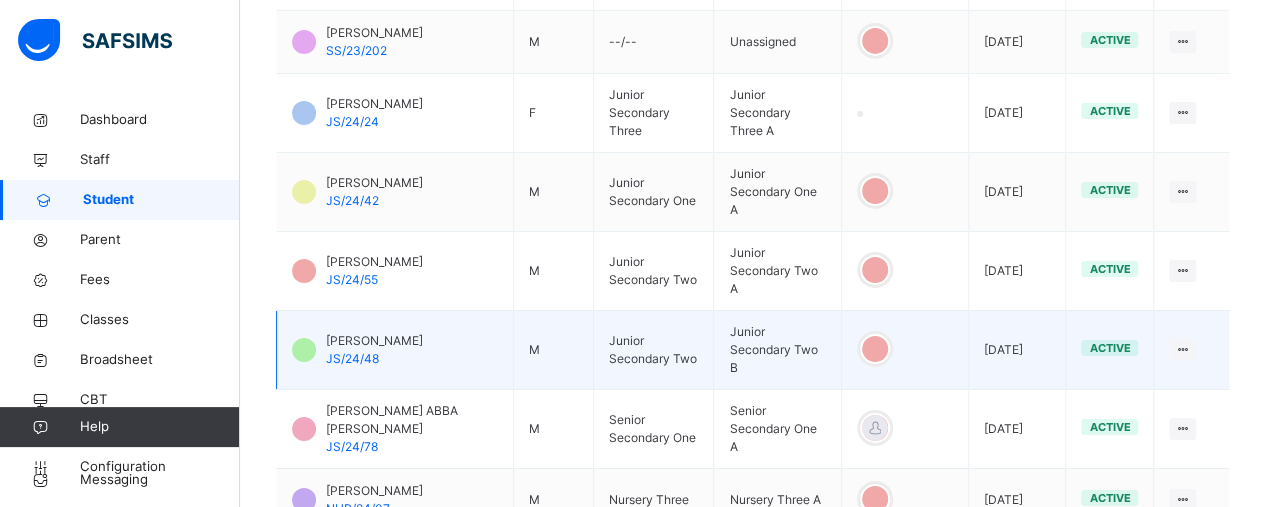 scroll, scrollTop: 3442, scrollLeft: 0, axis: vertical 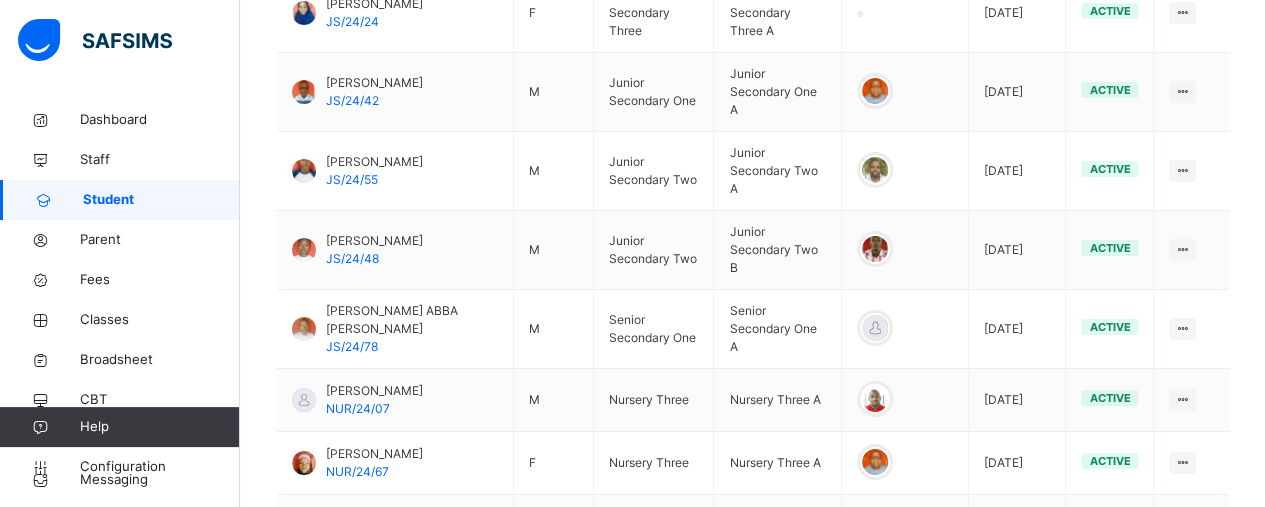 click on "2" at bounding box center [1127, 782] 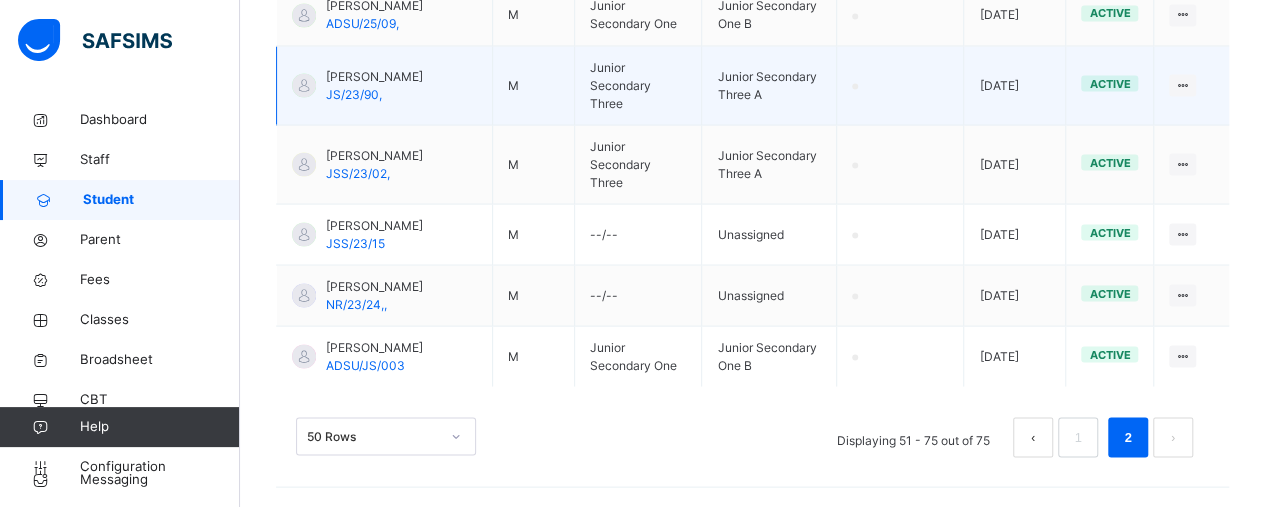 scroll, scrollTop: 1866, scrollLeft: 0, axis: vertical 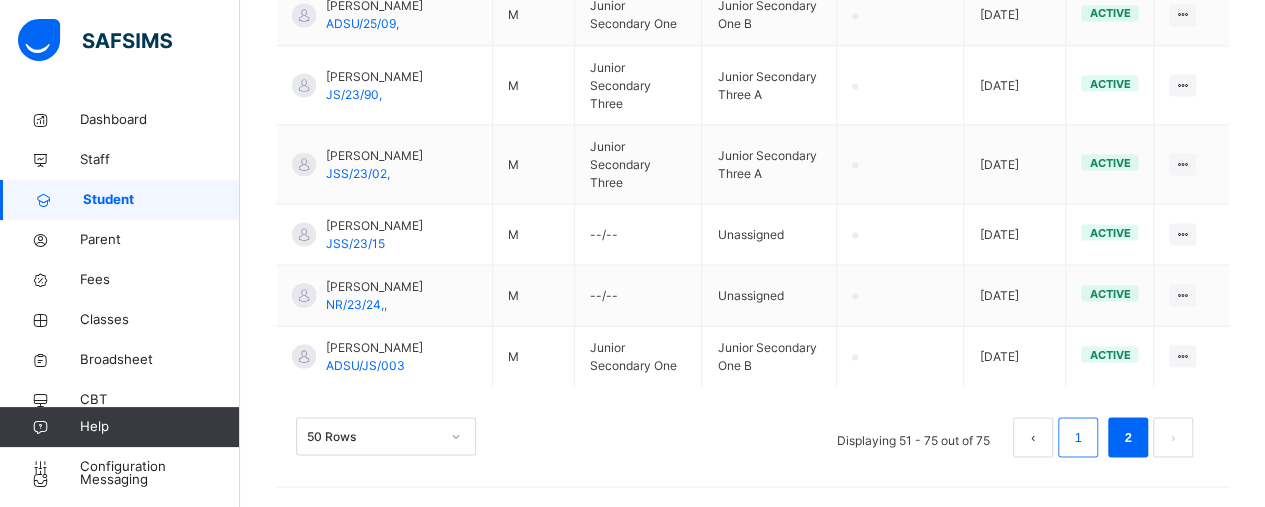 click on "1" at bounding box center (1077, 437) 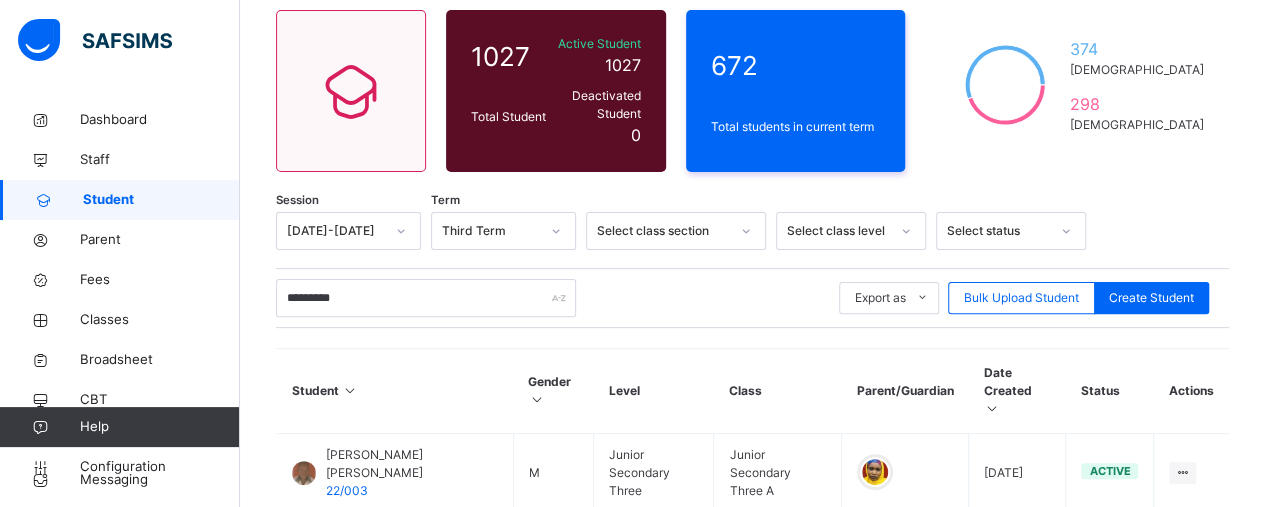 scroll, scrollTop: 0, scrollLeft: 0, axis: both 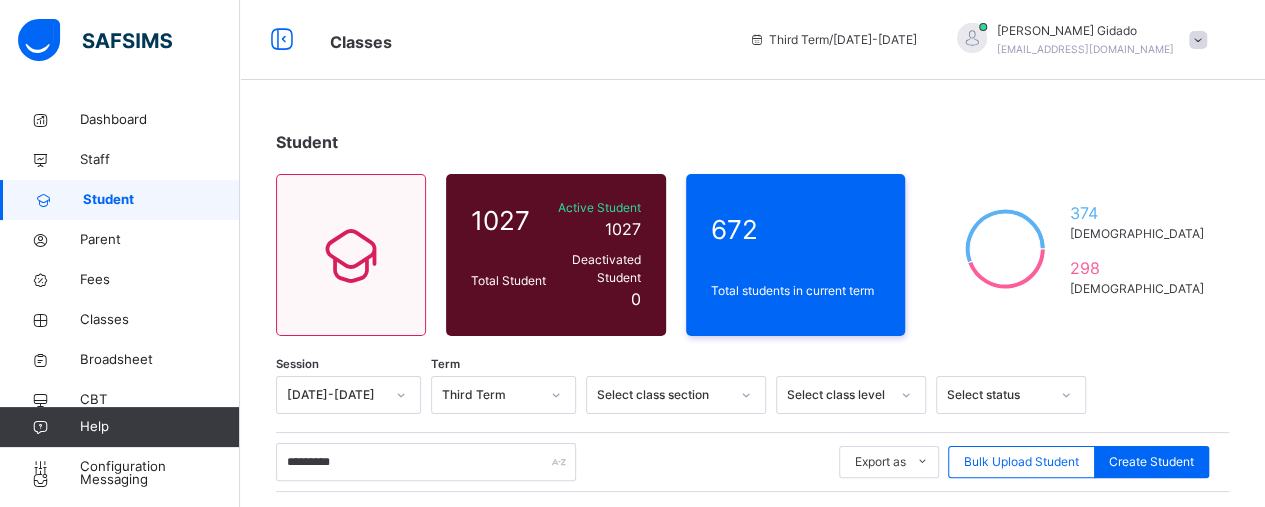 click at bounding box center [1198, 40] 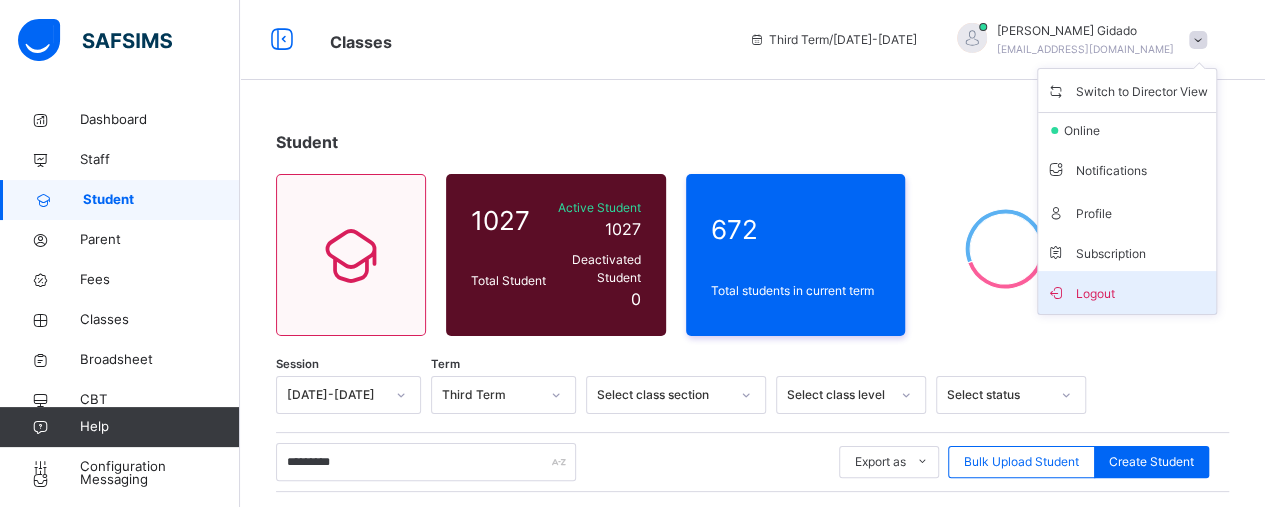 click on "Logout" at bounding box center [1127, 292] 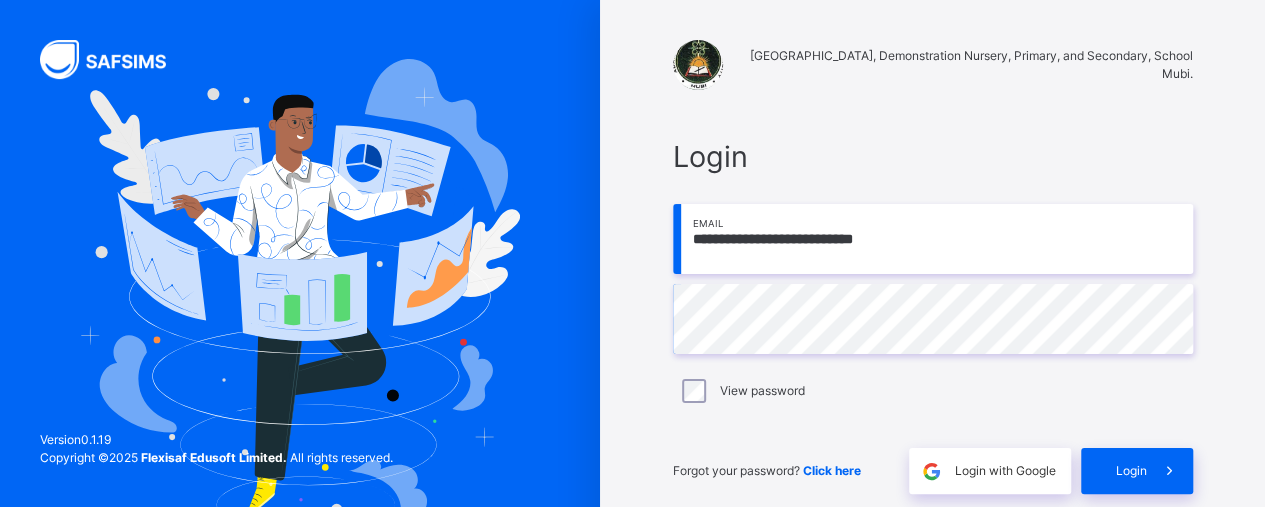 drag, startPoint x: 938, startPoint y: 239, endPoint x: 678, endPoint y: 232, distance: 260.0942 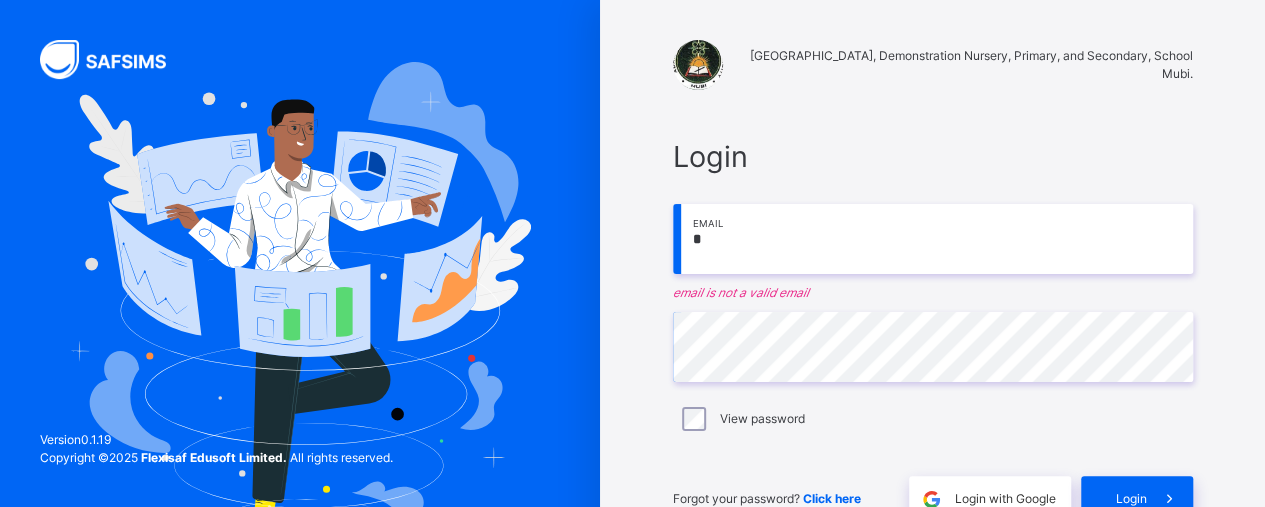 drag, startPoint x: 761, startPoint y: 235, endPoint x: 701, endPoint y: 242, distance: 60.40695 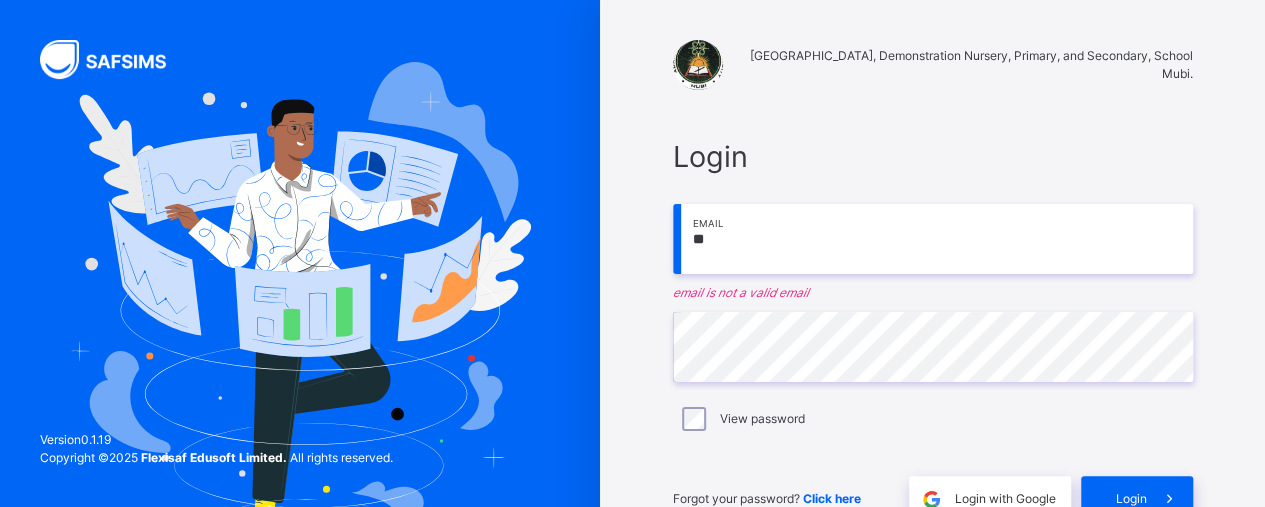 type on "*" 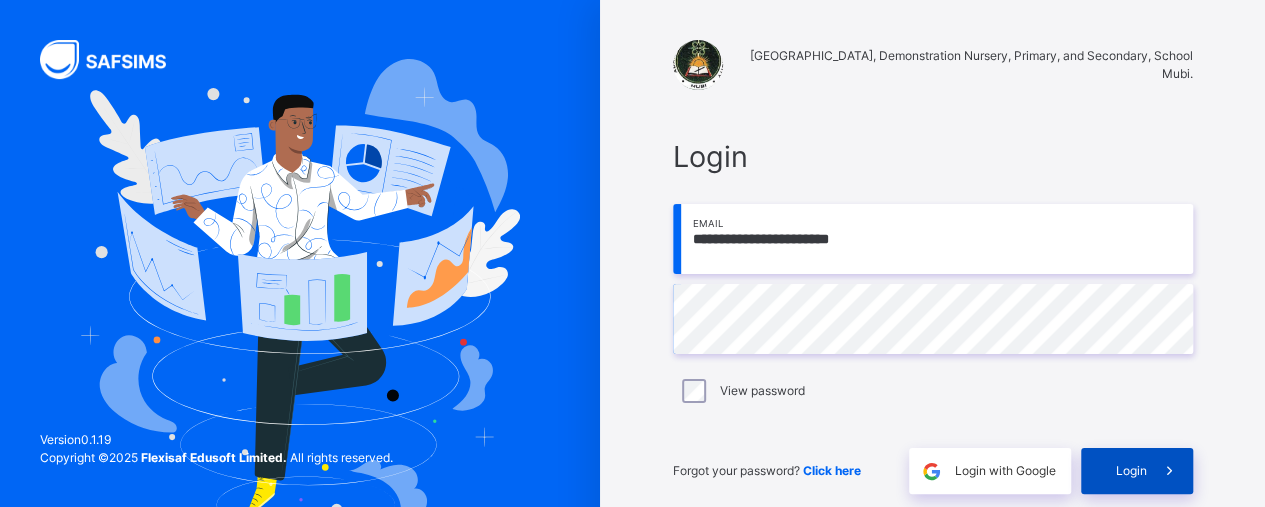 click at bounding box center [1170, 471] 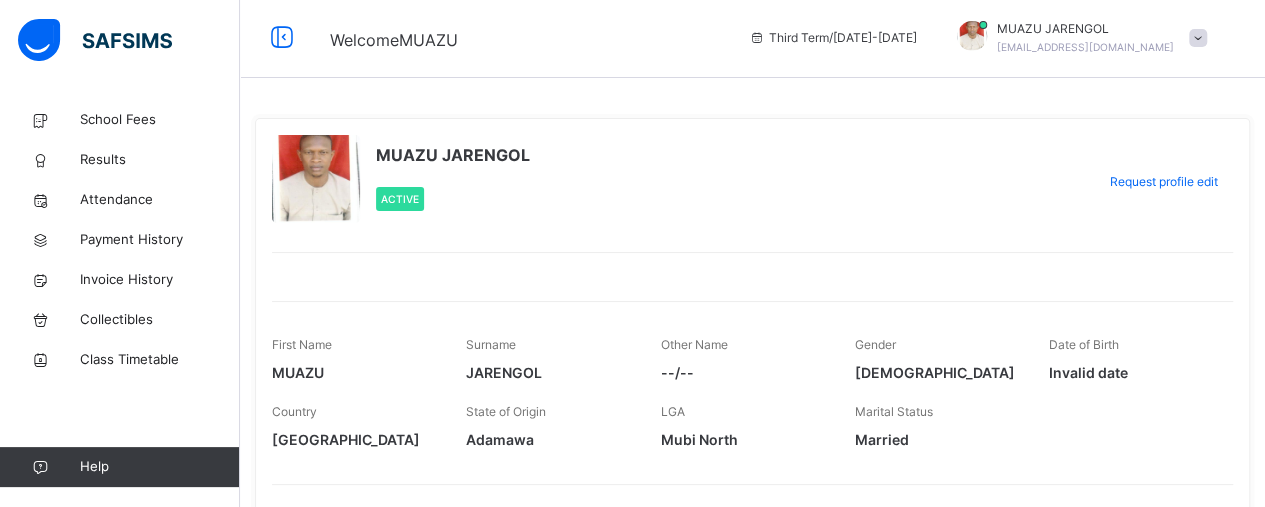 scroll, scrollTop: 0, scrollLeft: 0, axis: both 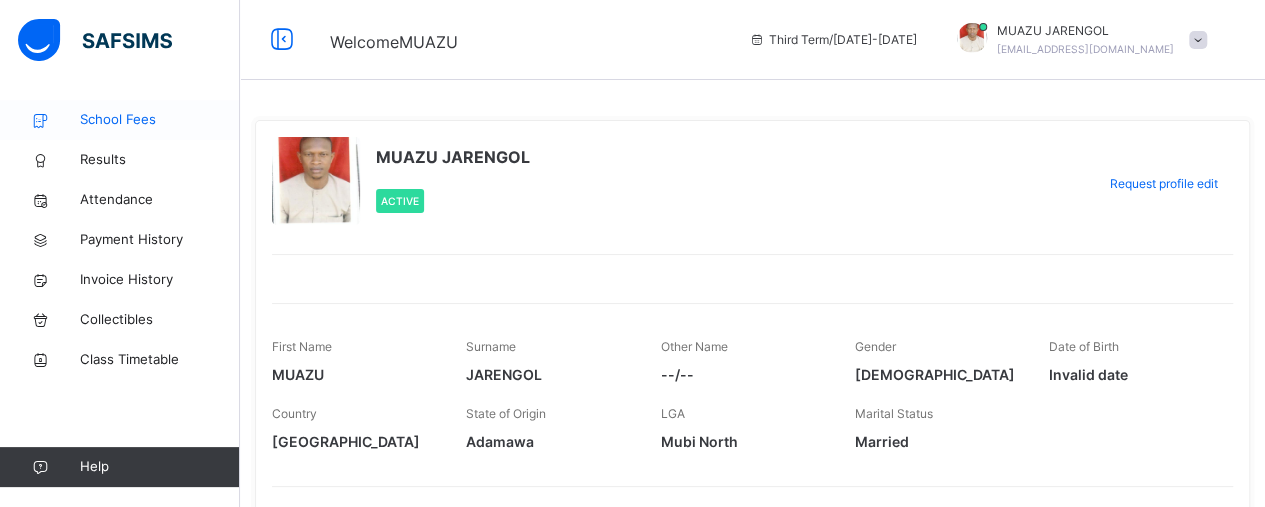 click on "School Fees" at bounding box center [160, 120] 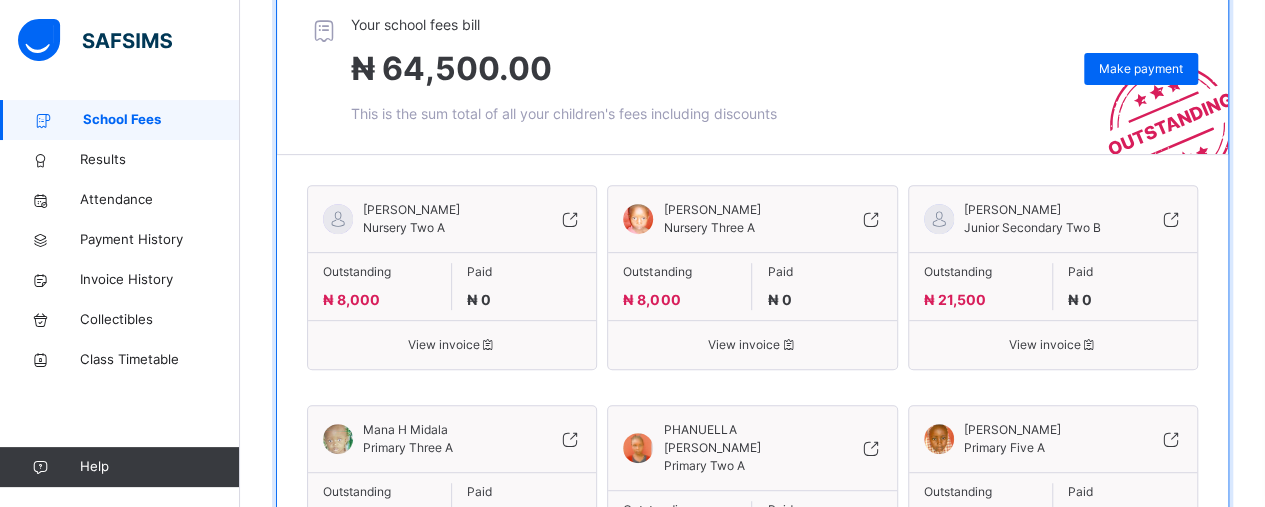 scroll, scrollTop: 282, scrollLeft: 0, axis: vertical 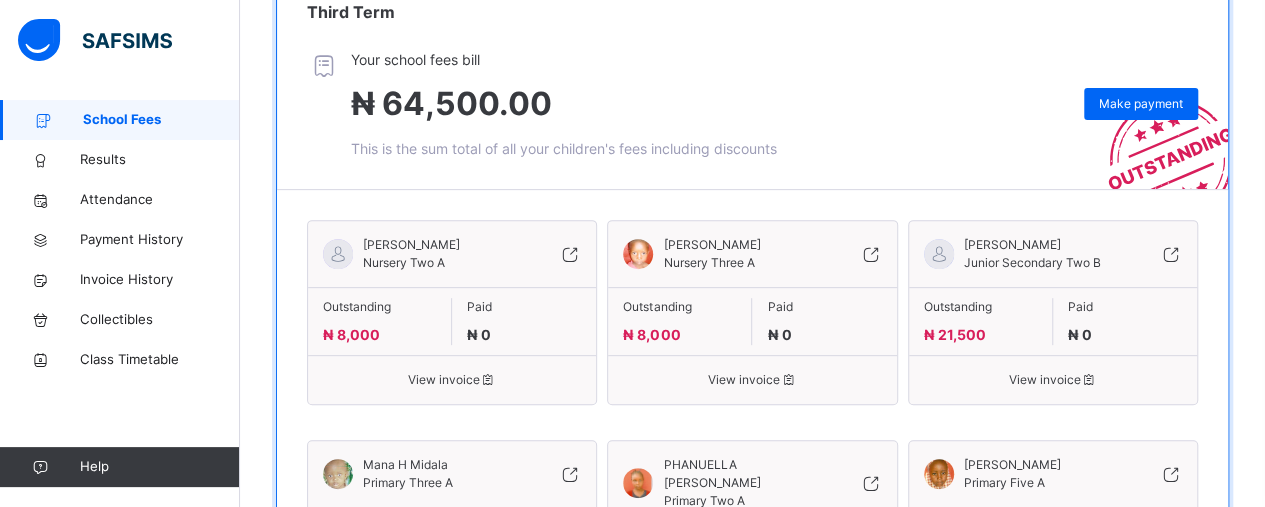 drag, startPoint x: 1186, startPoint y: 249, endPoint x: 1122, endPoint y: 287, distance: 74.431175 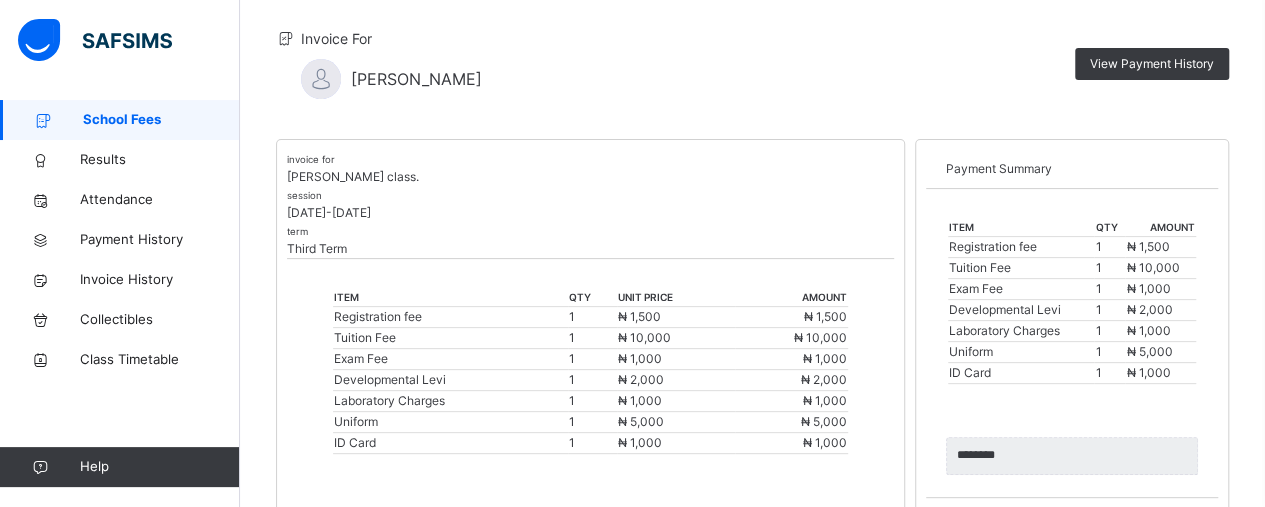 scroll, scrollTop: 0, scrollLeft: 0, axis: both 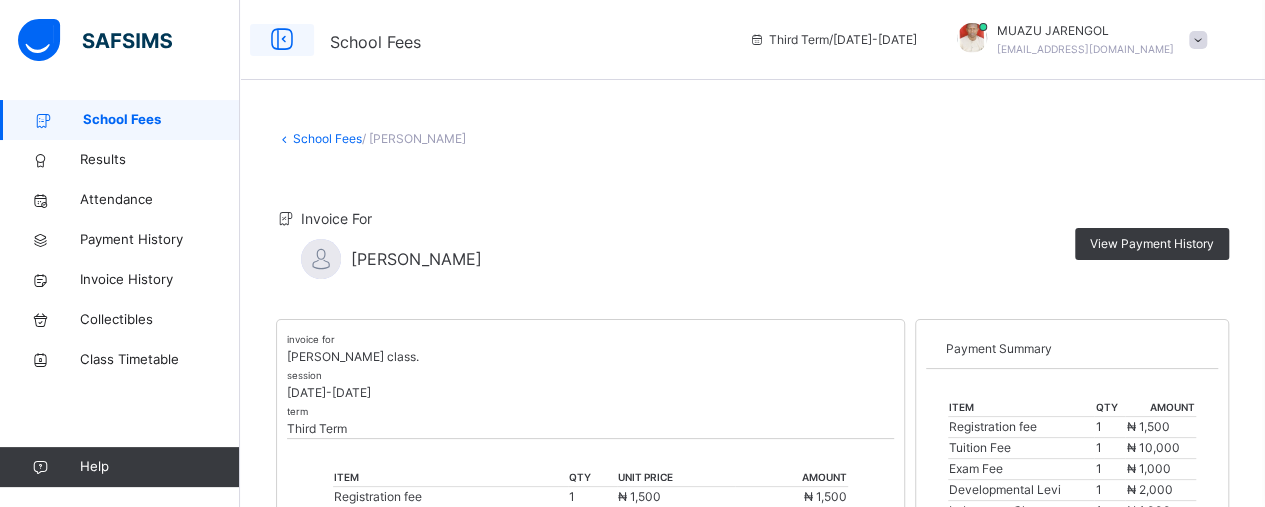 click at bounding box center (282, 40) 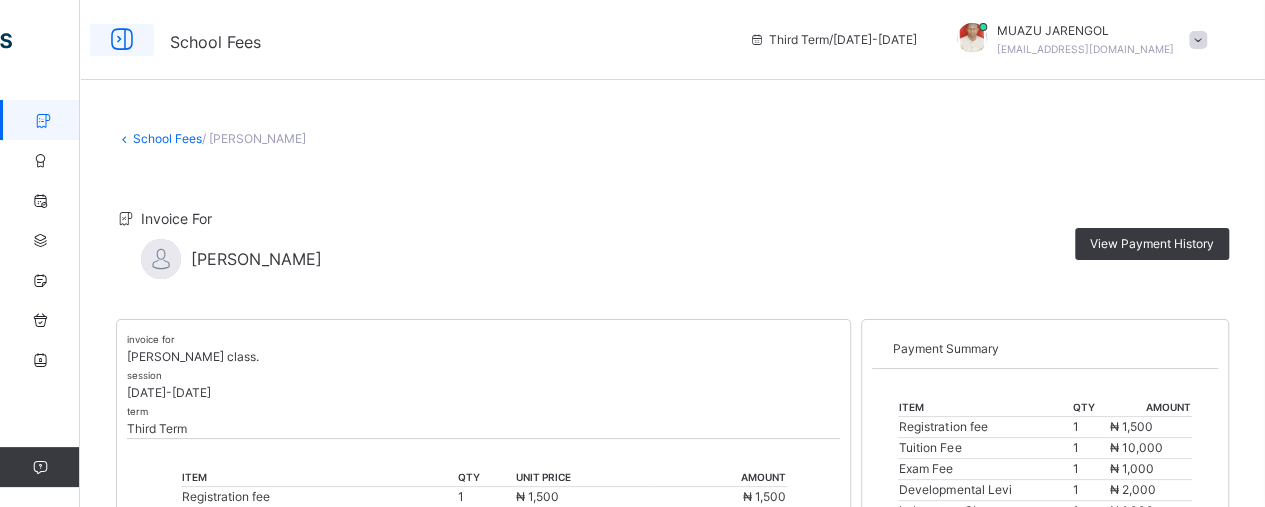 click at bounding box center [122, 40] 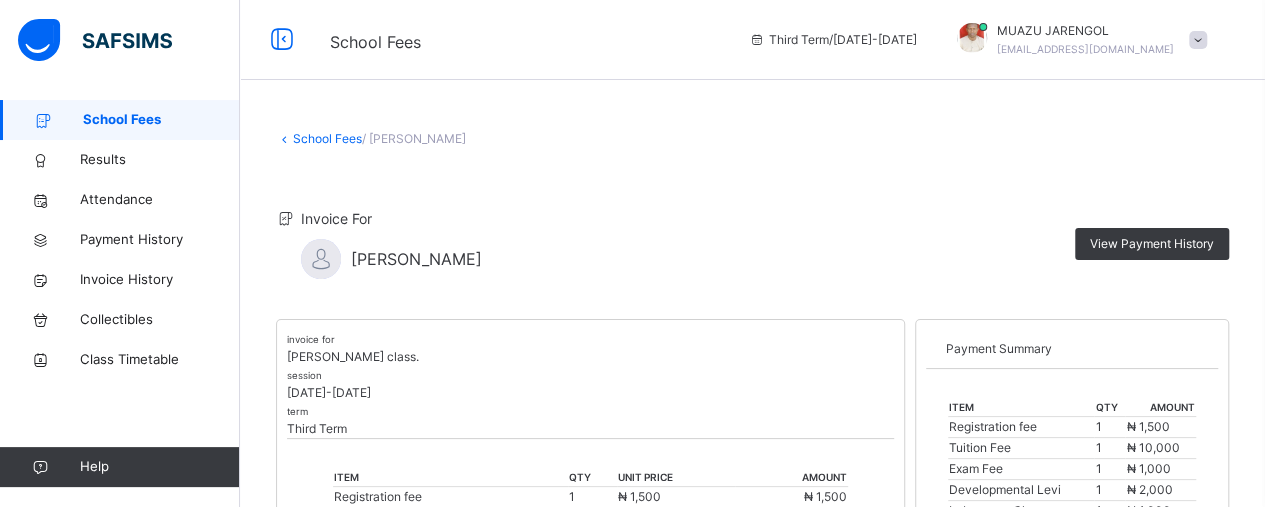 scroll, scrollTop: 100, scrollLeft: 0, axis: vertical 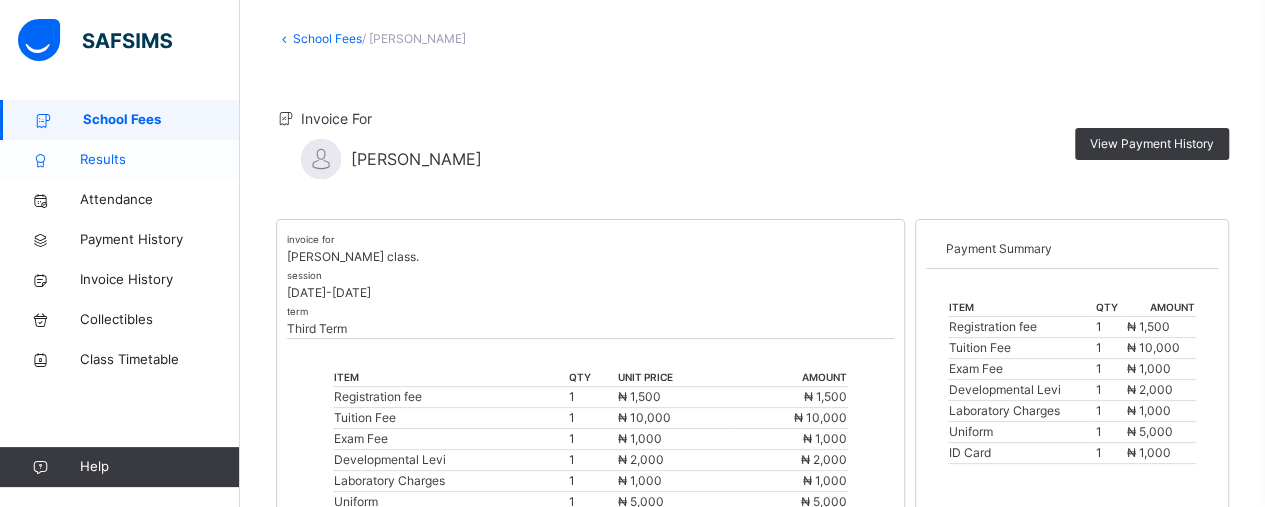click on "Results" at bounding box center [160, 160] 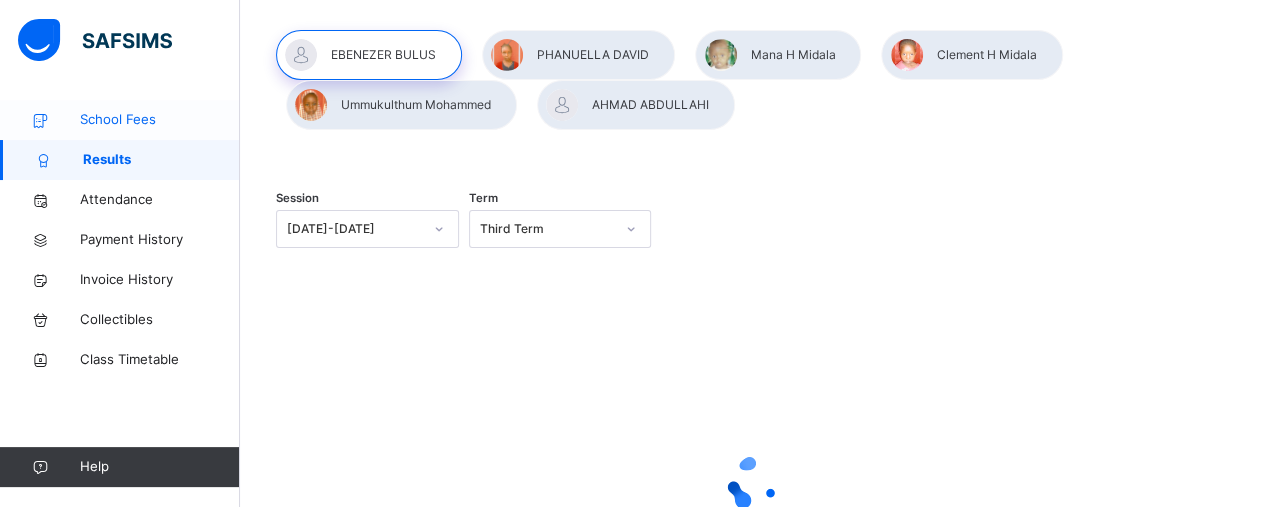 click on "School Fees" at bounding box center (160, 120) 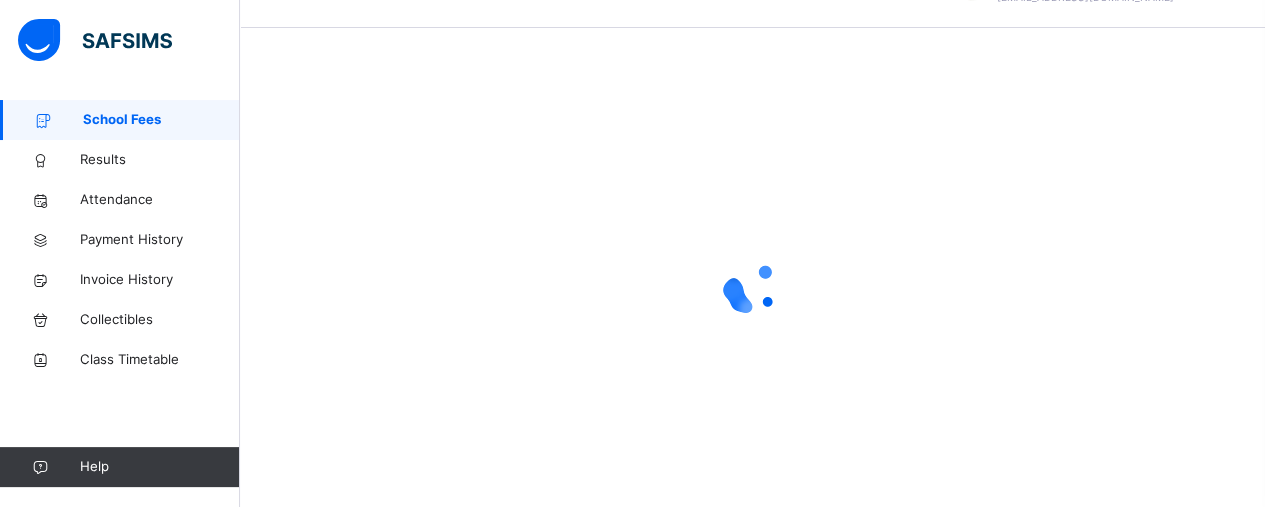 scroll, scrollTop: 100, scrollLeft: 0, axis: vertical 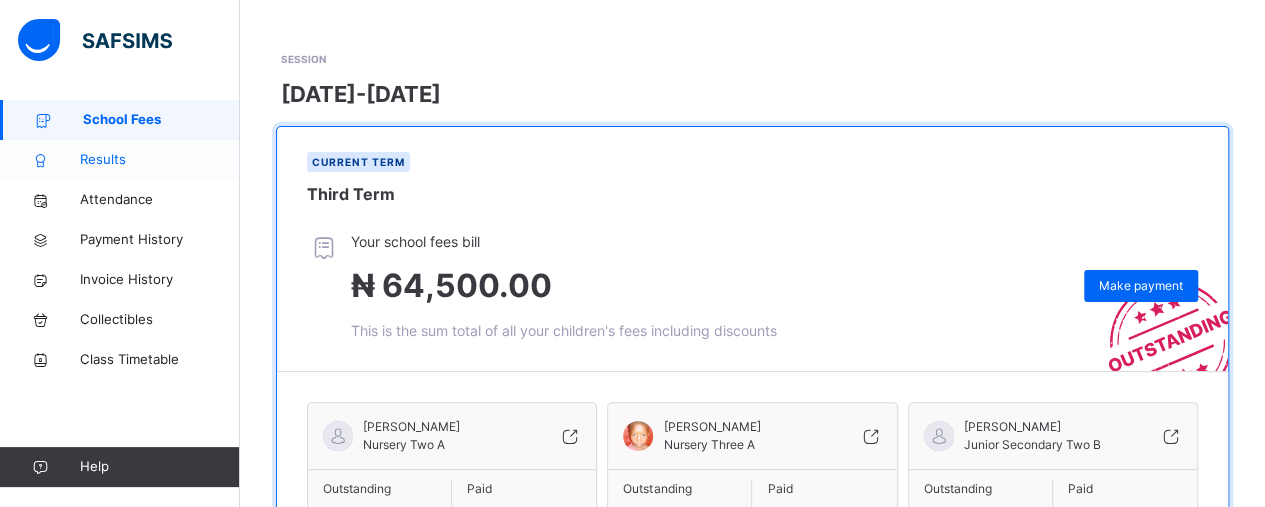 click on "Results" at bounding box center (120, 160) 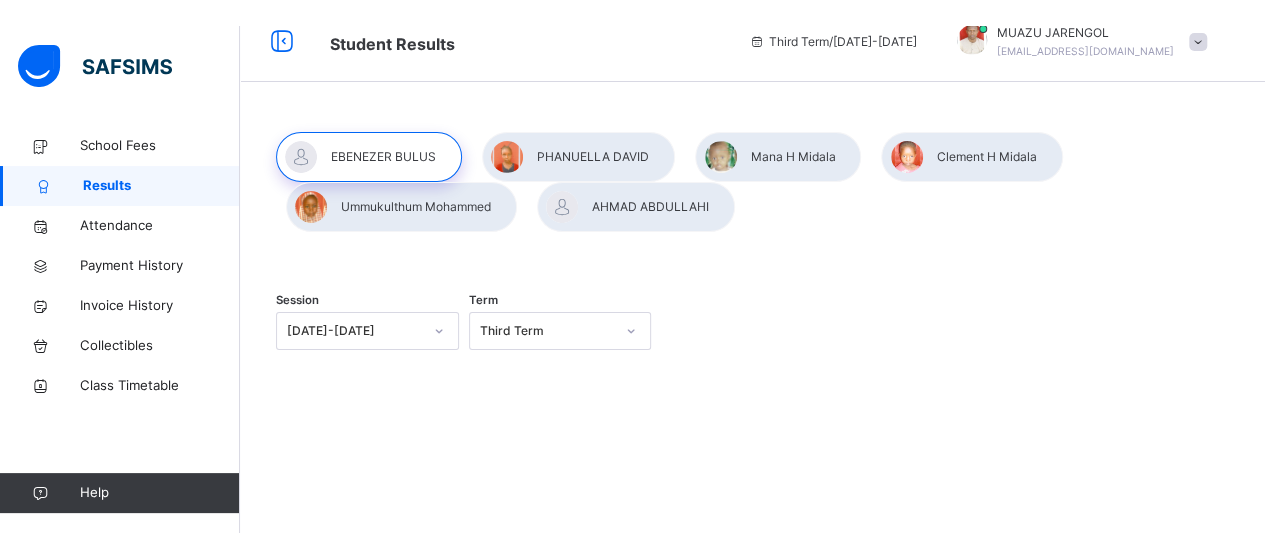 scroll, scrollTop: 0, scrollLeft: 0, axis: both 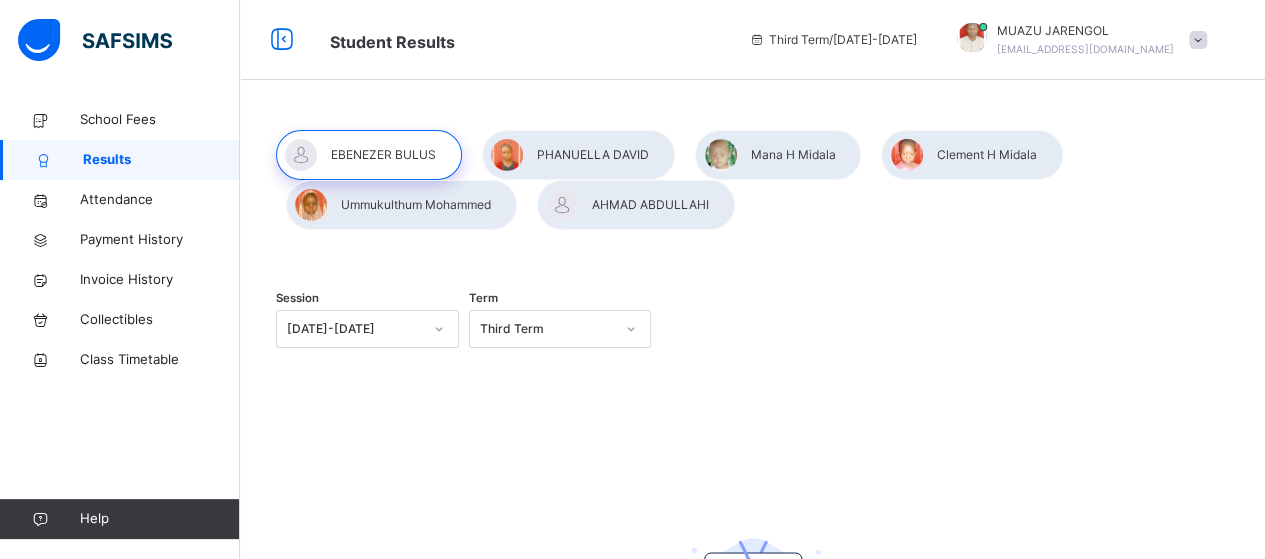 click at bounding box center [1198, 40] 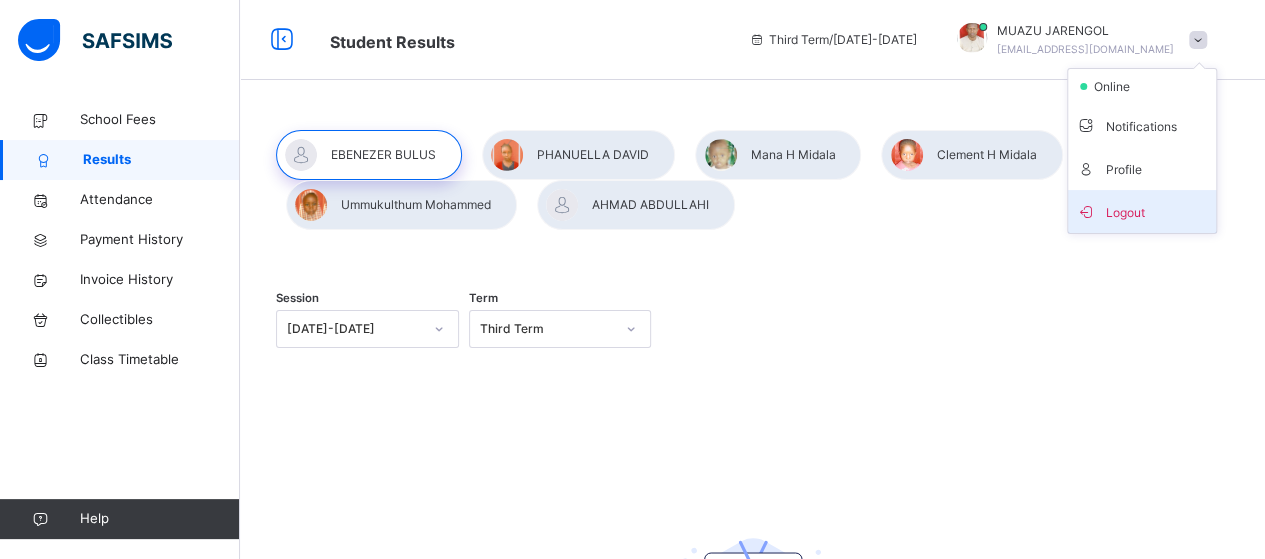 click on "Logout" at bounding box center [1142, 211] 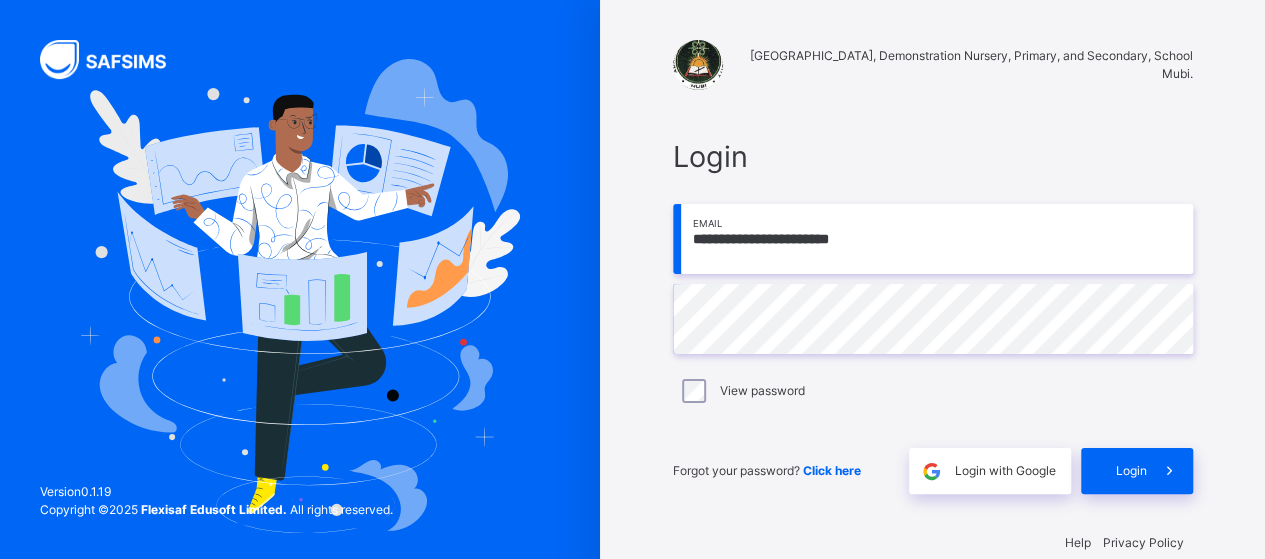 drag, startPoint x: 949, startPoint y: 235, endPoint x: 672, endPoint y: 265, distance: 278.6198 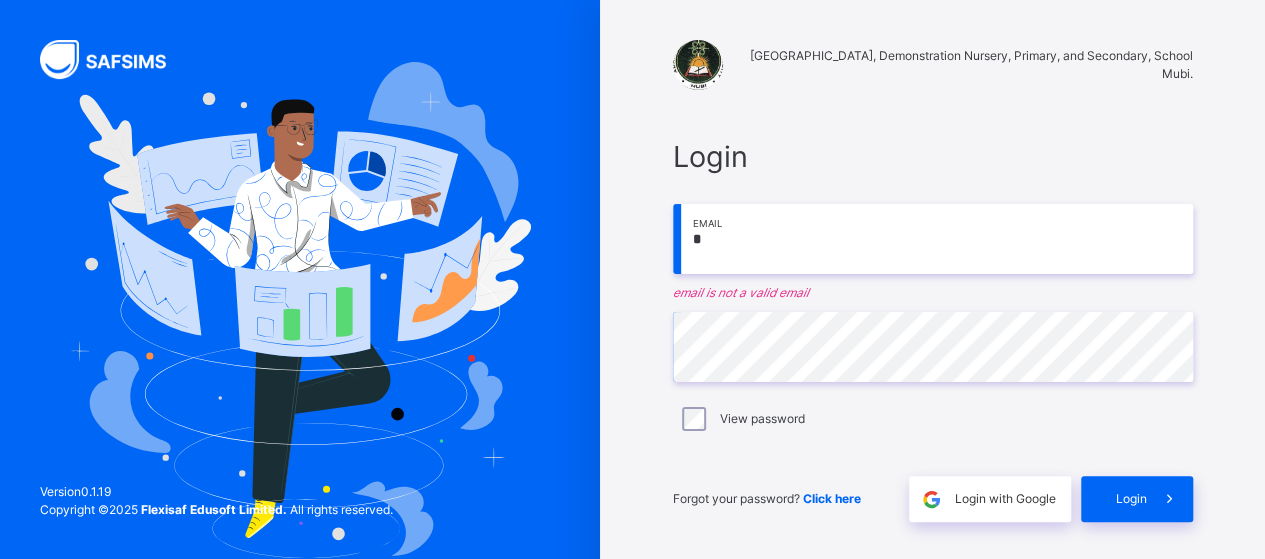 drag, startPoint x: 732, startPoint y: 229, endPoint x: 698, endPoint y: 251, distance: 40.496914 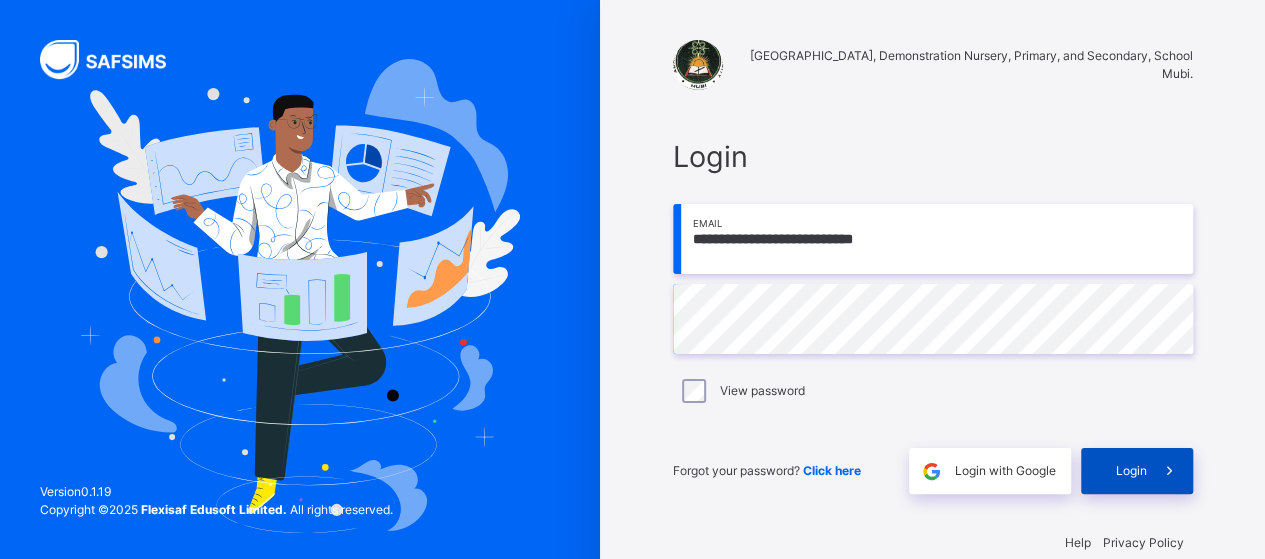 click on "Login" at bounding box center [1131, 471] 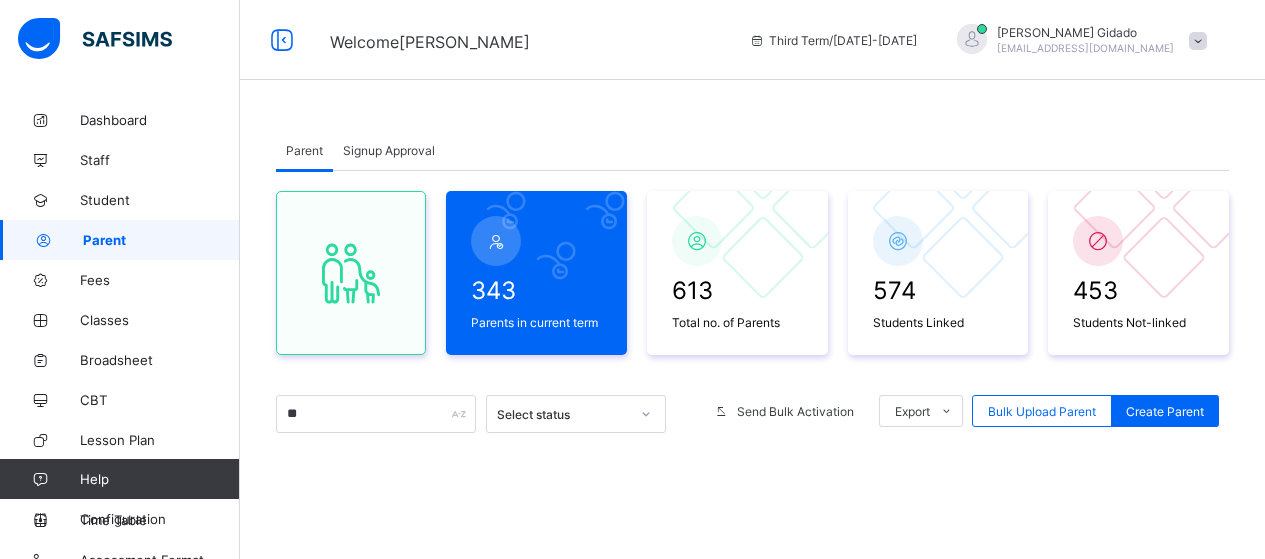 scroll, scrollTop: 300, scrollLeft: 0, axis: vertical 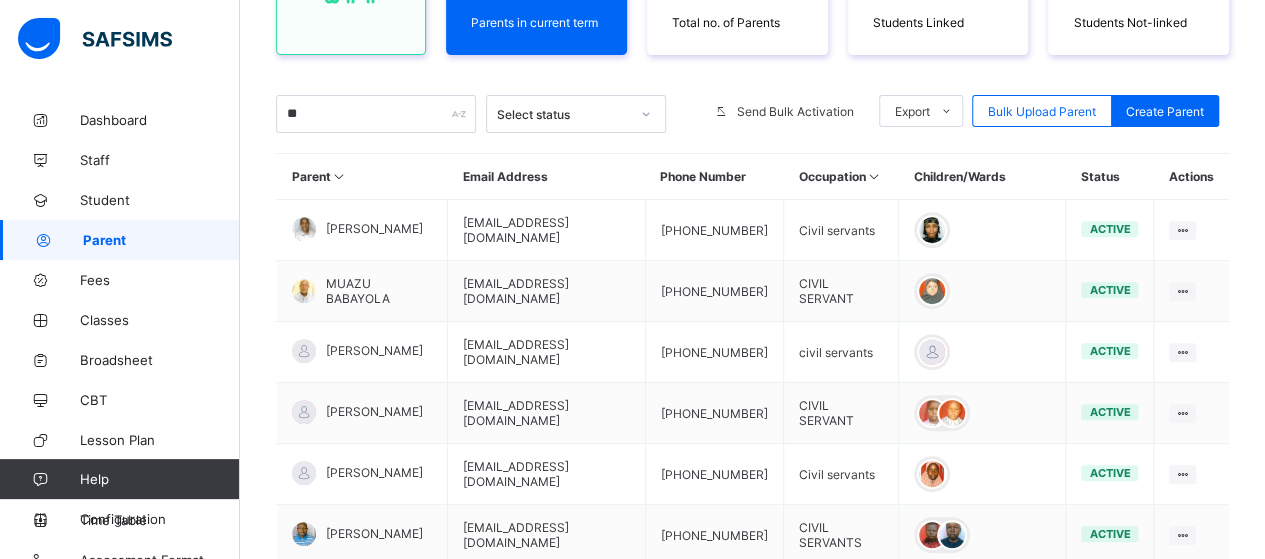 click on "**" at bounding box center [376, 114] 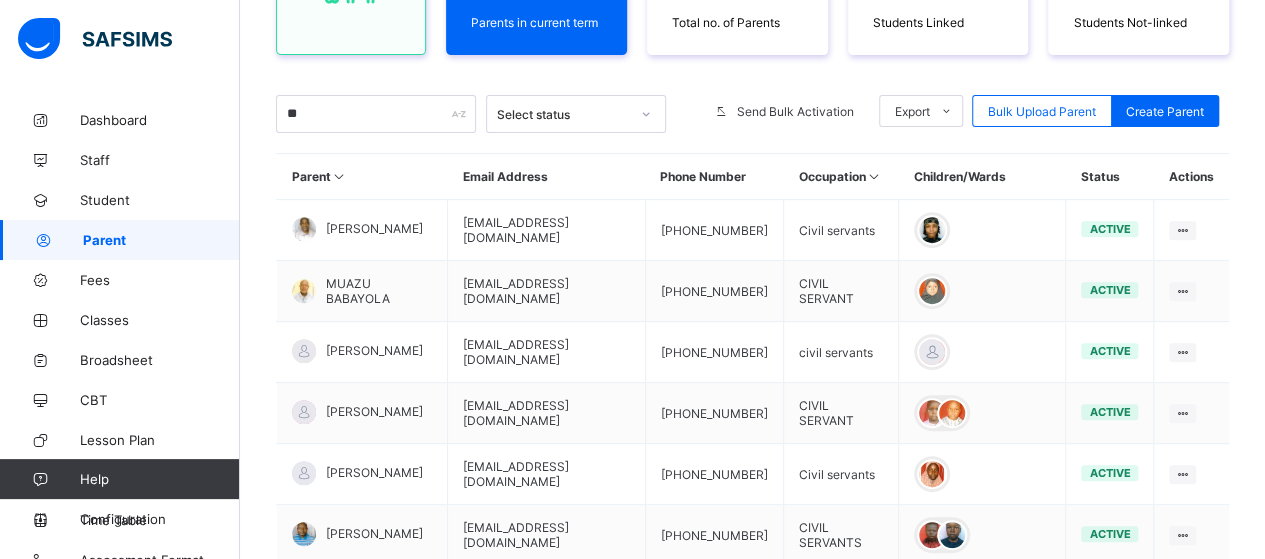 type on "*" 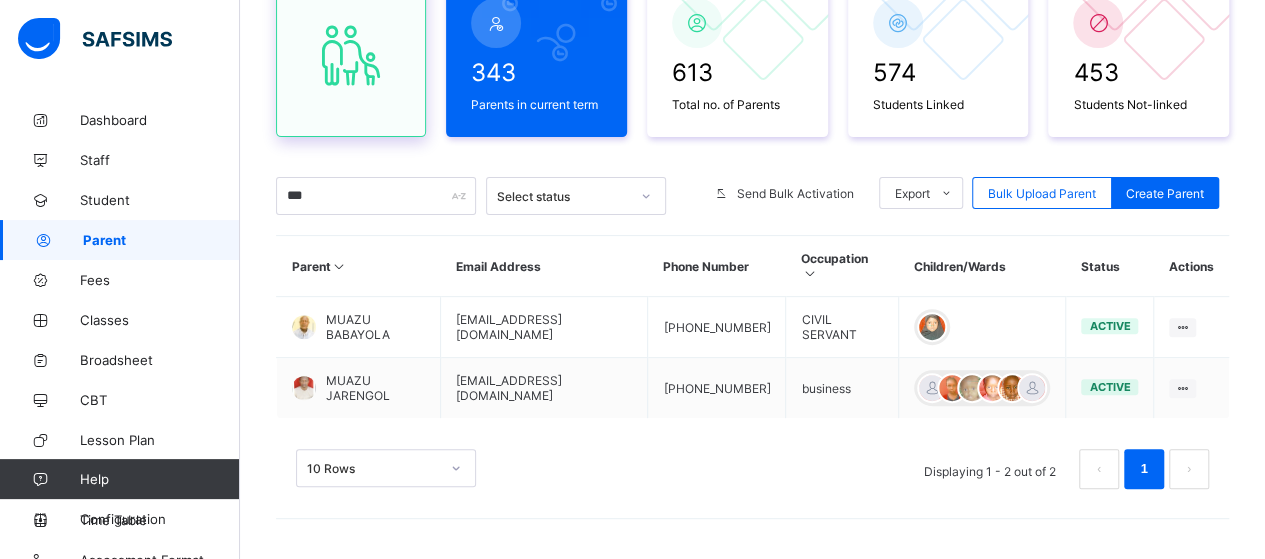 scroll, scrollTop: 199, scrollLeft: 0, axis: vertical 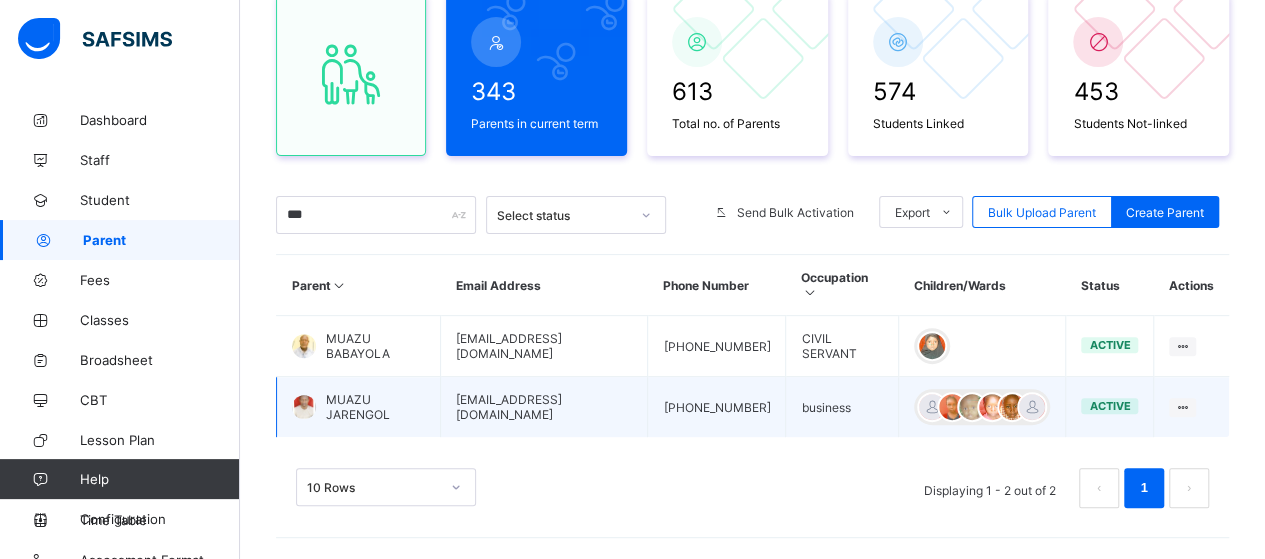 type on "***" 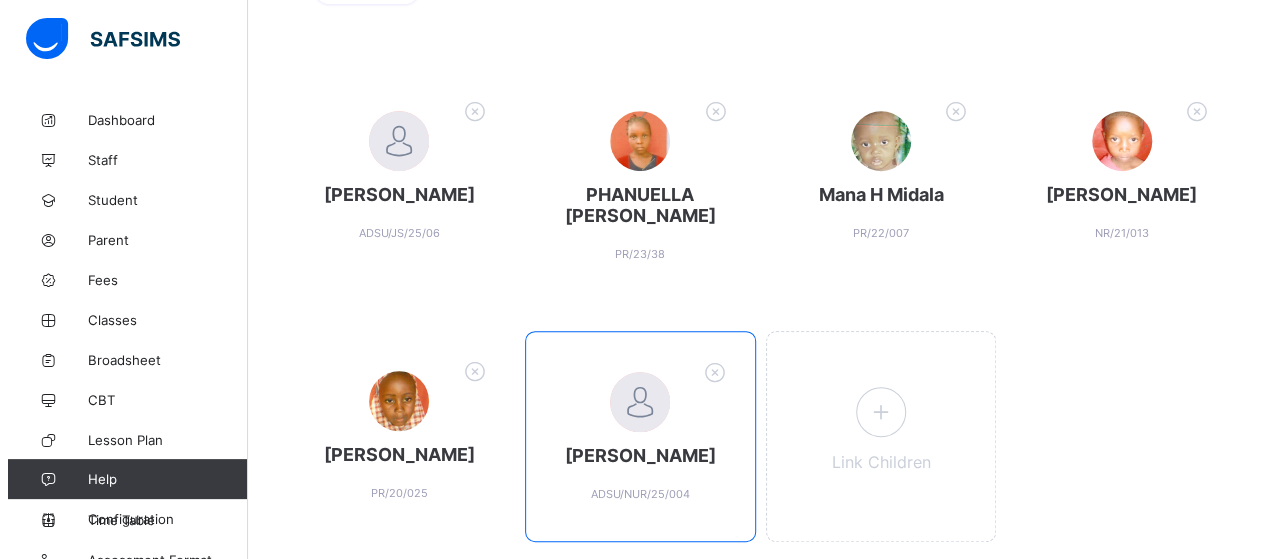 scroll, scrollTop: 354, scrollLeft: 0, axis: vertical 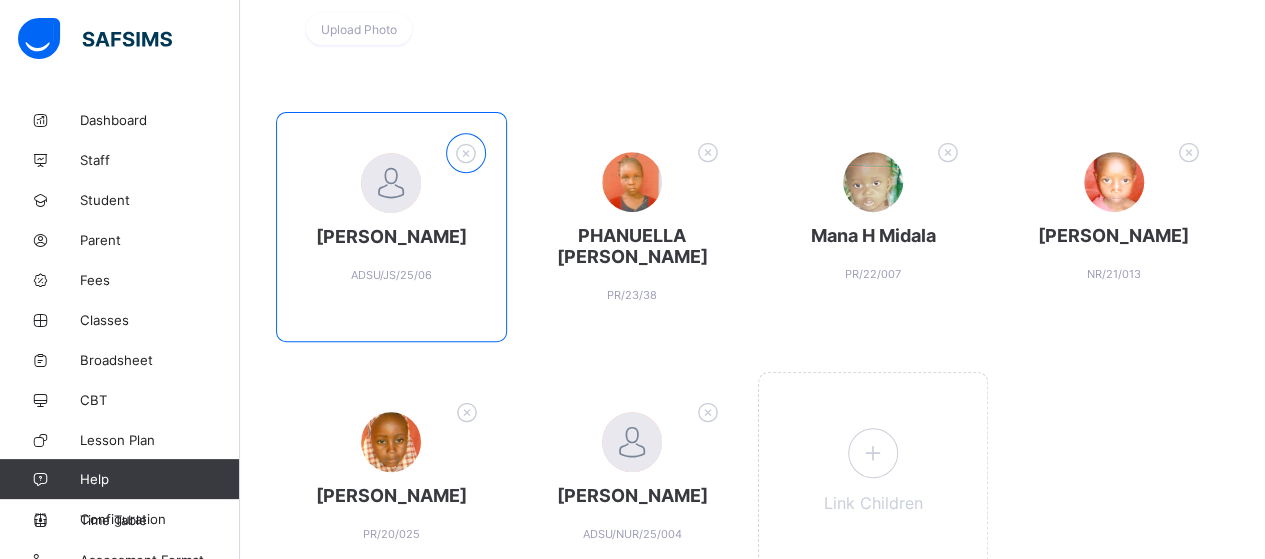 click at bounding box center (465, 153) 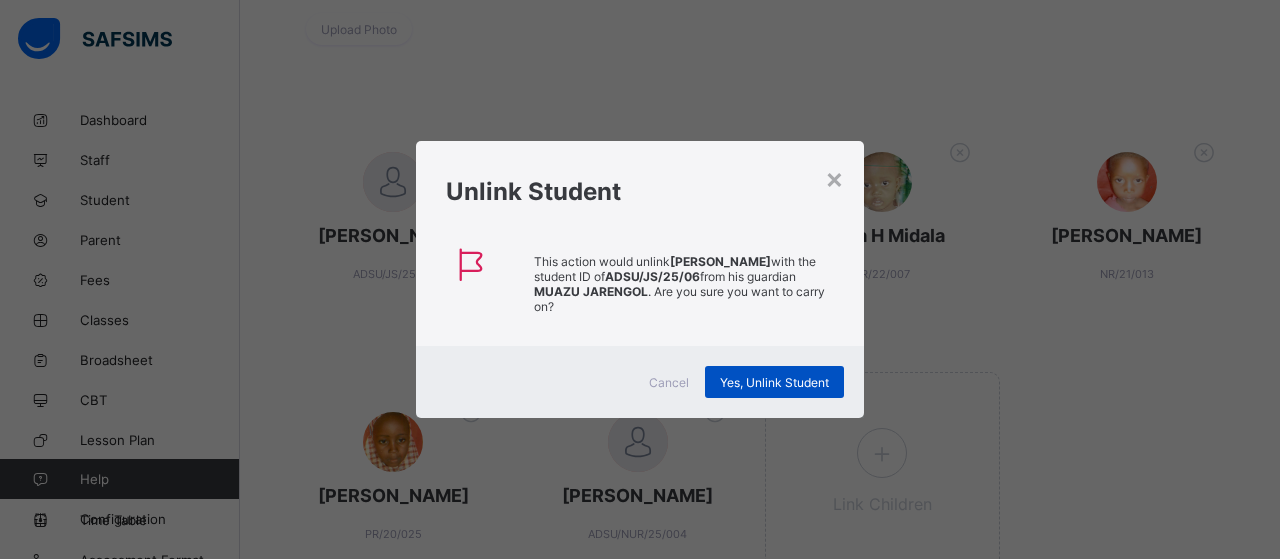 click on "Yes, Unlink Student" at bounding box center [774, 382] 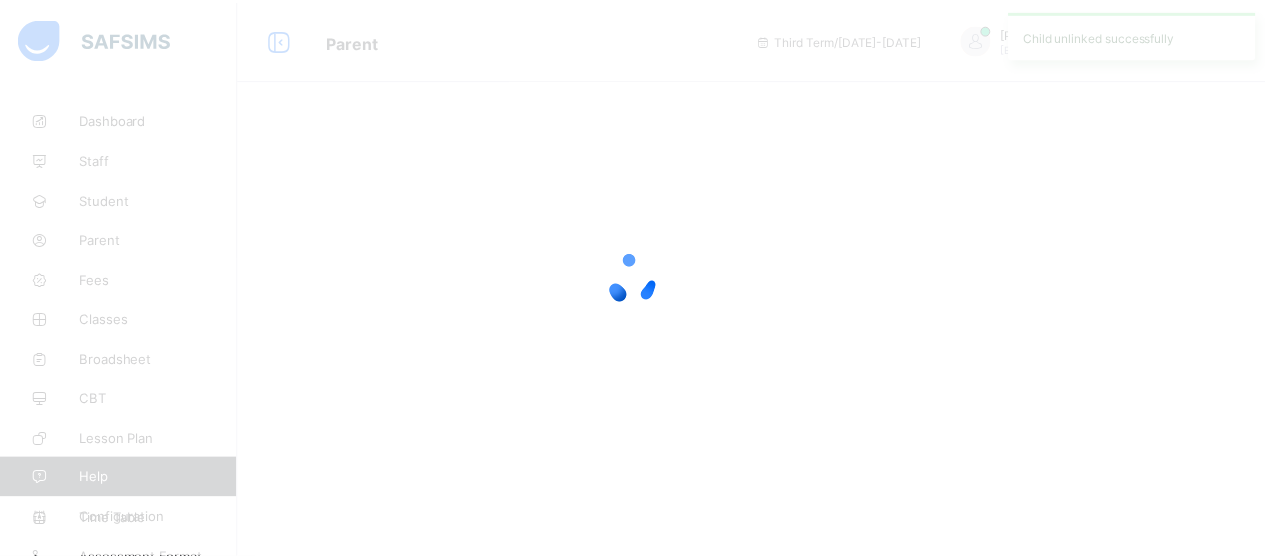 scroll, scrollTop: 0, scrollLeft: 0, axis: both 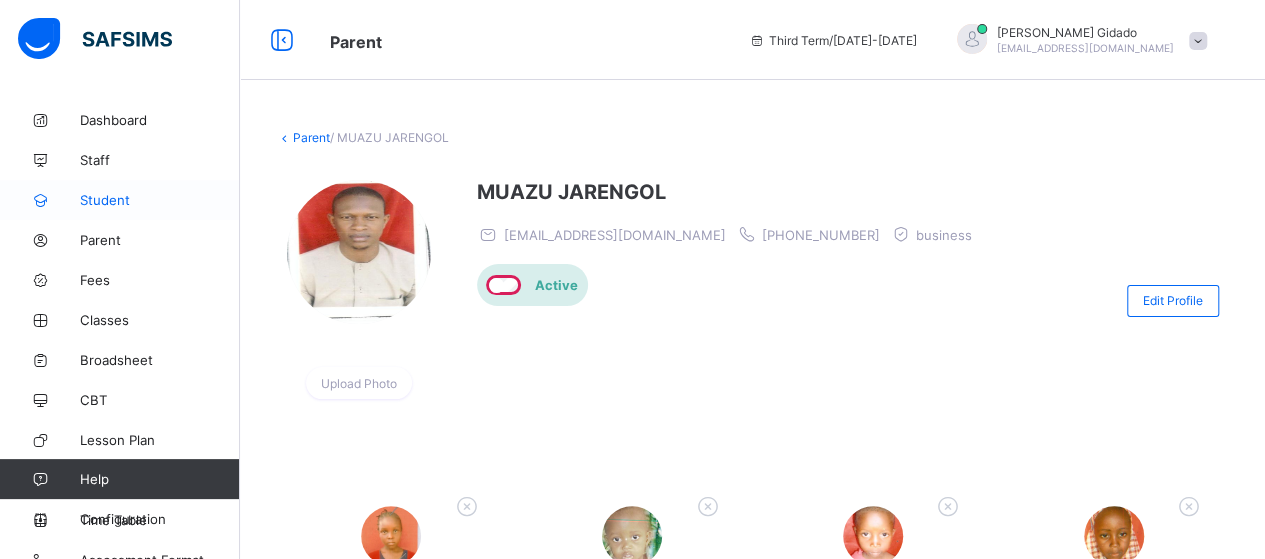 click on "Student" at bounding box center [160, 200] 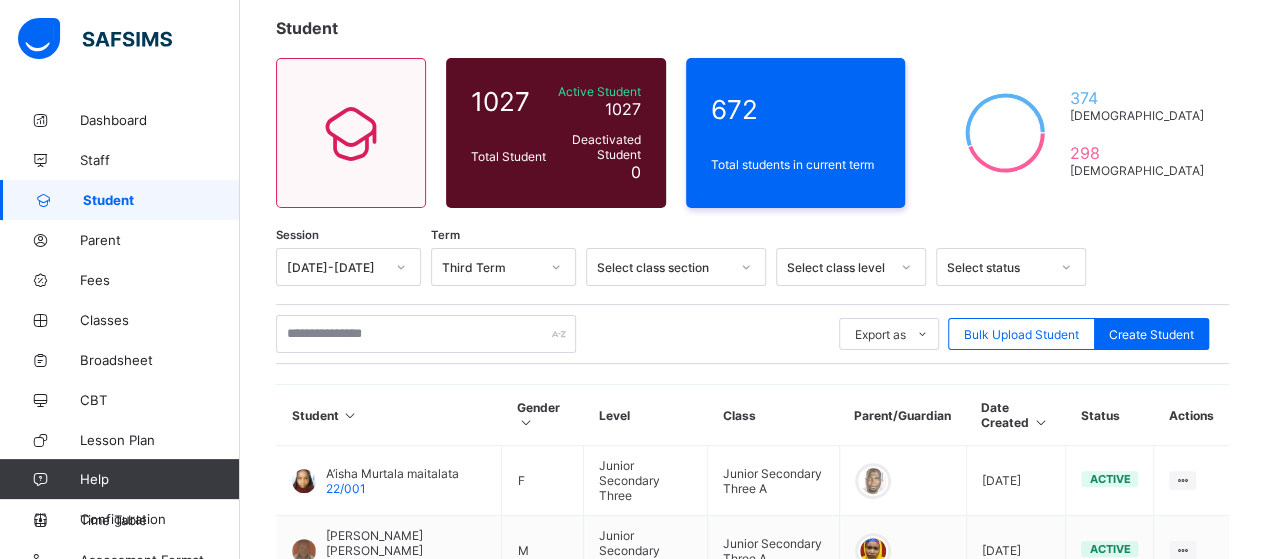 scroll, scrollTop: 200, scrollLeft: 0, axis: vertical 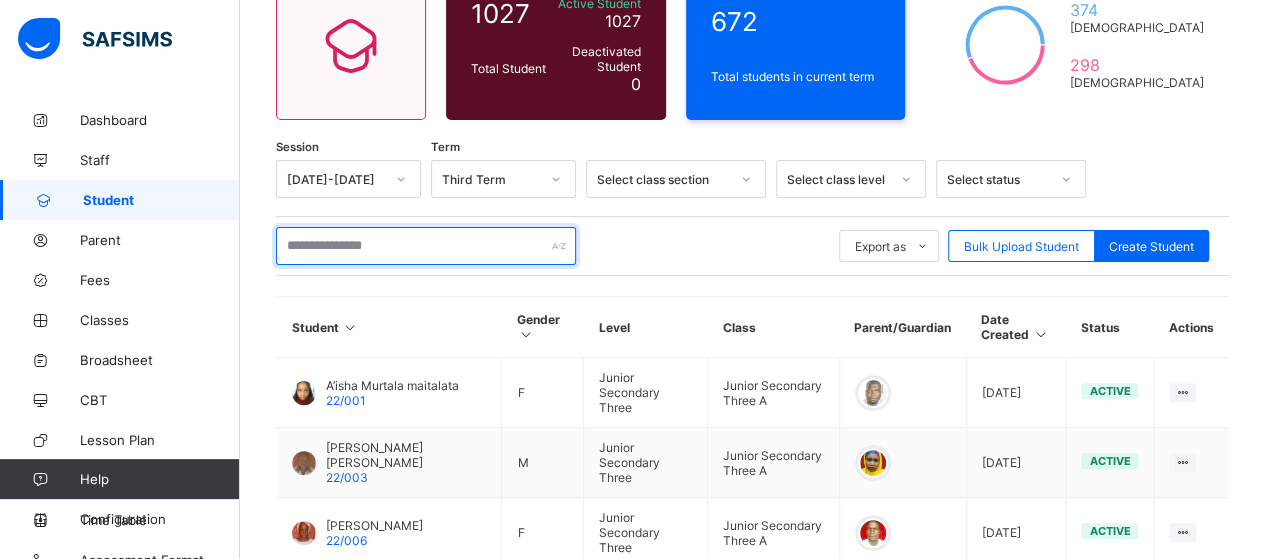 click at bounding box center (426, 246) 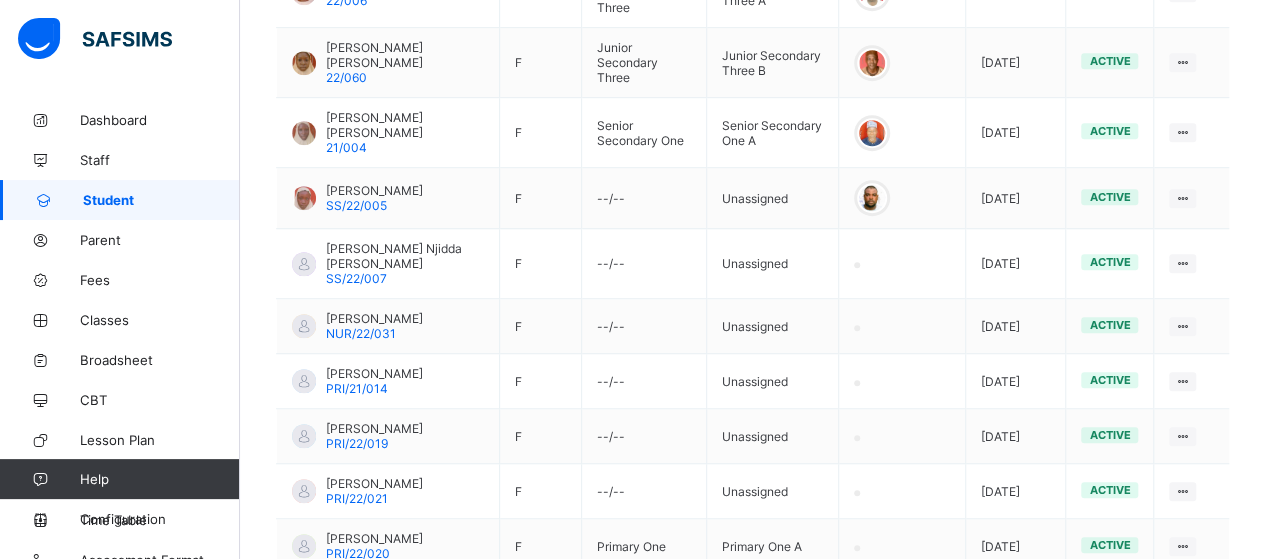 scroll, scrollTop: 689, scrollLeft: 0, axis: vertical 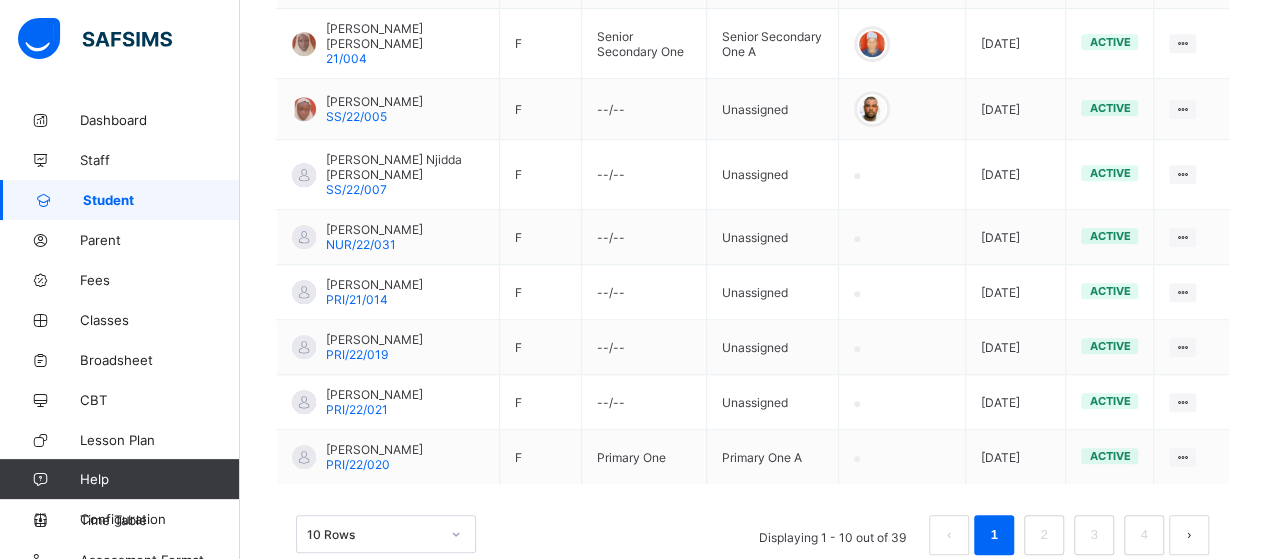 click on "10 Rows" at bounding box center (386, 534) 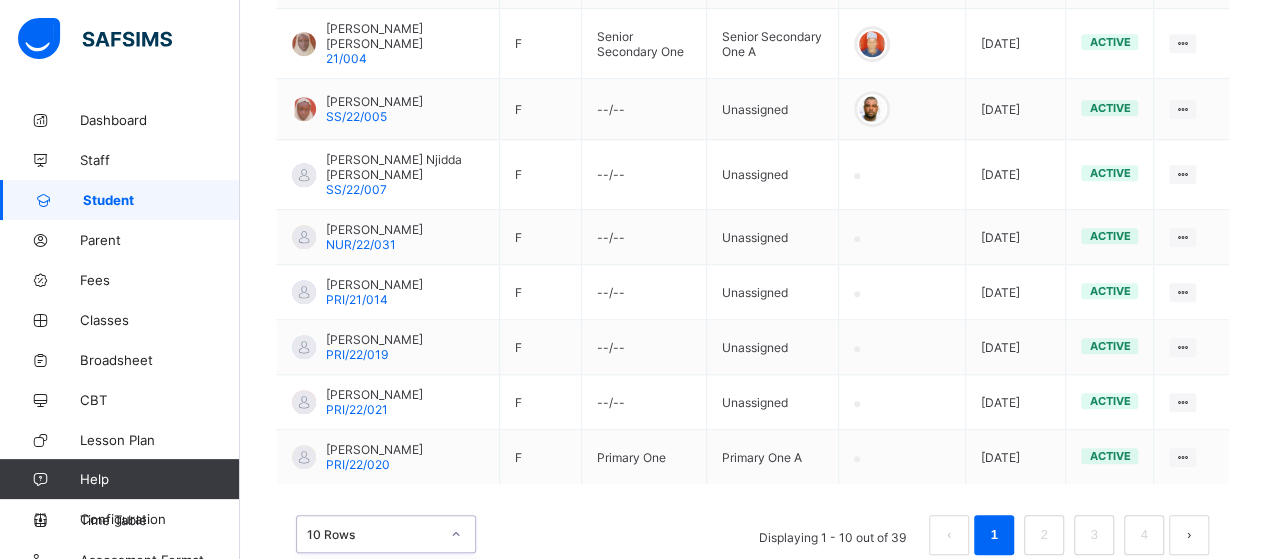 scroll, scrollTop: 736, scrollLeft: 0, axis: vertical 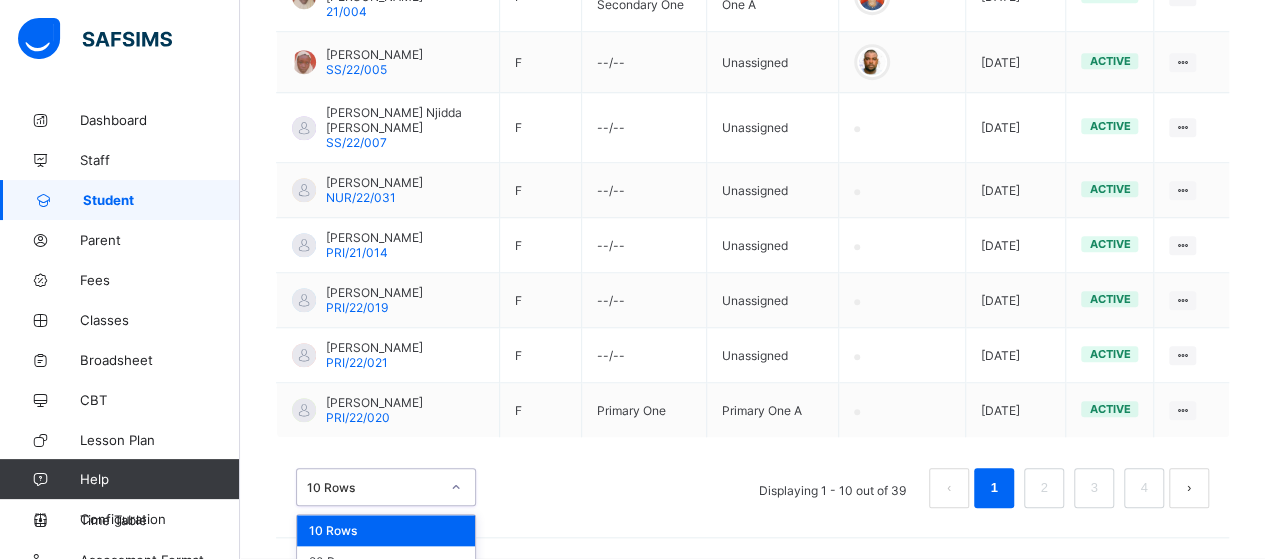 click on "50 Rows" at bounding box center [386, 592] 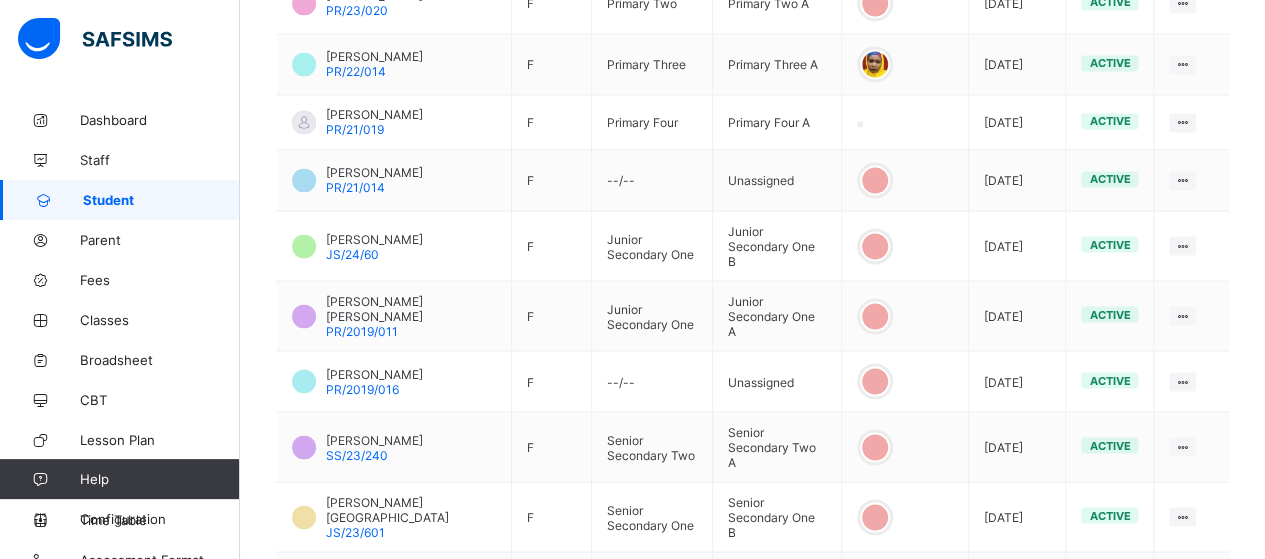 scroll, scrollTop: 1789, scrollLeft: 0, axis: vertical 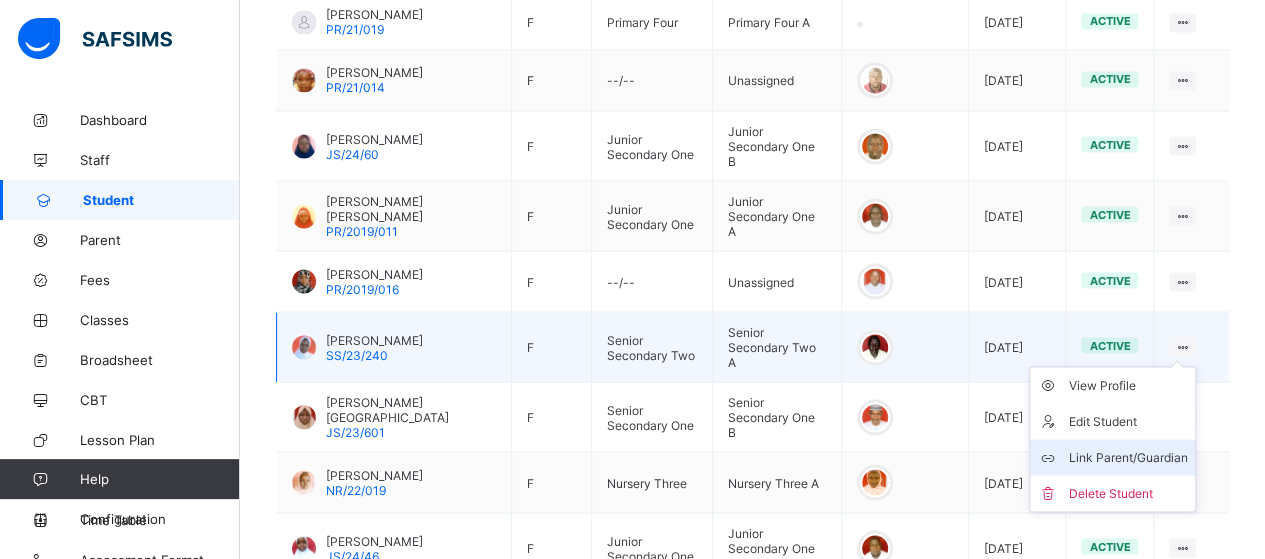 click on "Link Parent/Guardian" at bounding box center [1127, 457] 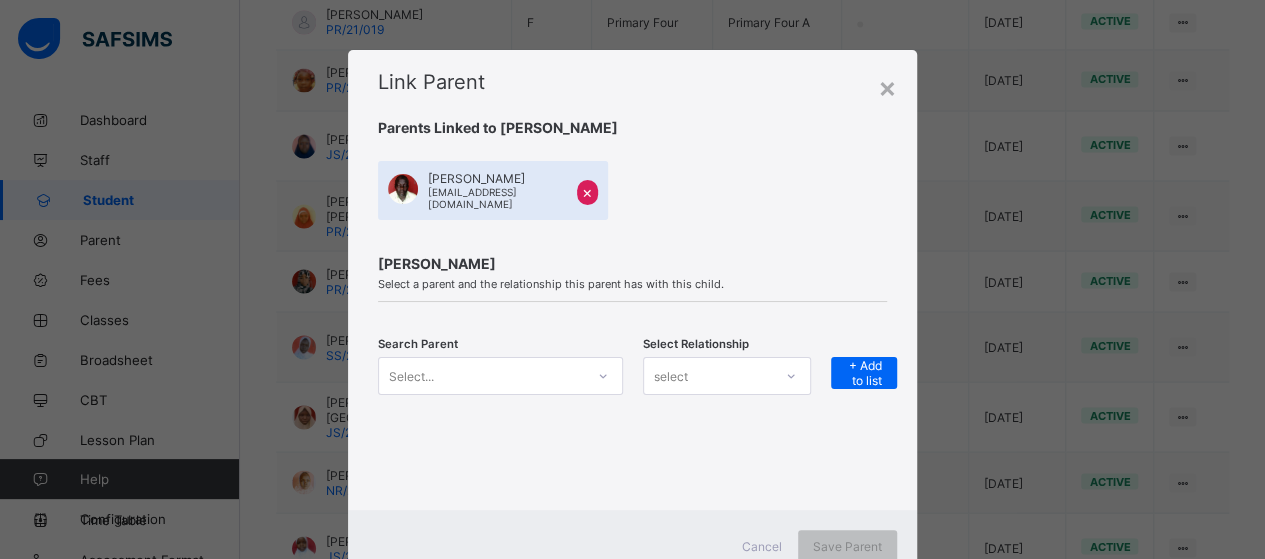 click on "Select..." at bounding box center (500, 376) 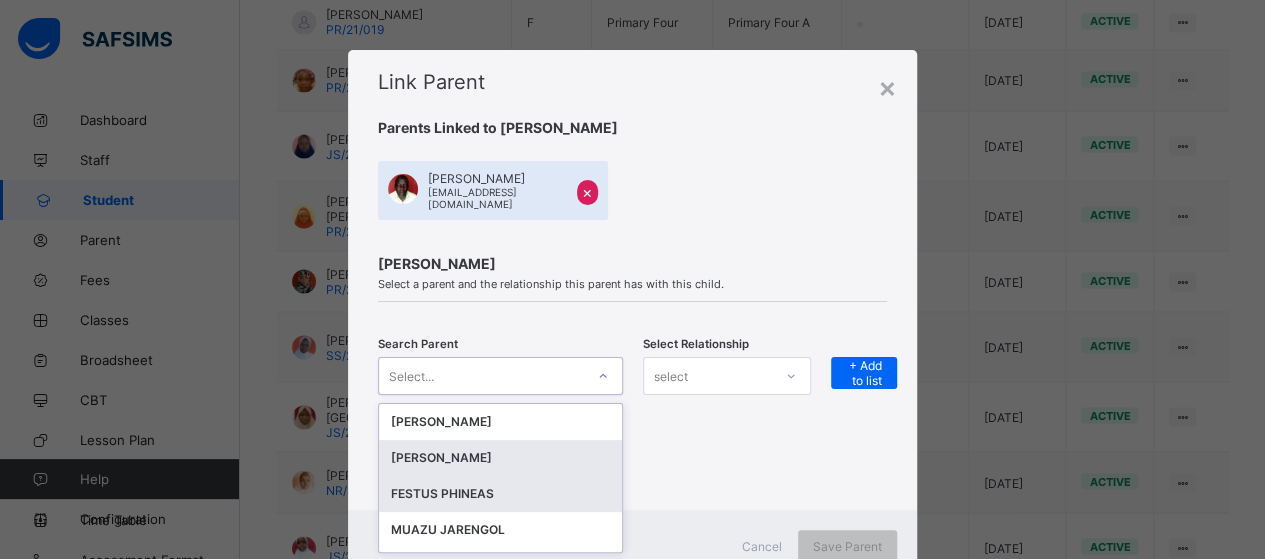 scroll, scrollTop: 72, scrollLeft: 0, axis: vertical 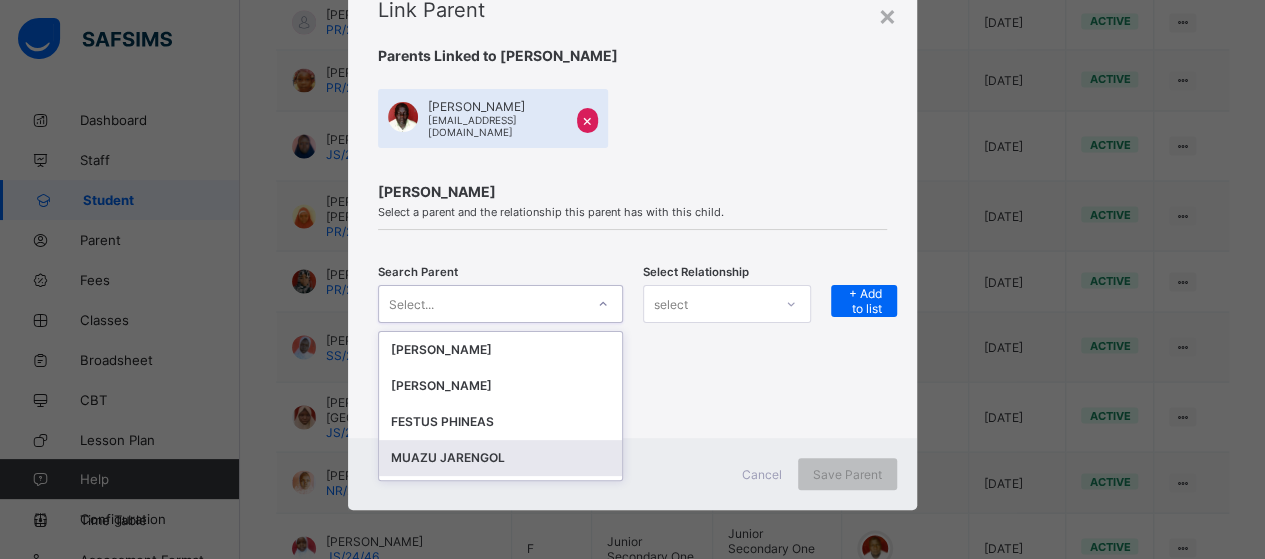 click on "MUAZU  JARENGOL" at bounding box center (500, 458) 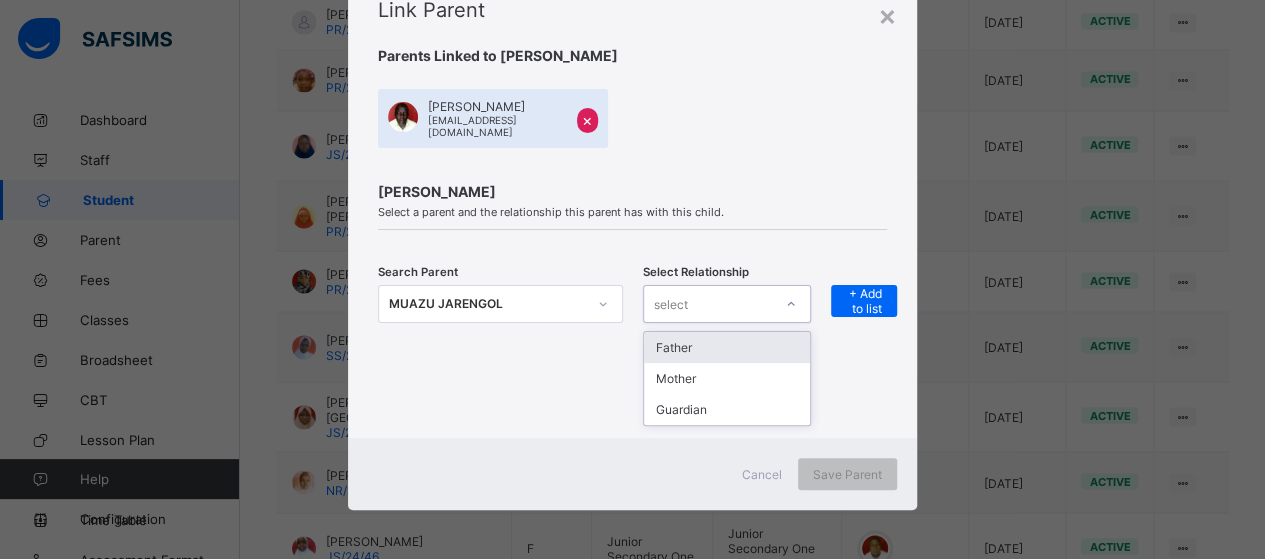 click at bounding box center (791, 304) 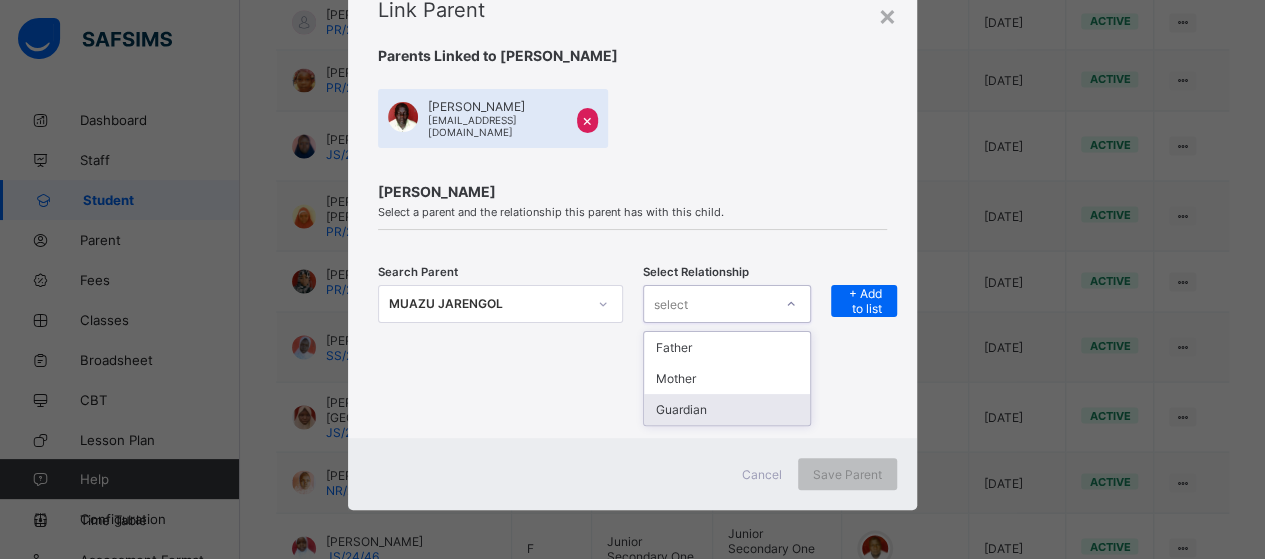 click on "Guardian" at bounding box center [727, 409] 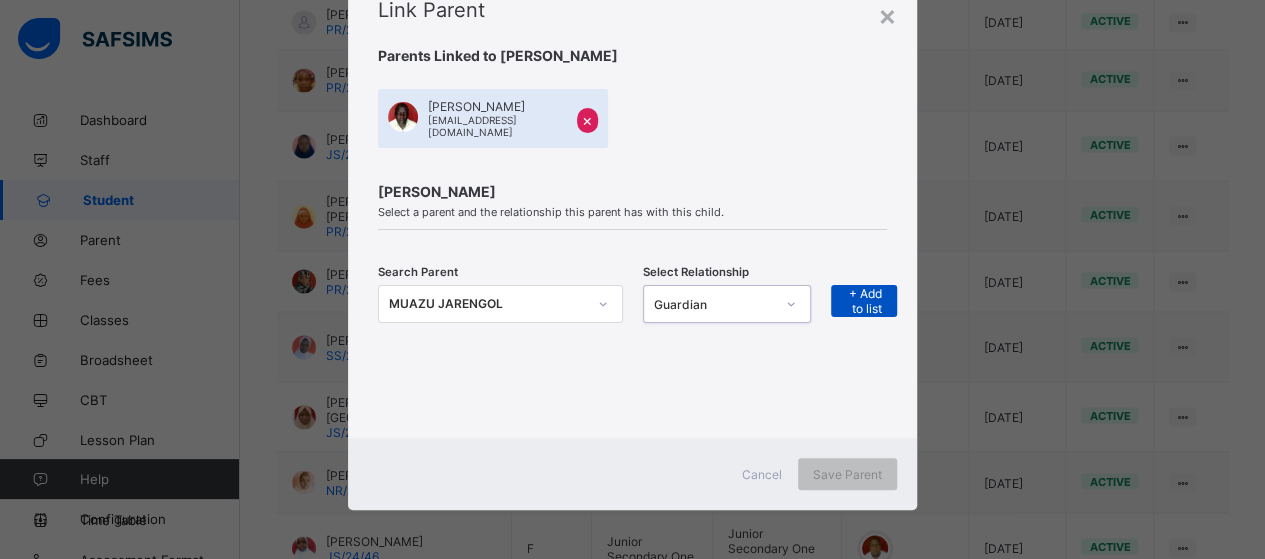 click on "+ Add to list" at bounding box center [864, 301] 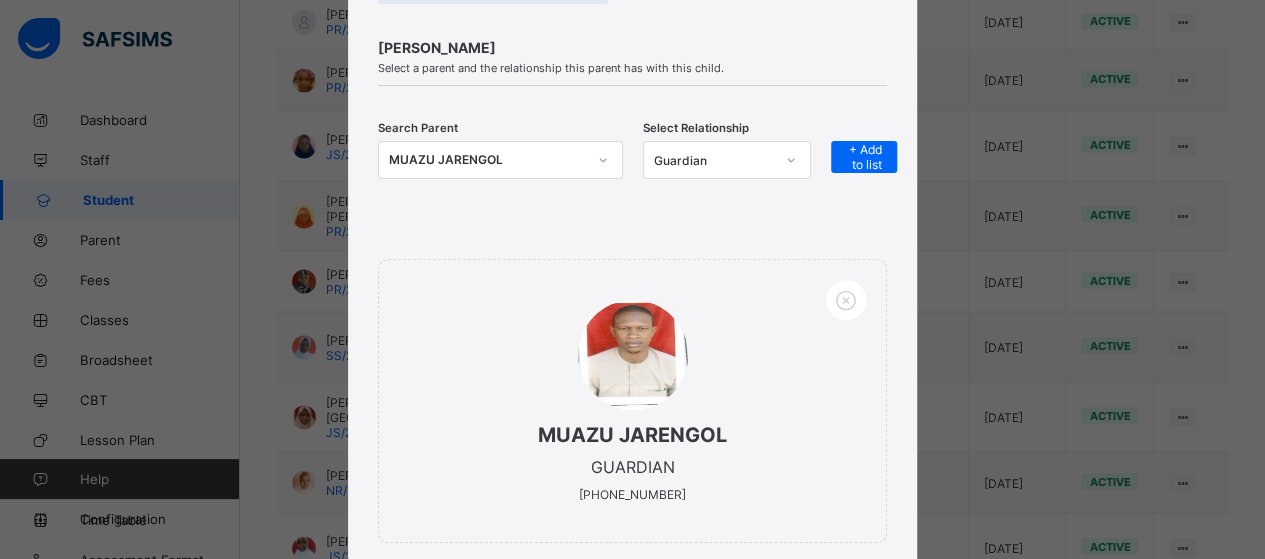 scroll, scrollTop: 374, scrollLeft: 0, axis: vertical 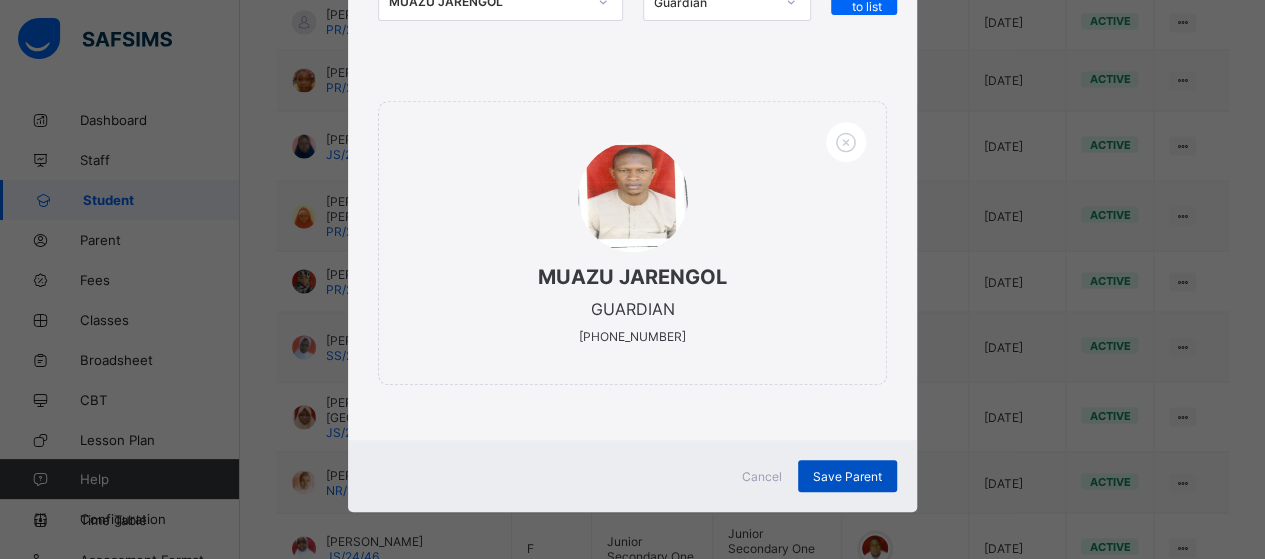 click on "Save Parent" at bounding box center [847, 476] 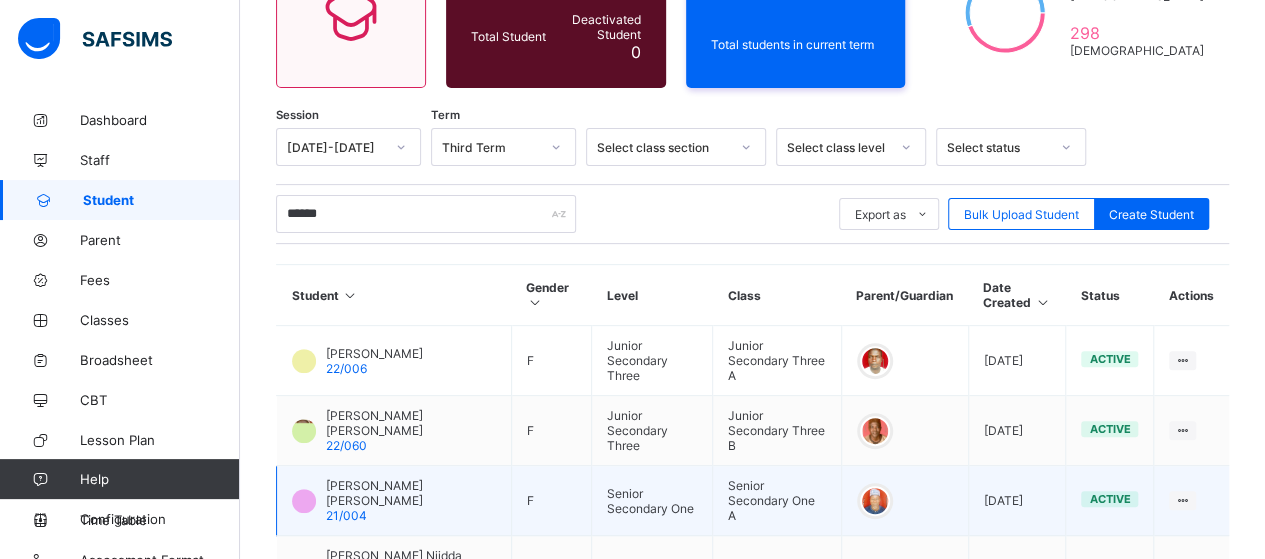 scroll, scrollTop: 189, scrollLeft: 0, axis: vertical 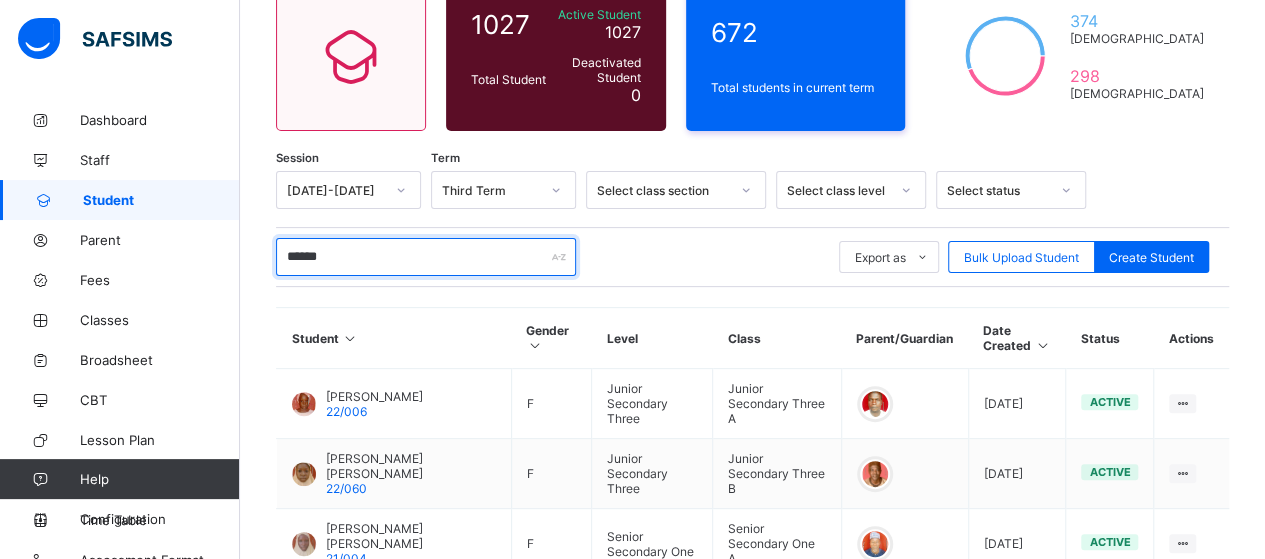 drag, startPoint x: 349, startPoint y: 249, endPoint x: 242, endPoint y: 253, distance: 107.07474 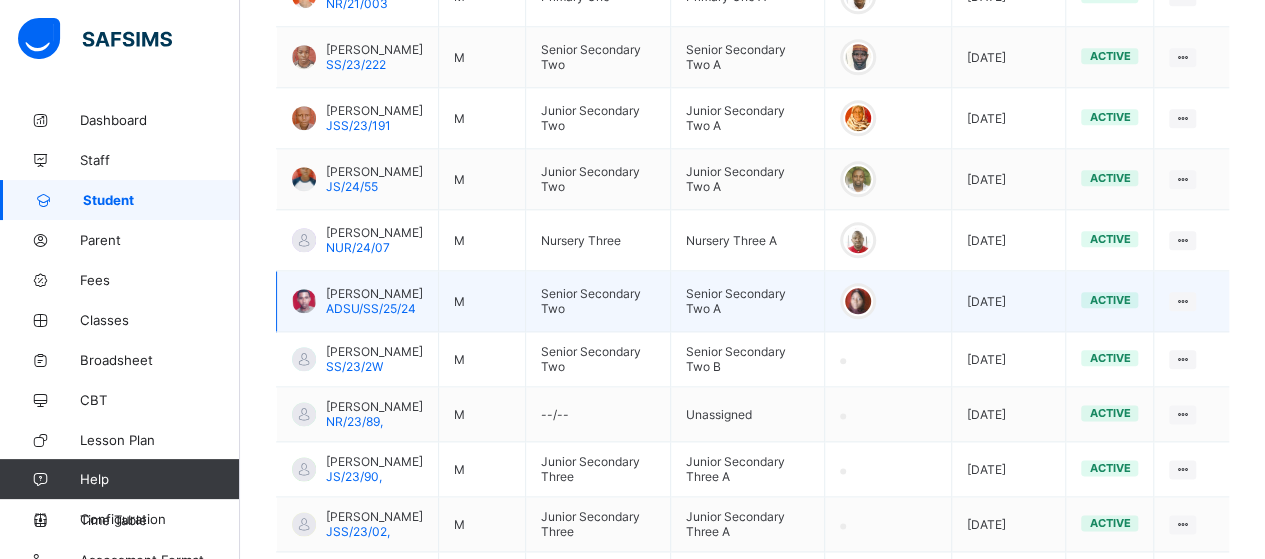 scroll, scrollTop: 1089, scrollLeft: 0, axis: vertical 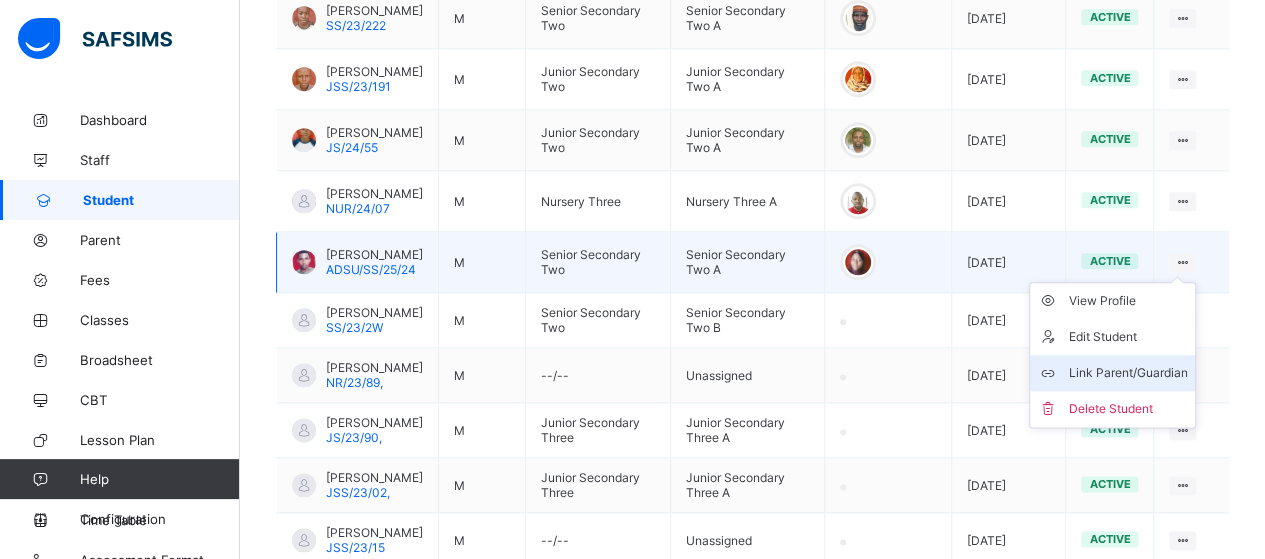 click on "Link Parent/Guardian" at bounding box center (1127, 373) 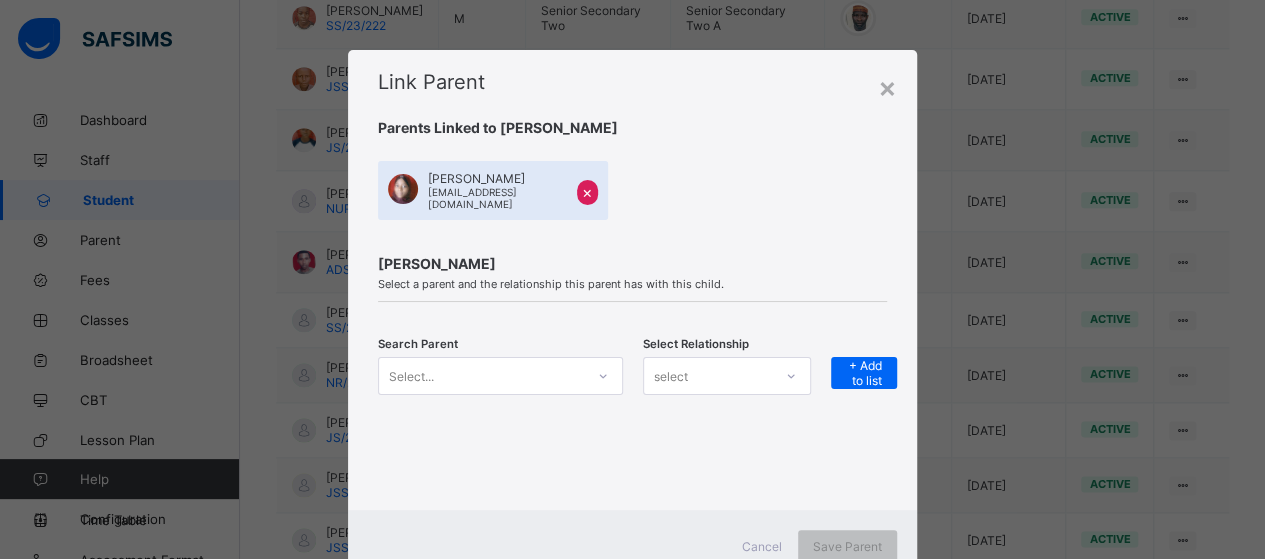 click on "Search Parent Select... Select Relationship select + Add to list" at bounding box center (632, 388) 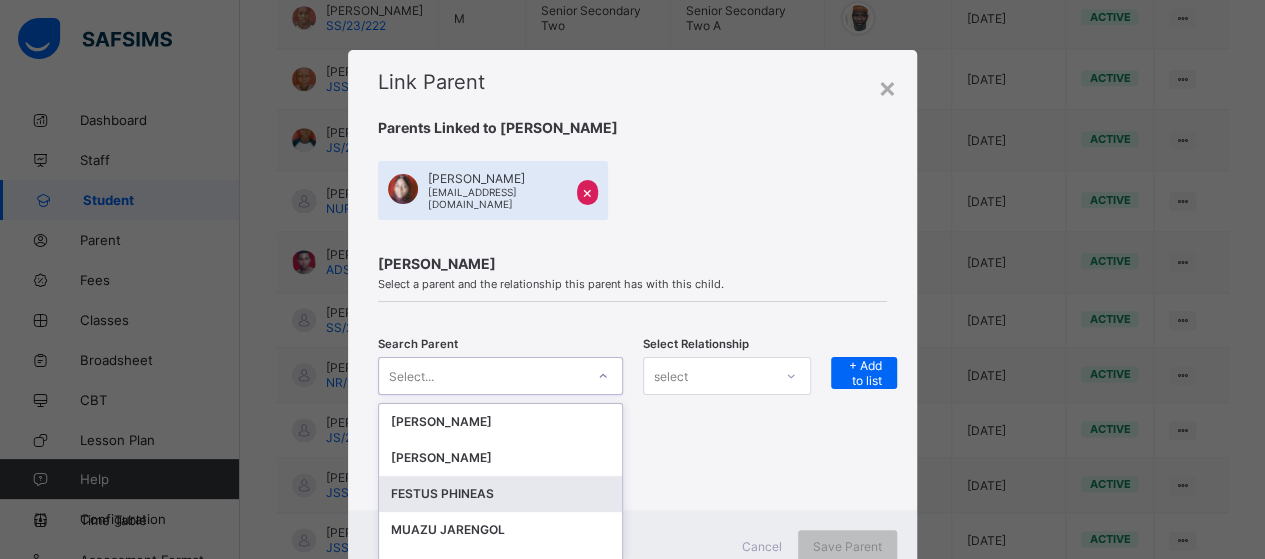 scroll, scrollTop: 64, scrollLeft: 0, axis: vertical 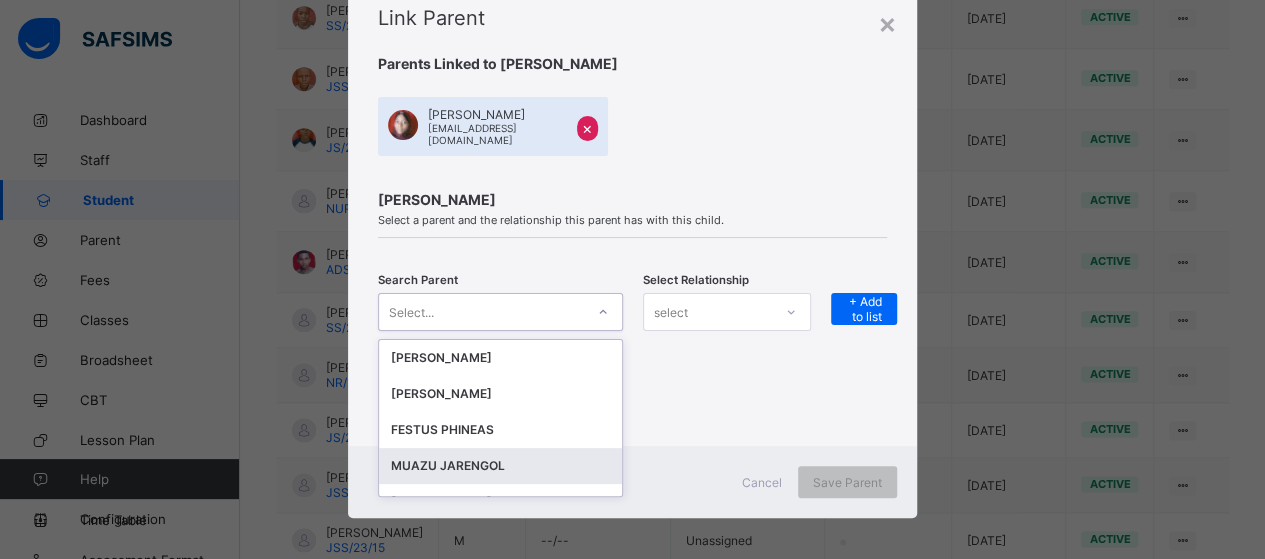 click on "MUAZU  JARENGOL" at bounding box center [500, 466] 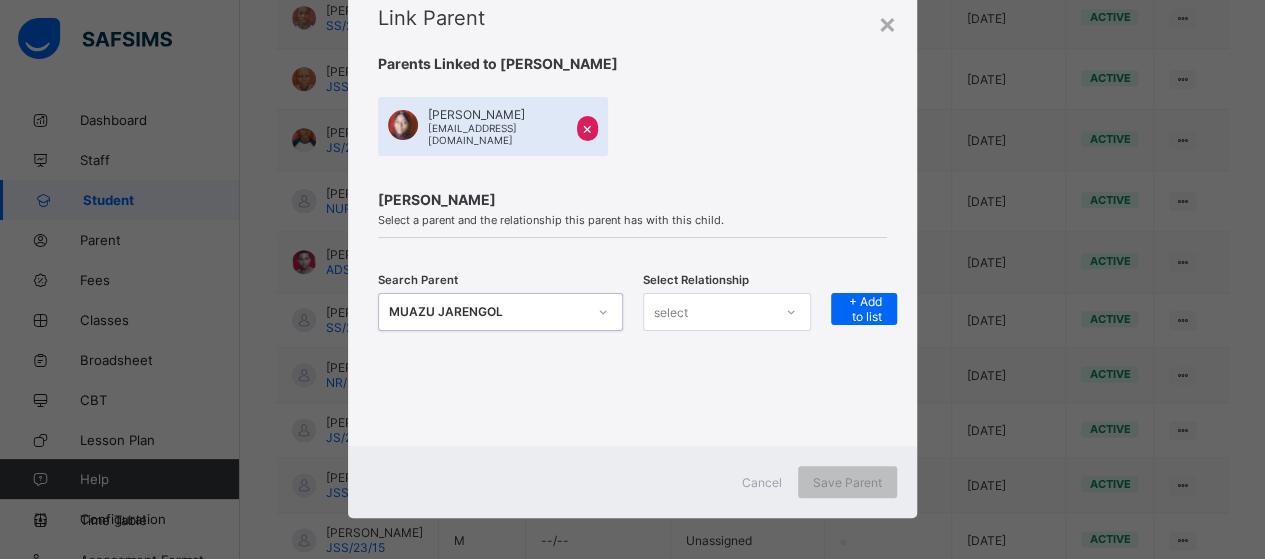 click on "select" at bounding box center [708, 312] 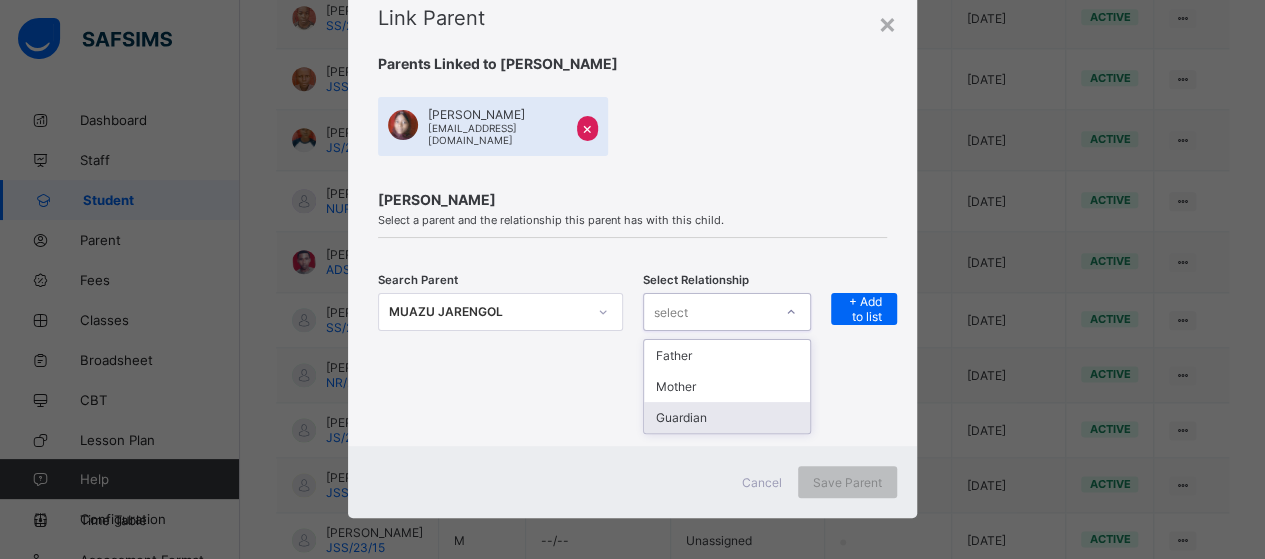 click on "Guardian" at bounding box center [727, 417] 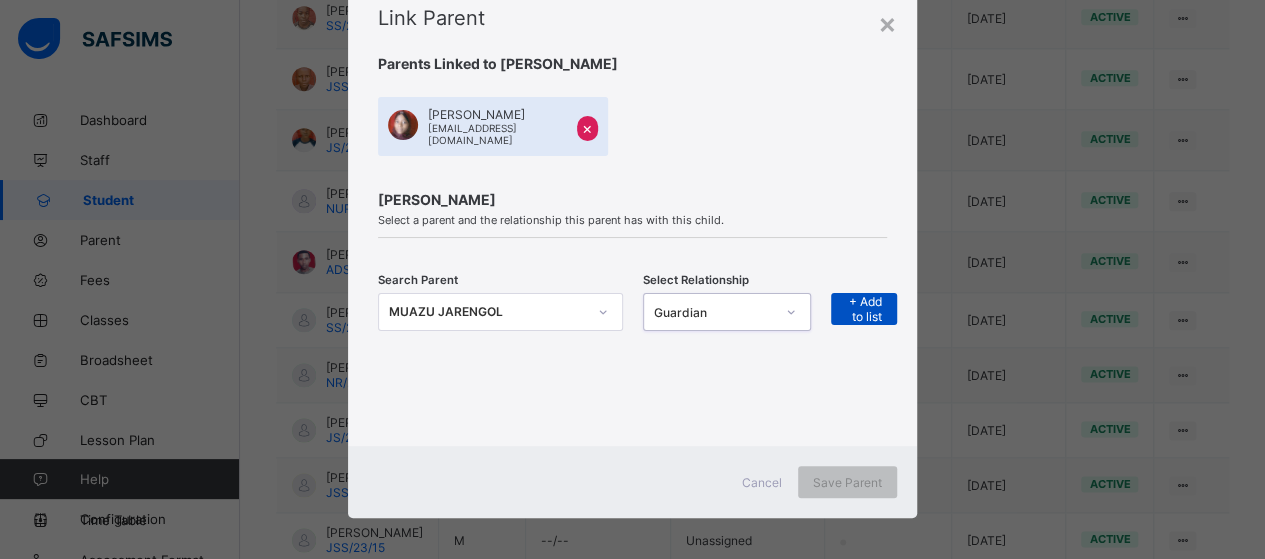 click on "+ Add to list" at bounding box center (864, 309) 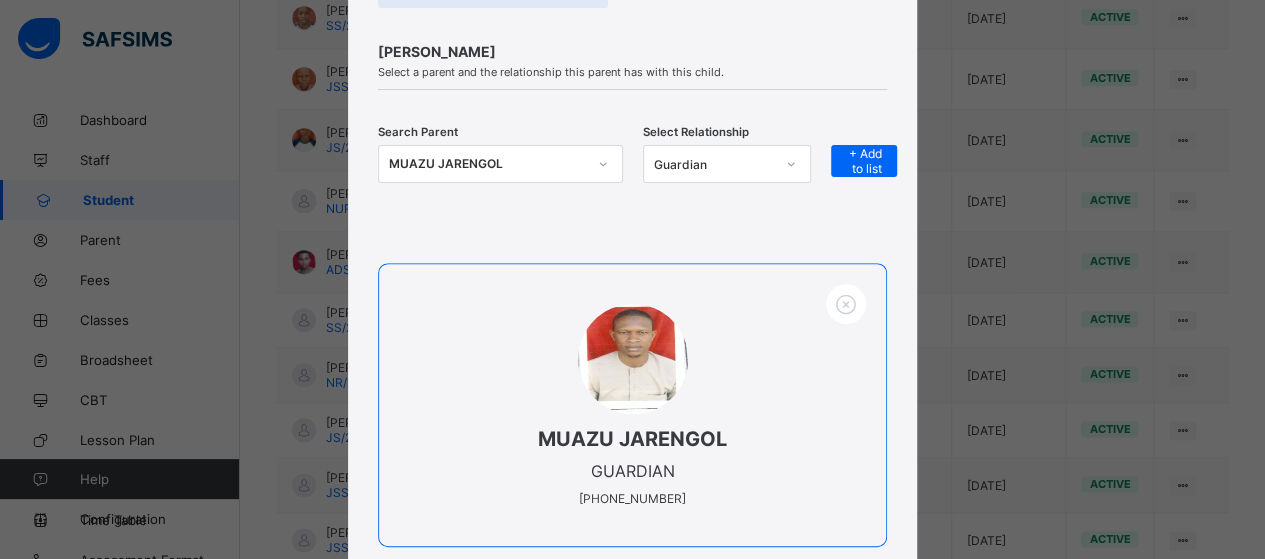 scroll, scrollTop: 366, scrollLeft: 0, axis: vertical 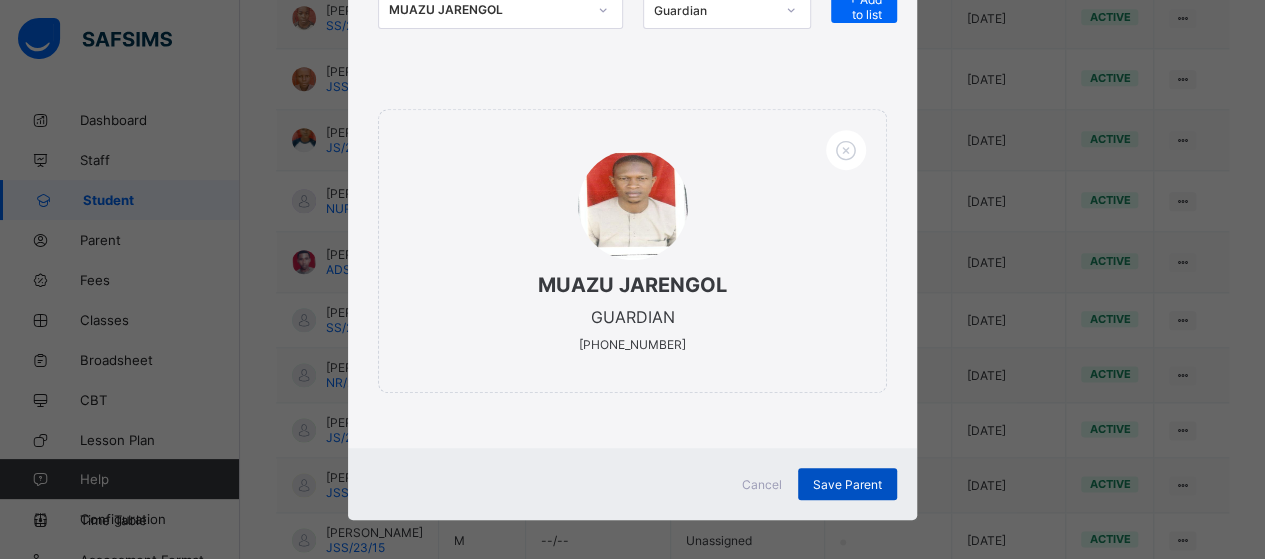 click on "Save Parent" at bounding box center (847, 484) 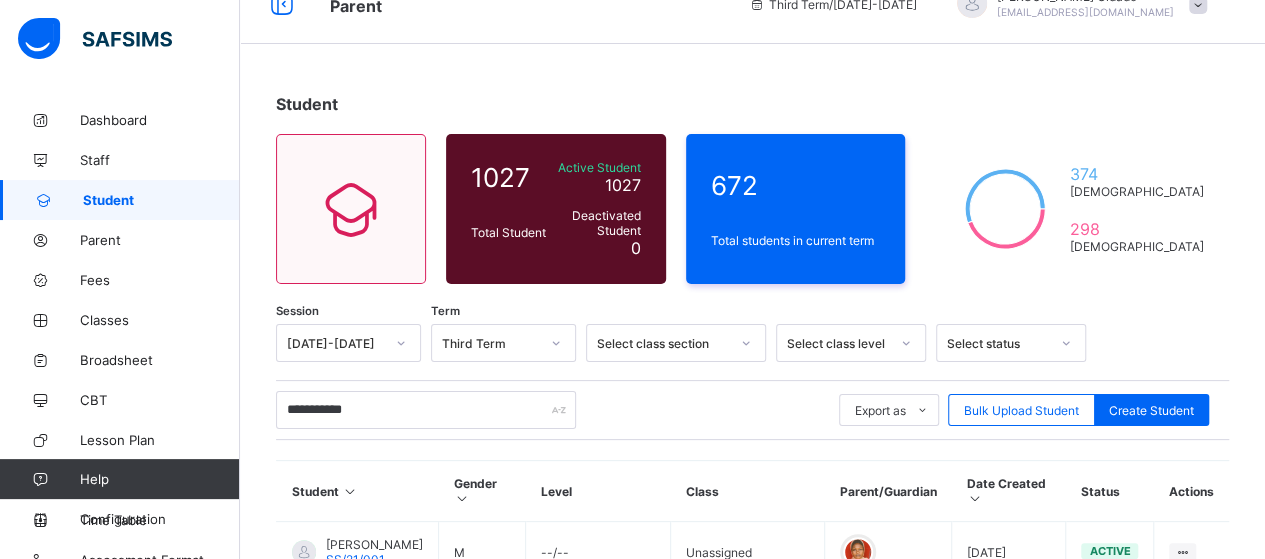 scroll, scrollTop: 0, scrollLeft: 0, axis: both 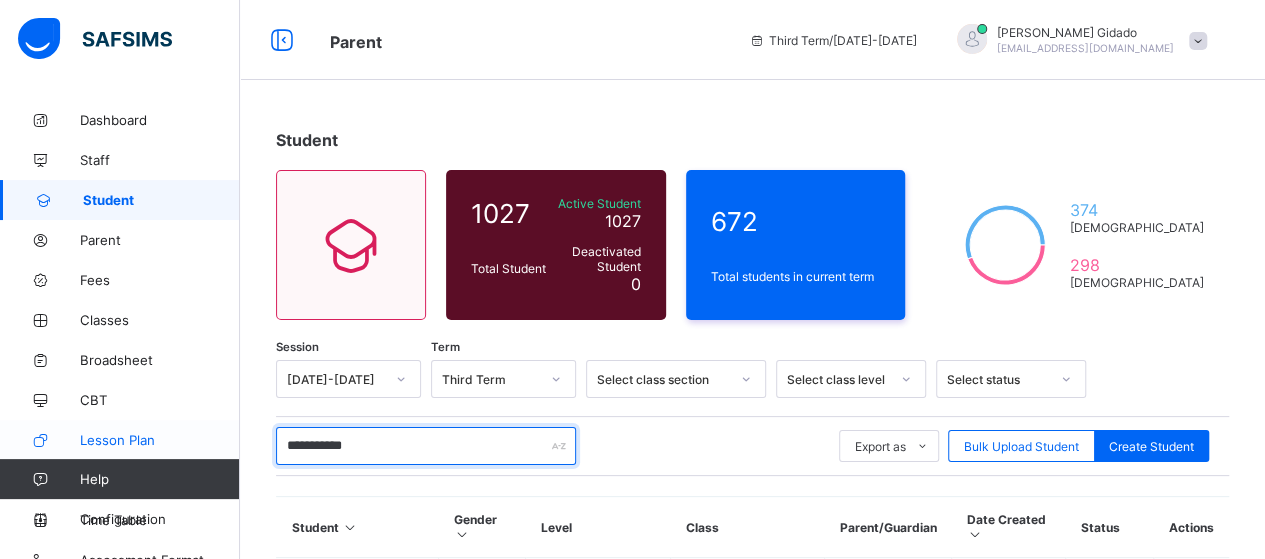 drag, startPoint x: 393, startPoint y: 448, endPoint x: 211, endPoint y: 444, distance: 182.04395 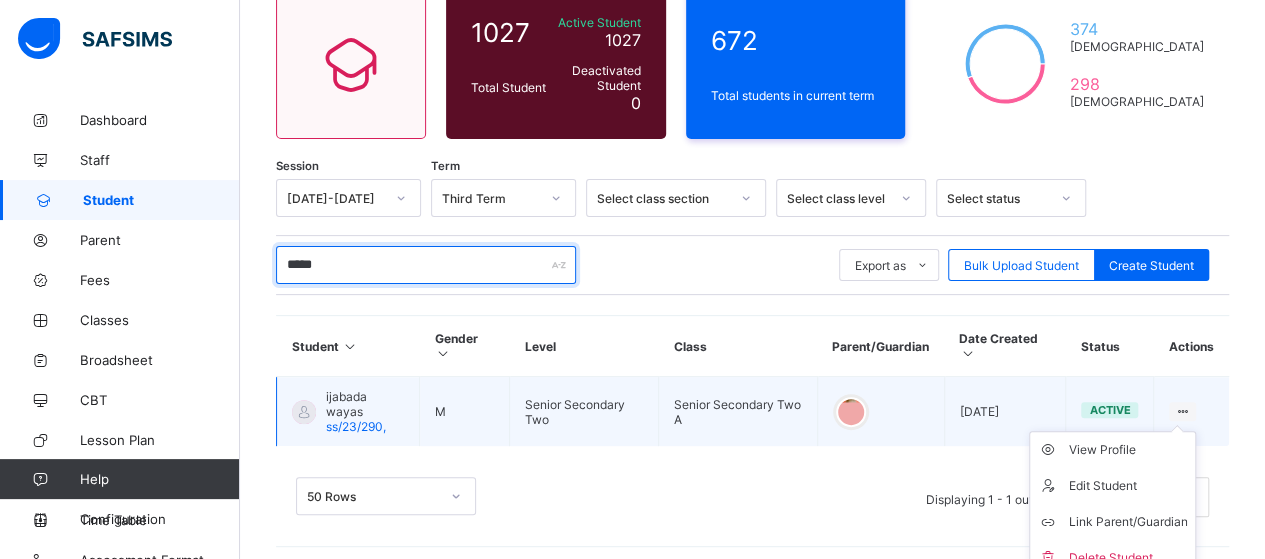 scroll, scrollTop: 192, scrollLeft: 0, axis: vertical 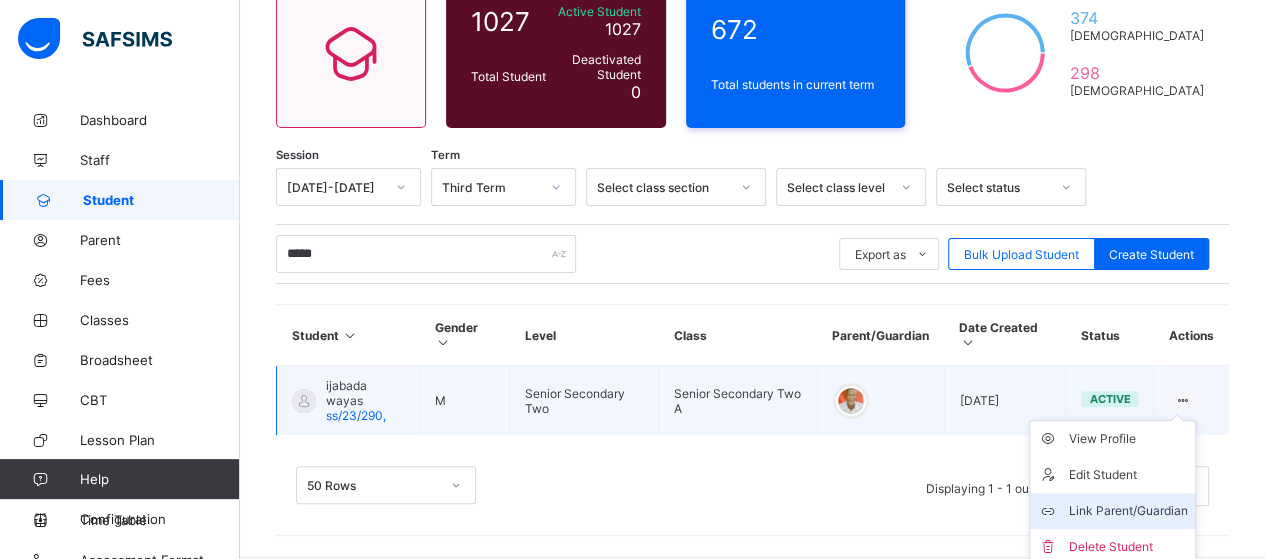 click on "Link Parent/Guardian" at bounding box center [1127, 511] 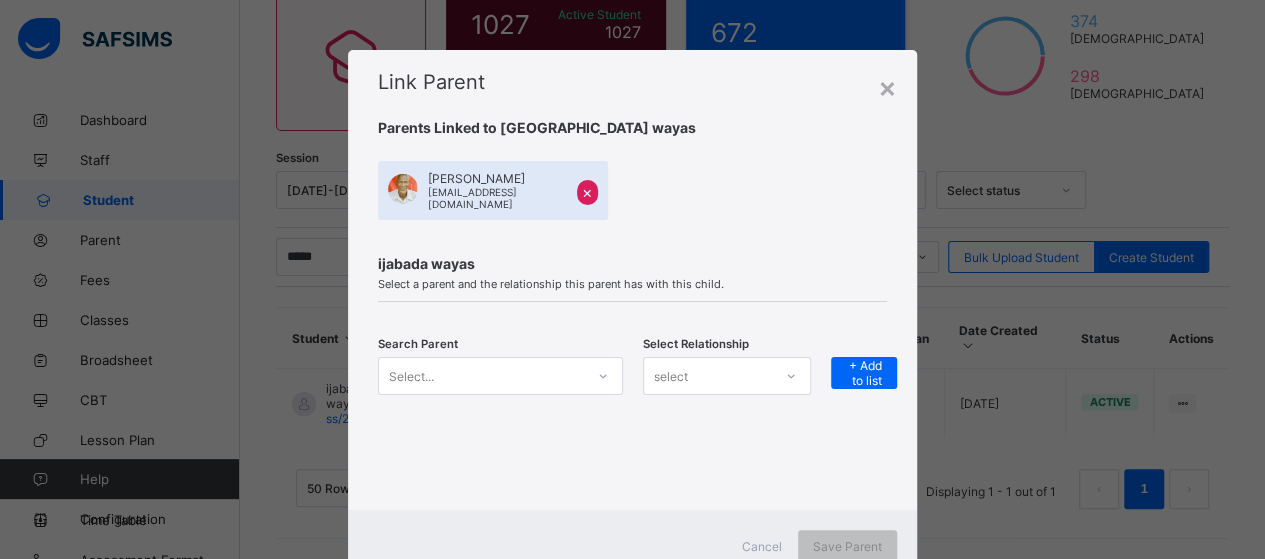 scroll, scrollTop: 181, scrollLeft: 0, axis: vertical 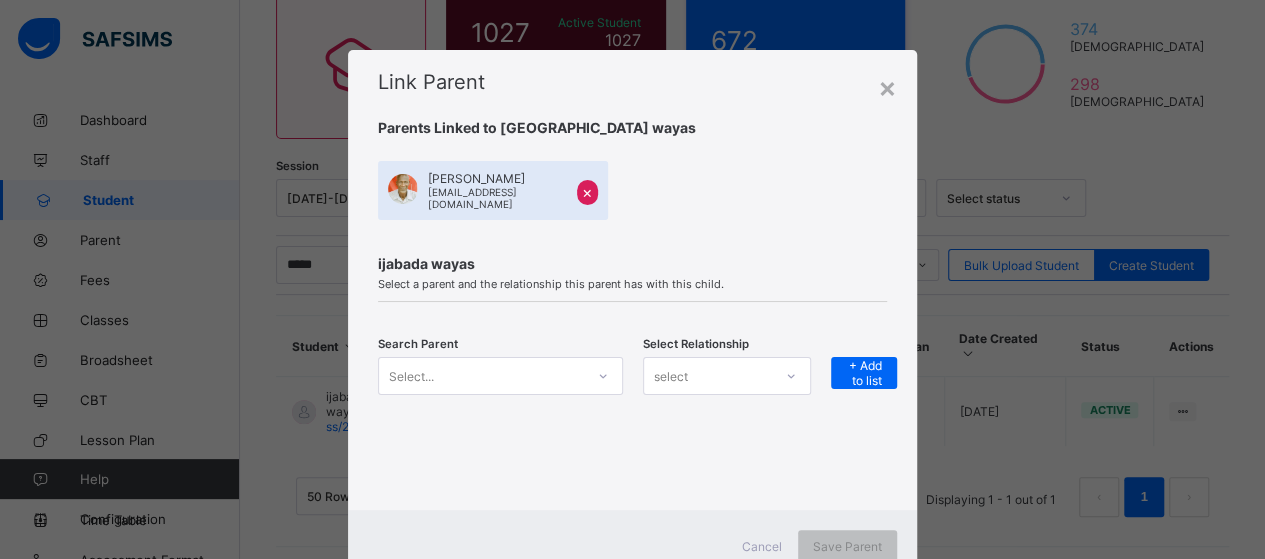 click on "Search Parent Select... Select Relationship select + Add to list" at bounding box center [632, 388] 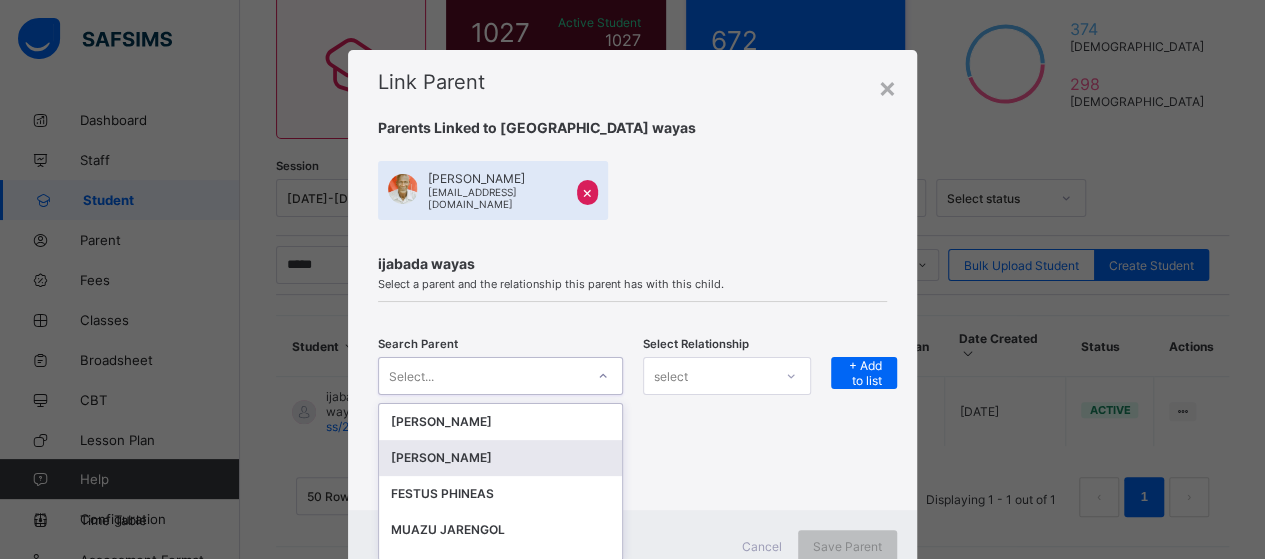 scroll, scrollTop: 64, scrollLeft: 0, axis: vertical 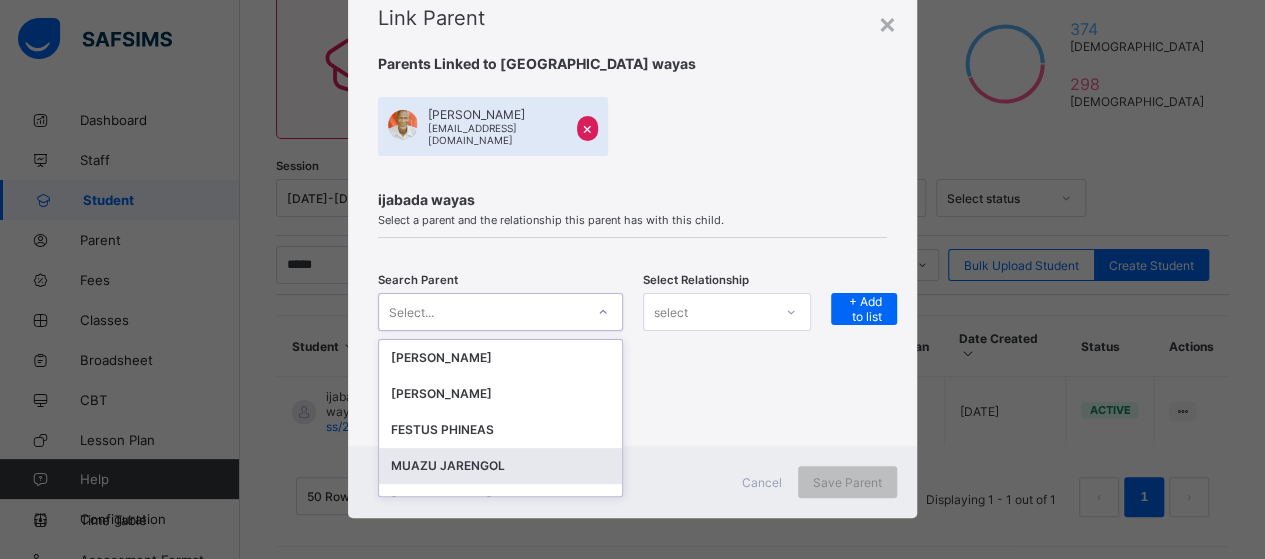 drag, startPoint x: 523, startPoint y: 451, endPoint x: 585, endPoint y: 419, distance: 69.77106 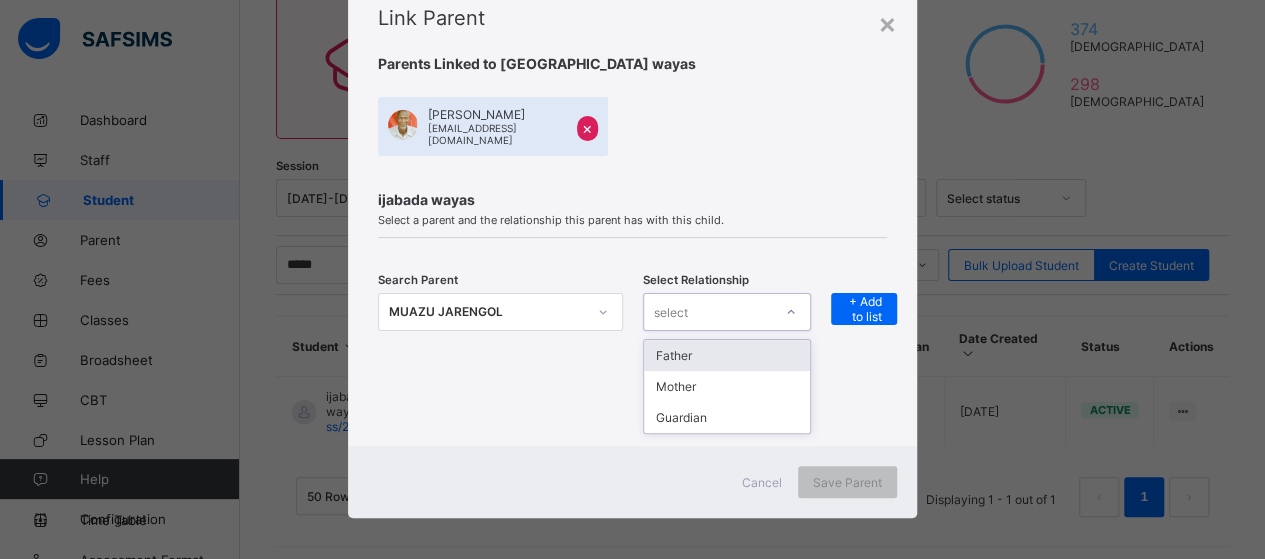 click on "select" at bounding box center (708, 312) 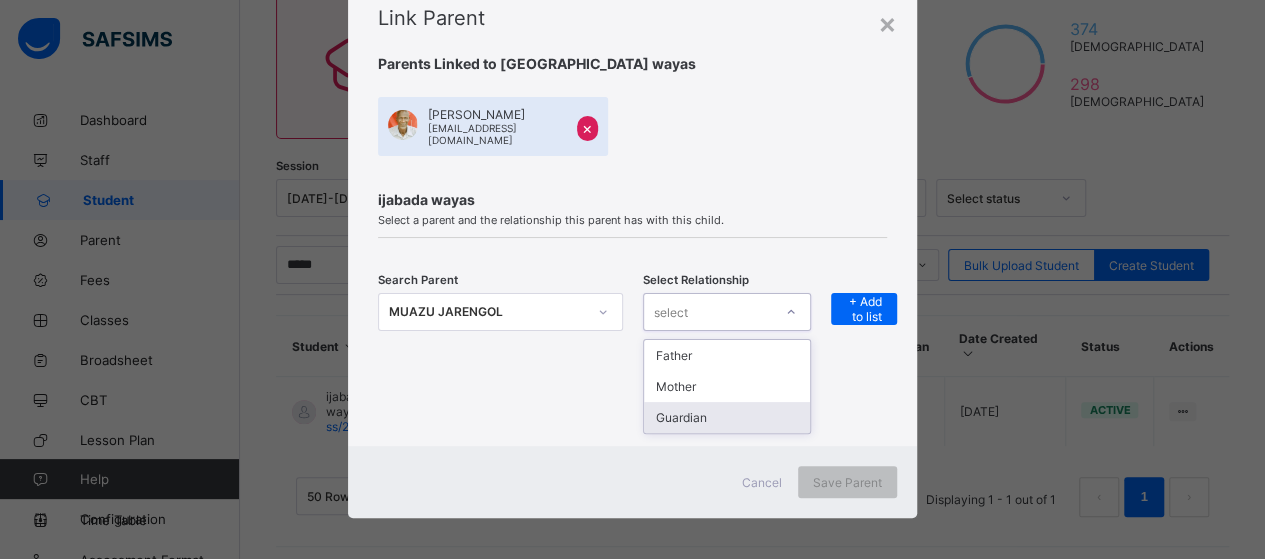 click on "Guardian" at bounding box center [727, 417] 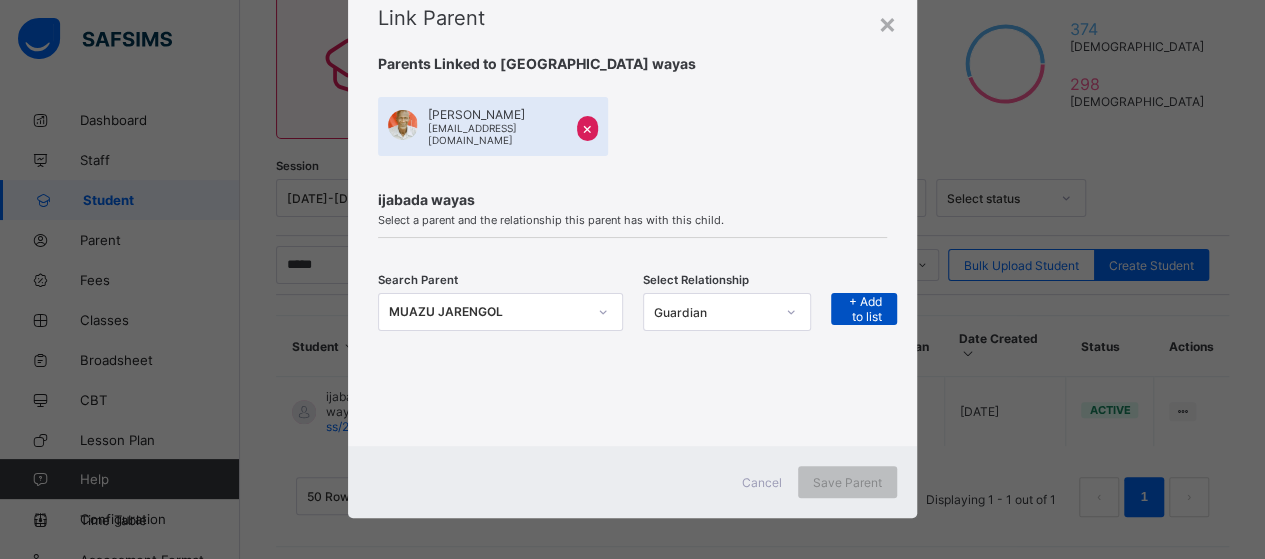 click on "+ Add to list" at bounding box center (864, 309) 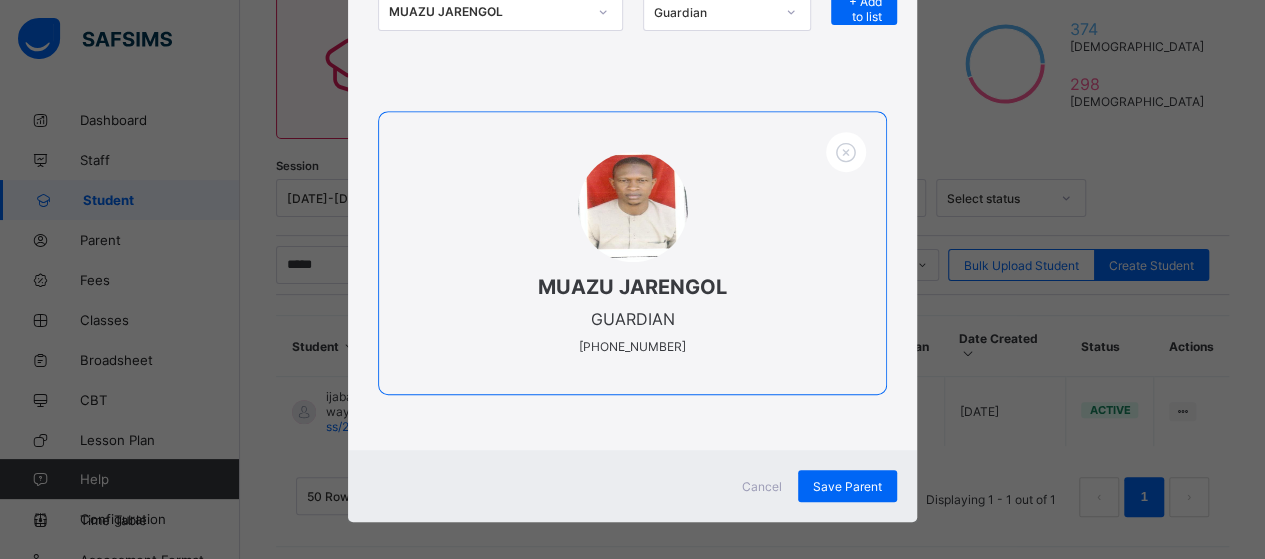 scroll, scrollTop: 366, scrollLeft: 0, axis: vertical 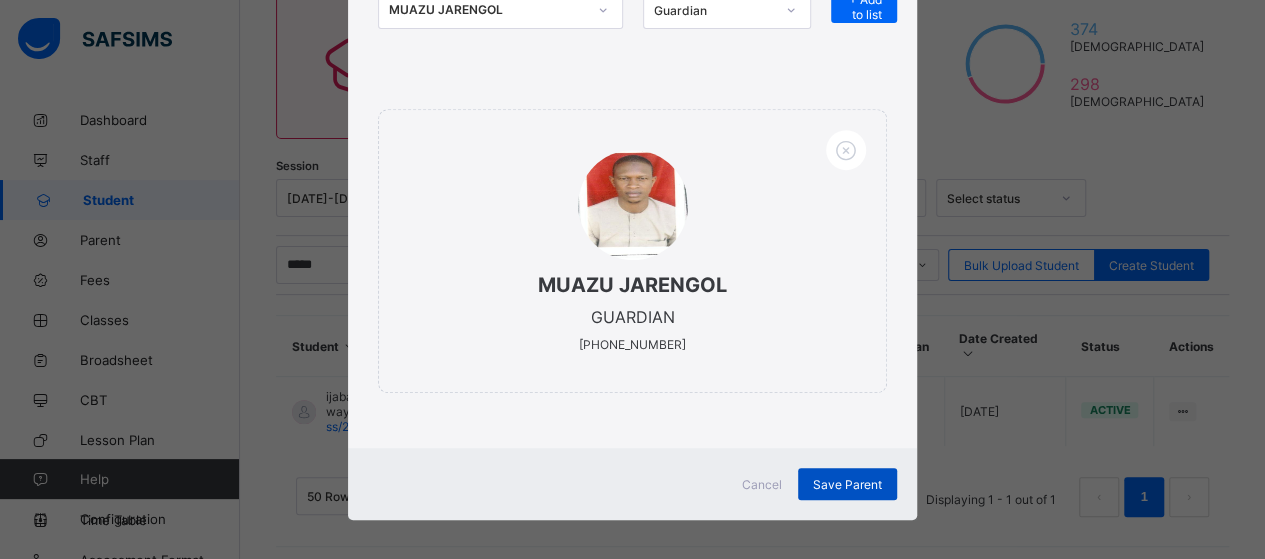click on "Save Parent" at bounding box center [847, 484] 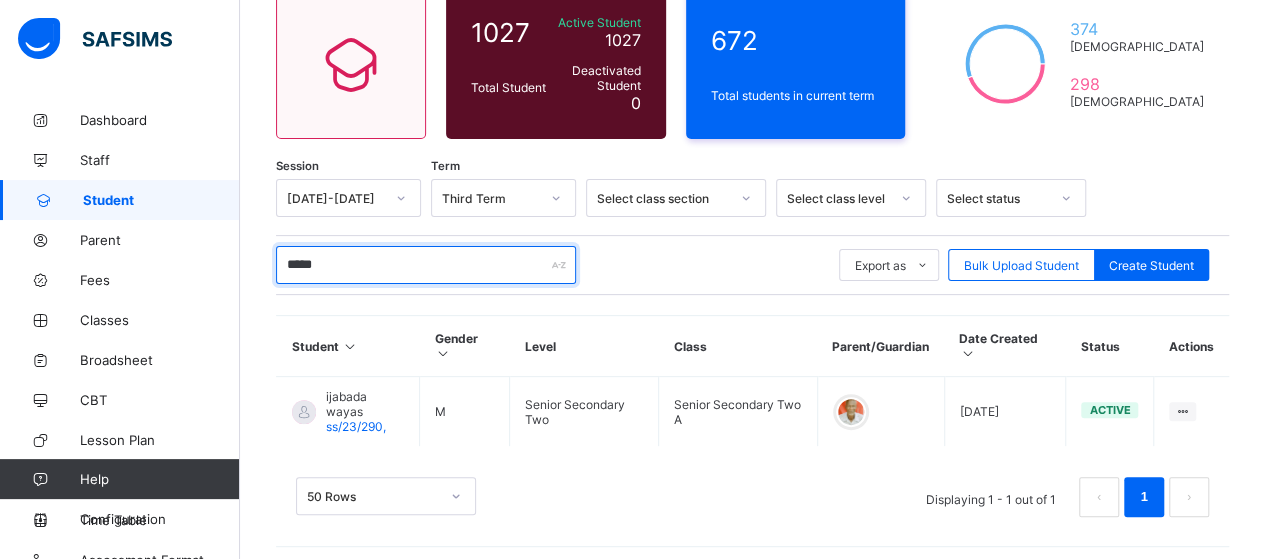 drag, startPoint x: 364, startPoint y: 257, endPoint x: 250, endPoint y: 254, distance: 114.03947 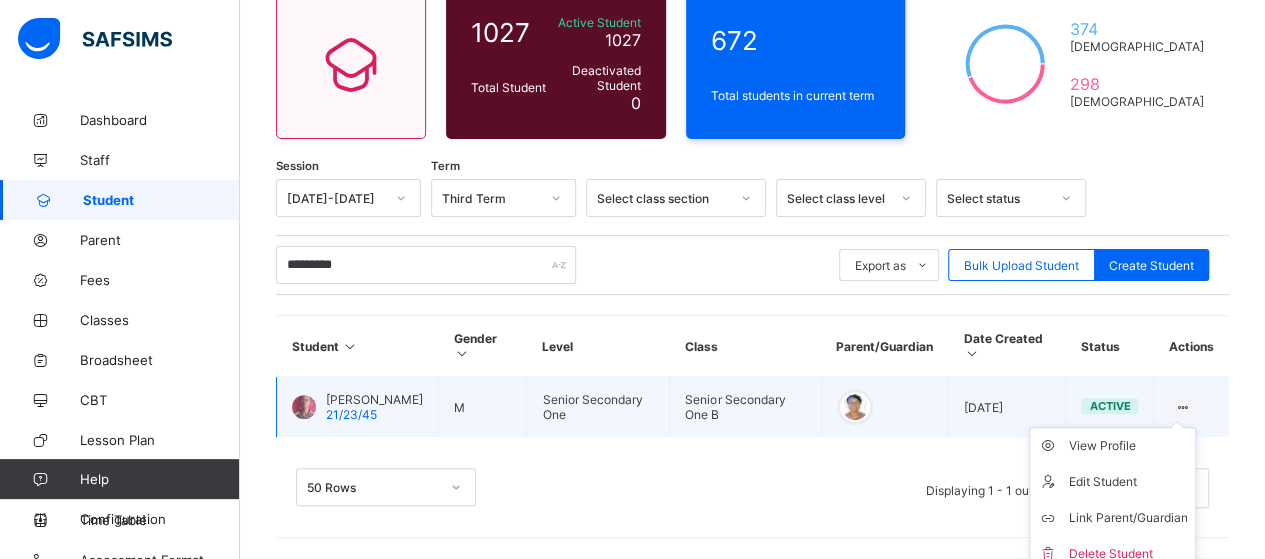 click at bounding box center (1182, 407) 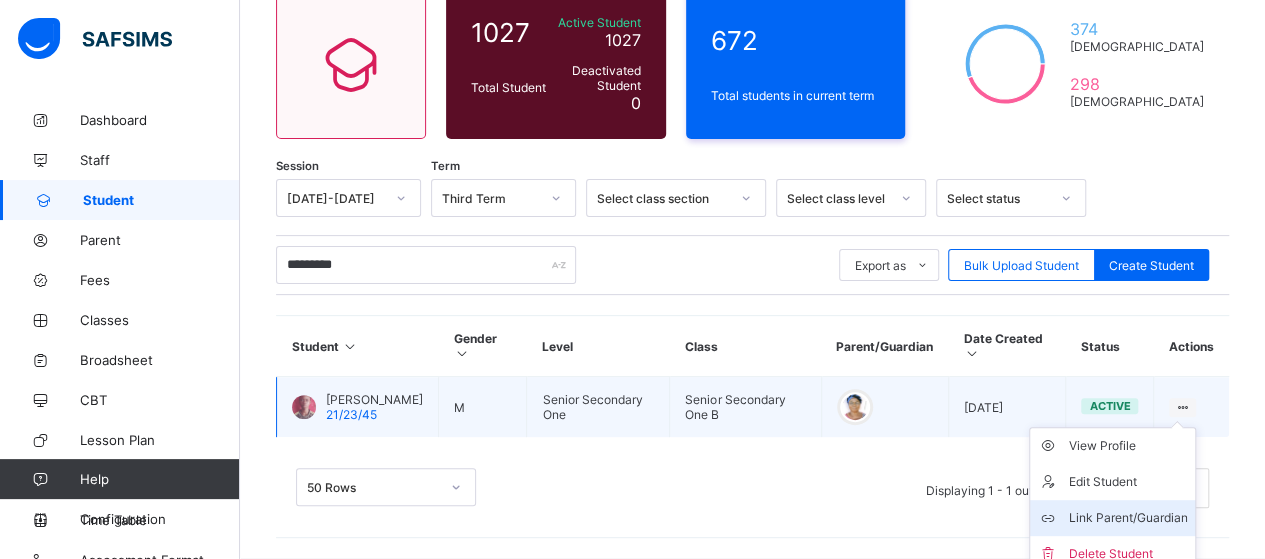 click on "Link Parent/Guardian" at bounding box center (1127, 518) 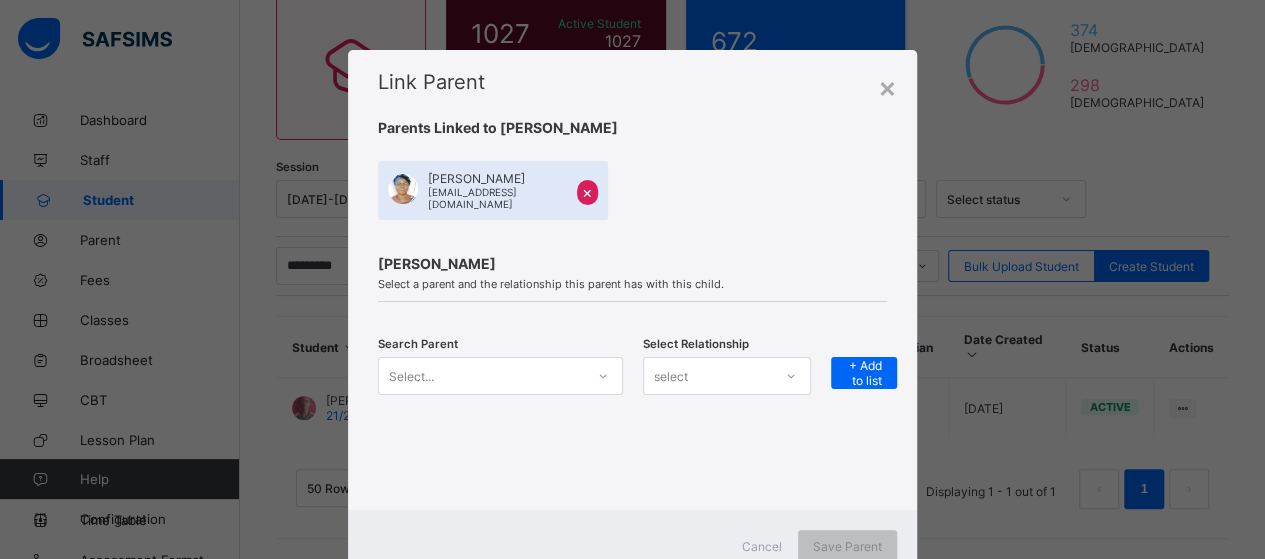 click on "Select..." at bounding box center [500, 376] 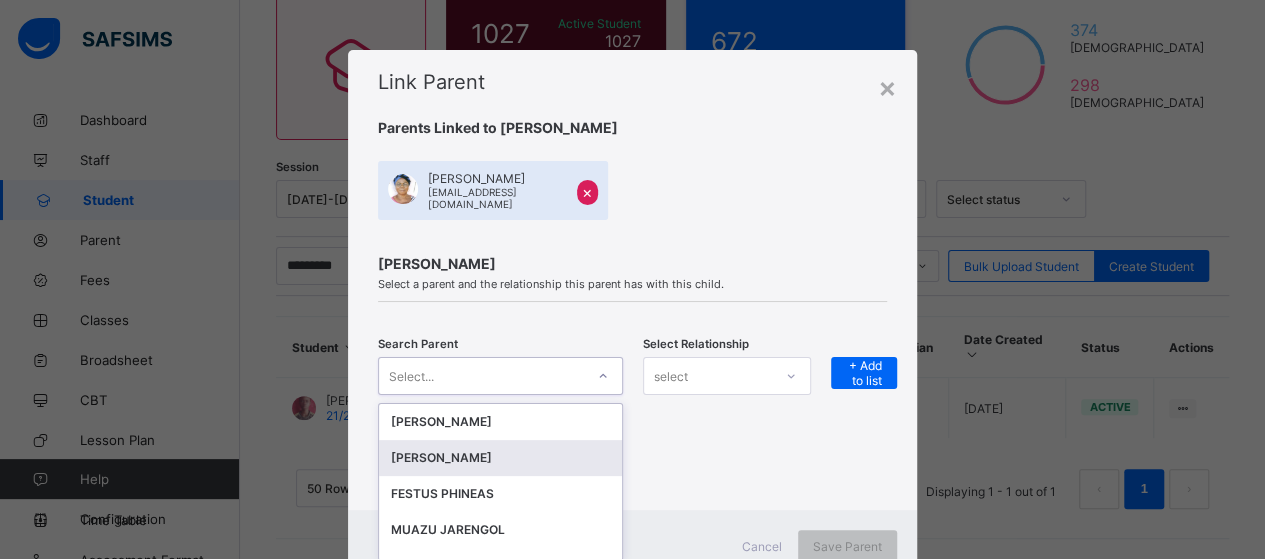 scroll, scrollTop: 64, scrollLeft: 0, axis: vertical 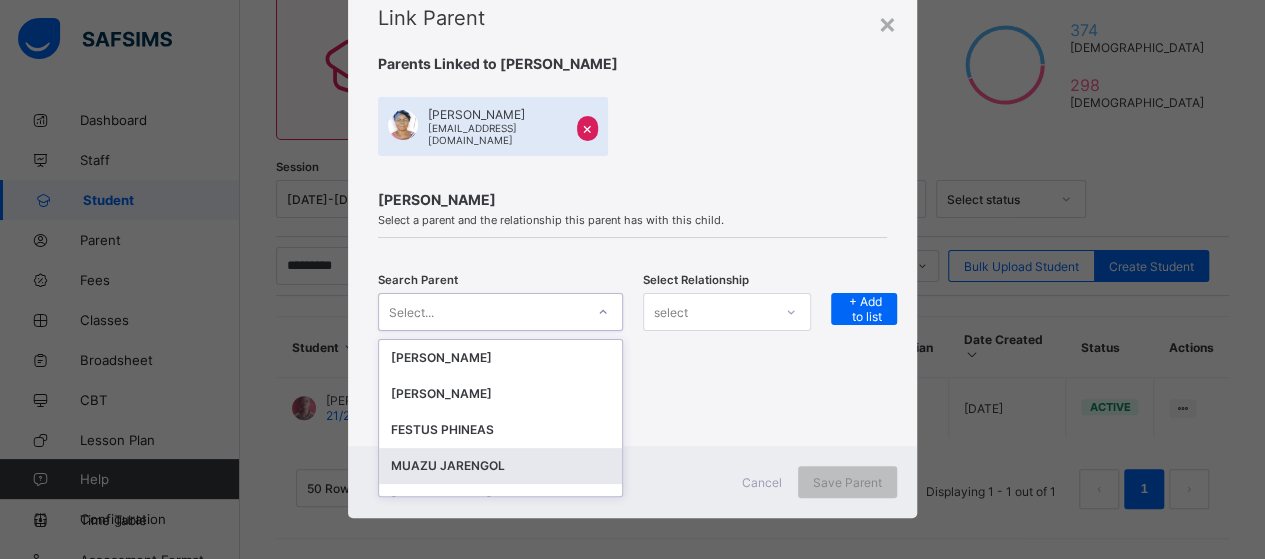 drag, startPoint x: 502, startPoint y: 452, endPoint x: 610, endPoint y: 415, distance: 114.16216 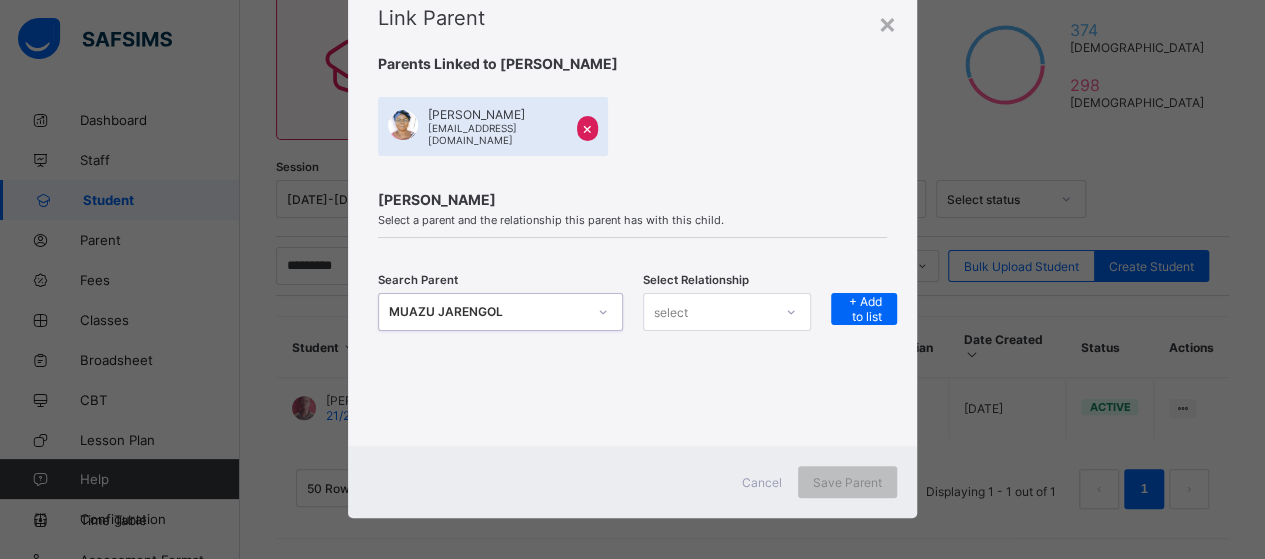 click on "select" at bounding box center [708, 312] 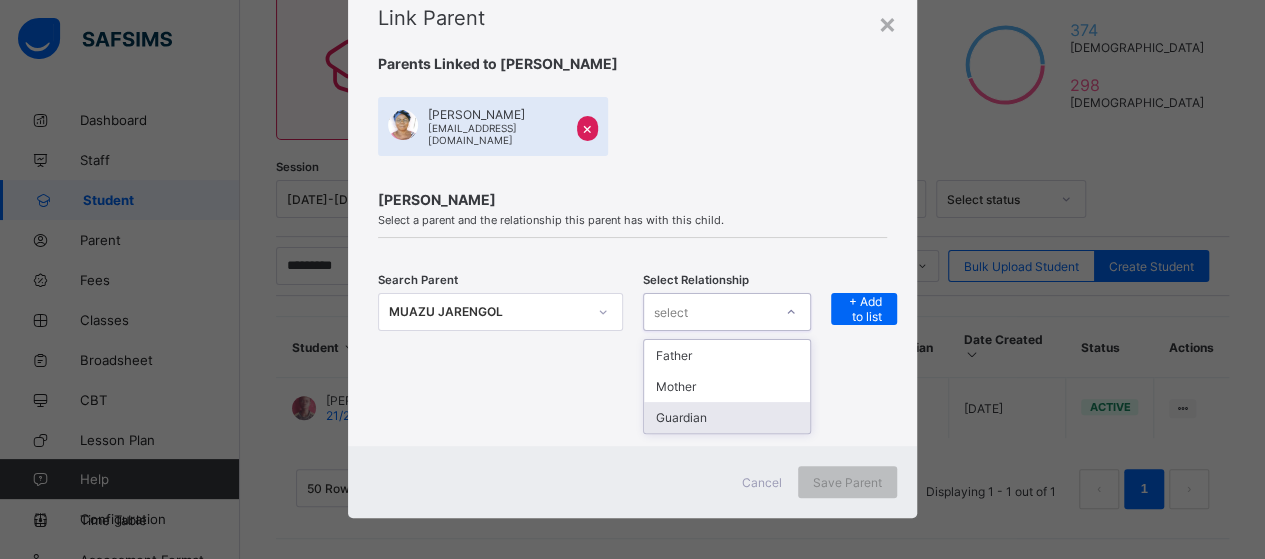 drag, startPoint x: 712, startPoint y: 407, endPoint x: 823, endPoint y: 323, distance: 139.2013 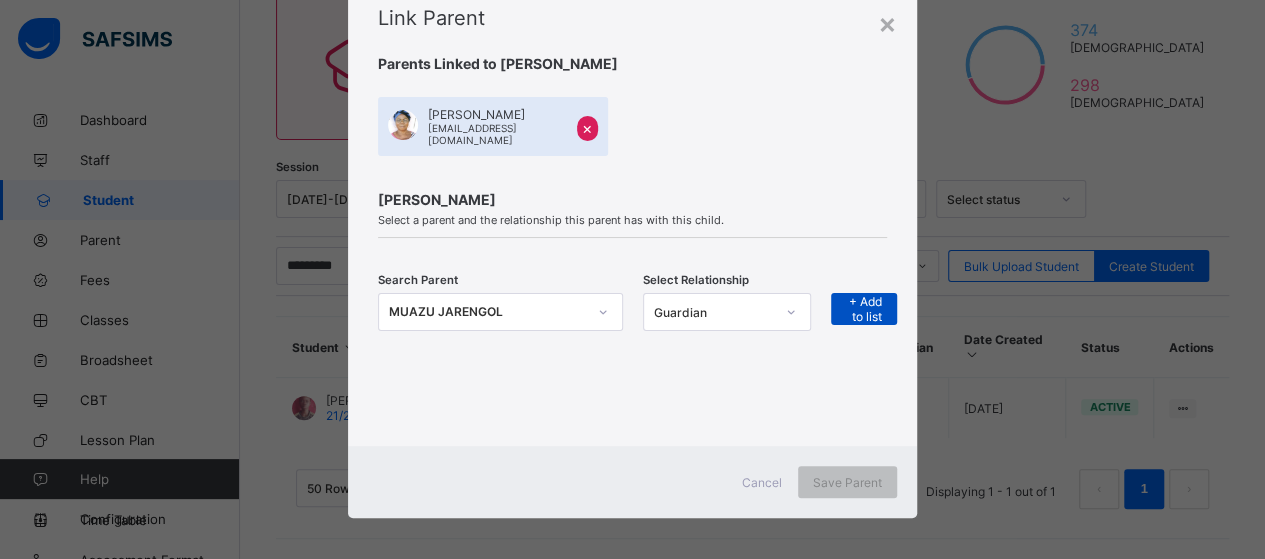 click on "+ Add to list" at bounding box center [864, 309] 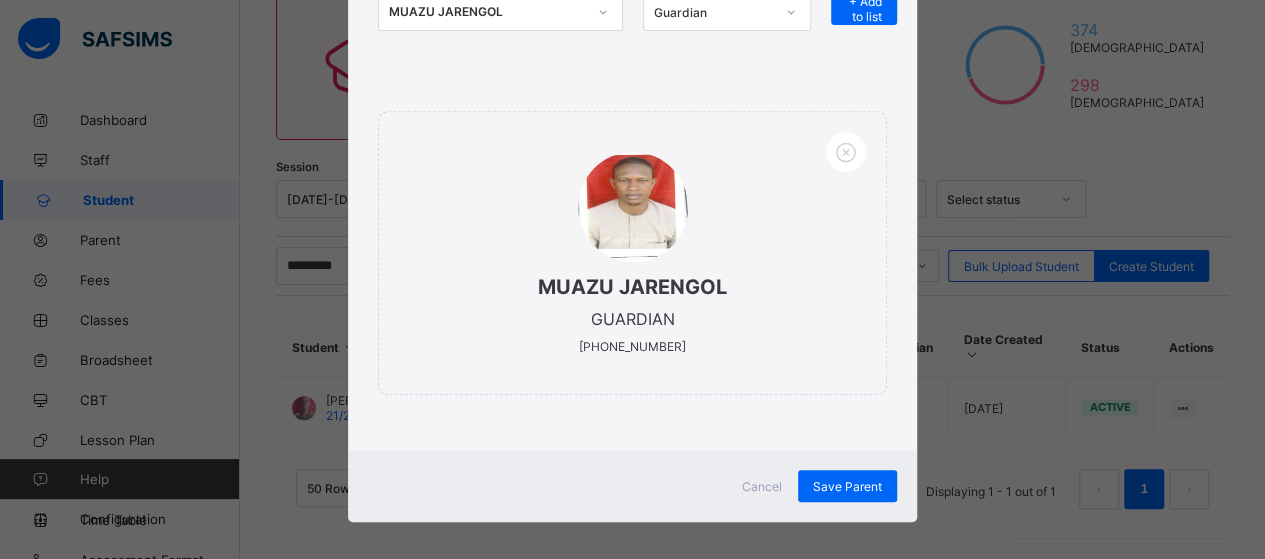 scroll, scrollTop: 366, scrollLeft: 0, axis: vertical 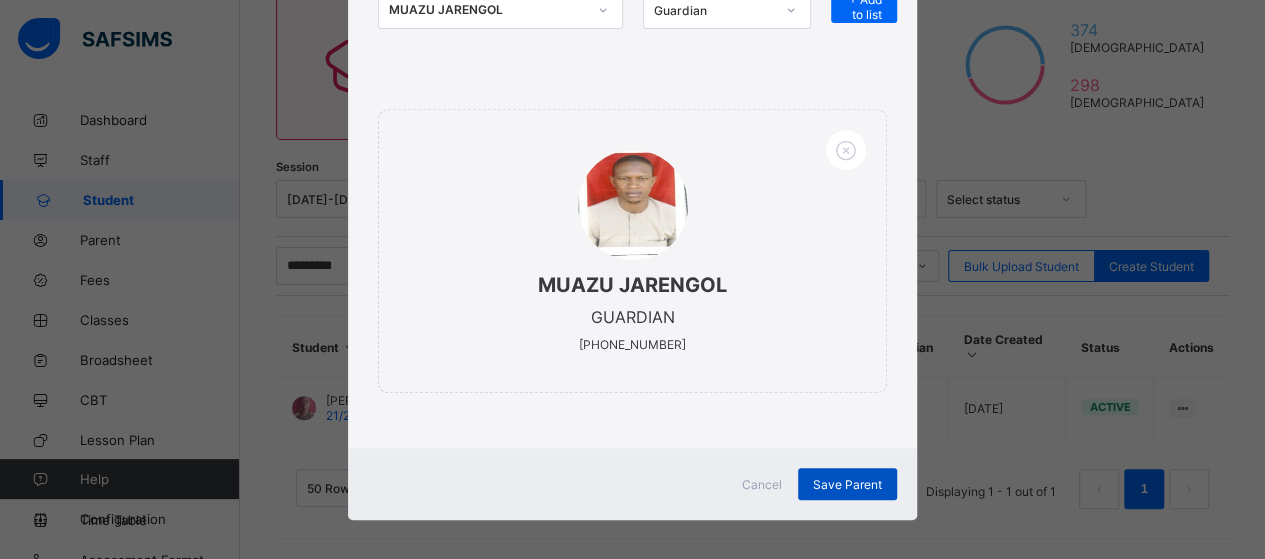 click on "Save Parent" at bounding box center [847, 484] 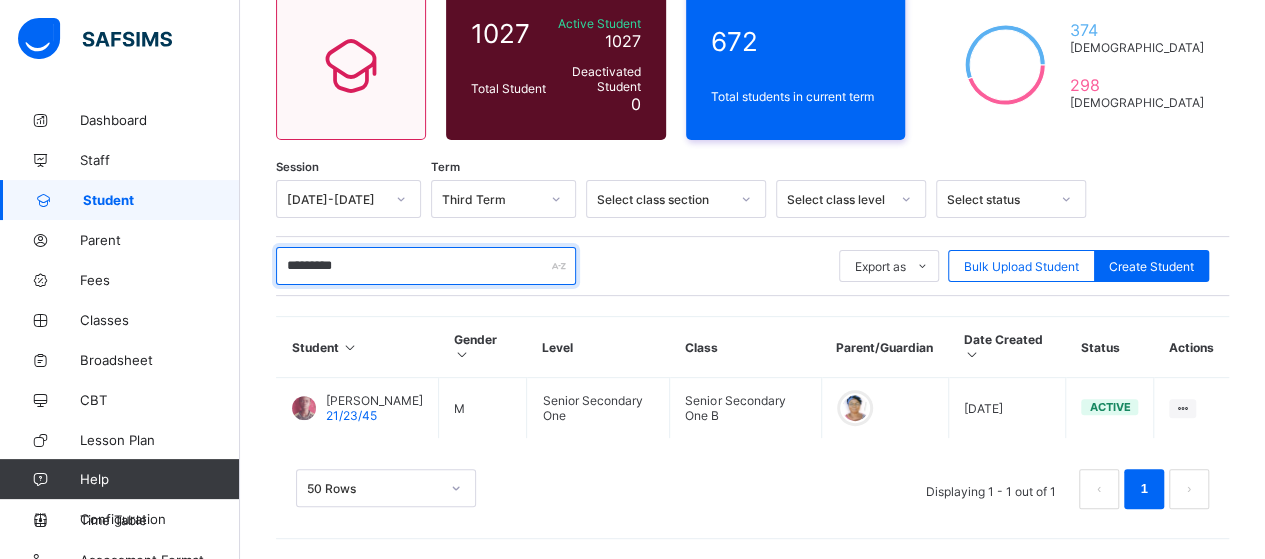 drag, startPoint x: 402, startPoint y: 266, endPoint x: 252, endPoint y: 275, distance: 150.26976 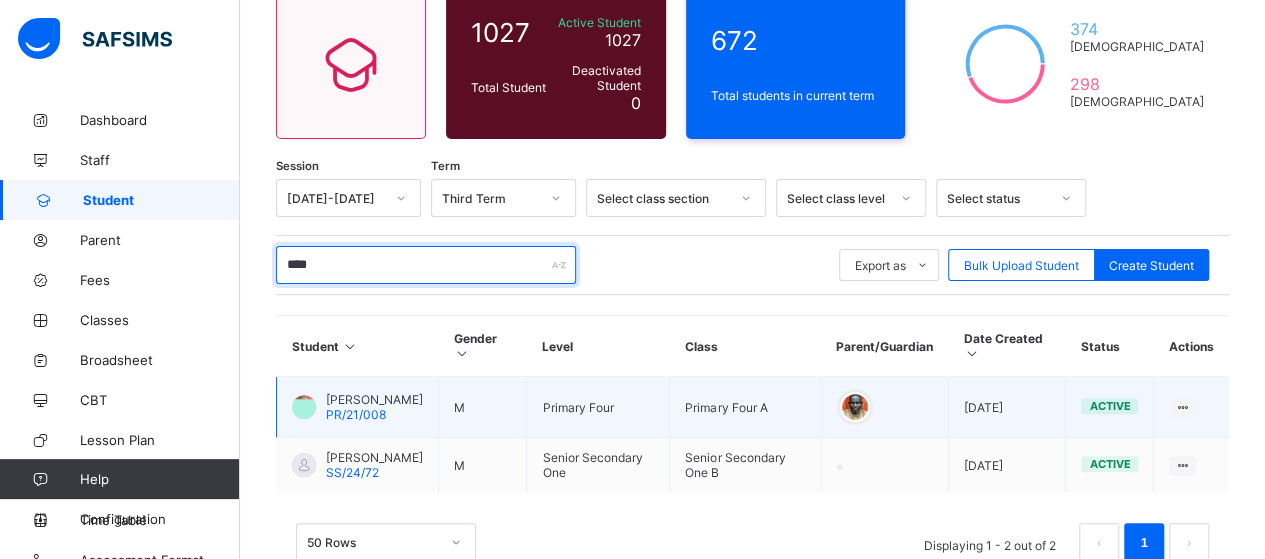 scroll, scrollTop: 242, scrollLeft: 0, axis: vertical 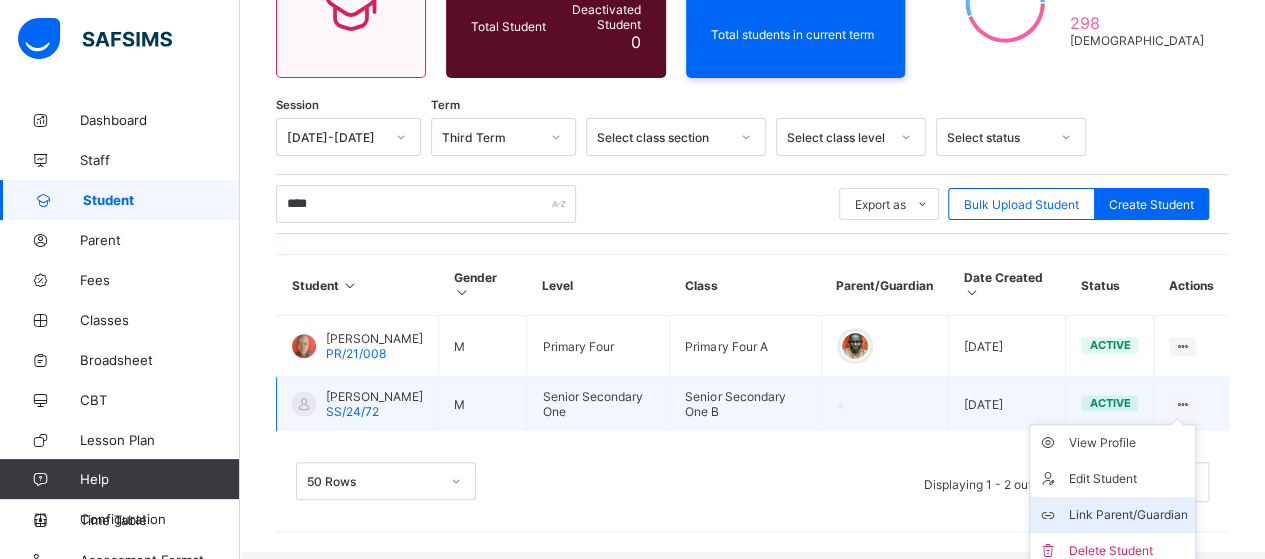 click on "Link Parent/Guardian" at bounding box center (1127, 515) 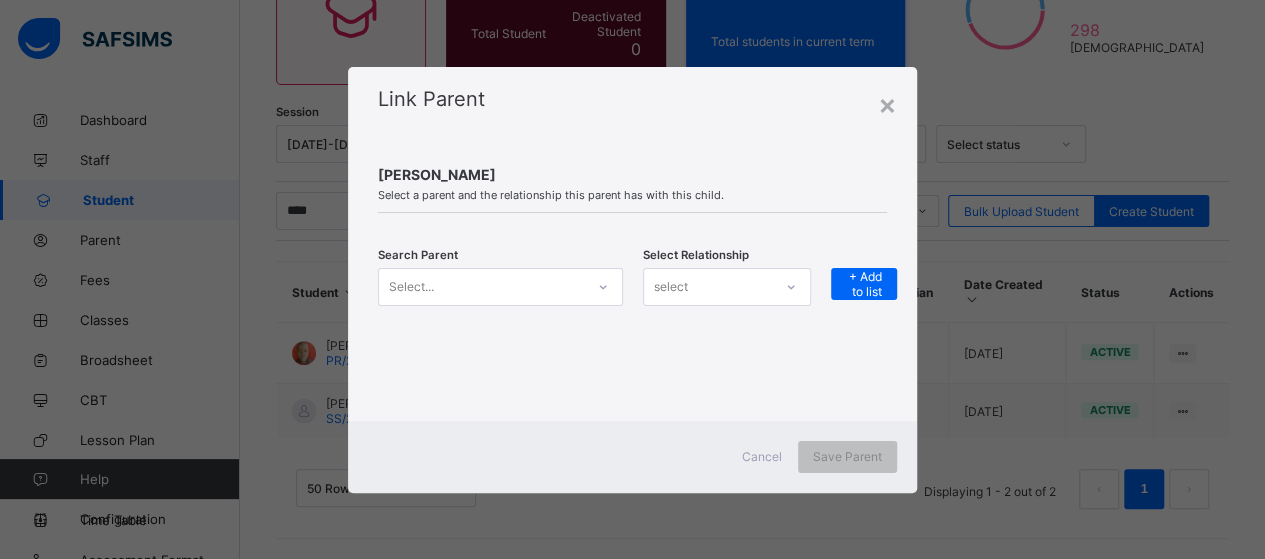 click 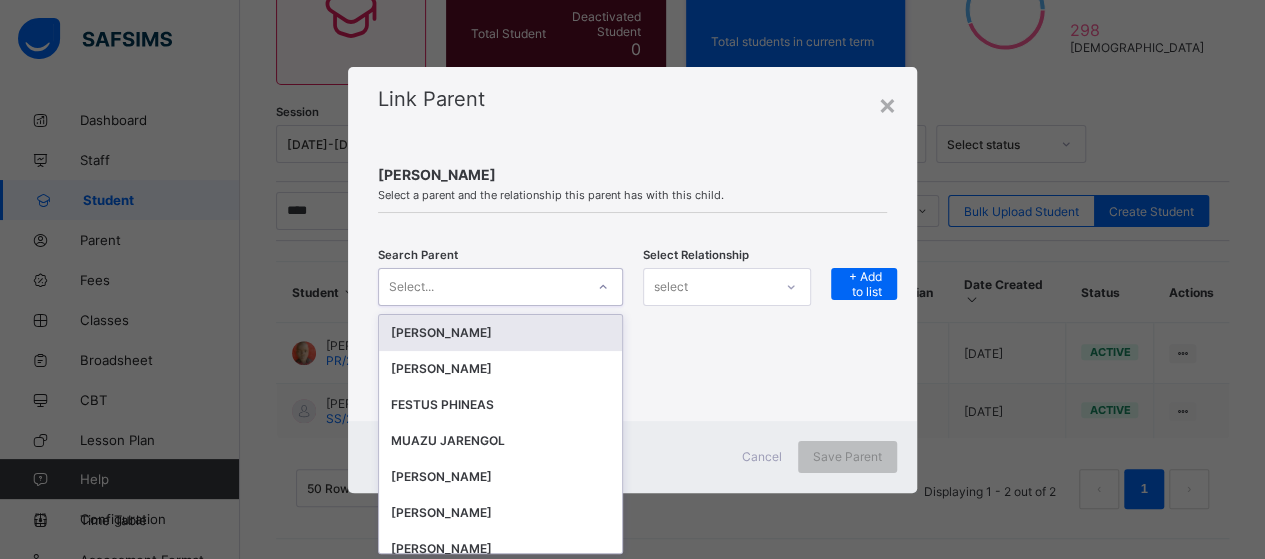 scroll, scrollTop: 0, scrollLeft: 0, axis: both 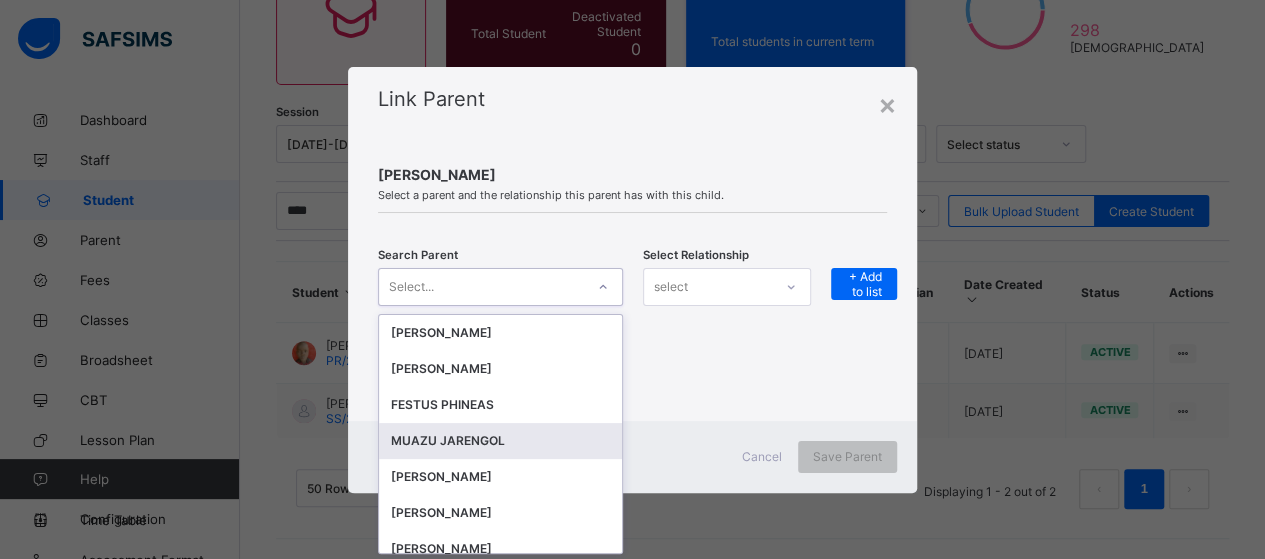 drag, startPoint x: 500, startPoint y: 433, endPoint x: 750, endPoint y: 379, distance: 255.76552 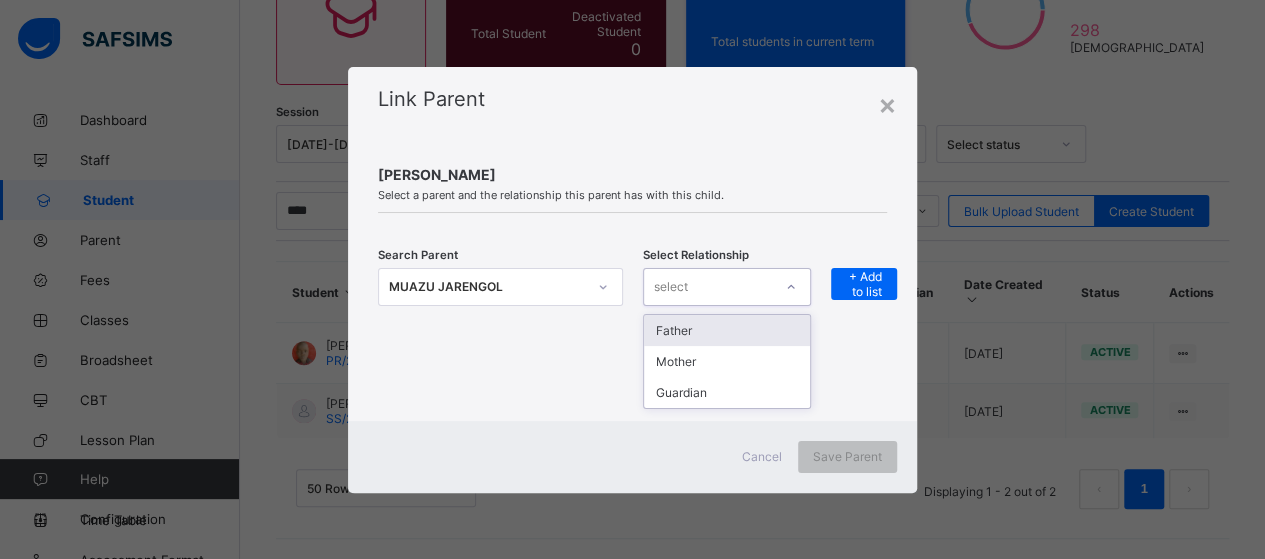 click at bounding box center [791, 287] 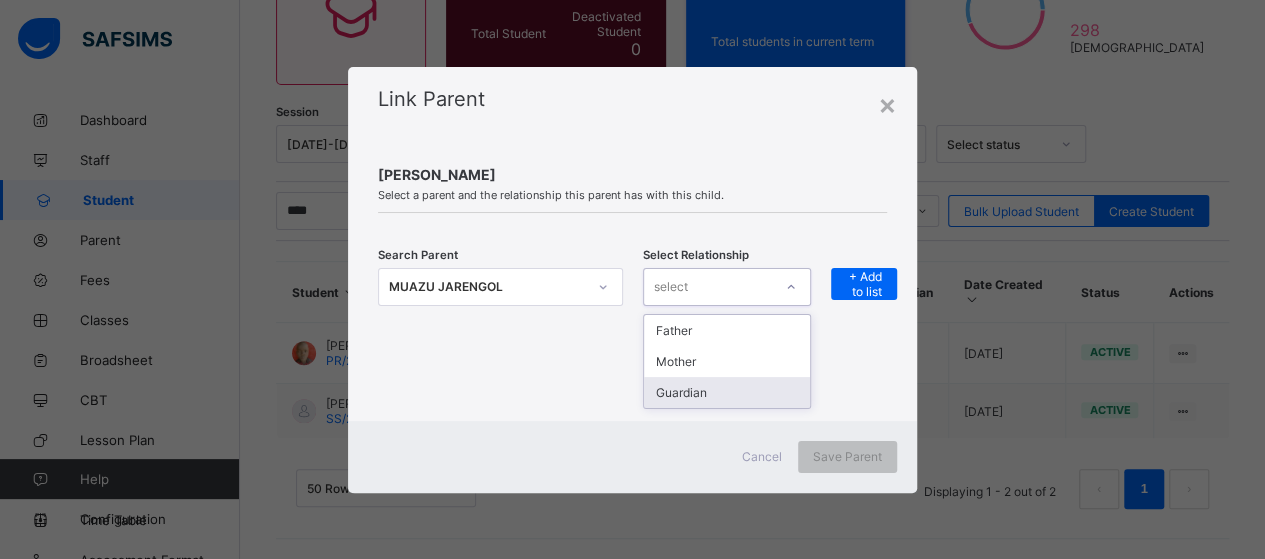 click on "Guardian" at bounding box center [727, 392] 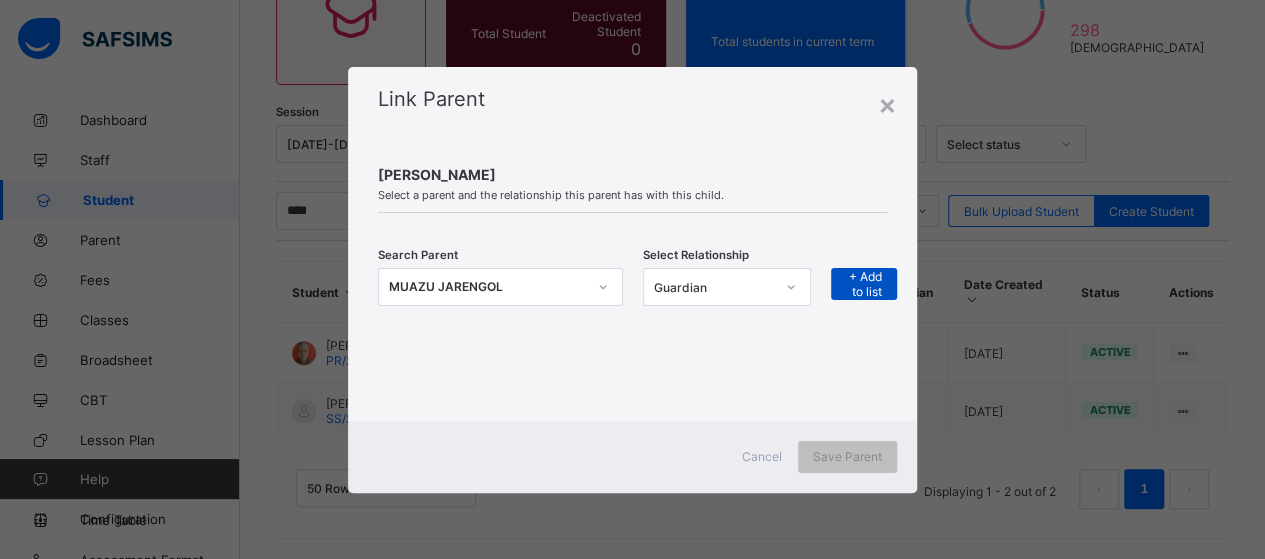 click on "+ Add to list" at bounding box center [864, 284] 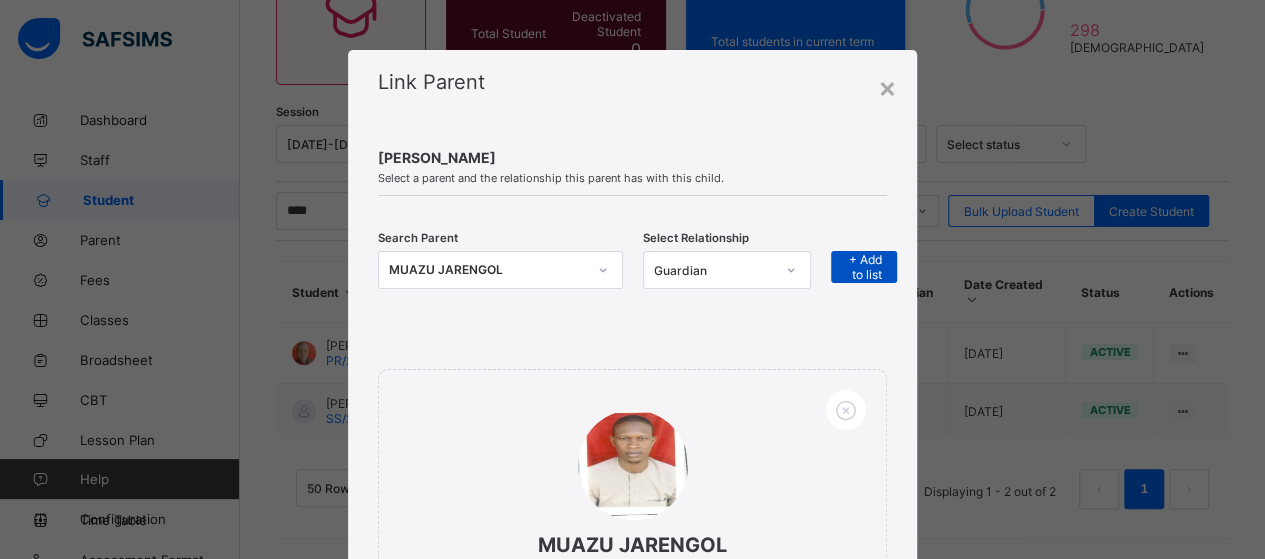 scroll, scrollTop: 266, scrollLeft: 0, axis: vertical 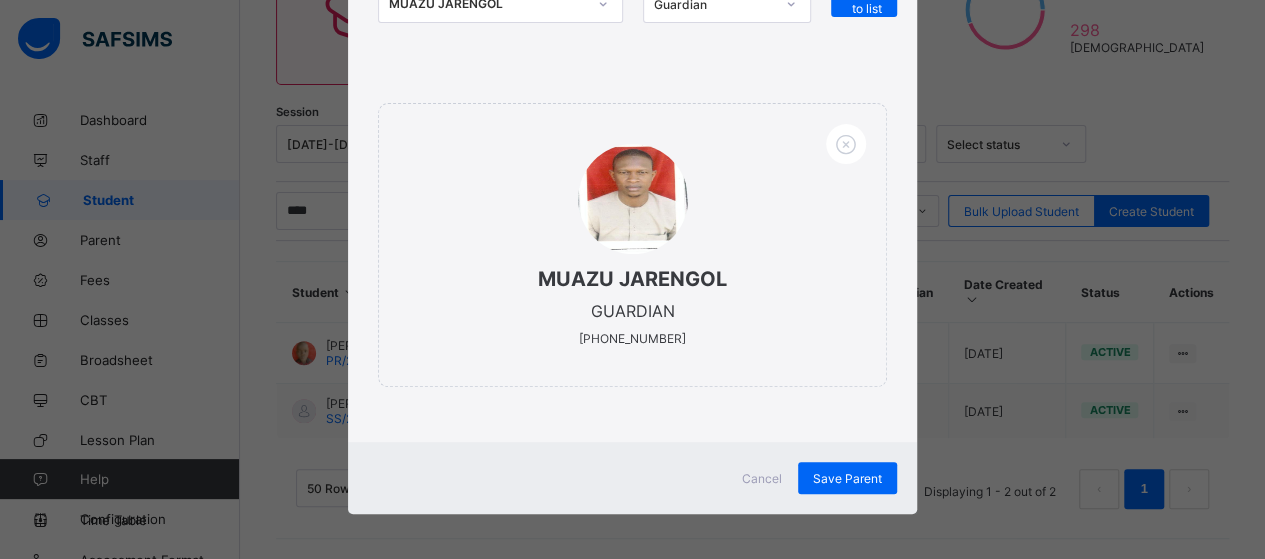 drag, startPoint x: 830, startPoint y: 471, endPoint x: 793, endPoint y: 387, distance: 91.787796 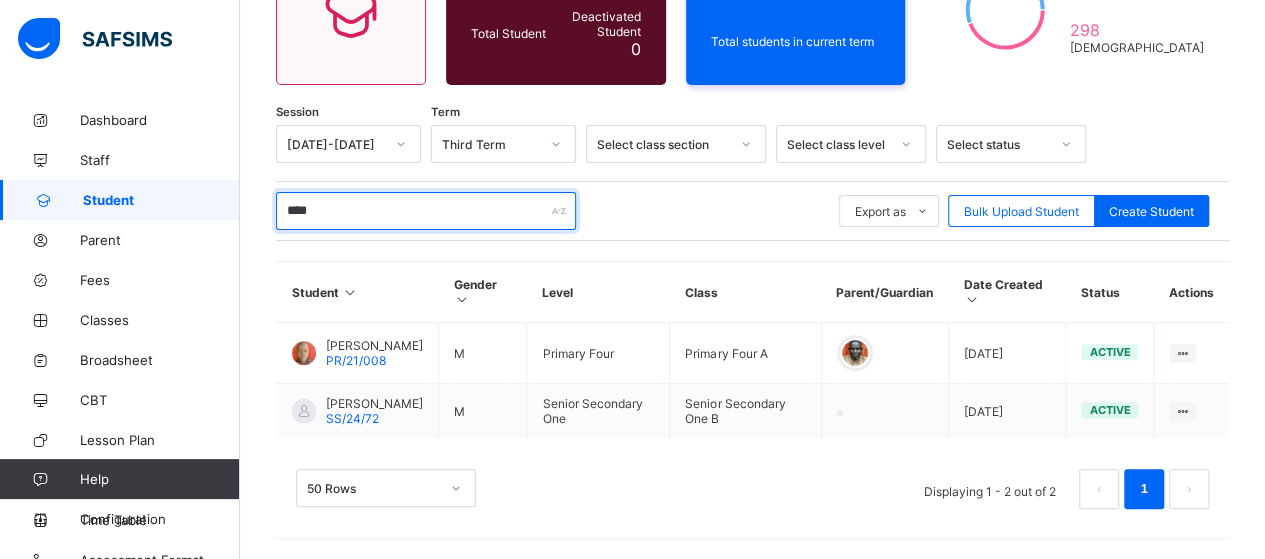 drag, startPoint x: 375, startPoint y: 201, endPoint x: 240, endPoint y: 209, distance: 135.23683 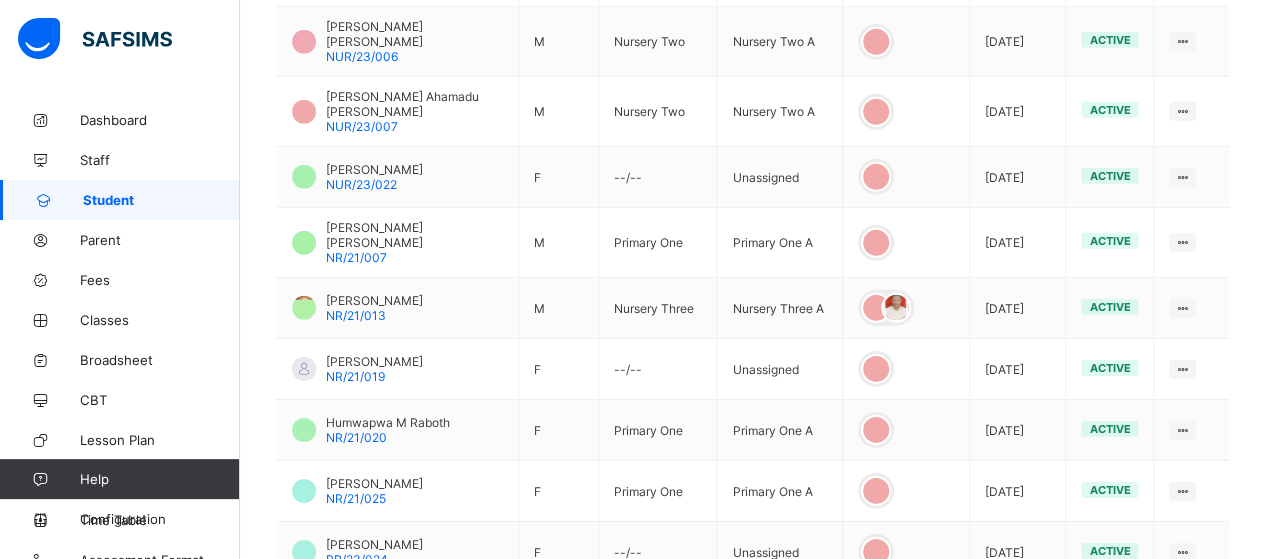 scroll, scrollTop: 3072, scrollLeft: 0, axis: vertical 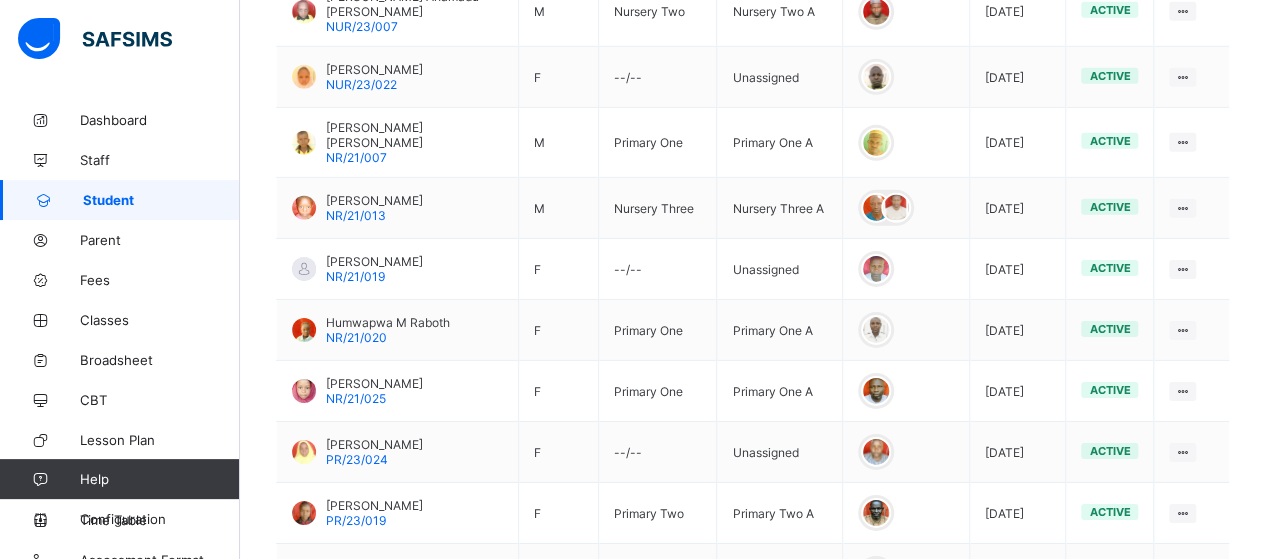 type on "******" 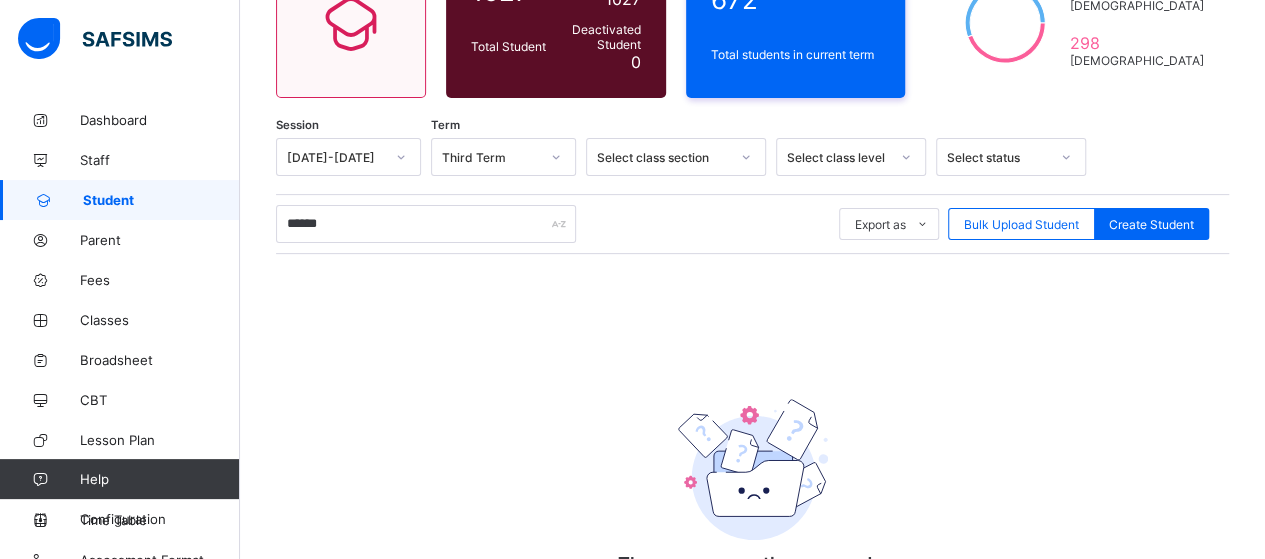scroll, scrollTop: 330, scrollLeft: 0, axis: vertical 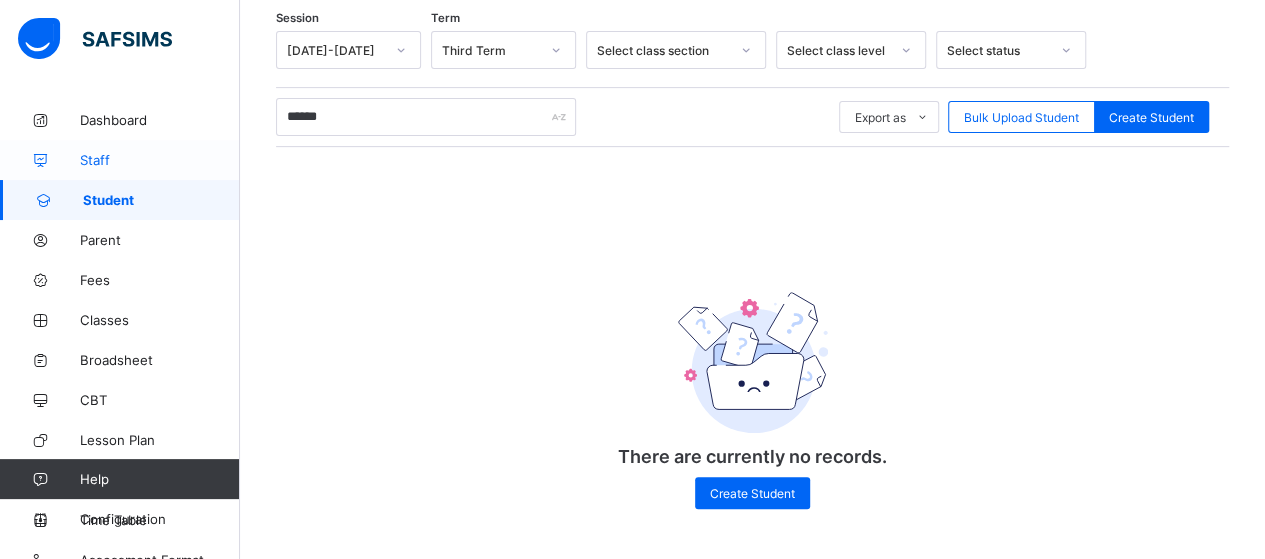 click on "Staff" at bounding box center (160, 160) 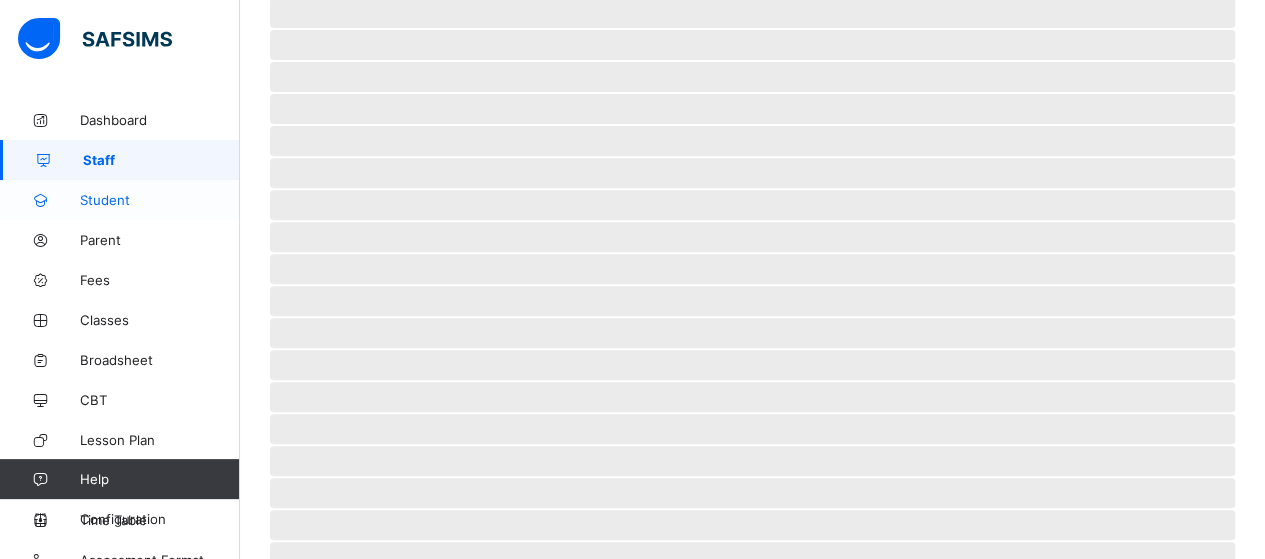 click on "Student" at bounding box center (120, 200) 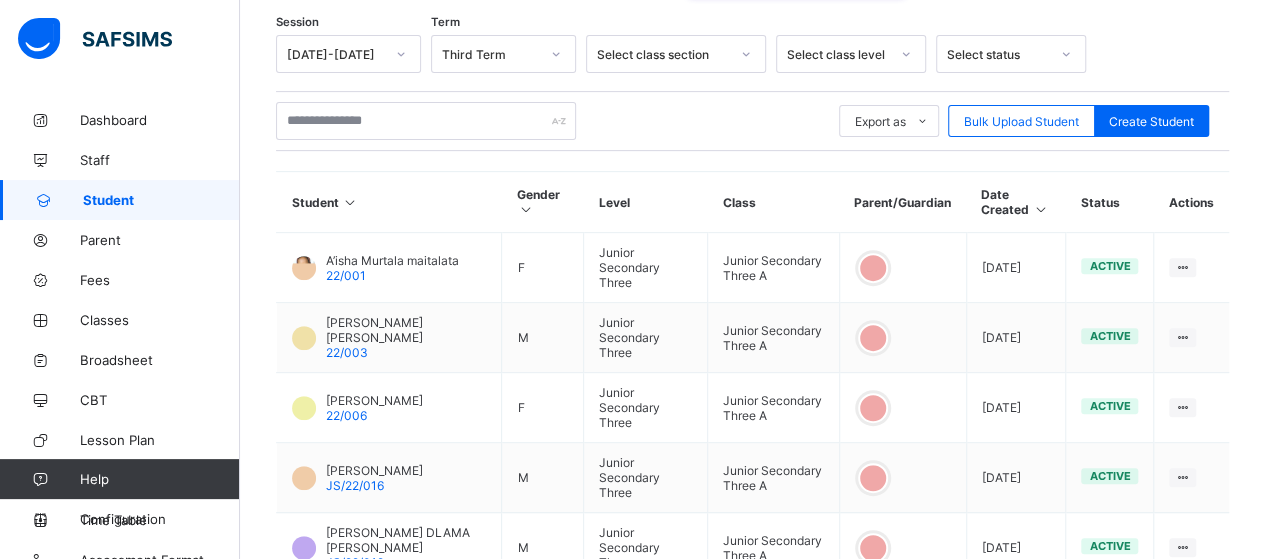 scroll, scrollTop: 330, scrollLeft: 0, axis: vertical 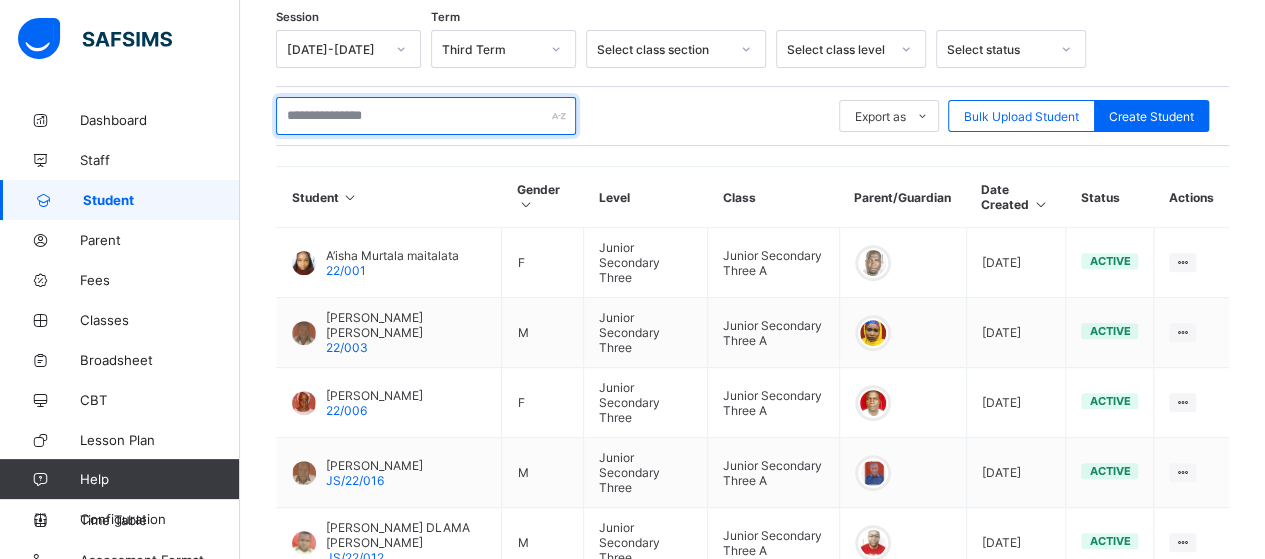 drag, startPoint x: 388, startPoint y: 107, endPoint x: 291, endPoint y: 115, distance: 97.32934 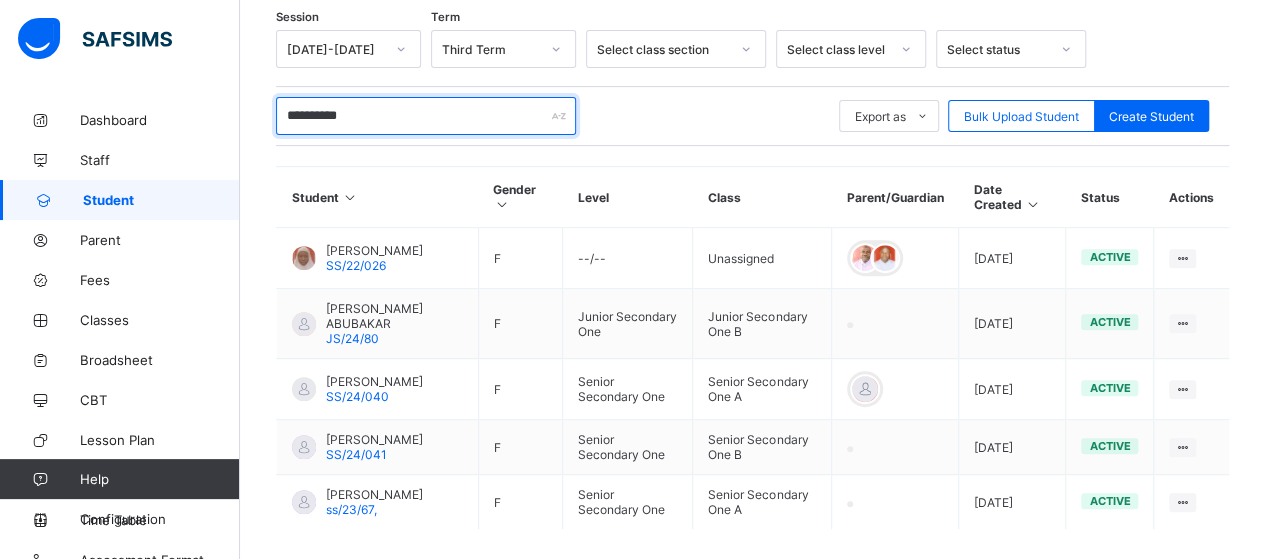 scroll, scrollTop: 325, scrollLeft: 0, axis: vertical 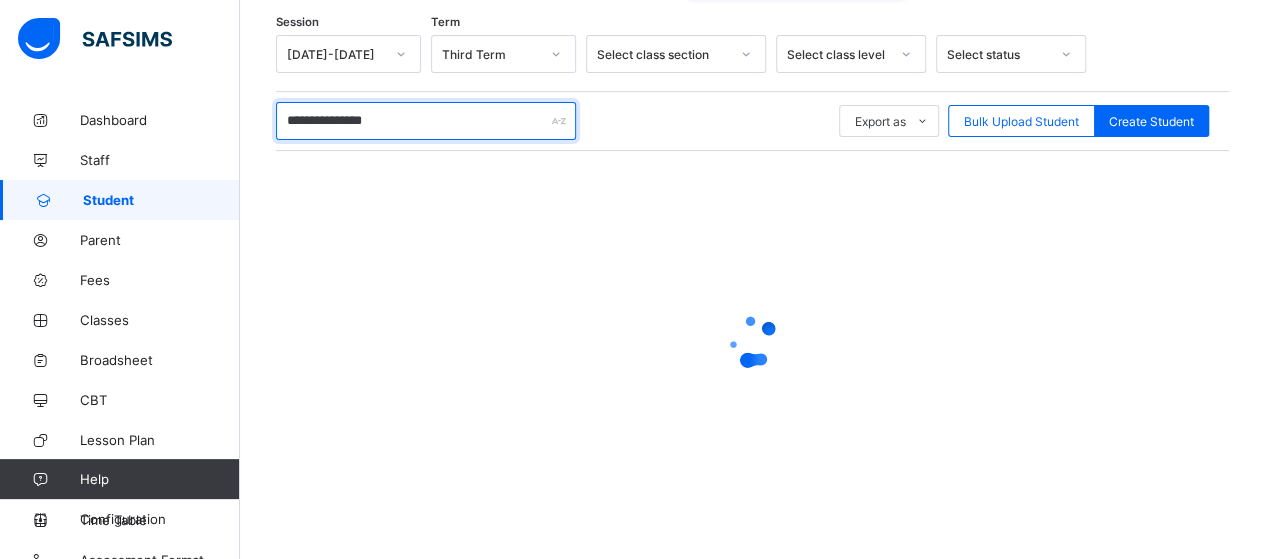 drag, startPoint x: 328, startPoint y: 119, endPoint x: 272, endPoint y: 128, distance: 56.718605 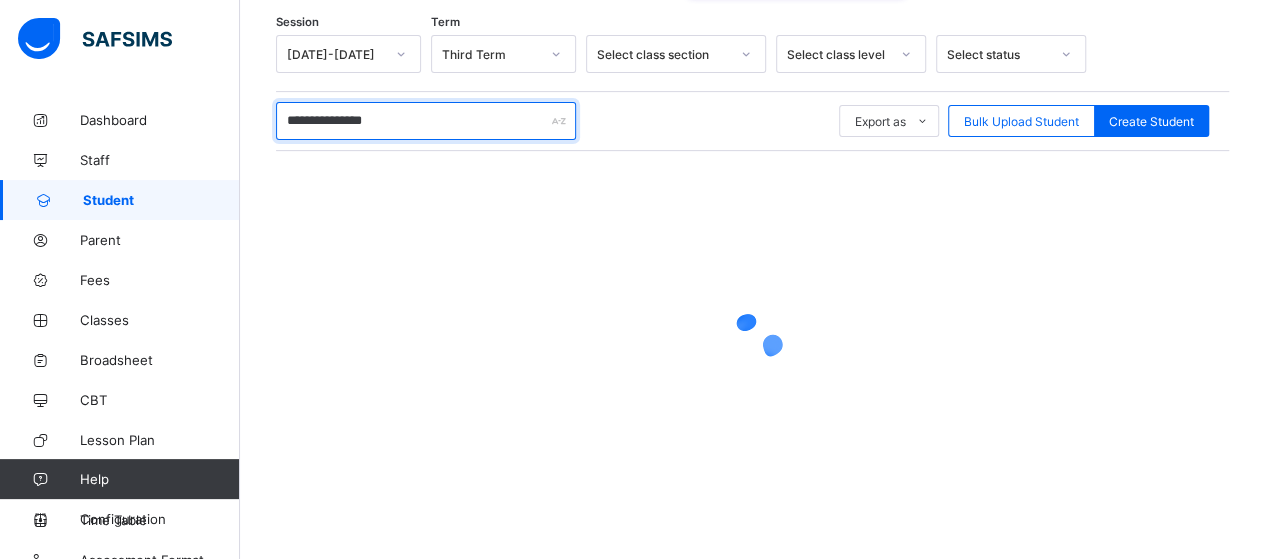 click on "**********" at bounding box center (752, 168) 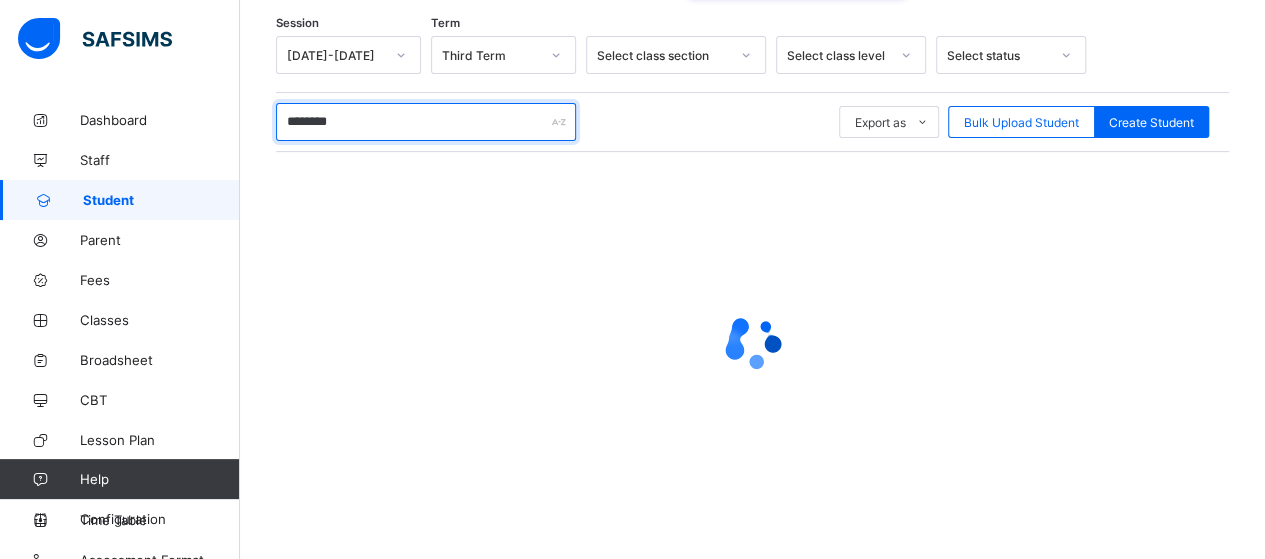 scroll, scrollTop: 325, scrollLeft: 0, axis: vertical 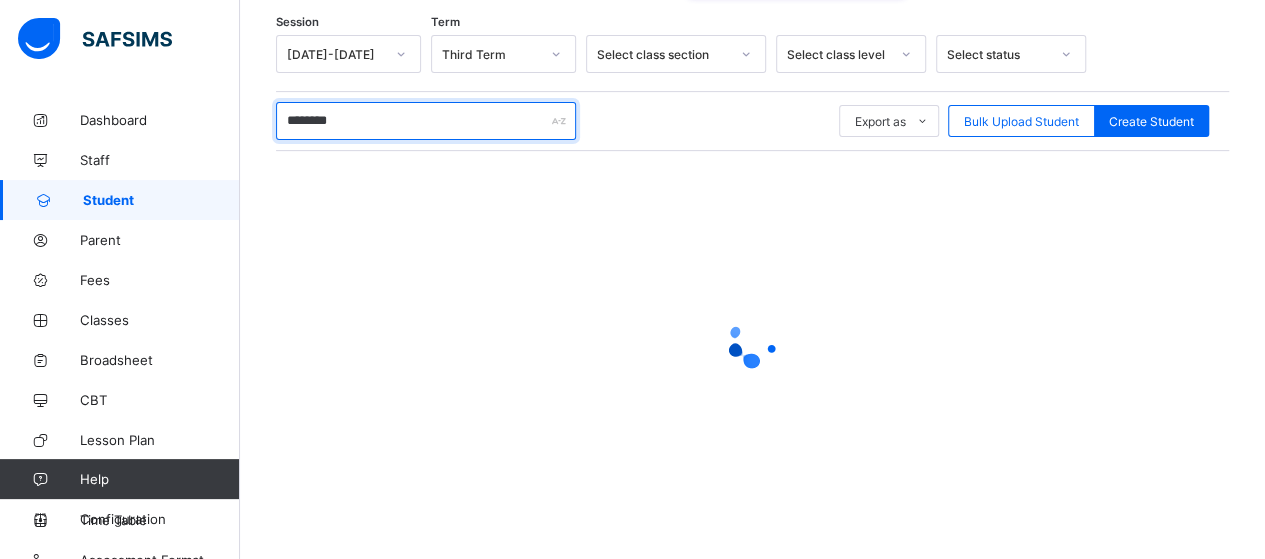 type on "********" 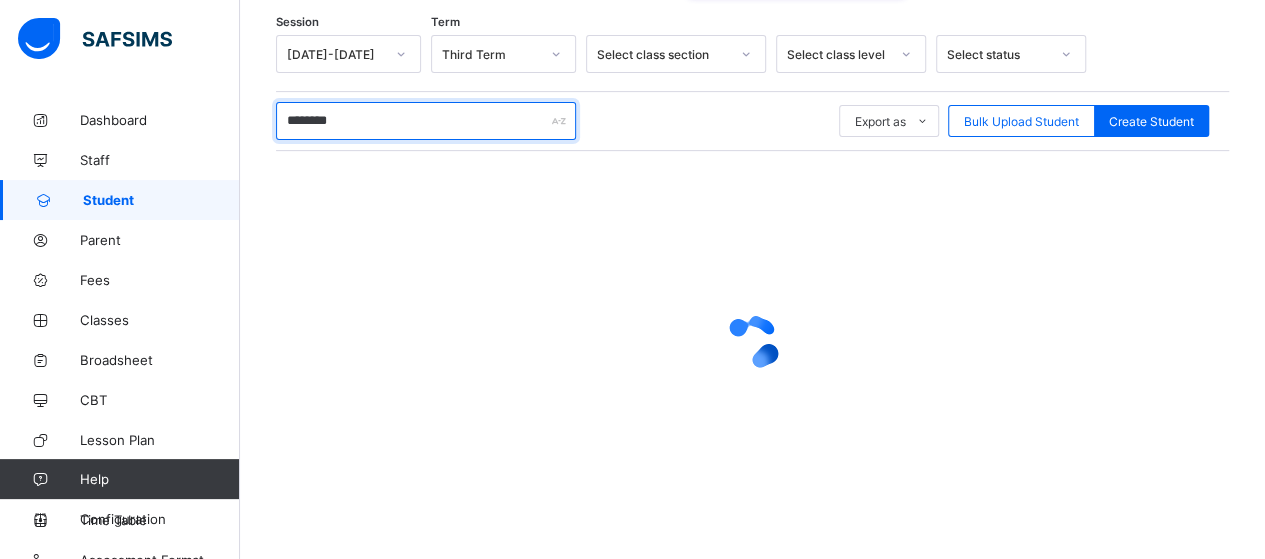 click on "********" at bounding box center [426, 121] 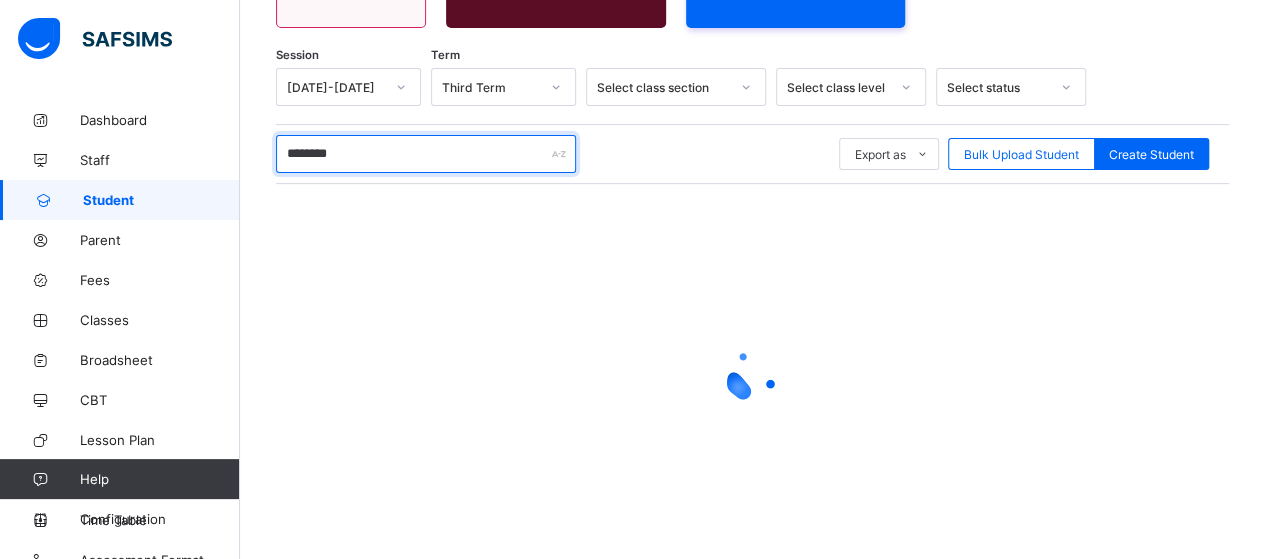scroll, scrollTop: 300, scrollLeft: 0, axis: vertical 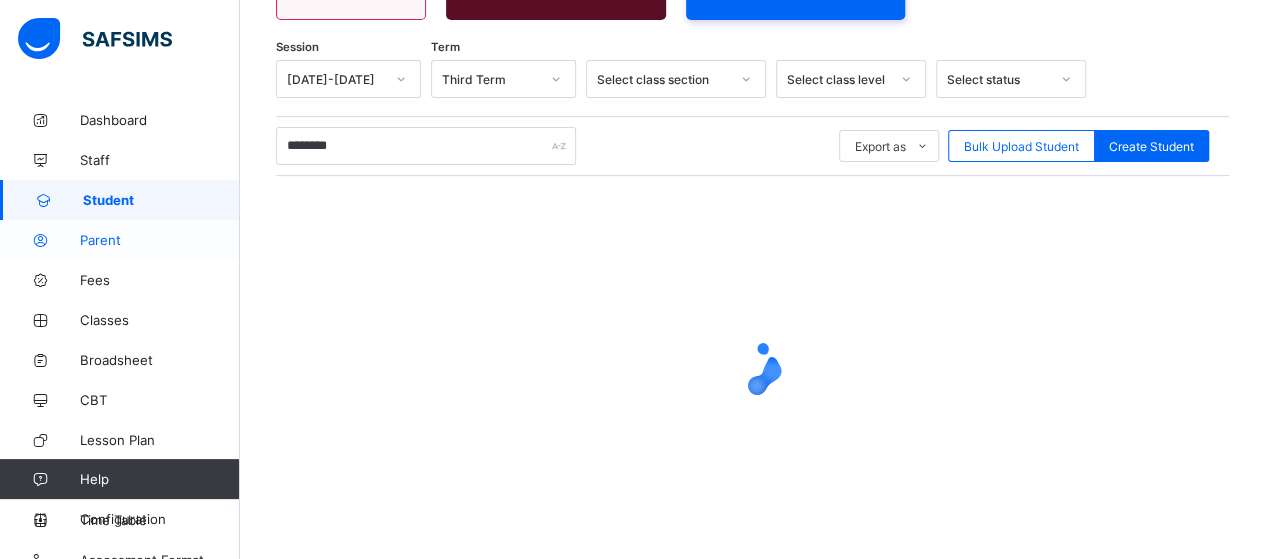 click on "Parent" at bounding box center (160, 240) 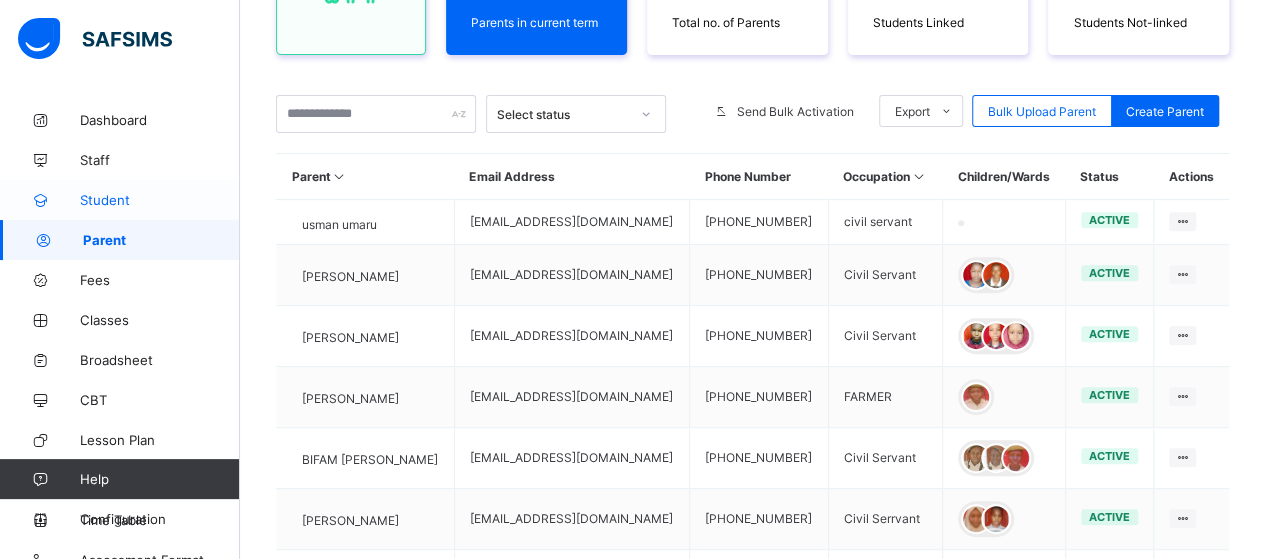 click on "Student" at bounding box center [160, 200] 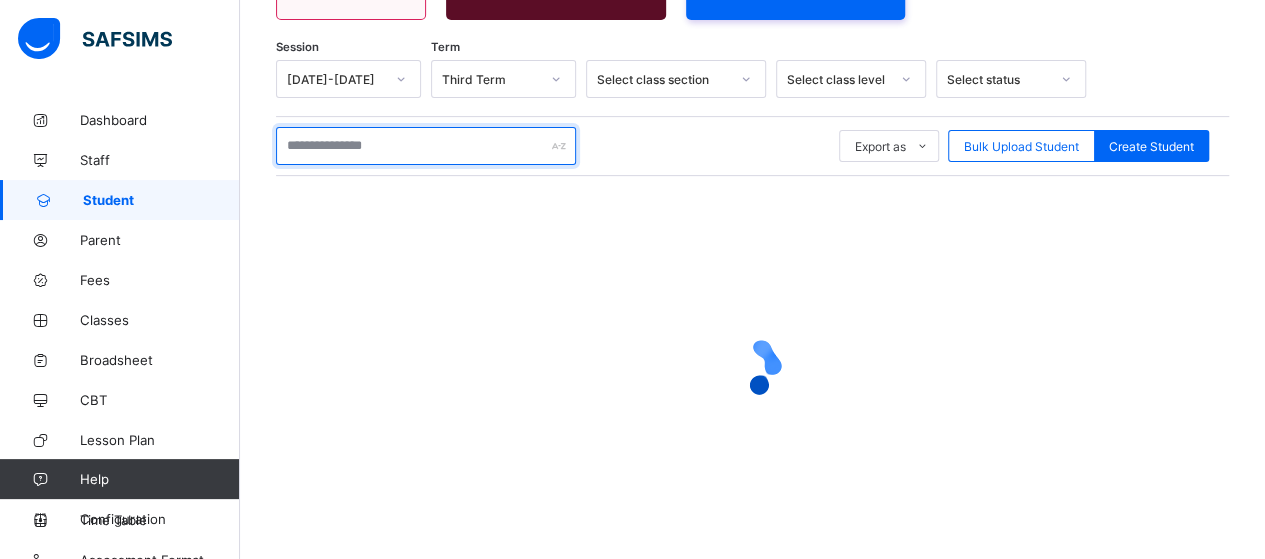 click at bounding box center [426, 146] 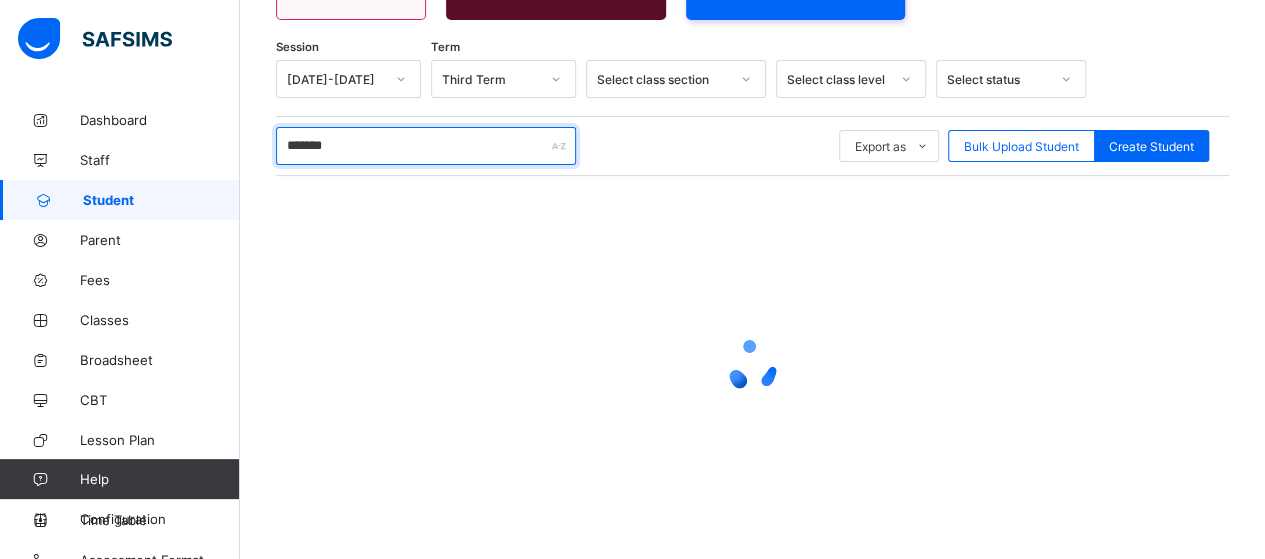 scroll, scrollTop: 325, scrollLeft: 0, axis: vertical 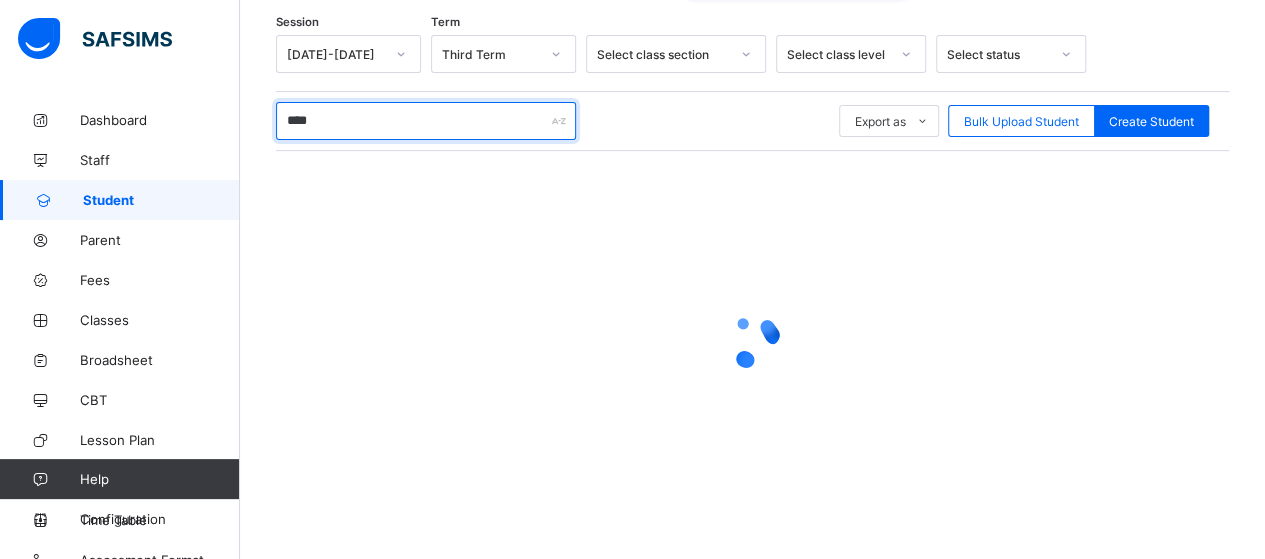 type on "***" 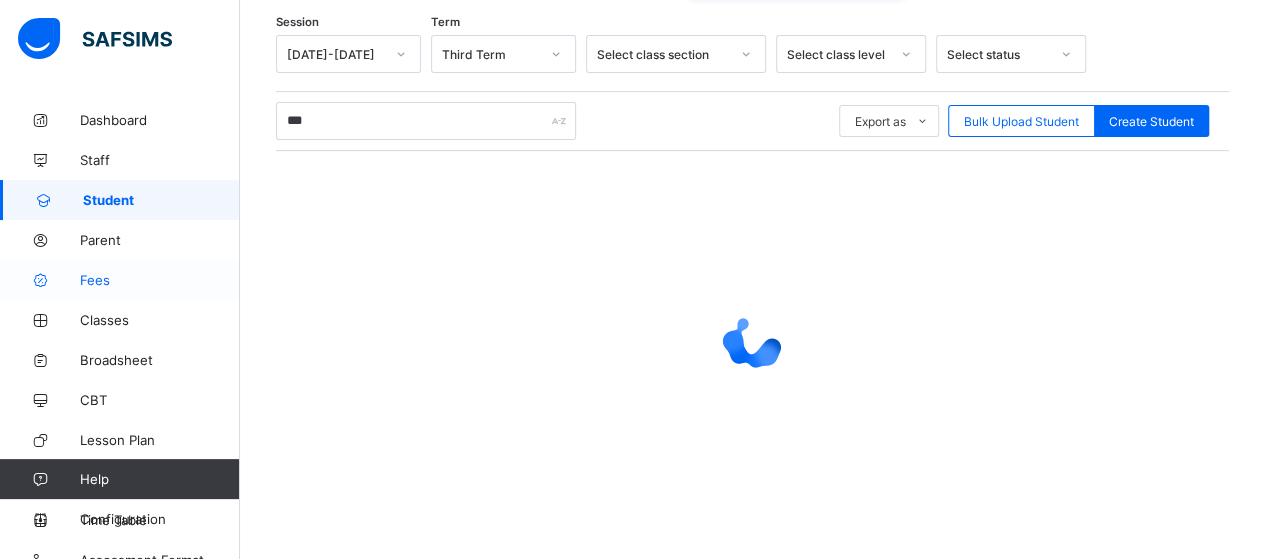 click on "Fees" at bounding box center [160, 280] 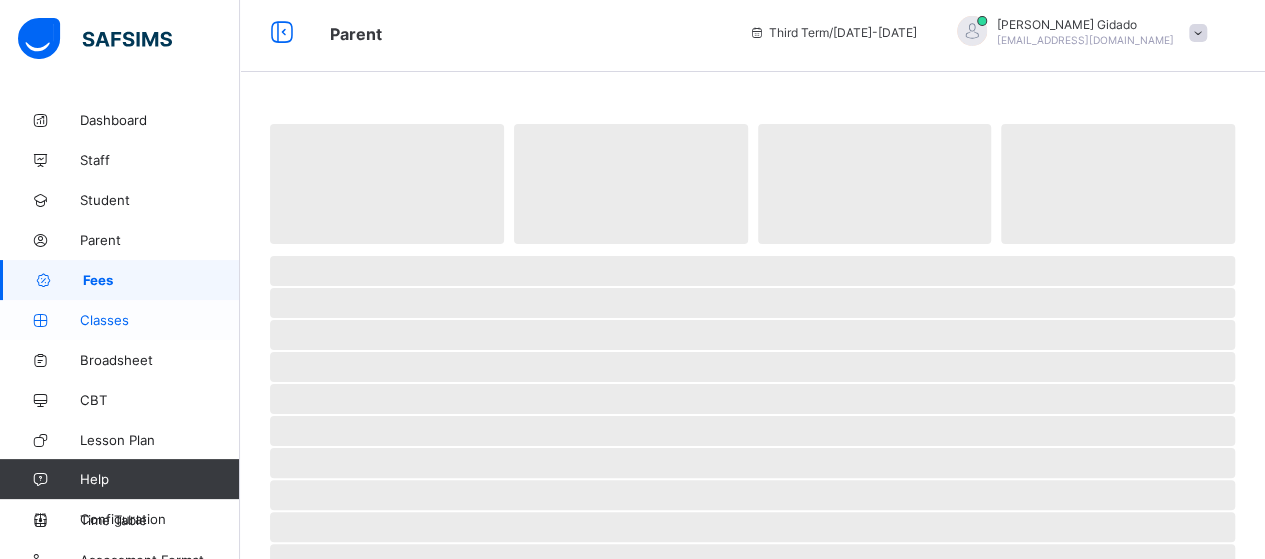 scroll, scrollTop: 0, scrollLeft: 0, axis: both 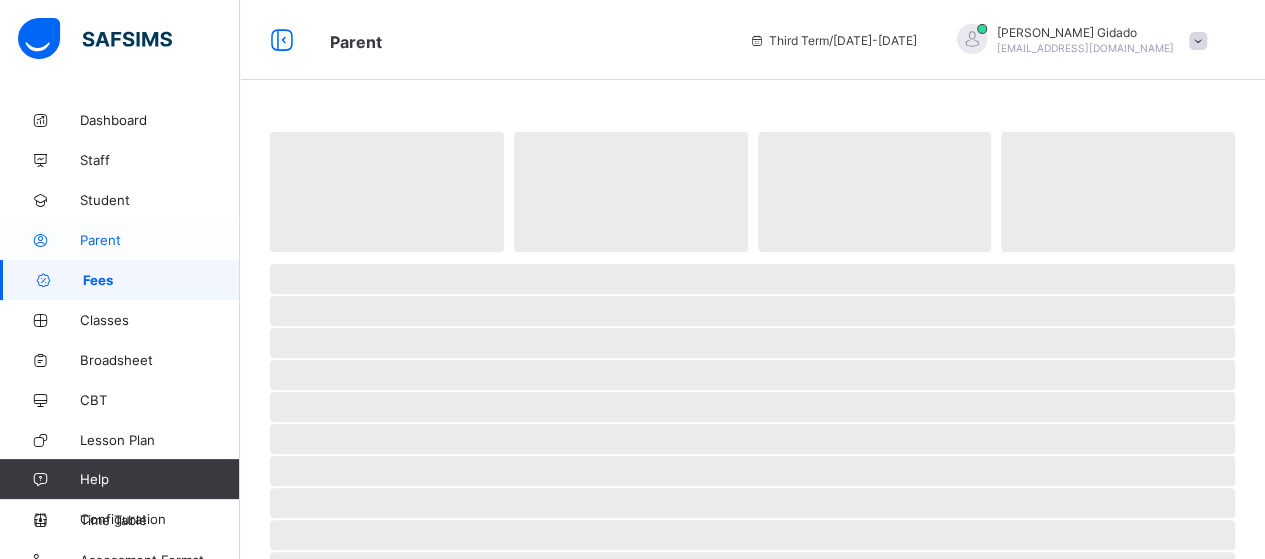 click on "Parent" at bounding box center (160, 240) 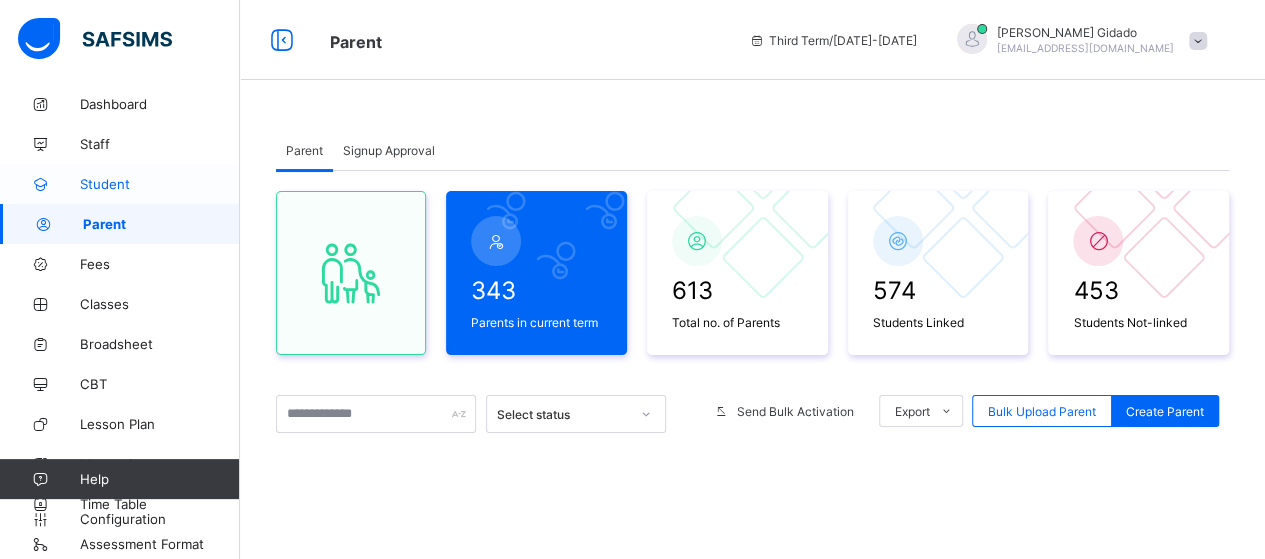 scroll, scrollTop: 20, scrollLeft: 0, axis: vertical 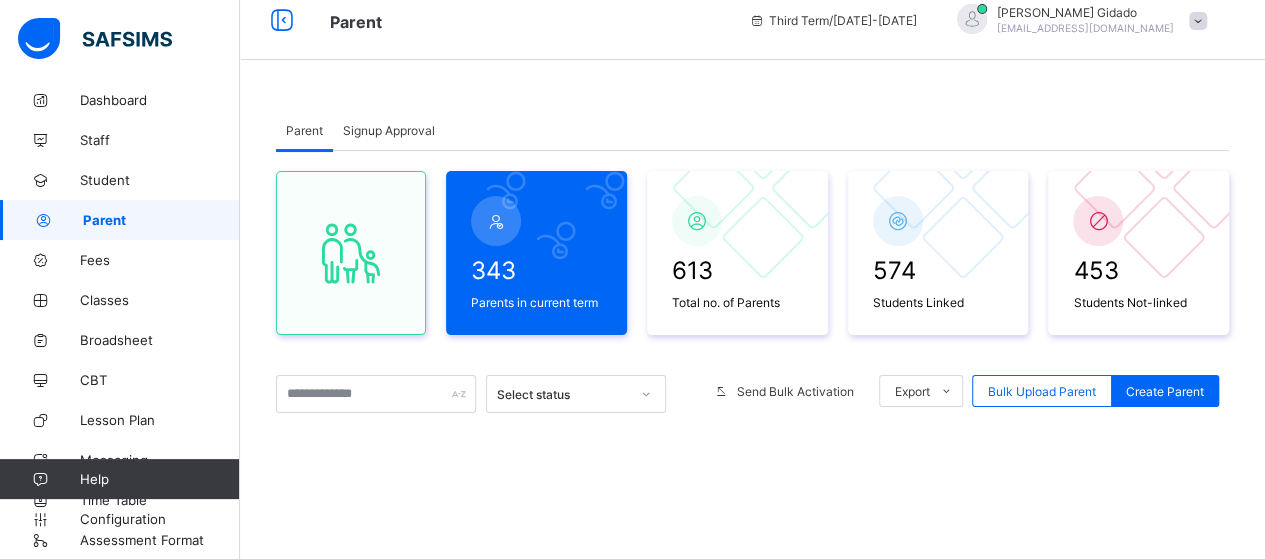 click on "Student" at bounding box center [160, 180] 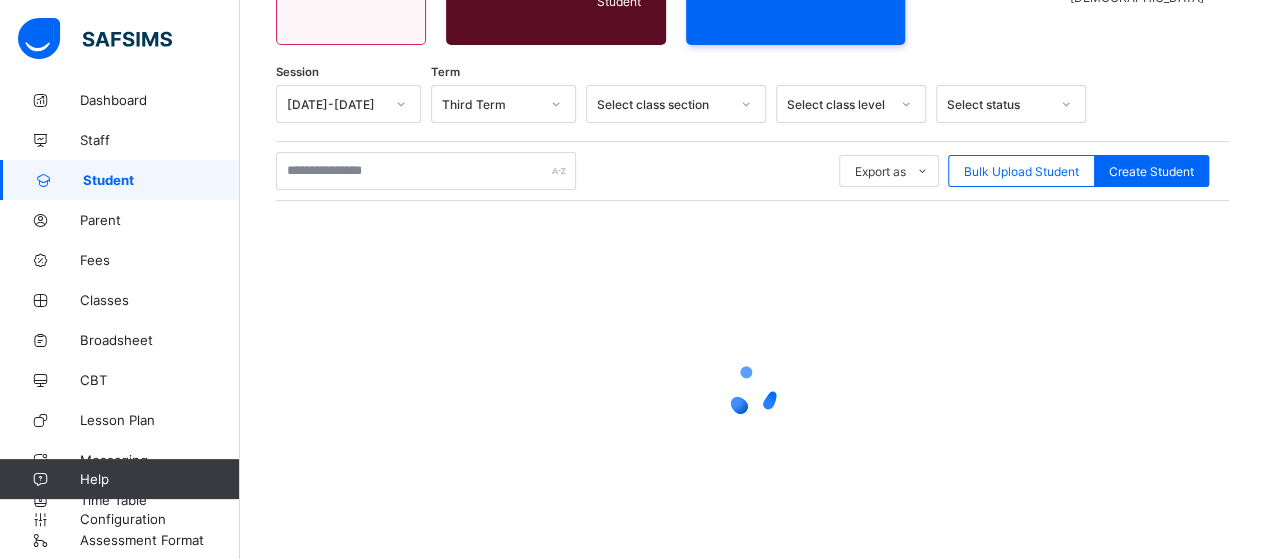 scroll, scrollTop: 320, scrollLeft: 0, axis: vertical 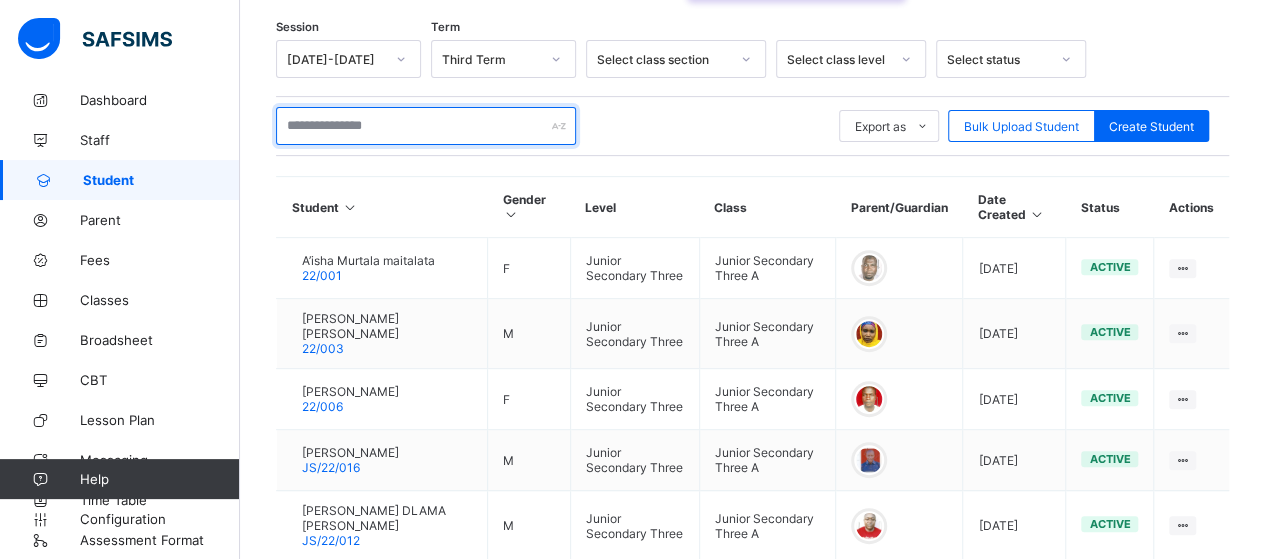 click at bounding box center [426, 126] 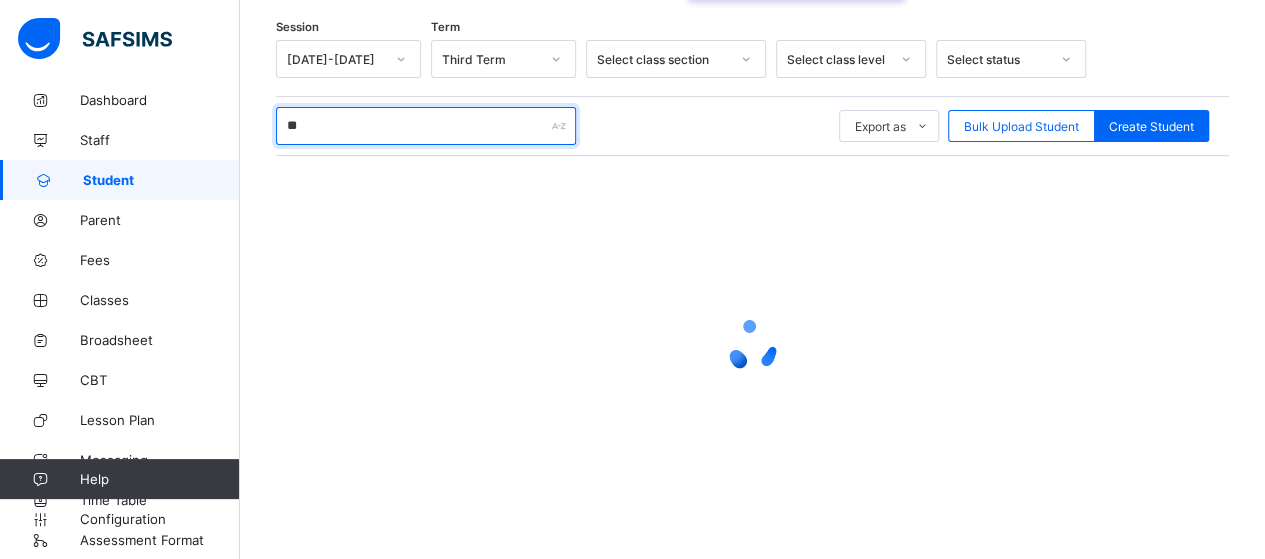 type on "*" 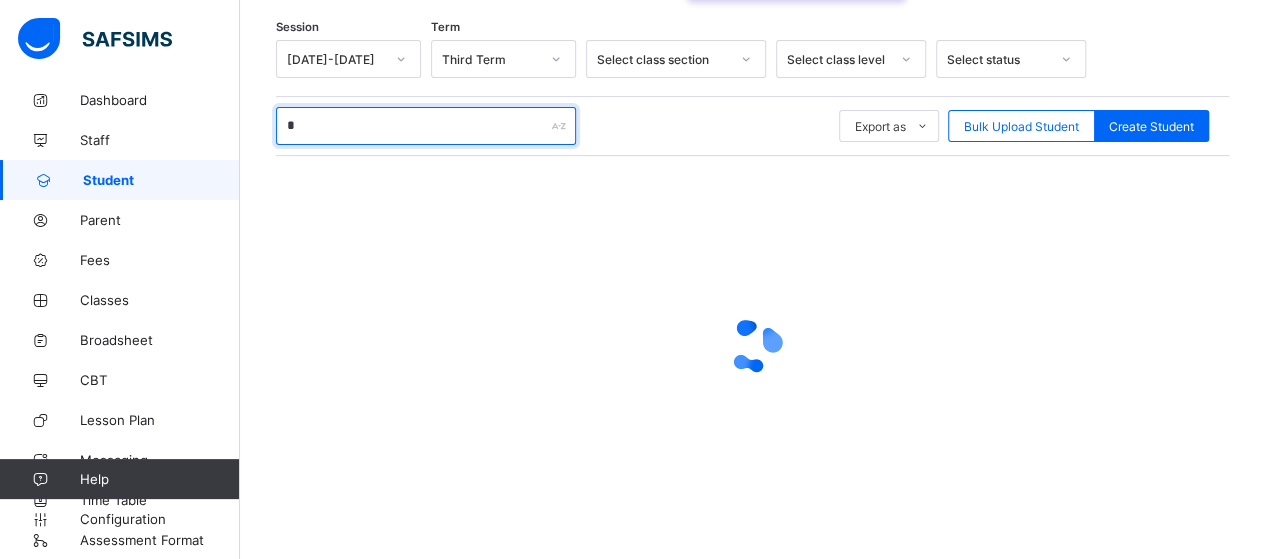 type 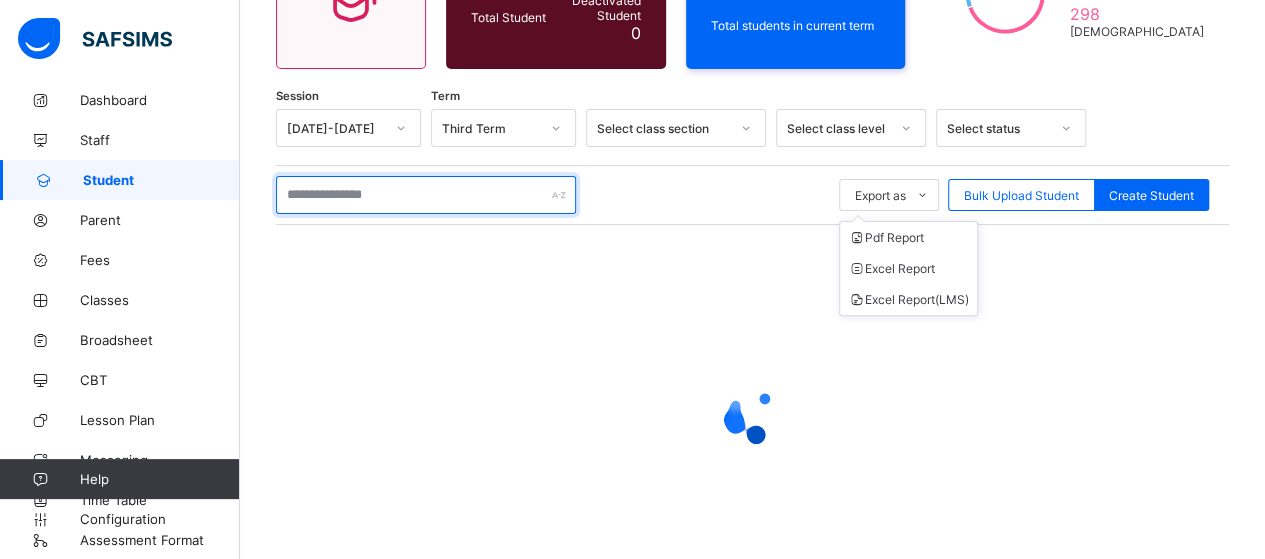 scroll, scrollTop: 325, scrollLeft: 0, axis: vertical 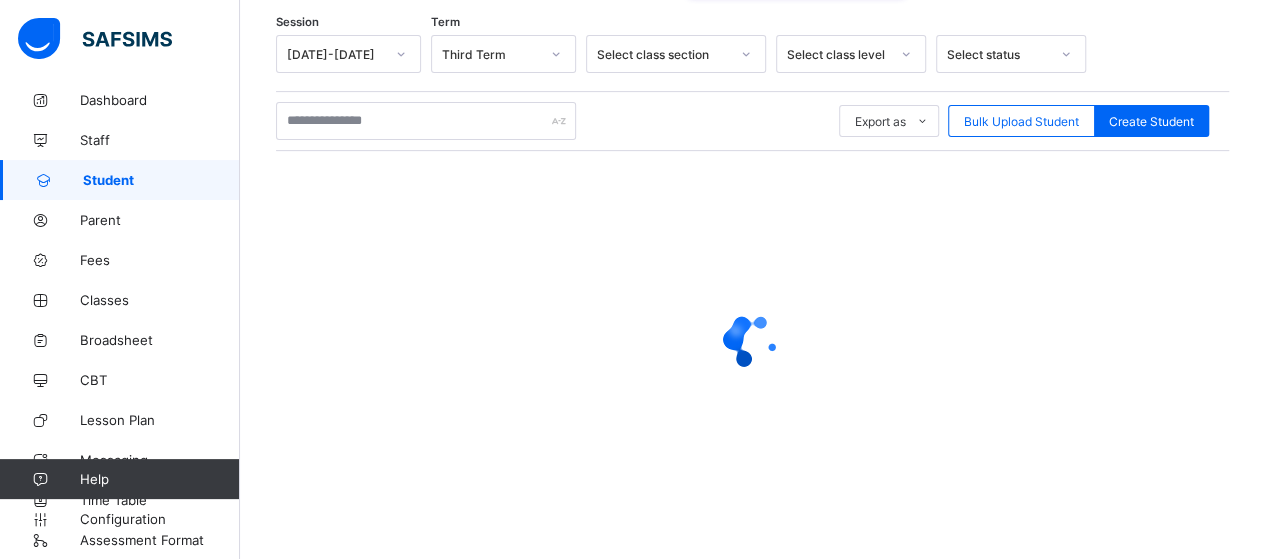 click on "Parent" at bounding box center [160, 220] 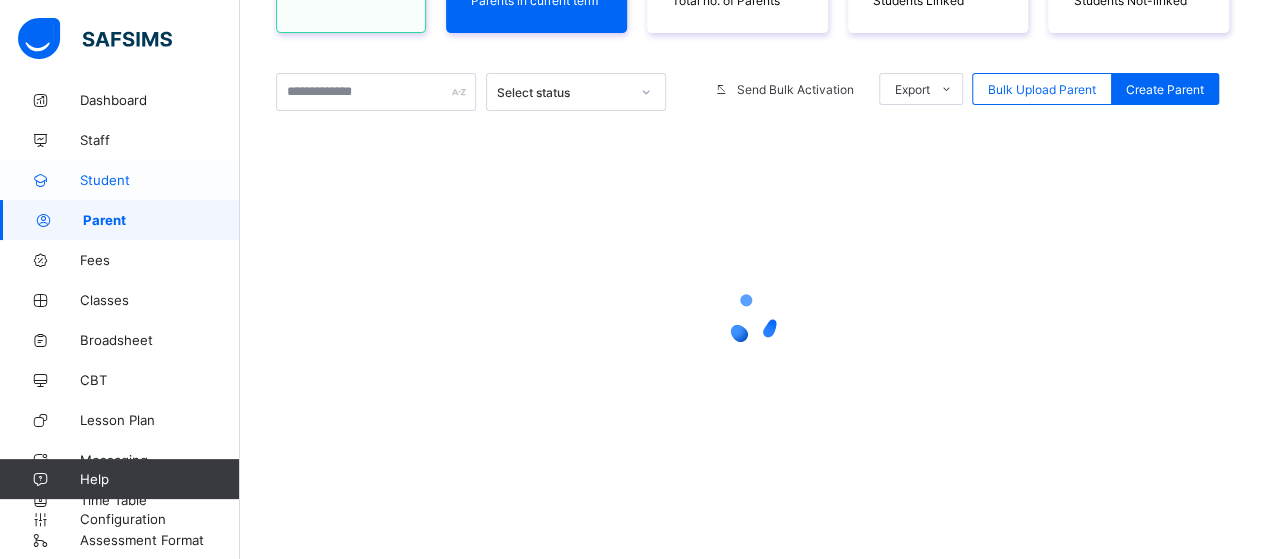 scroll, scrollTop: 320, scrollLeft: 0, axis: vertical 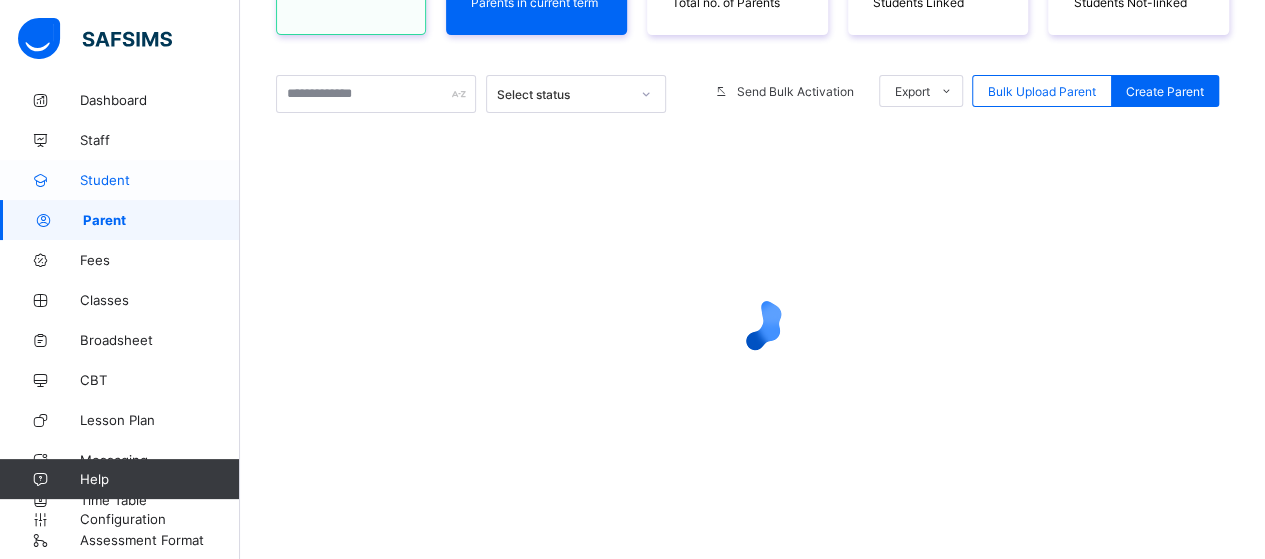 click on "Student" at bounding box center (160, 180) 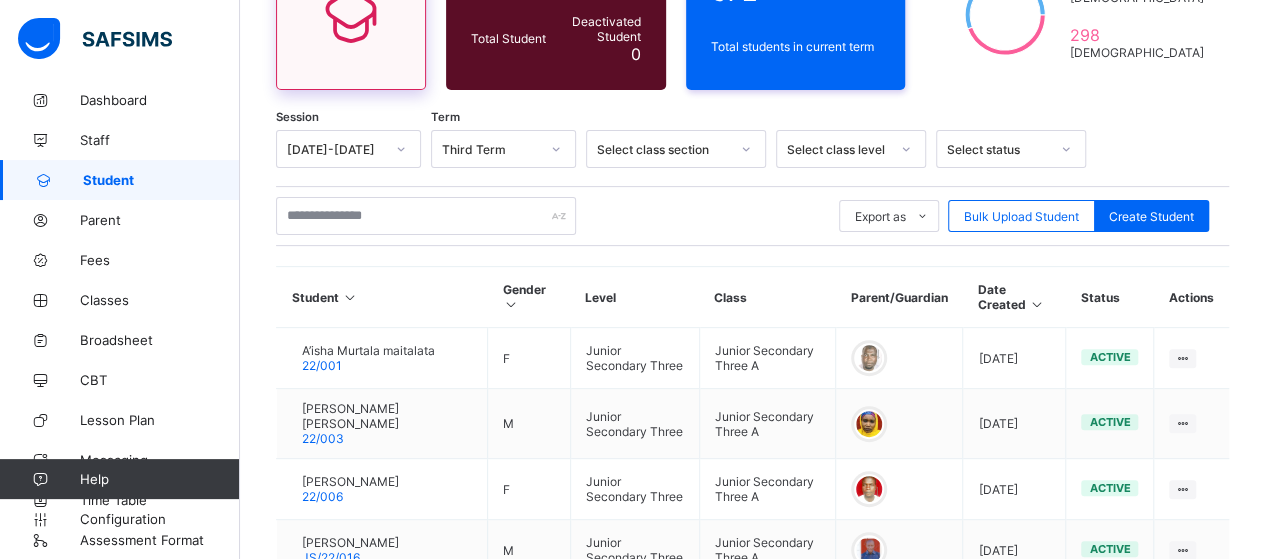 scroll, scrollTop: 300, scrollLeft: 0, axis: vertical 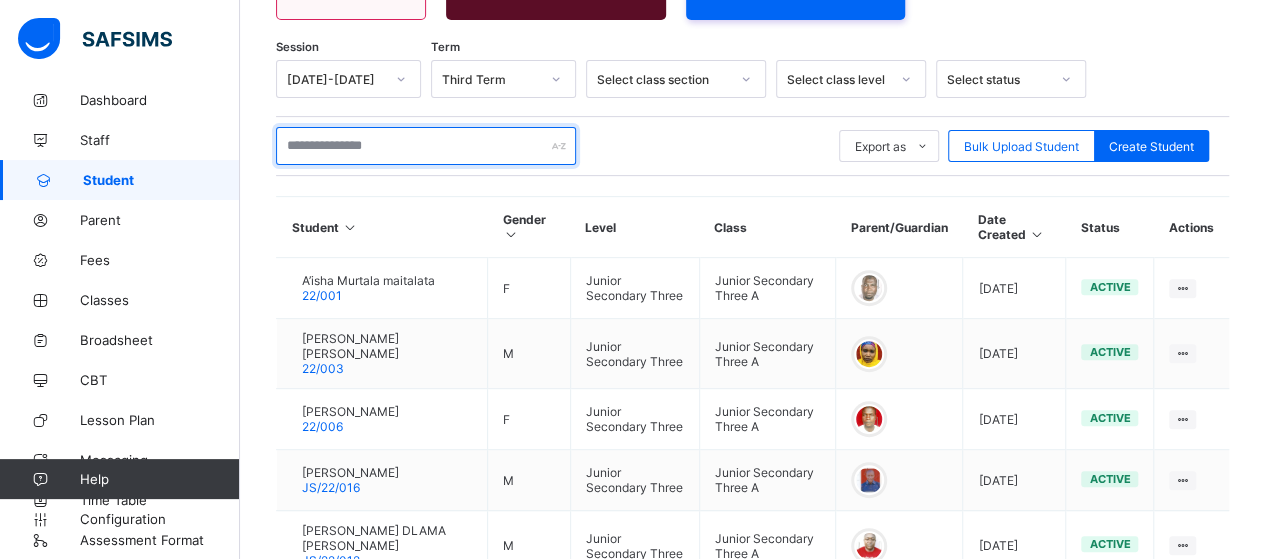 click at bounding box center [426, 146] 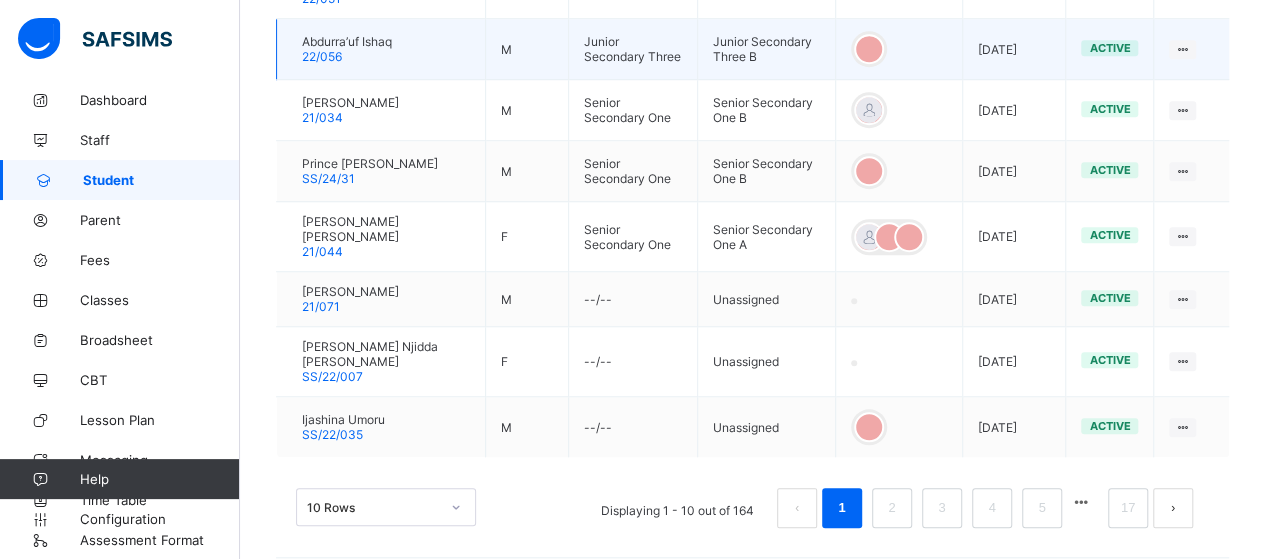 scroll, scrollTop: 732, scrollLeft: 0, axis: vertical 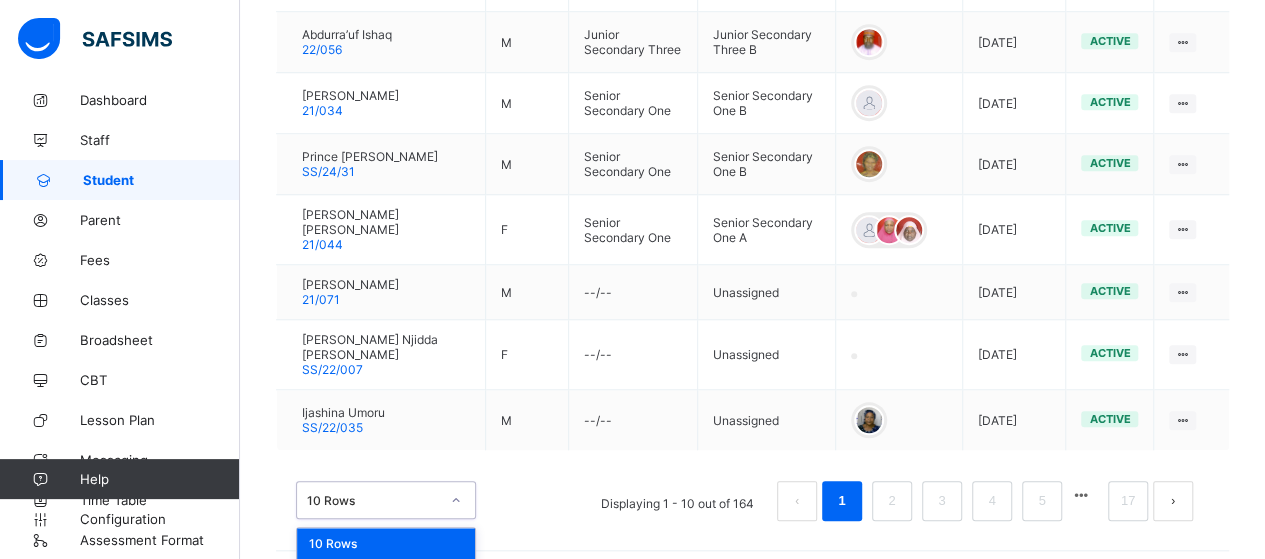 click on "option 10 Rows focused, 1 of 3. 3 results available. Use Up and Down to choose options, press Enter to select the currently focused option, press Escape to exit the menu, press Tab to select the option and exit the menu. 10 Rows 10 Rows 20 Rows 50 Rows" at bounding box center [386, 500] 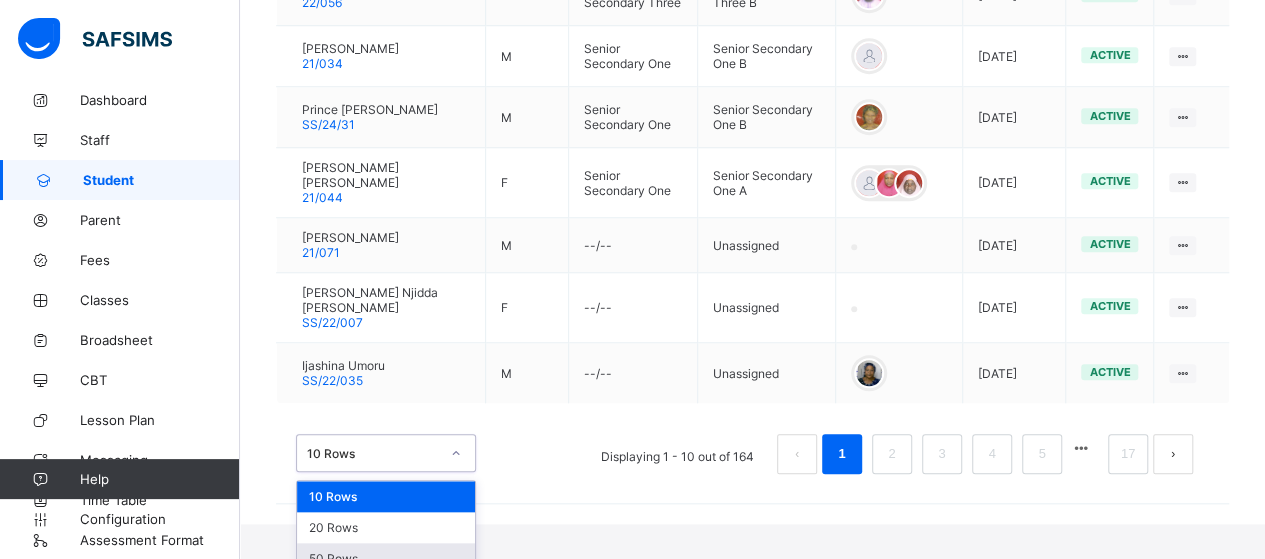 click on "50 Rows" at bounding box center (386, 558) 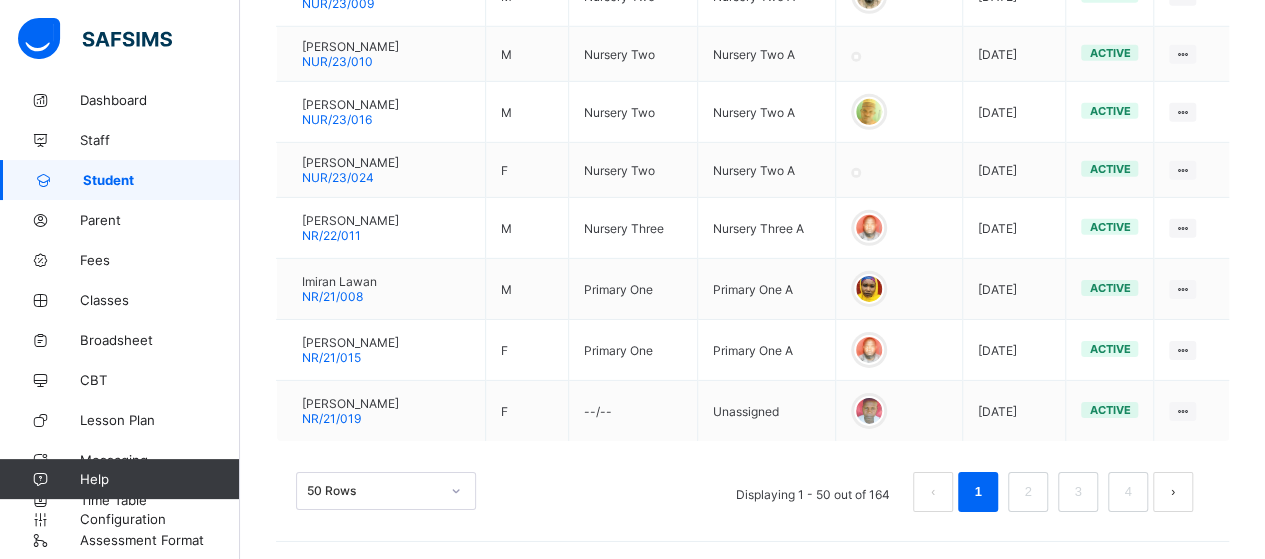 scroll, scrollTop: 3070, scrollLeft: 0, axis: vertical 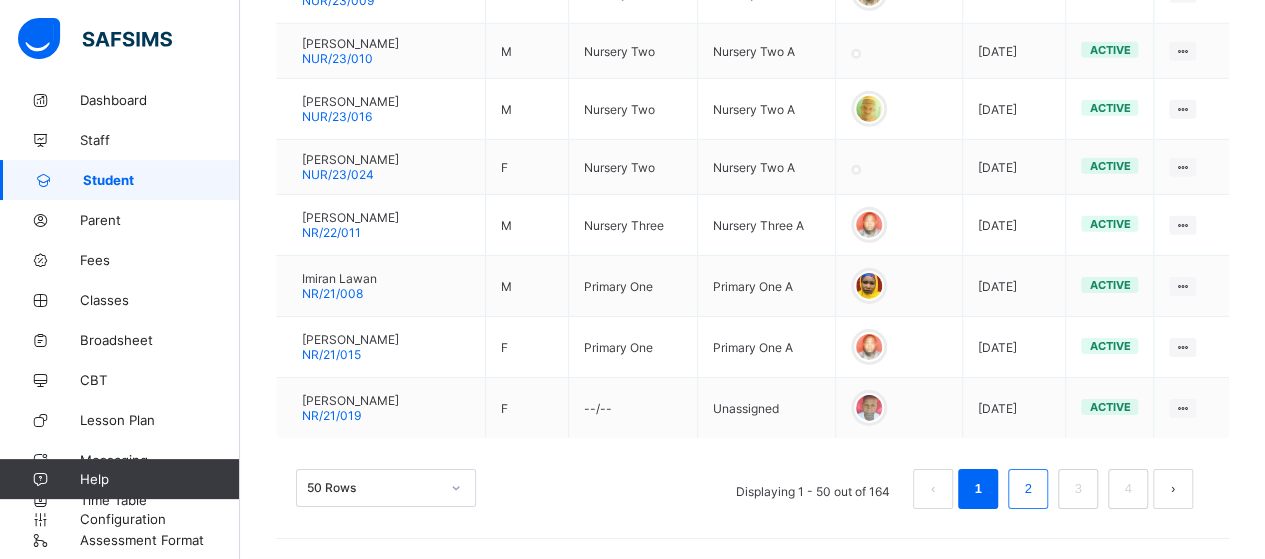 click on "2" at bounding box center [1027, 489] 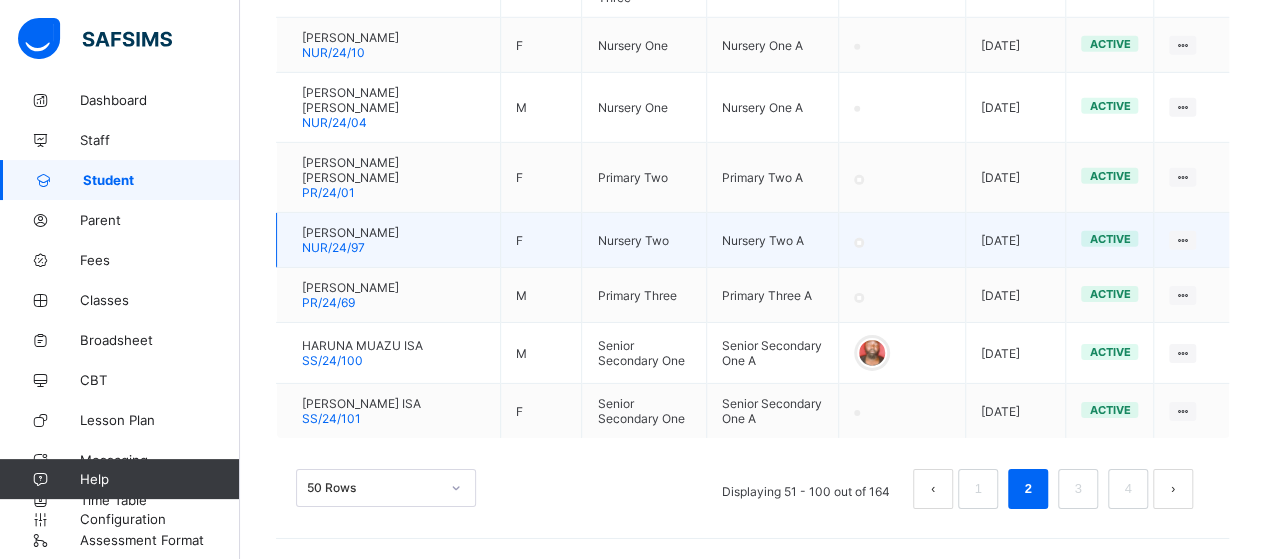 scroll, scrollTop: 3112, scrollLeft: 0, axis: vertical 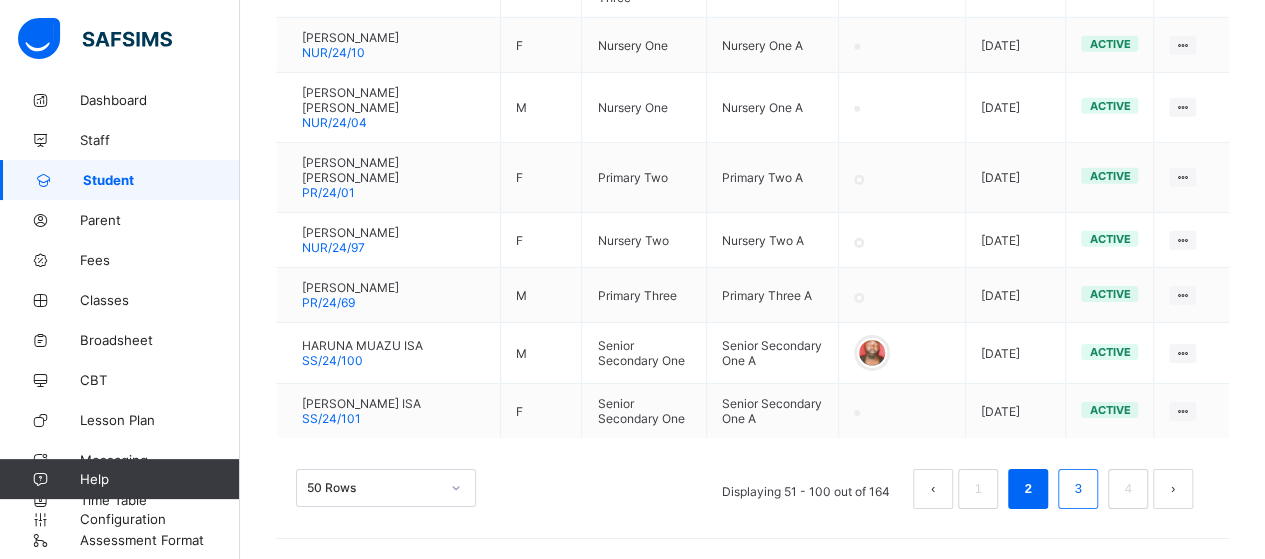 click on "3" at bounding box center (1077, 489) 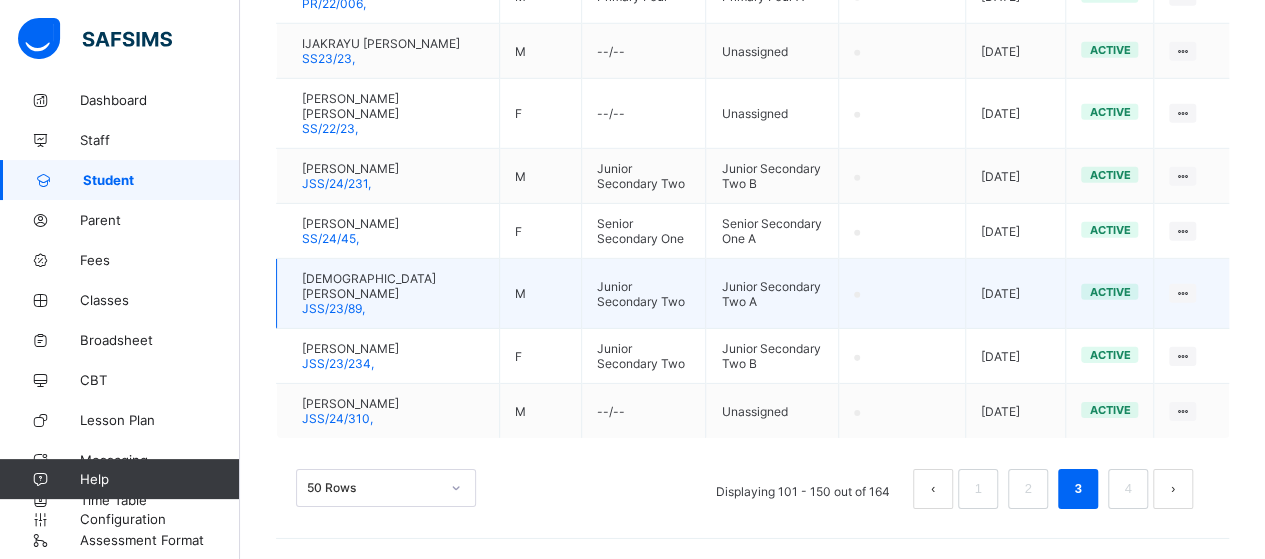 scroll, scrollTop: 2970, scrollLeft: 0, axis: vertical 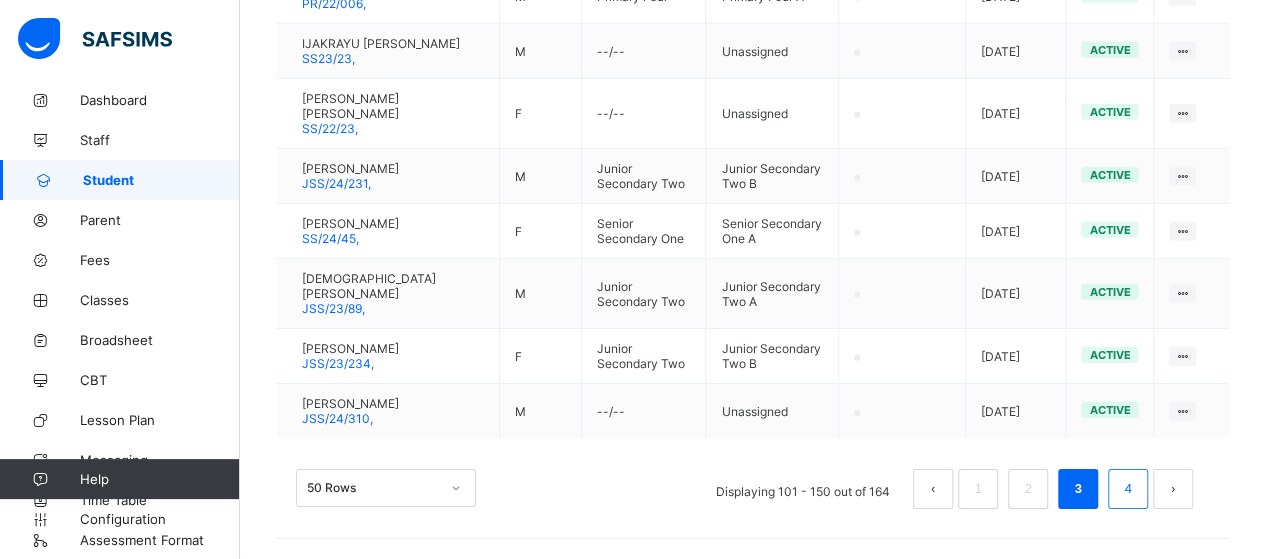 click on "4" at bounding box center [1127, 489] 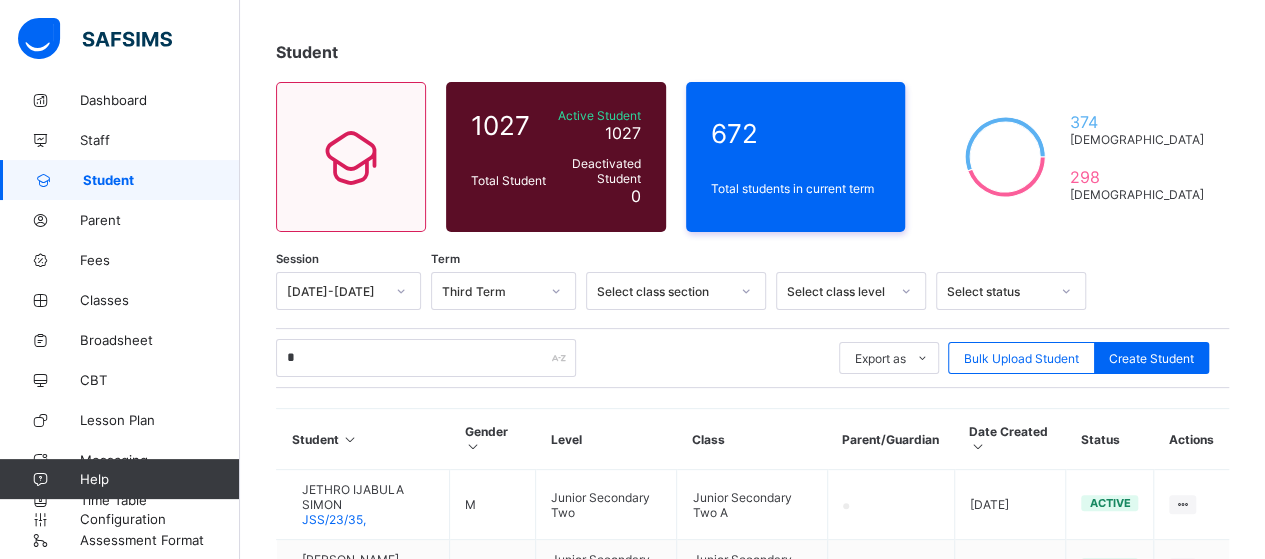 scroll, scrollTop: 0, scrollLeft: 0, axis: both 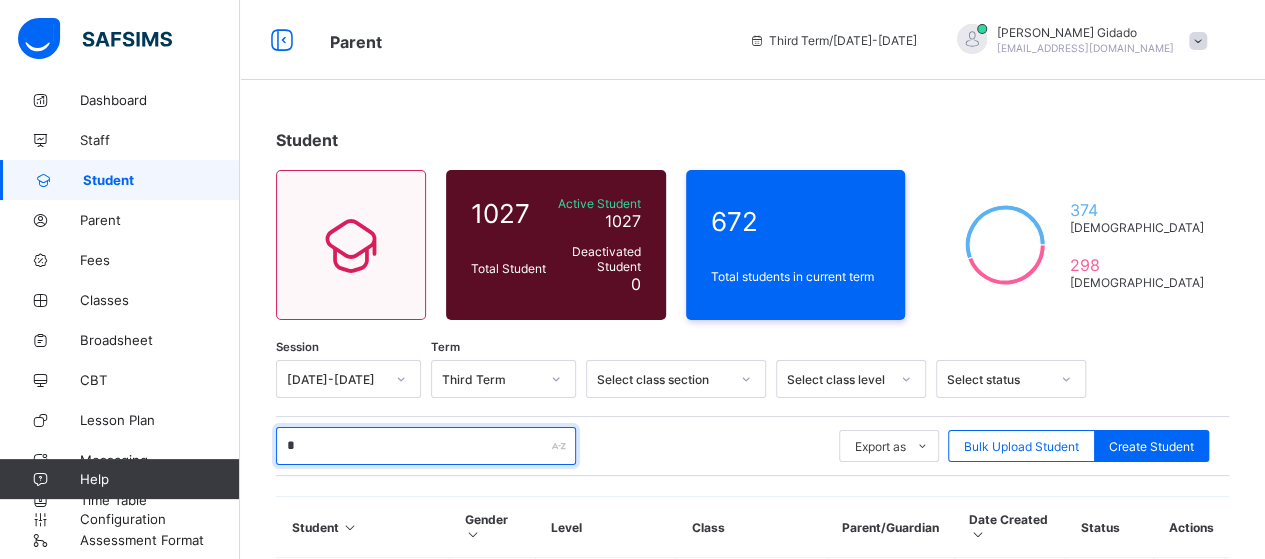 drag, startPoint x: 342, startPoint y: 433, endPoint x: 254, endPoint y: 463, distance: 92.973114 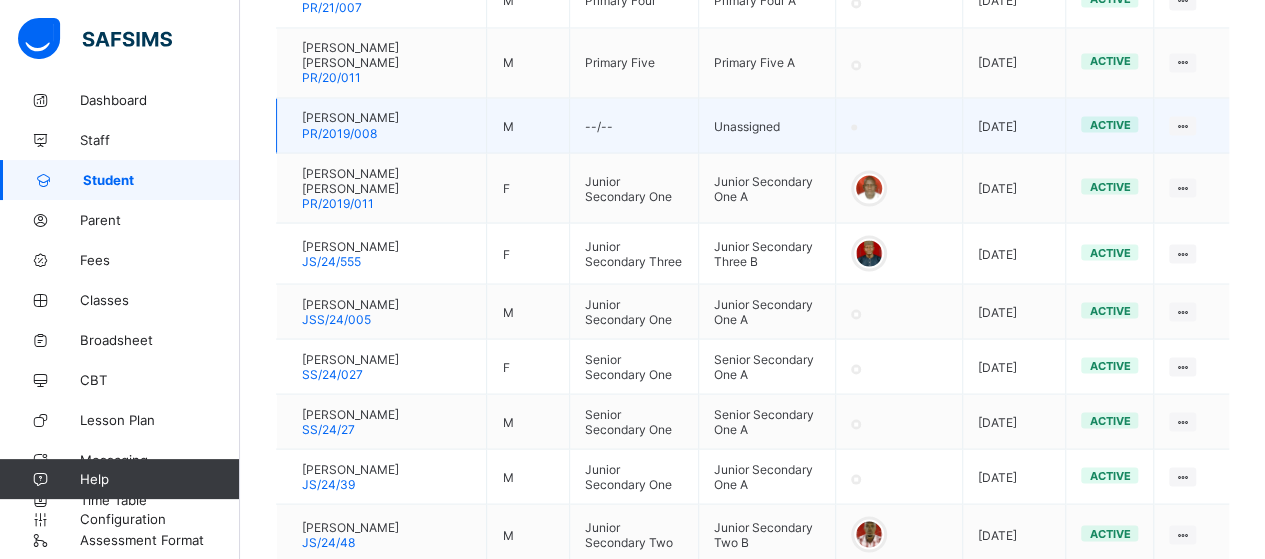 scroll, scrollTop: 1800, scrollLeft: 0, axis: vertical 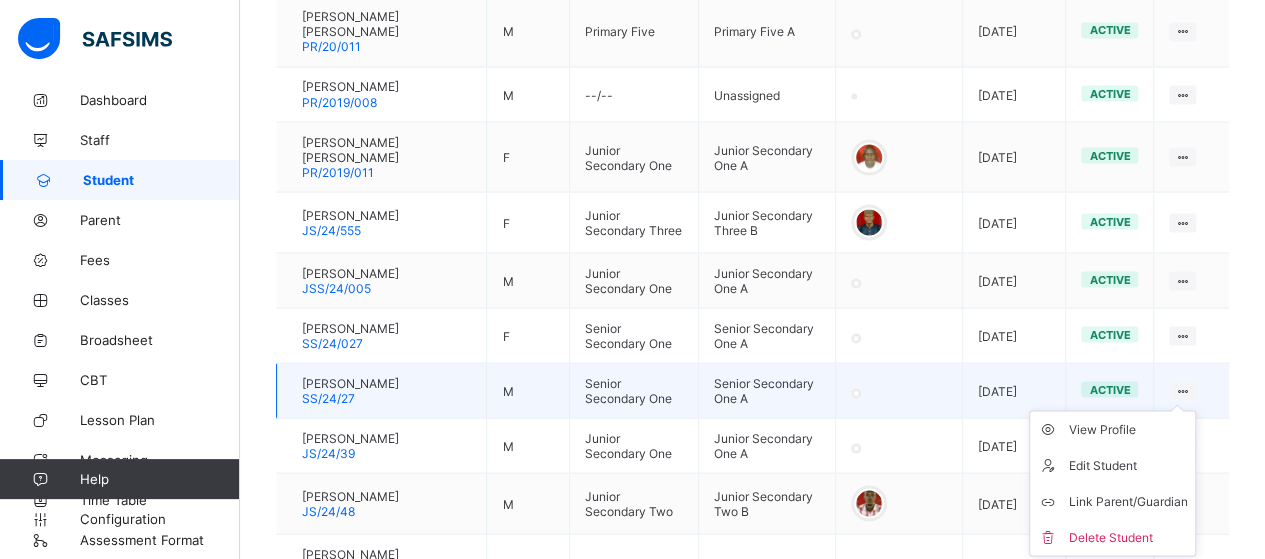 click at bounding box center (1182, 390) 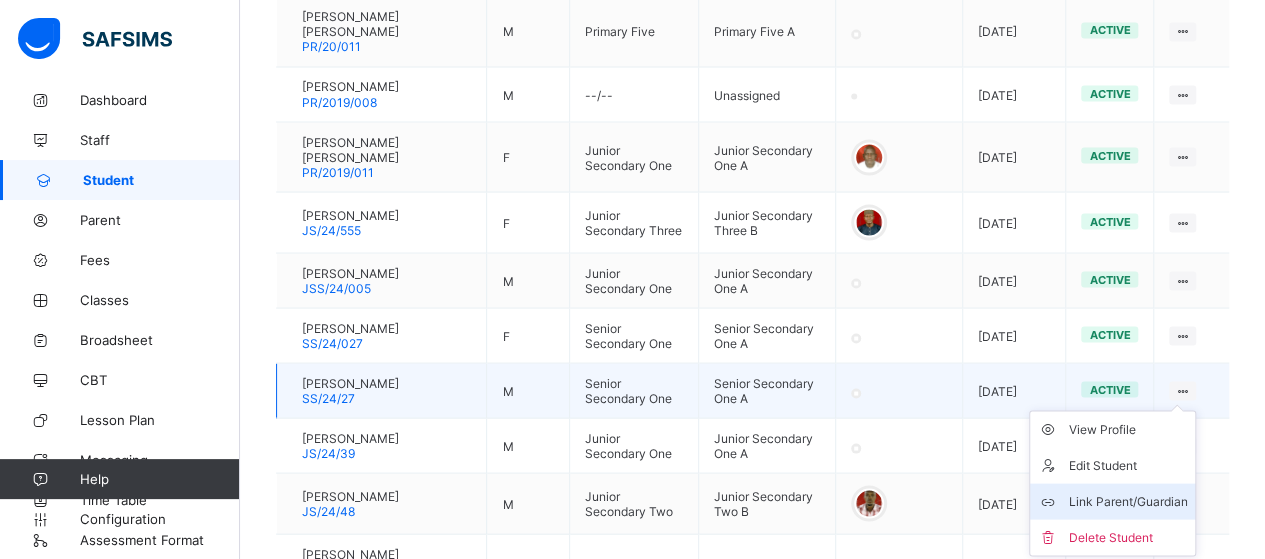 click on "Link Parent/Guardian" at bounding box center (1127, 501) 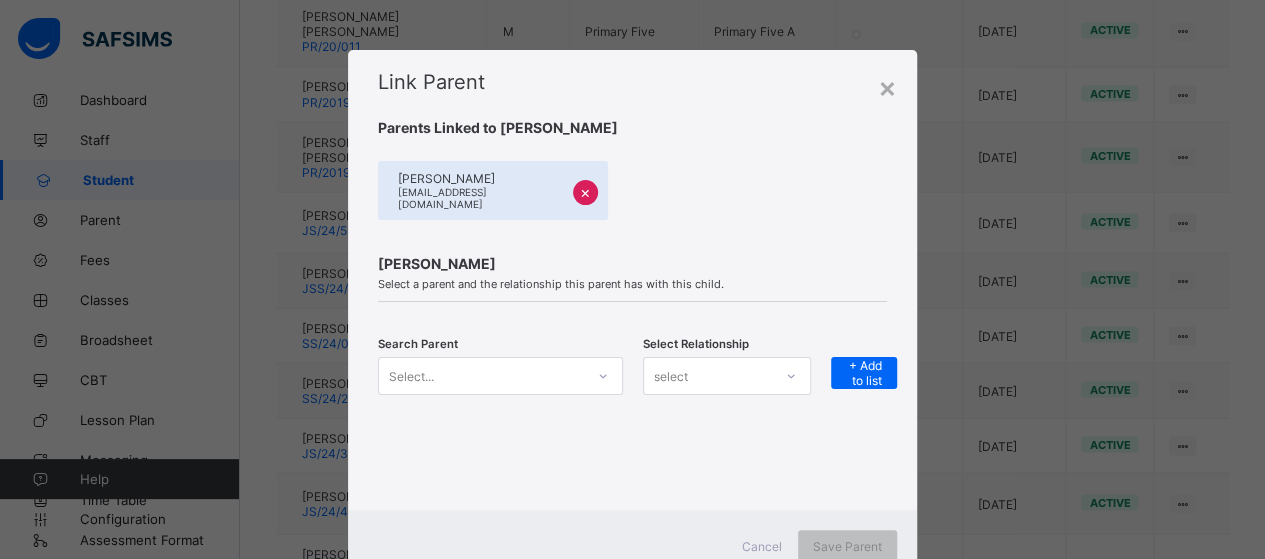 click on "Search Parent Select... Select Relationship select + Add to list" at bounding box center [632, 388] 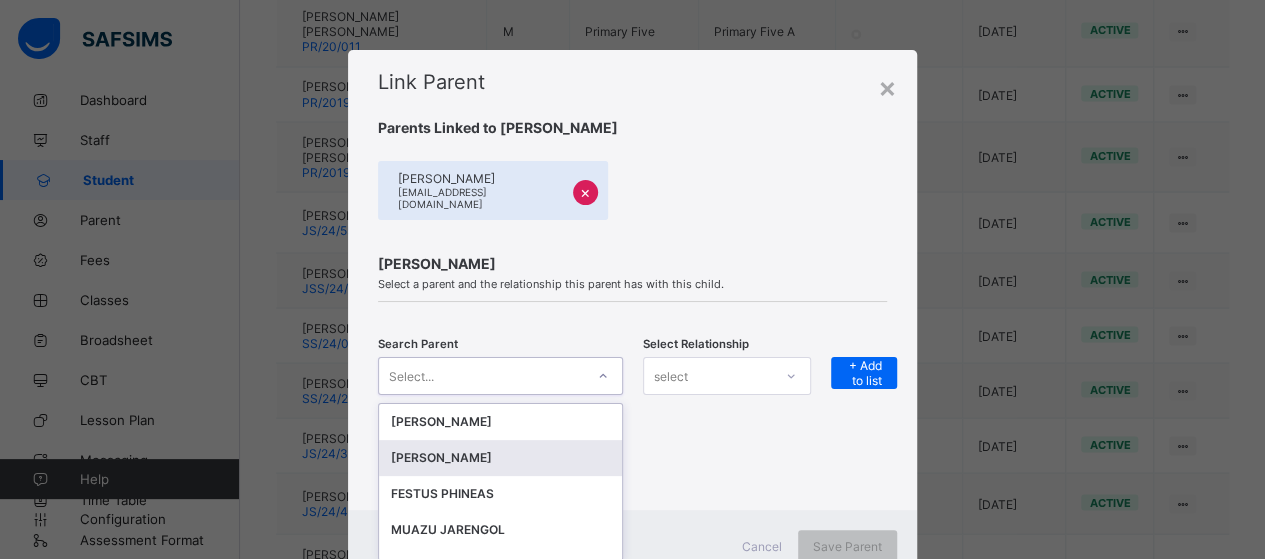scroll, scrollTop: 64, scrollLeft: 0, axis: vertical 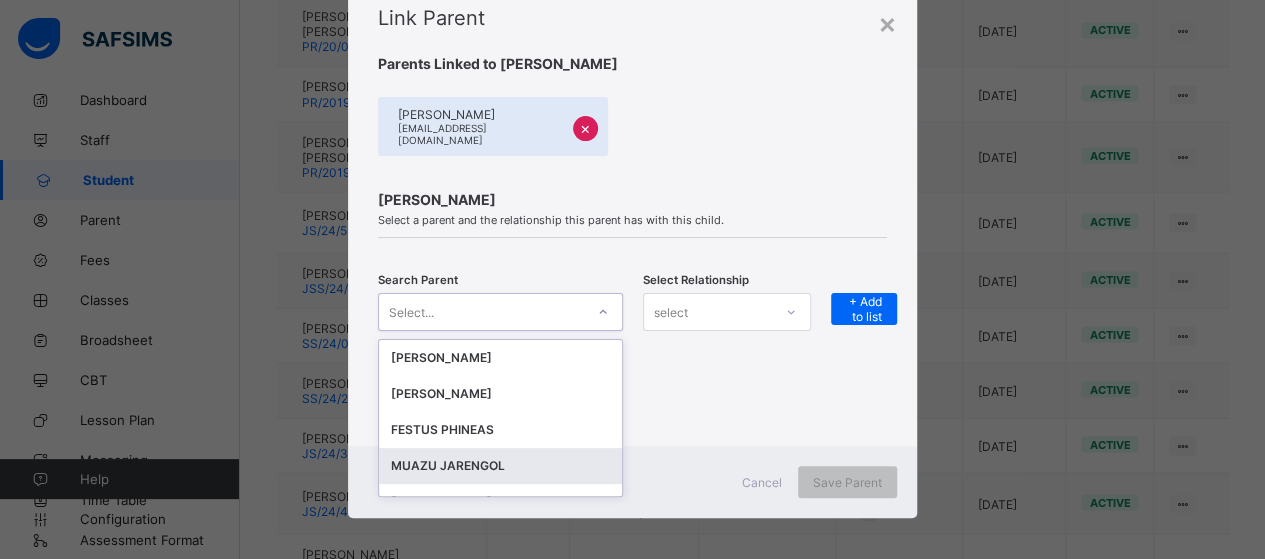 click on "MUAZU  JARENGOL" at bounding box center [500, 466] 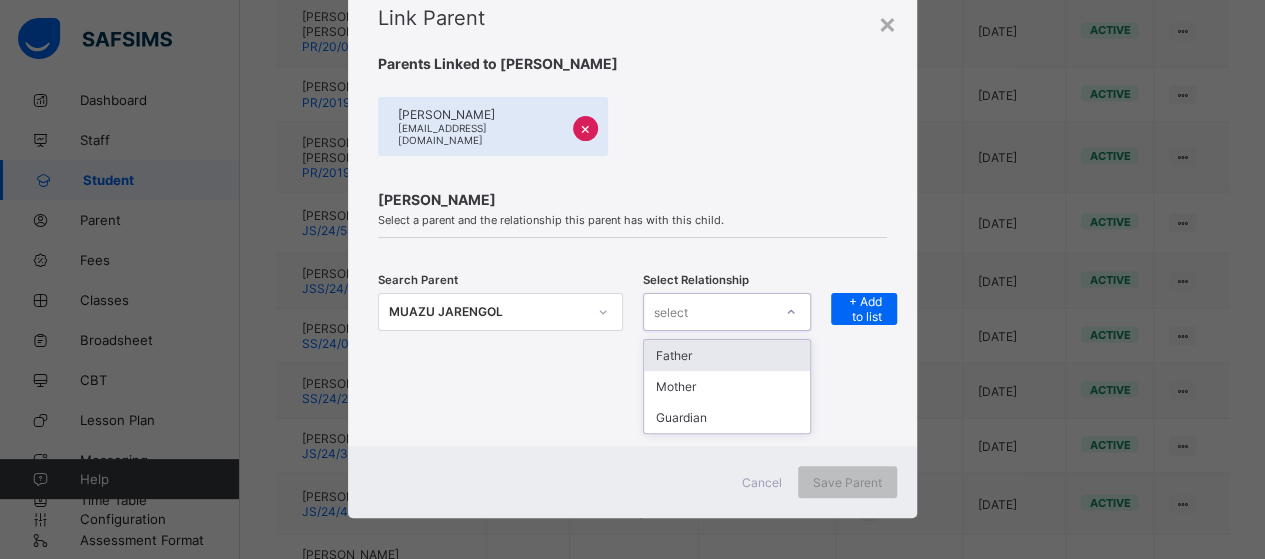 click on "select" at bounding box center [708, 312] 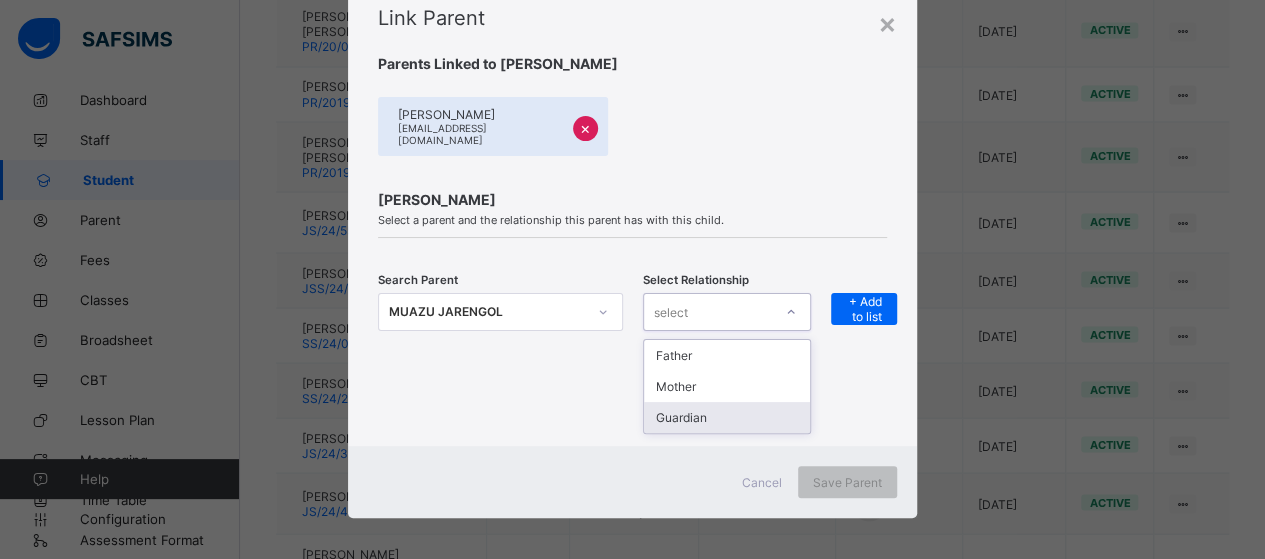 drag, startPoint x: 692, startPoint y: 401, endPoint x: 837, endPoint y: 335, distance: 159.31415 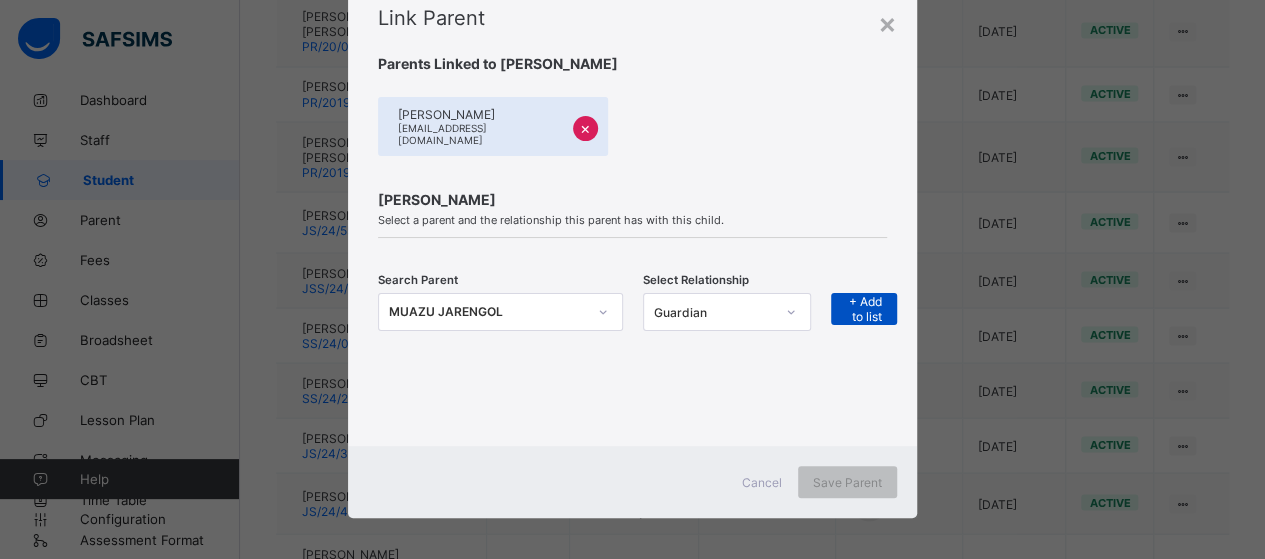 click on "+ Add to list" at bounding box center [864, 309] 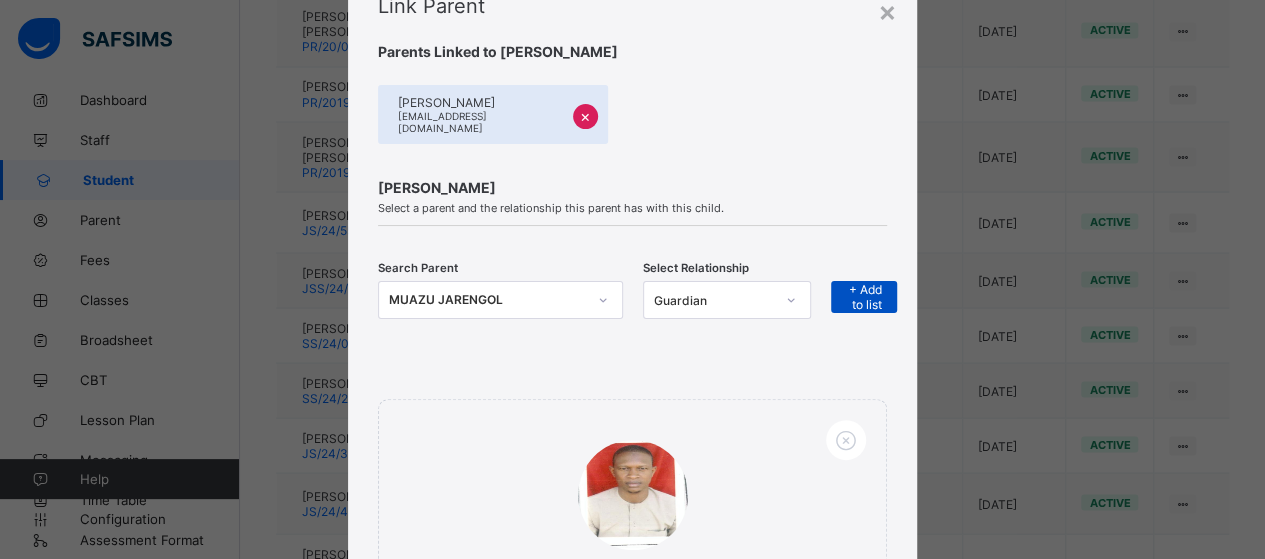 scroll, scrollTop: 366, scrollLeft: 0, axis: vertical 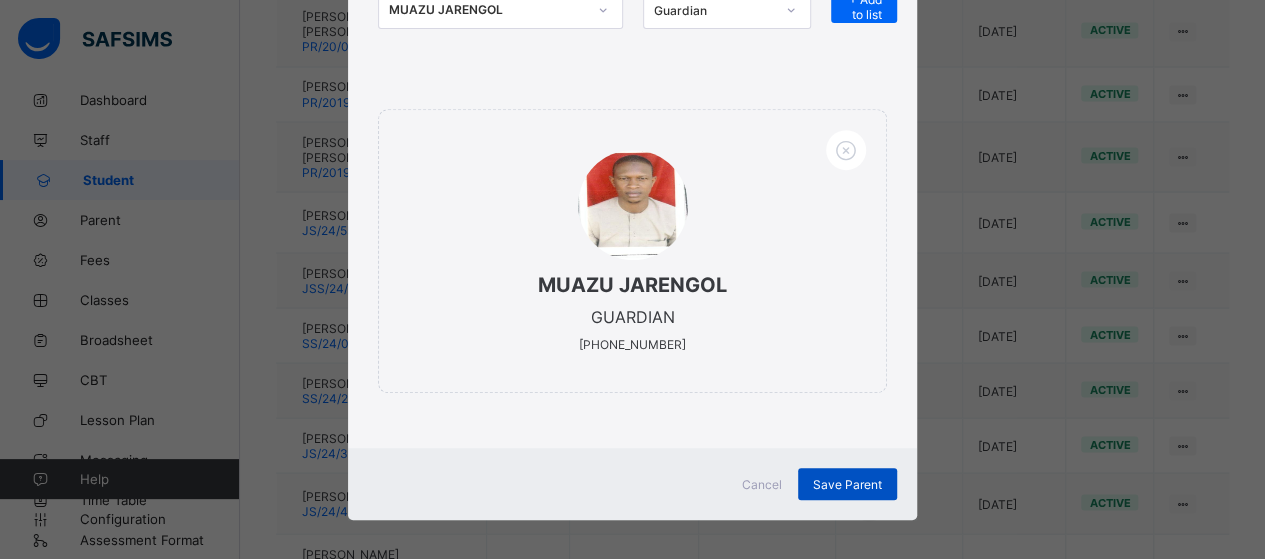 click on "Save Parent" at bounding box center (847, 484) 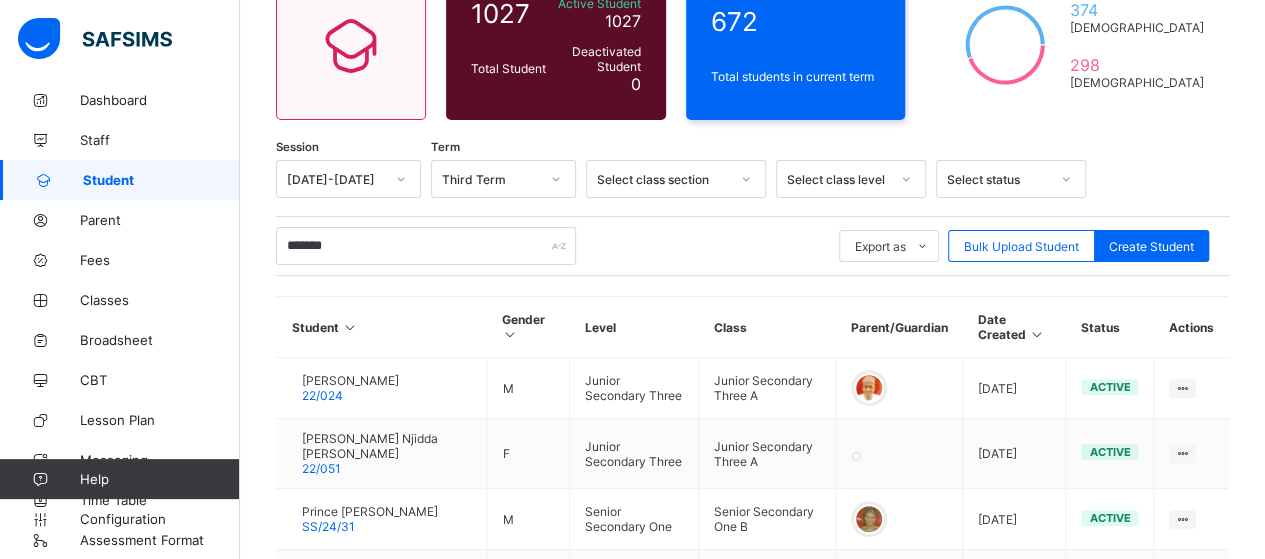 scroll, scrollTop: 0, scrollLeft: 0, axis: both 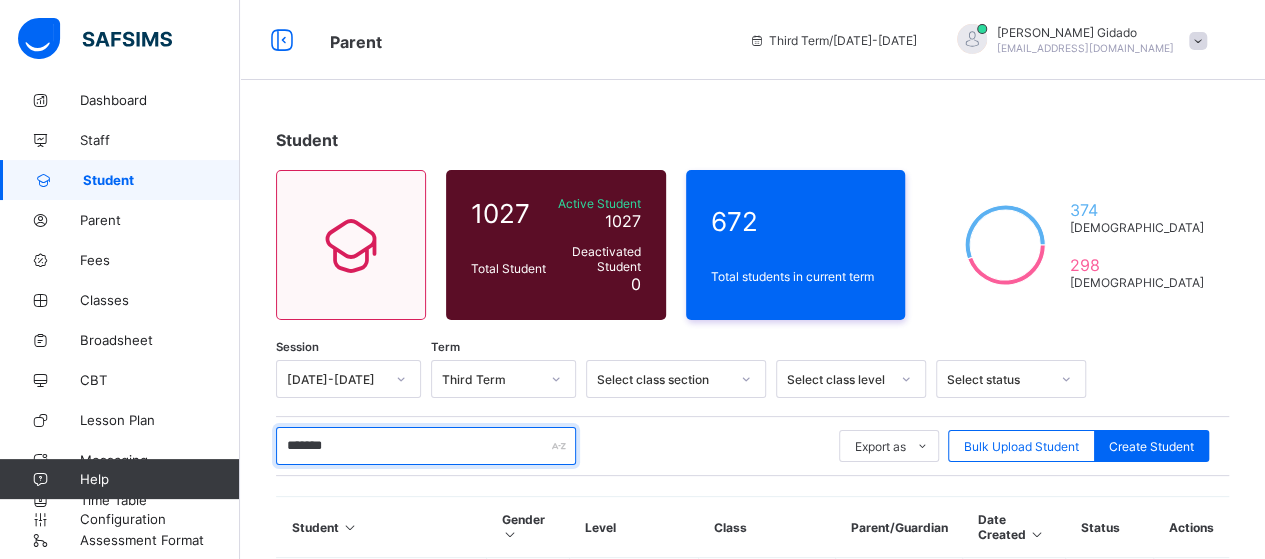 drag, startPoint x: 366, startPoint y: 437, endPoint x: 252, endPoint y: 435, distance: 114.01754 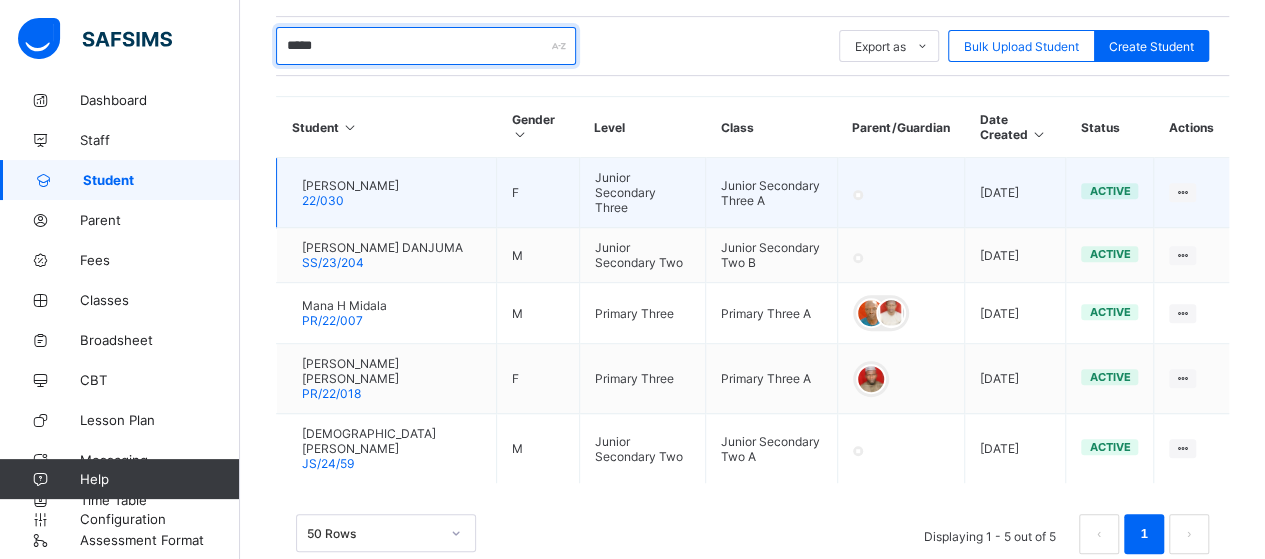 scroll, scrollTop: 436, scrollLeft: 0, axis: vertical 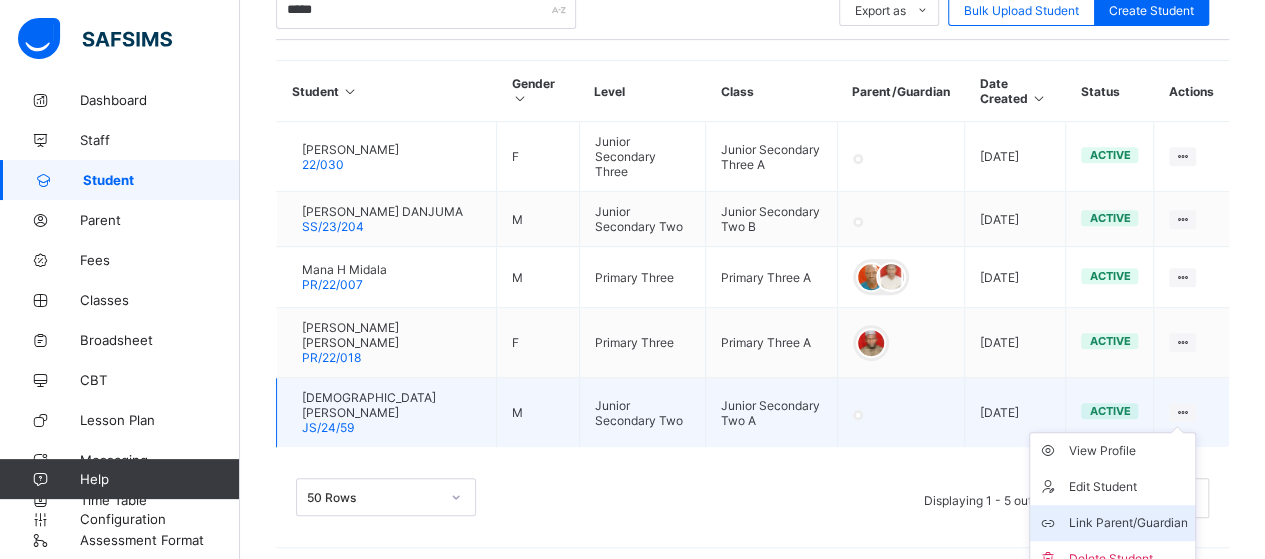 click on "Link Parent/Guardian" at bounding box center (1127, 523) 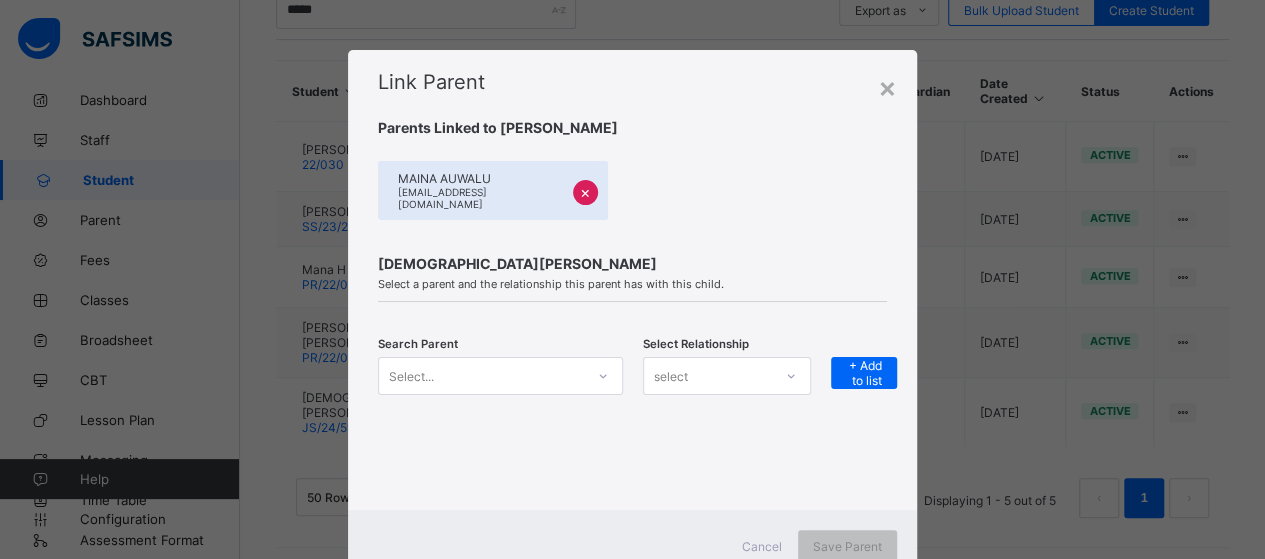 click on "Select..." at bounding box center (500, 376) 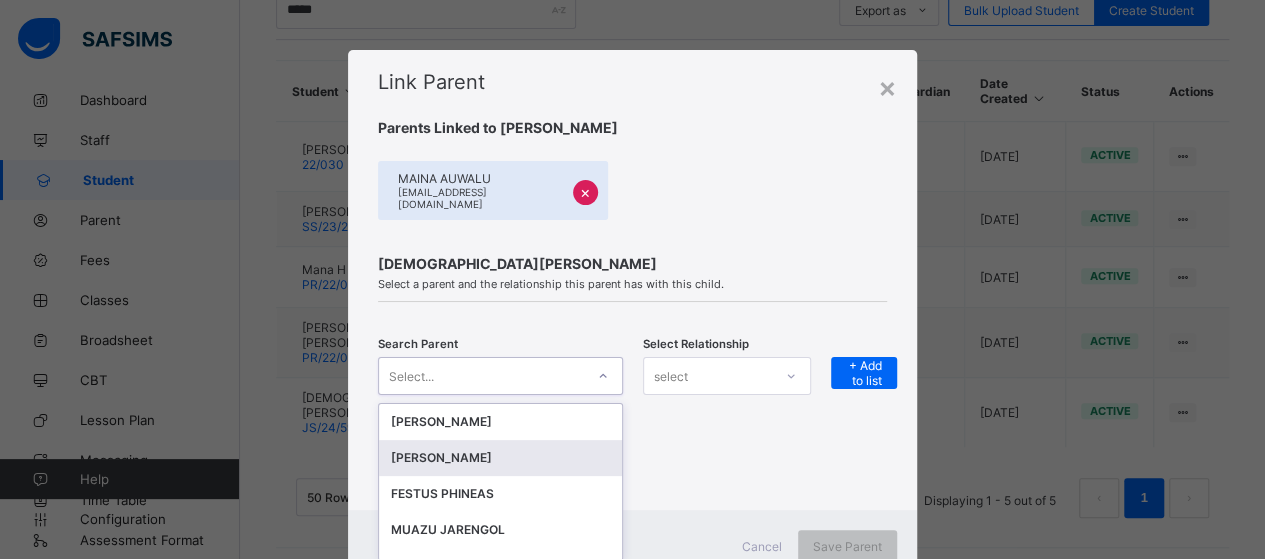 scroll, scrollTop: 64, scrollLeft: 0, axis: vertical 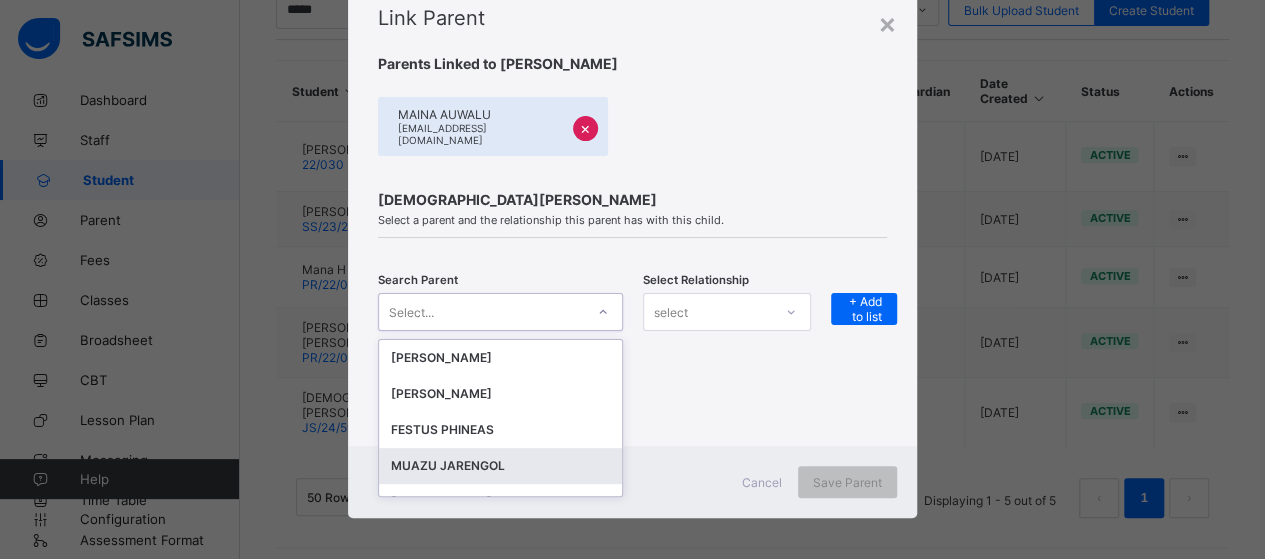 drag, startPoint x: 460, startPoint y: 460, endPoint x: 668, endPoint y: 406, distance: 214.89532 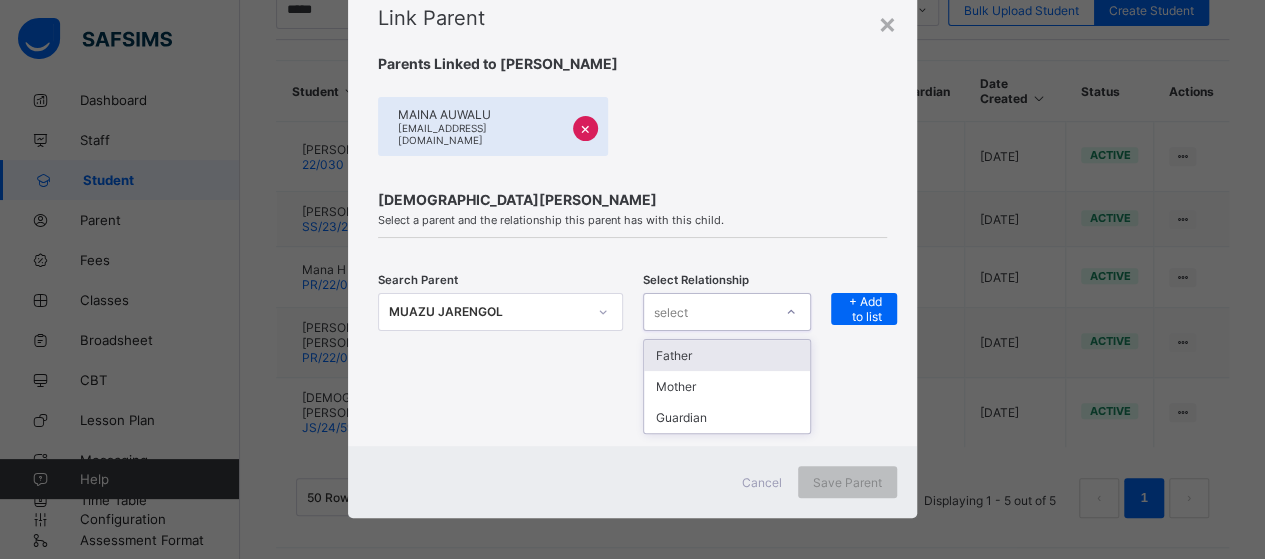 click 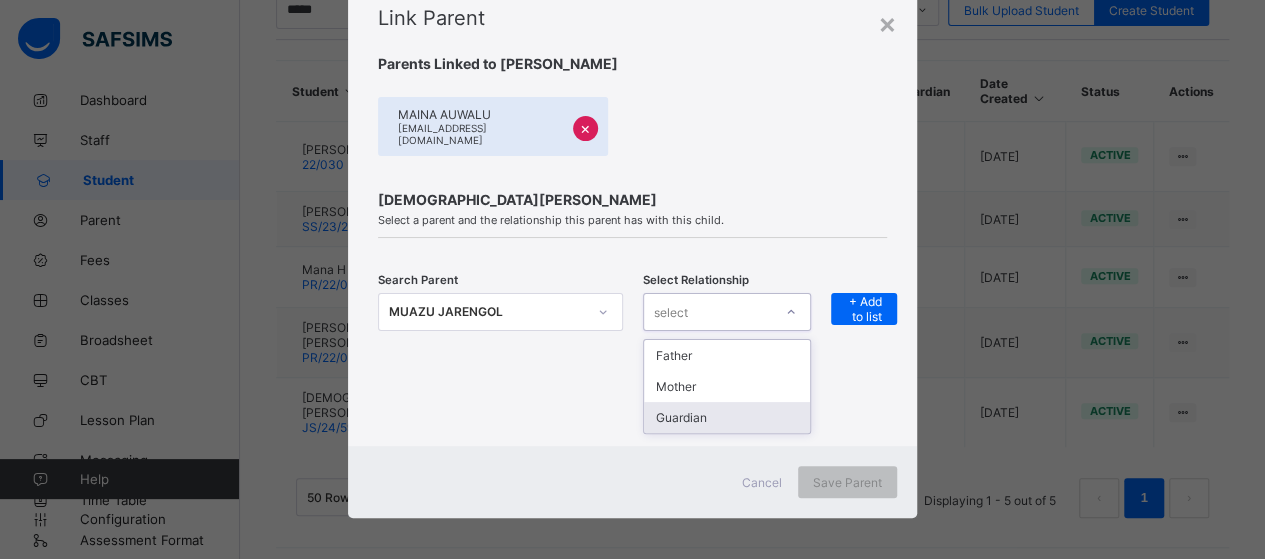 drag, startPoint x: 718, startPoint y: 411, endPoint x: 890, endPoint y: 321, distance: 194.12367 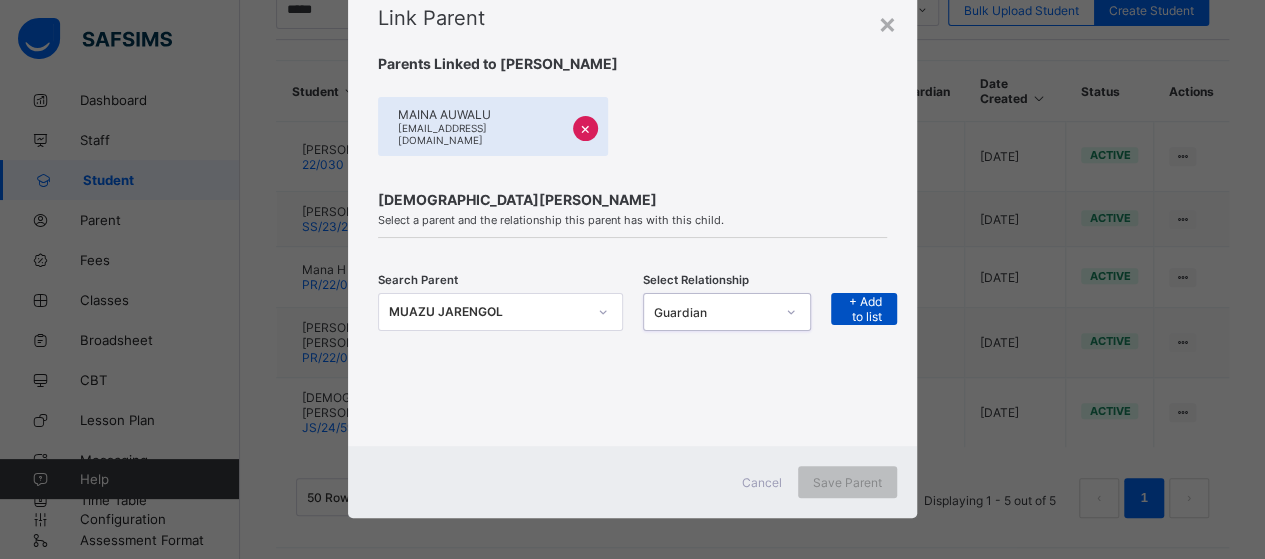 click on "+ Add to list" at bounding box center (864, 309) 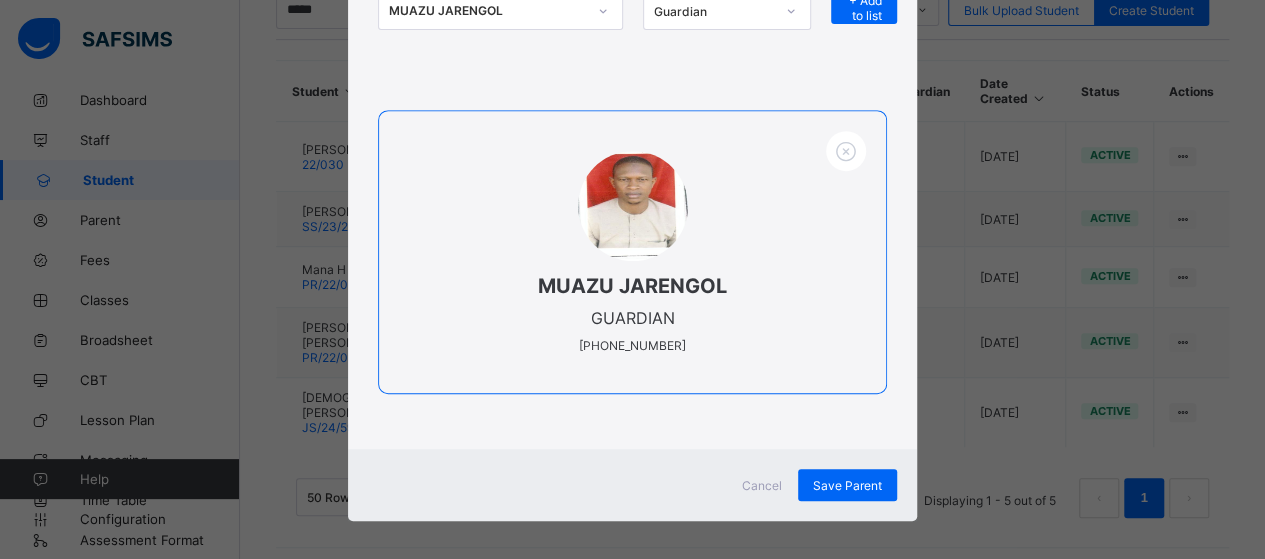 scroll, scrollTop: 366, scrollLeft: 0, axis: vertical 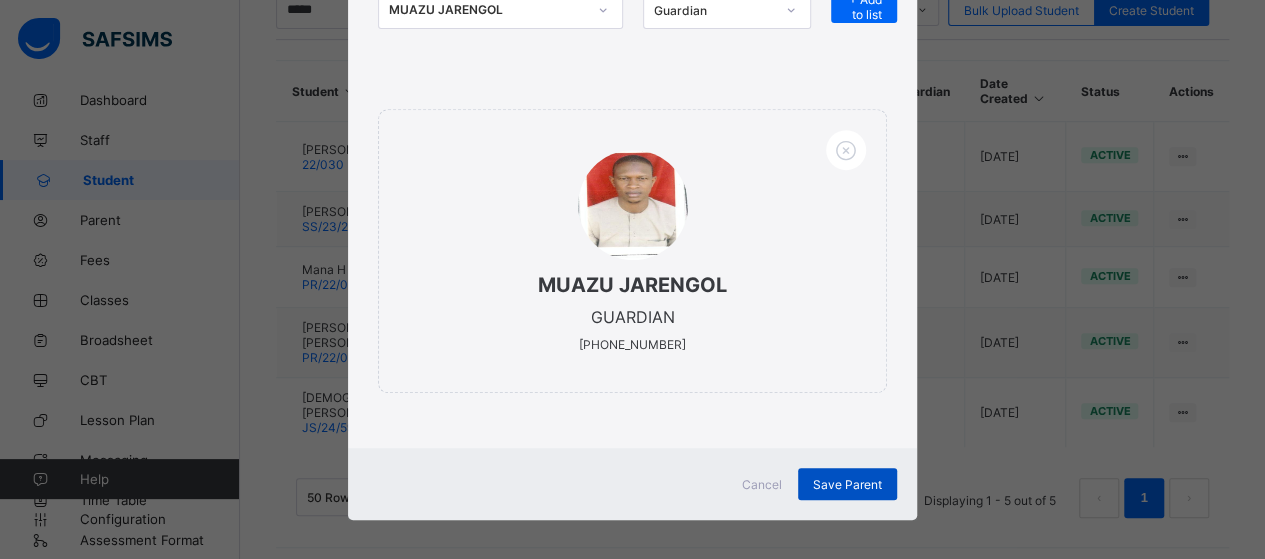 click on "Save Parent" at bounding box center [847, 484] 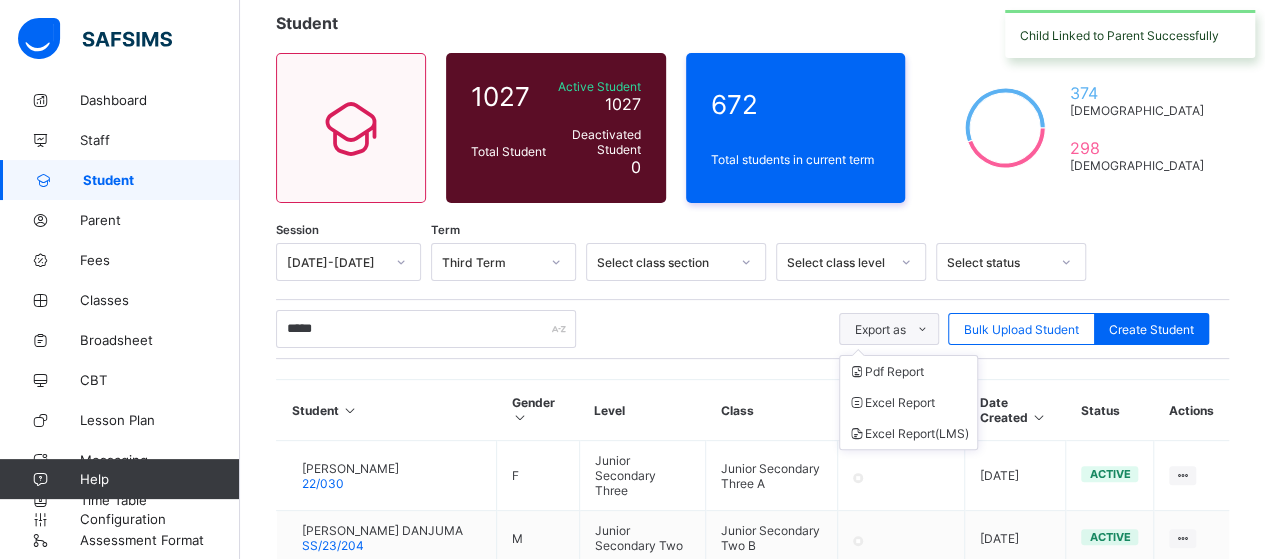 scroll, scrollTop: 0, scrollLeft: 0, axis: both 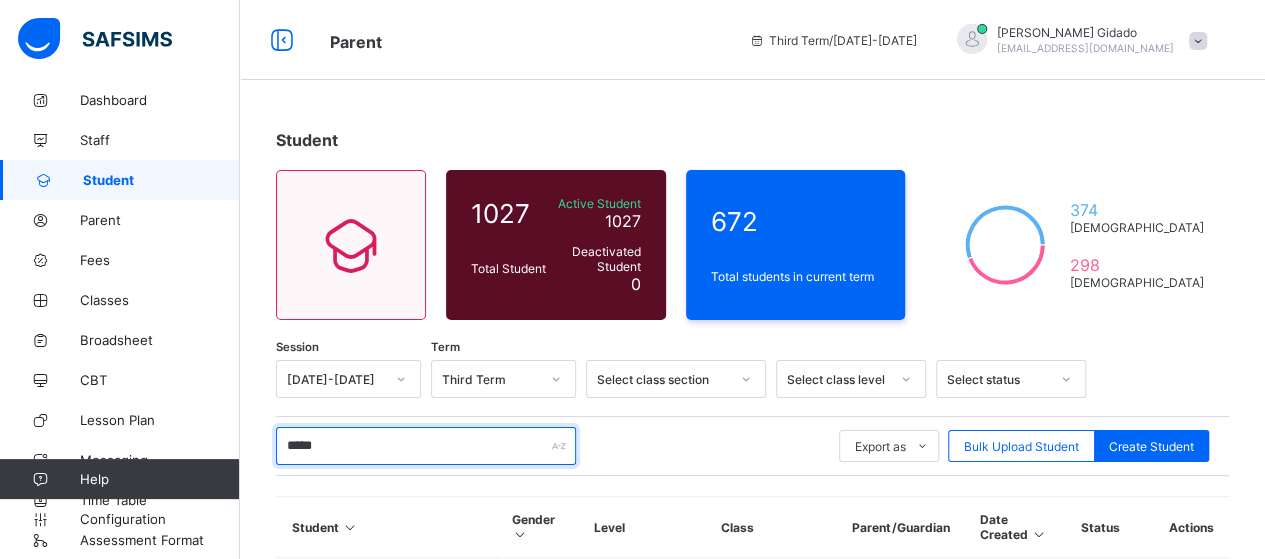 drag, startPoint x: 341, startPoint y: 447, endPoint x: 236, endPoint y: 451, distance: 105.076164 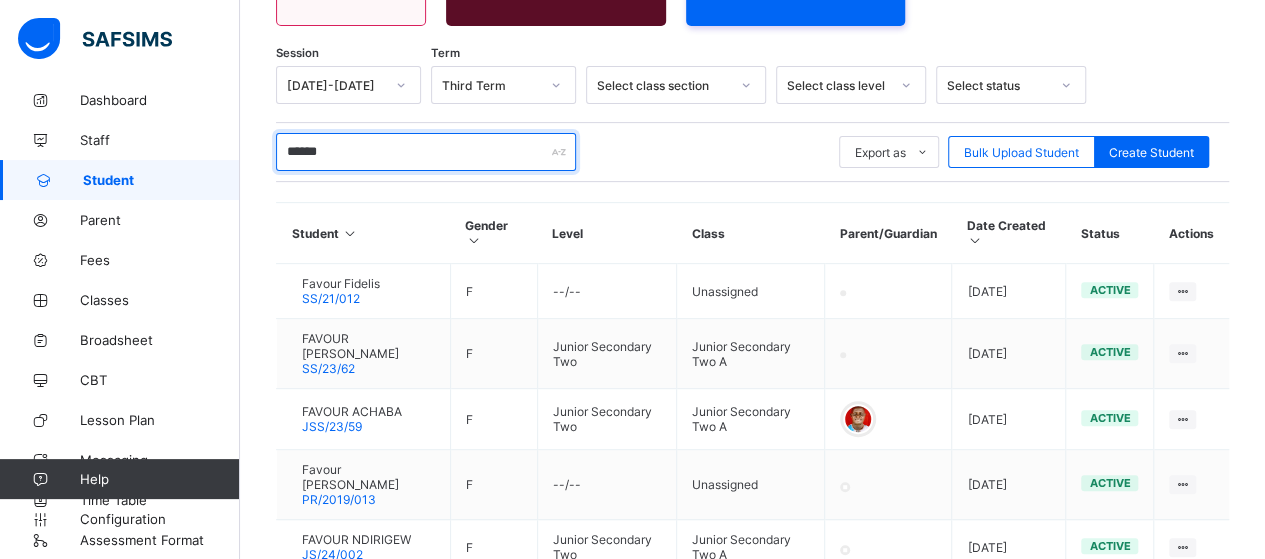 scroll, scrollTop: 300, scrollLeft: 0, axis: vertical 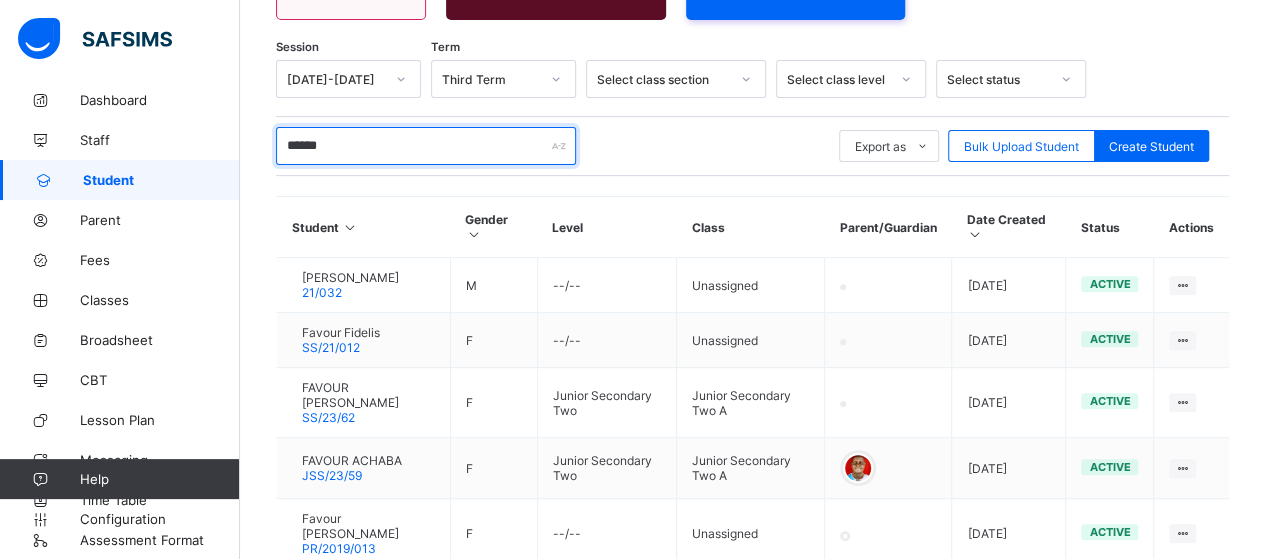 drag, startPoint x: 359, startPoint y: 137, endPoint x: 232, endPoint y: 139, distance: 127.01575 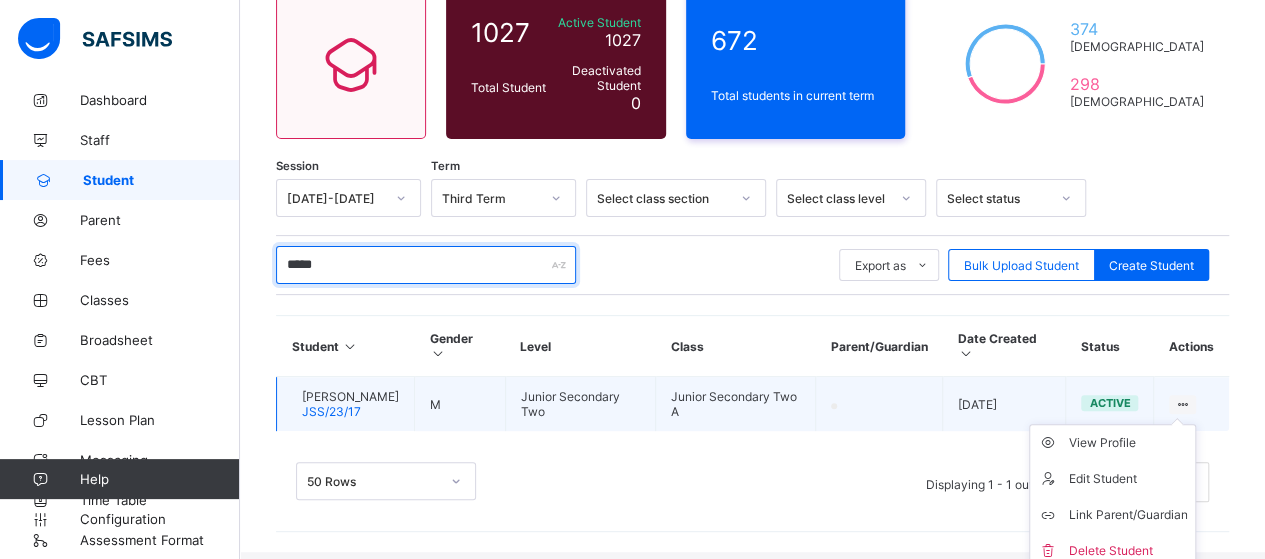 scroll, scrollTop: 192, scrollLeft: 0, axis: vertical 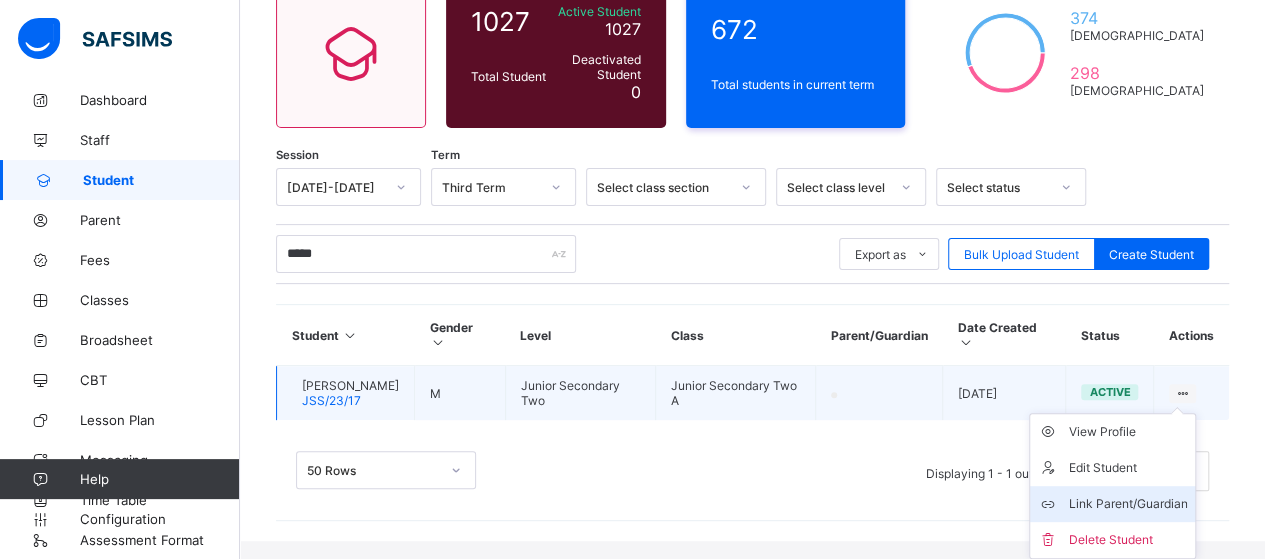 click on "Link Parent/Guardian" at bounding box center (1127, 504) 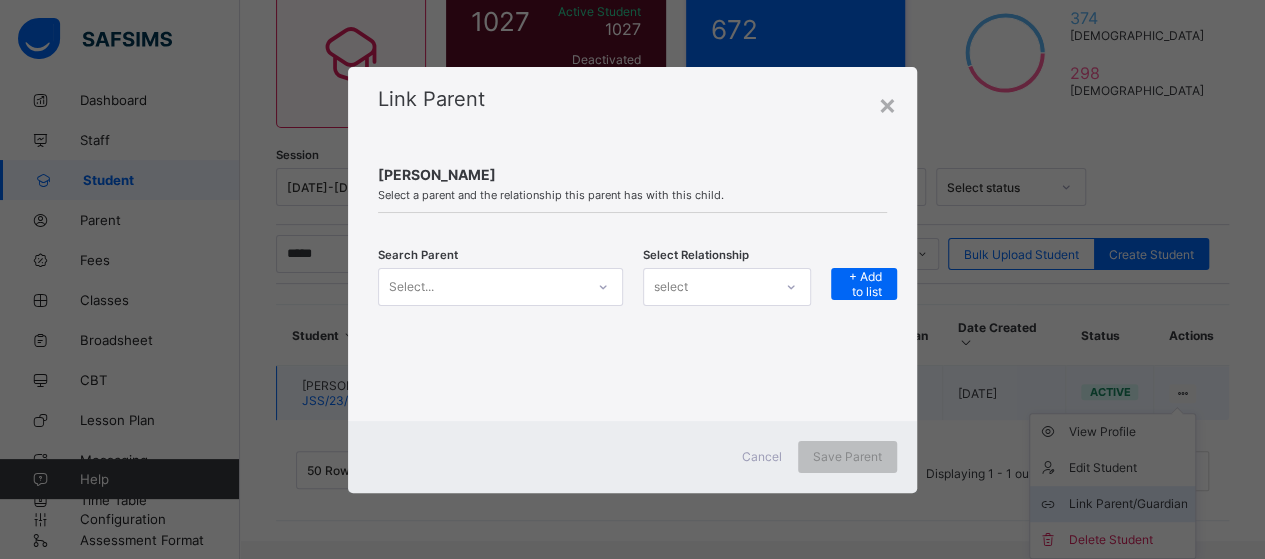 scroll, scrollTop: 181, scrollLeft: 0, axis: vertical 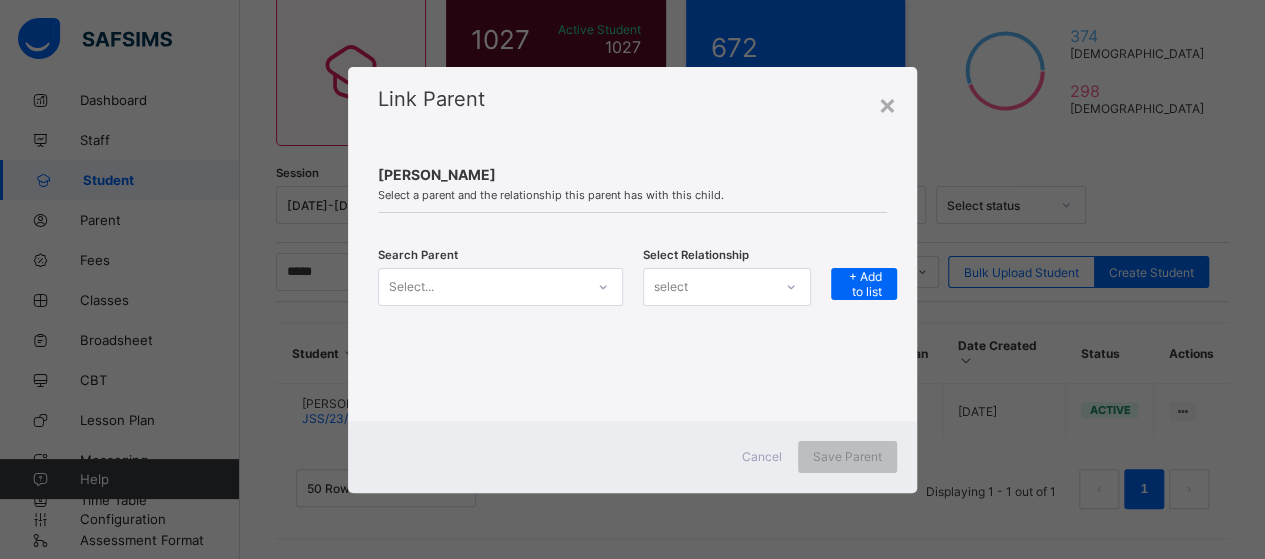 click at bounding box center (603, 287) 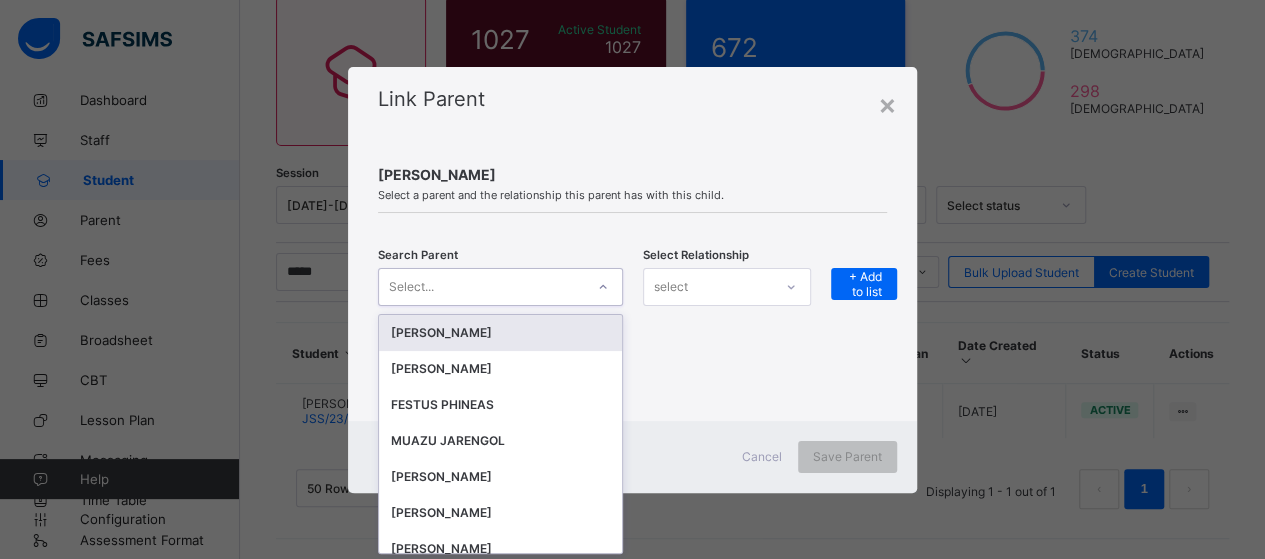 scroll, scrollTop: 0, scrollLeft: 0, axis: both 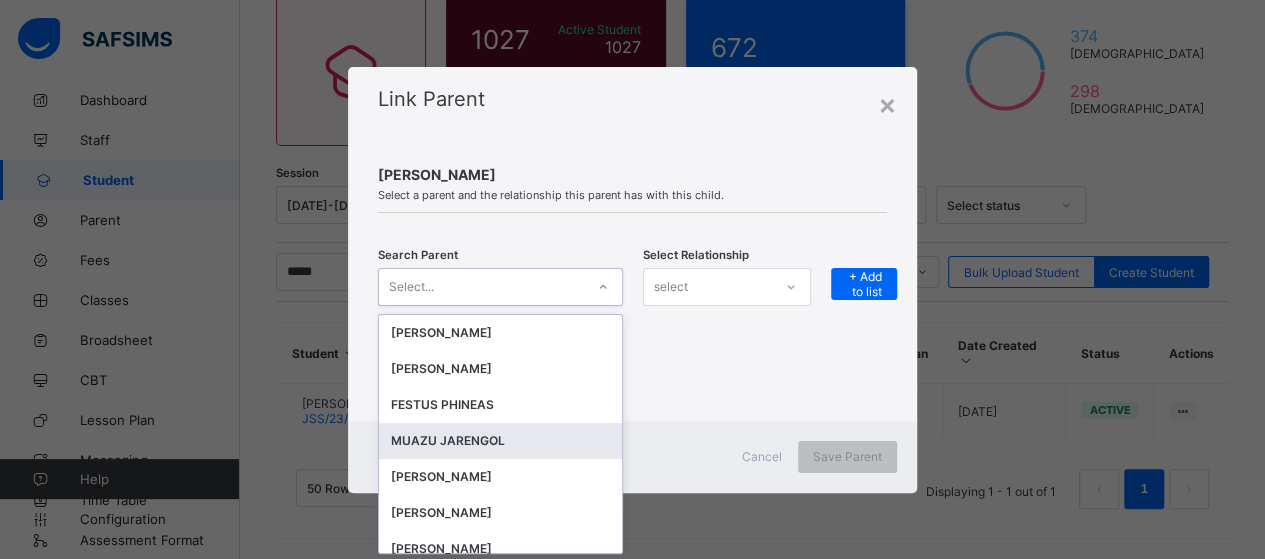 click on "MUAZU  JARENGOL" at bounding box center (500, 441) 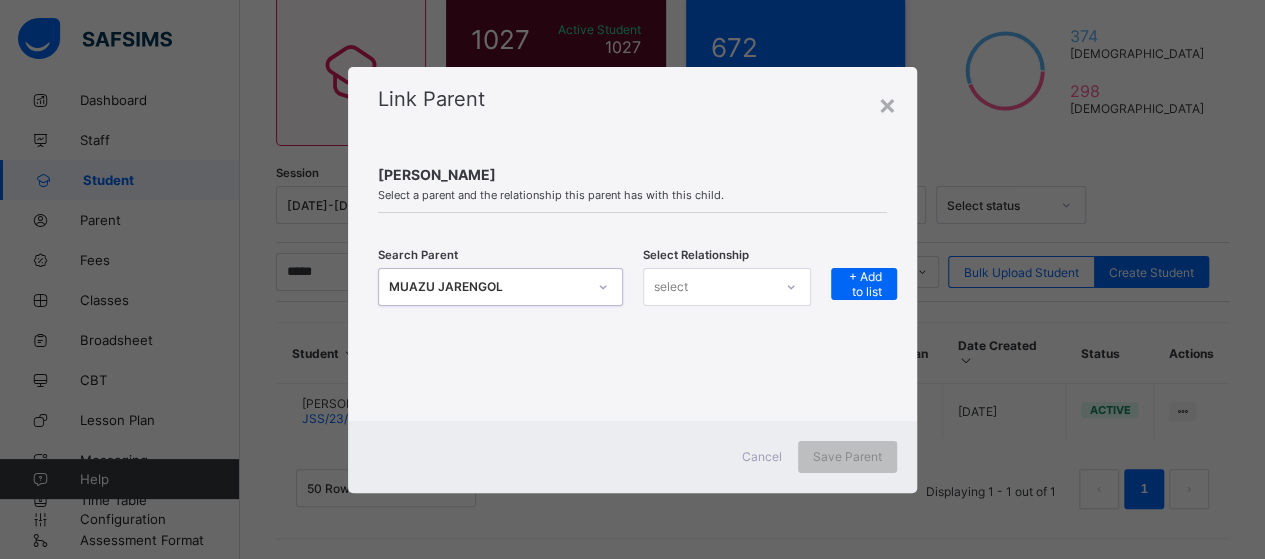 click 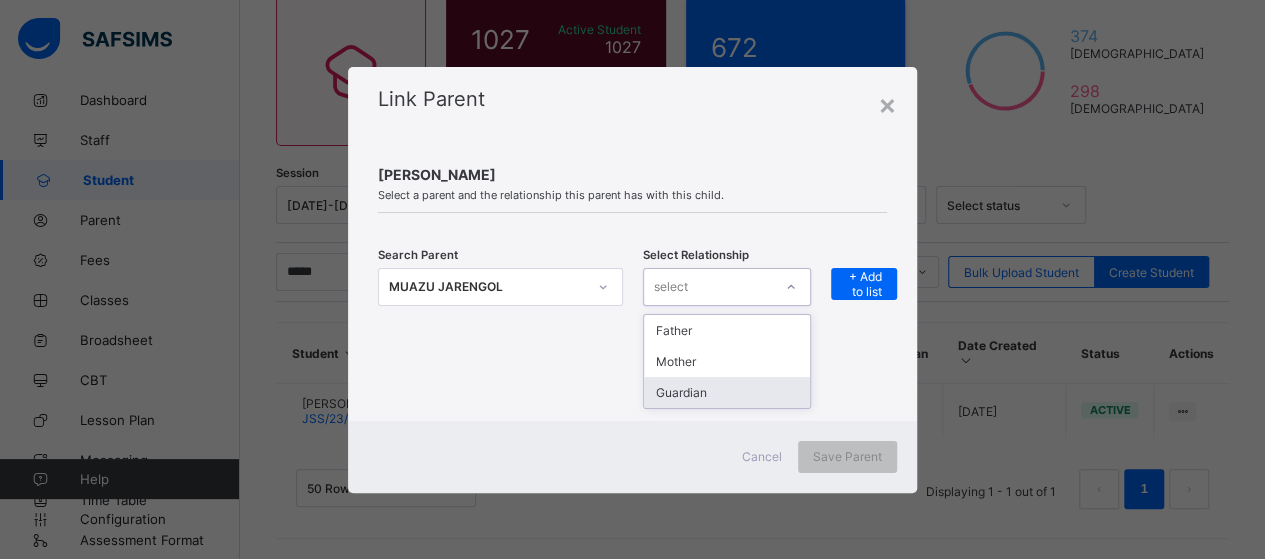 drag, startPoint x: 741, startPoint y: 387, endPoint x: 789, endPoint y: 359, distance: 55.569775 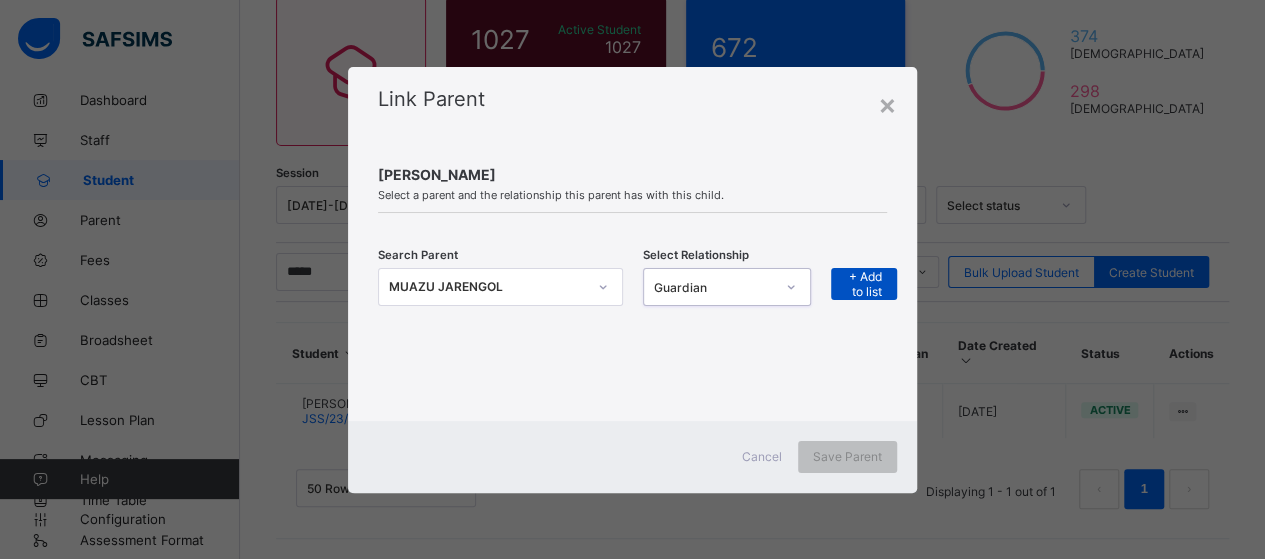 click on "+ Add to list" at bounding box center (864, 284) 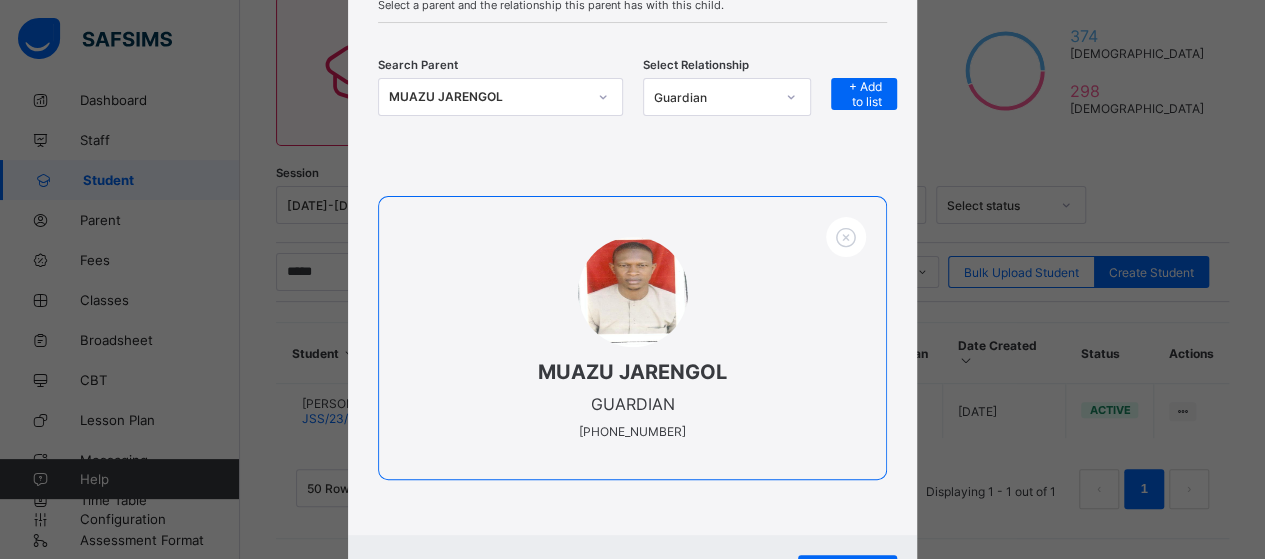 scroll, scrollTop: 266, scrollLeft: 0, axis: vertical 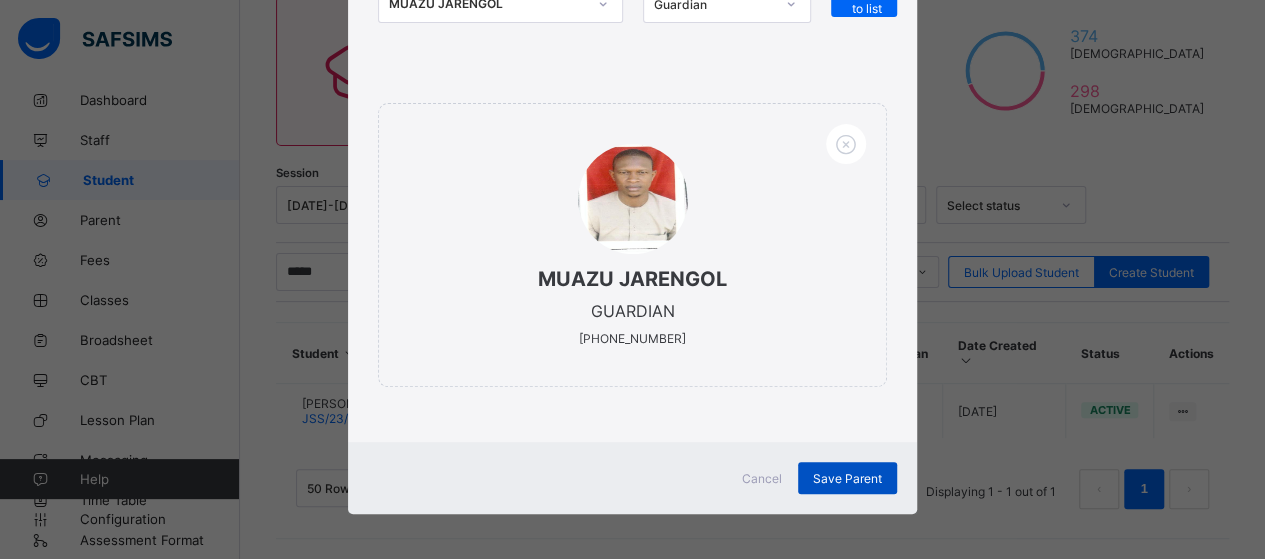 click on "Save Parent" at bounding box center (847, 478) 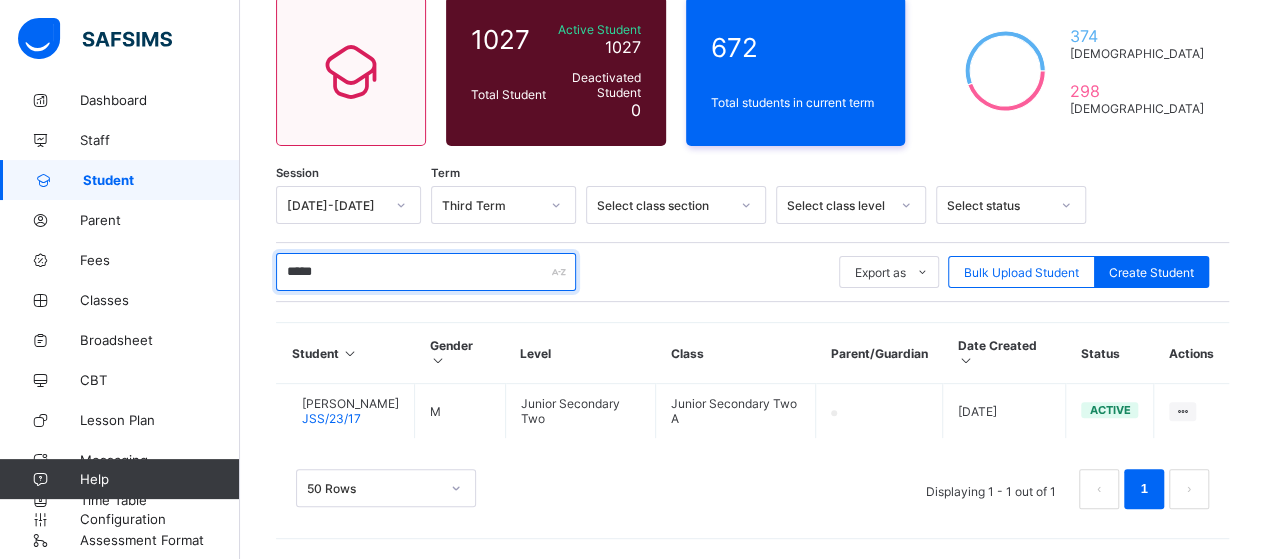 drag, startPoint x: 334, startPoint y: 276, endPoint x: 276, endPoint y: 273, distance: 58.077534 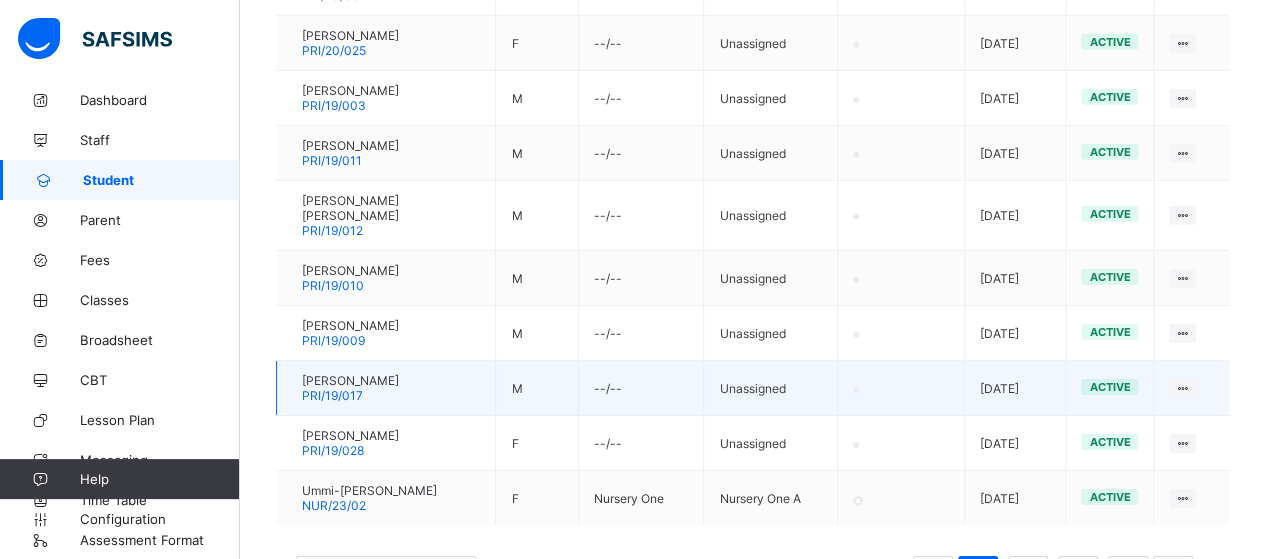 scroll, scrollTop: 3081, scrollLeft: 0, axis: vertical 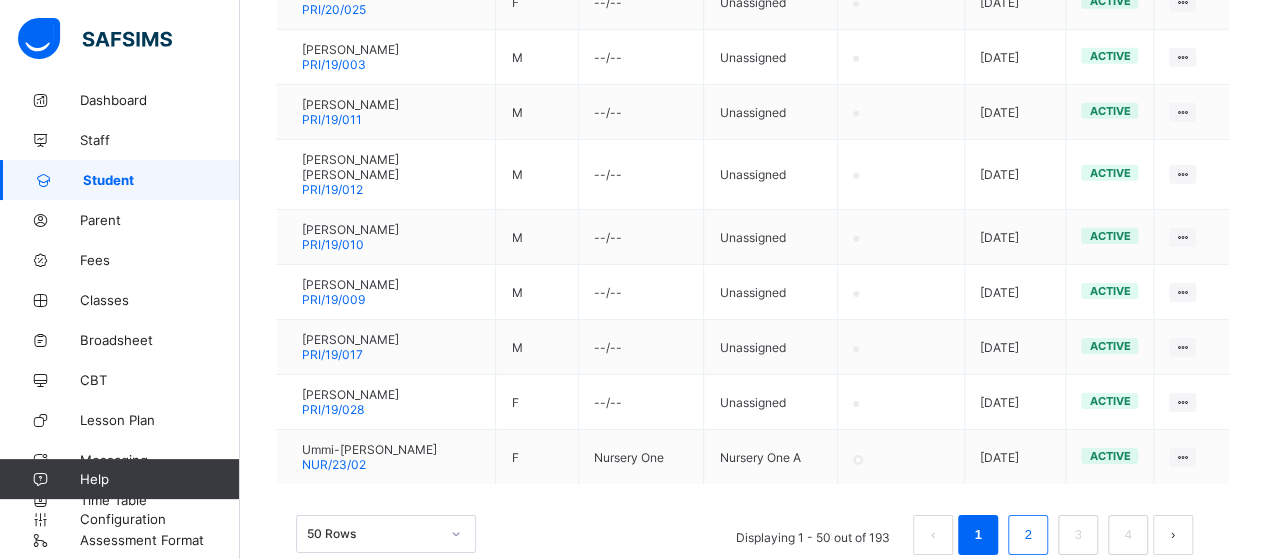 click on "2" at bounding box center (1027, 535) 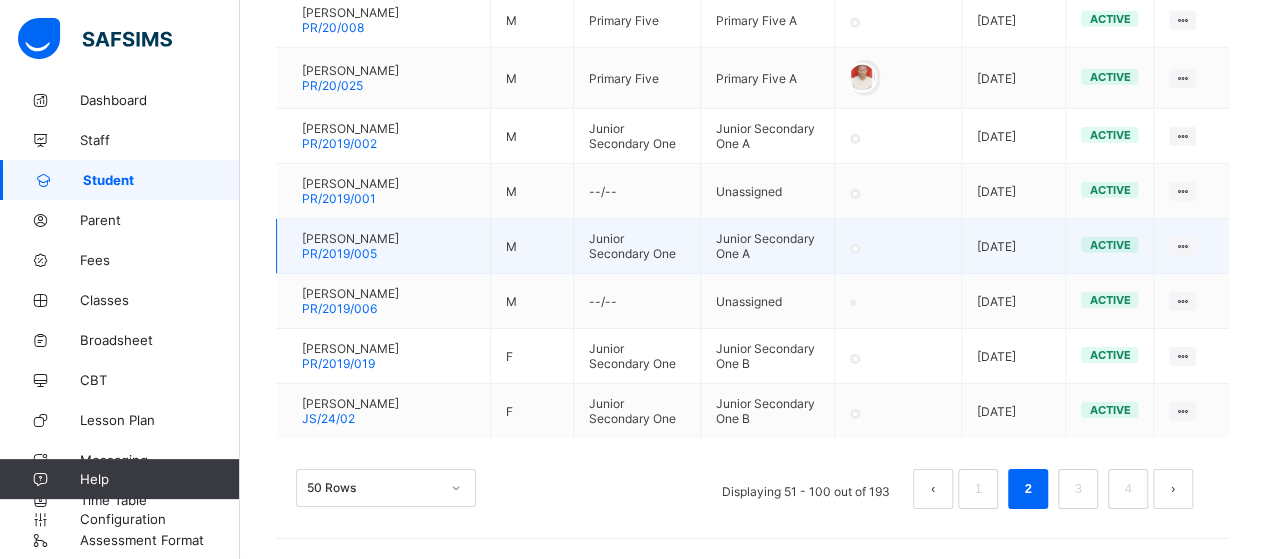 scroll, scrollTop: 3110, scrollLeft: 0, axis: vertical 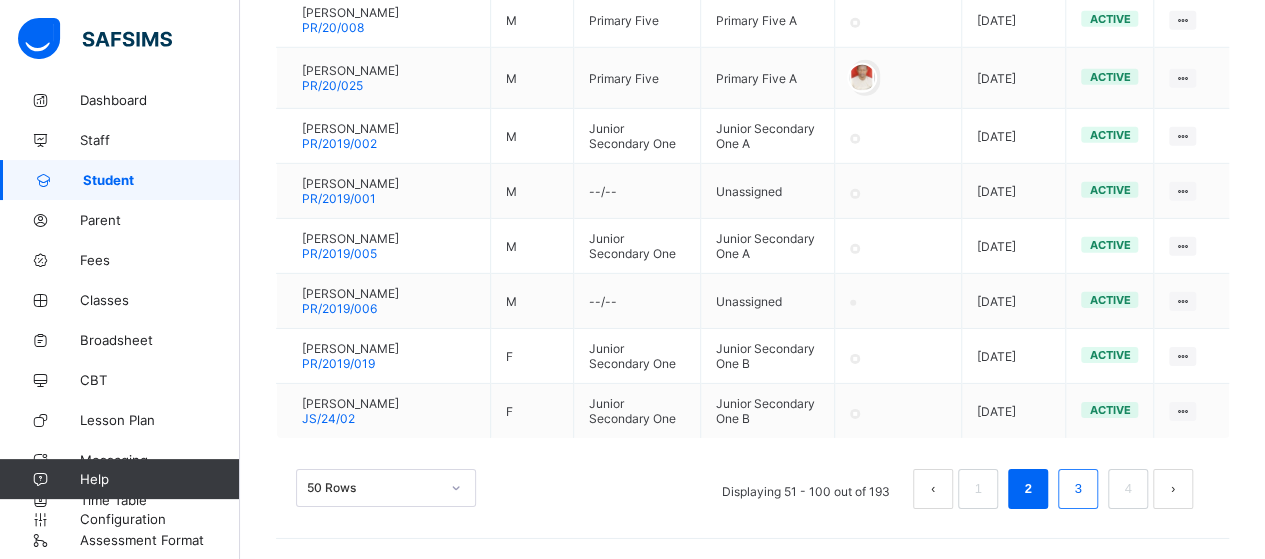 click on "3" at bounding box center [1077, 489] 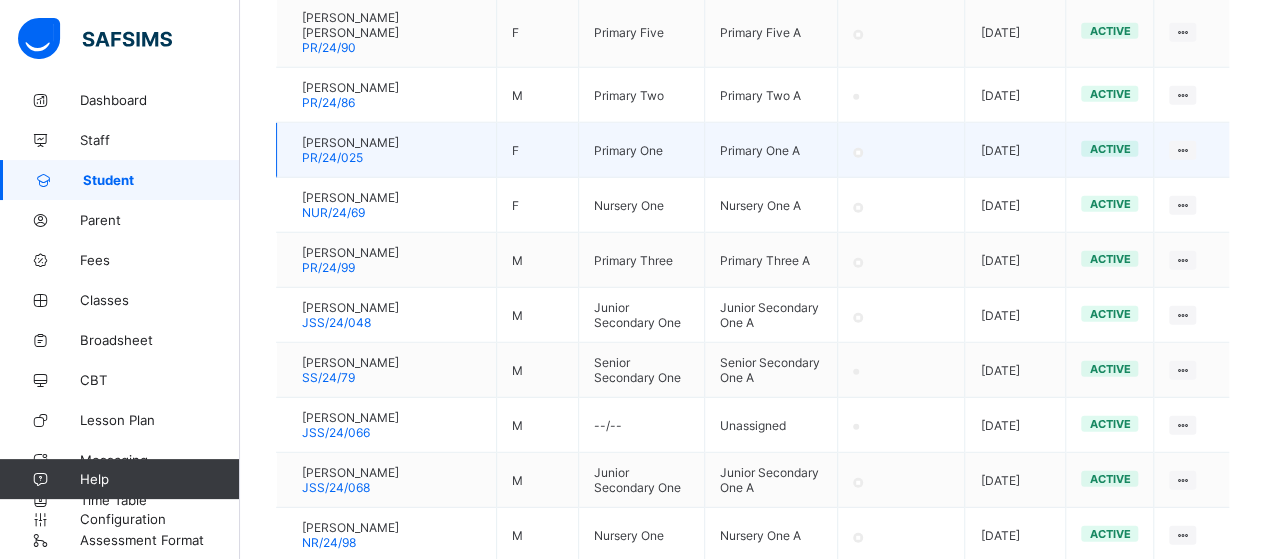 scroll, scrollTop: 2676, scrollLeft: 0, axis: vertical 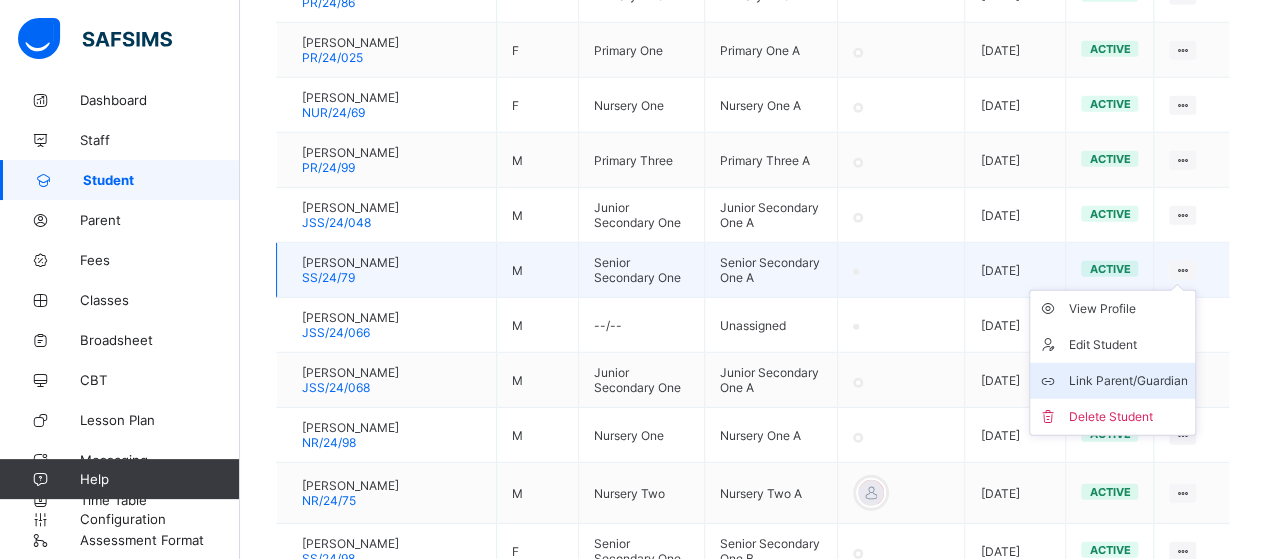 click on "Link Parent/Guardian" at bounding box center [1127, 381] 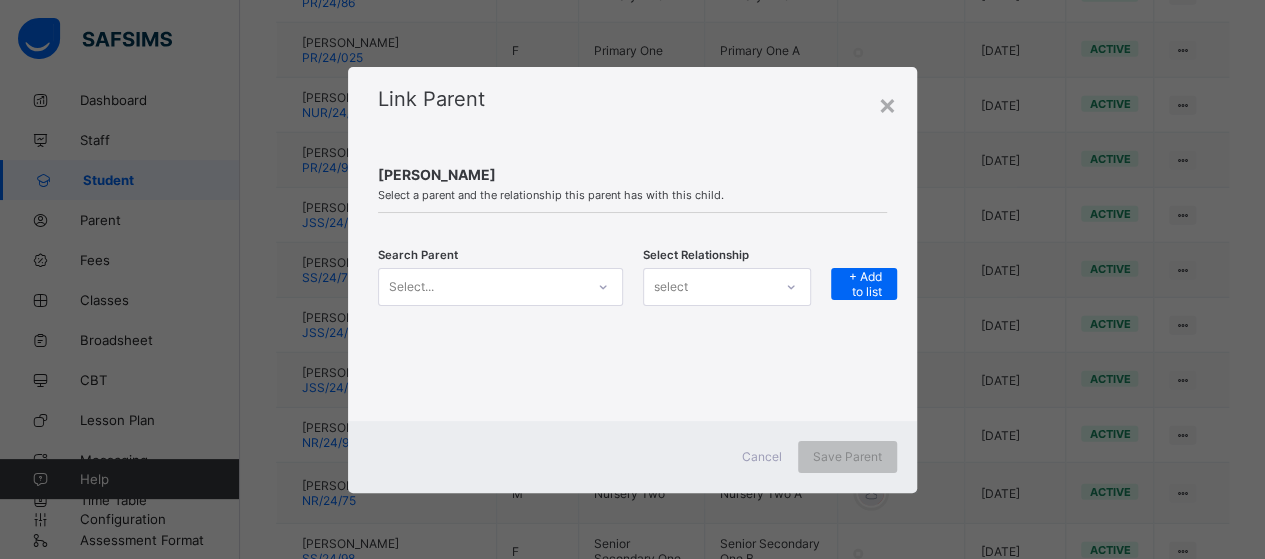 click 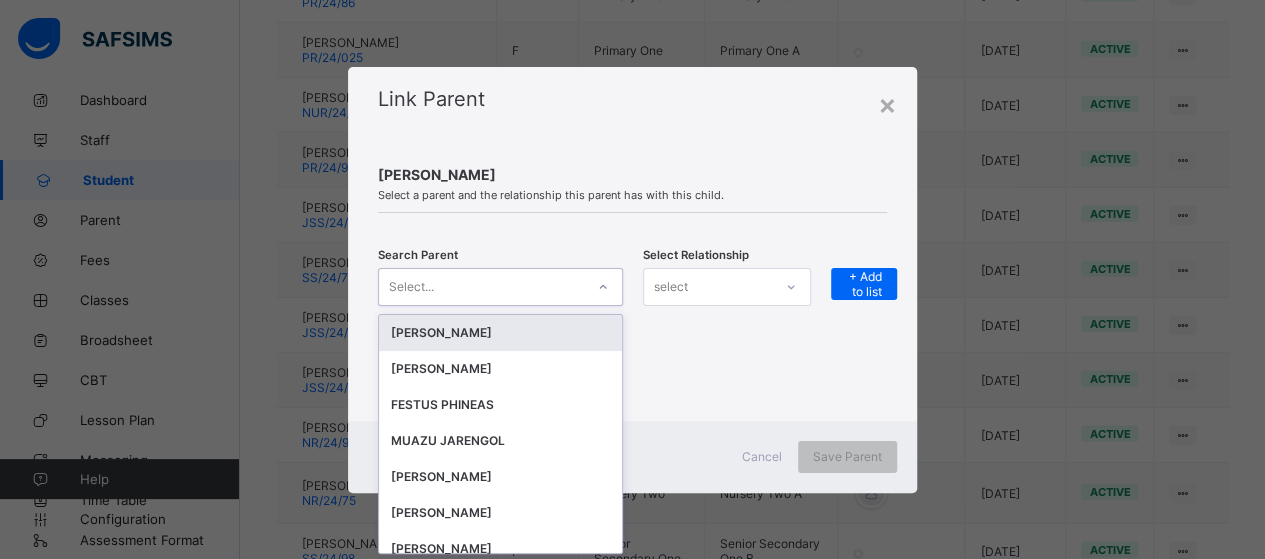 scroll, scrollTop: 0, scrollLeft: 0, axis: both 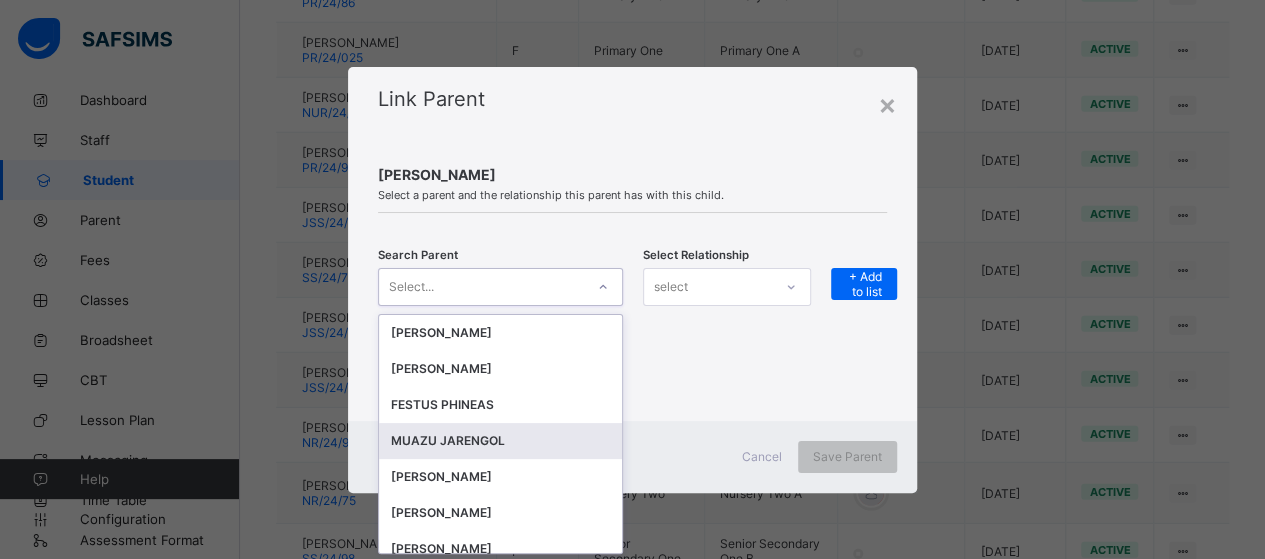 click on "MUAZU  JARENGOL" at bounding box center [500, 441] 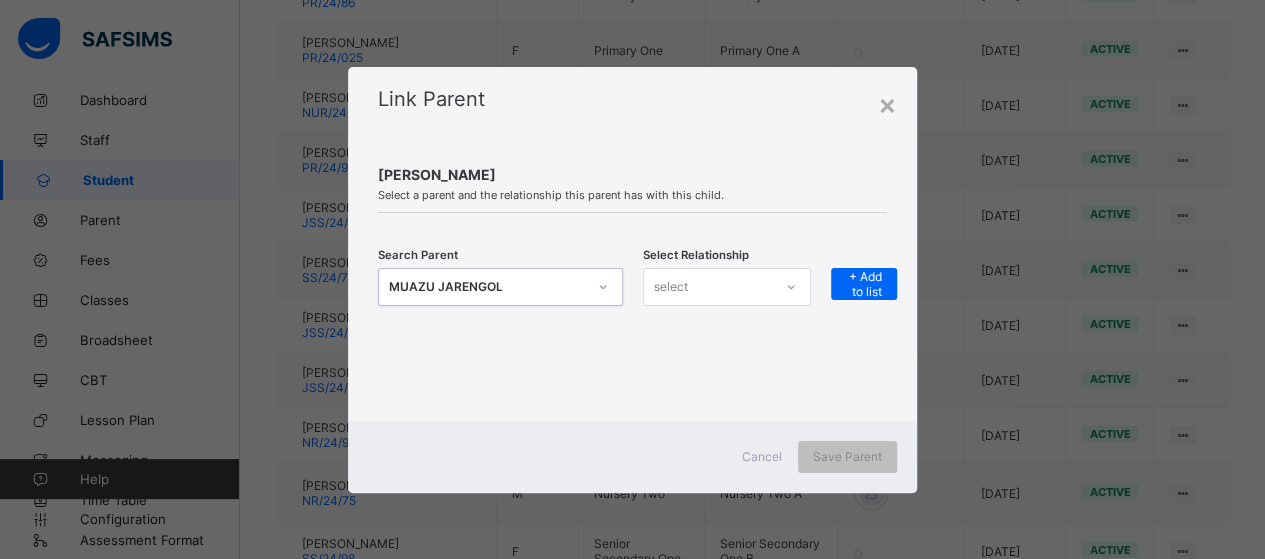 click on "select" at bounding box center [708, 287] 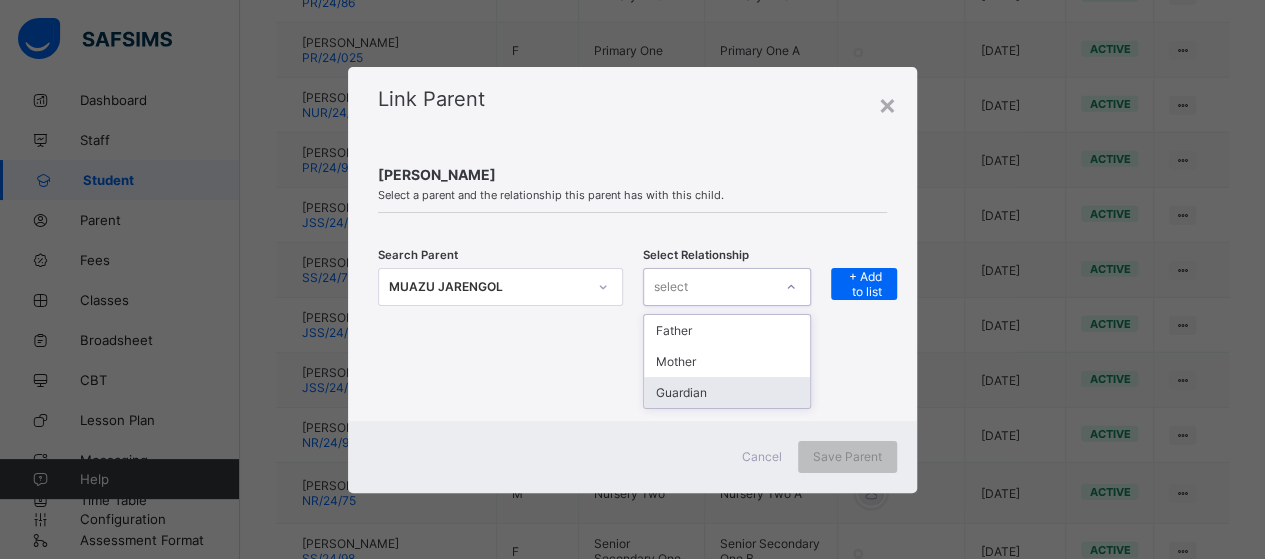 drag, startPoint x: 702, startPoint y: 389, endPoint x: 753, endPoint y: 329, distance: 78.74643 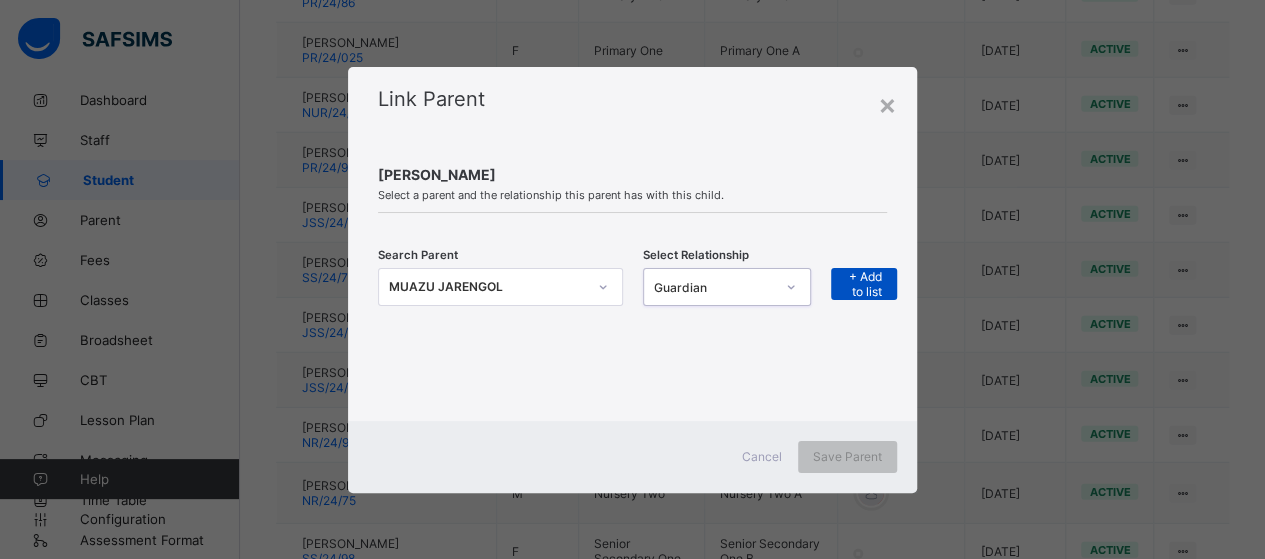 click on "+ Add to list" at bounding box center [864, 284] 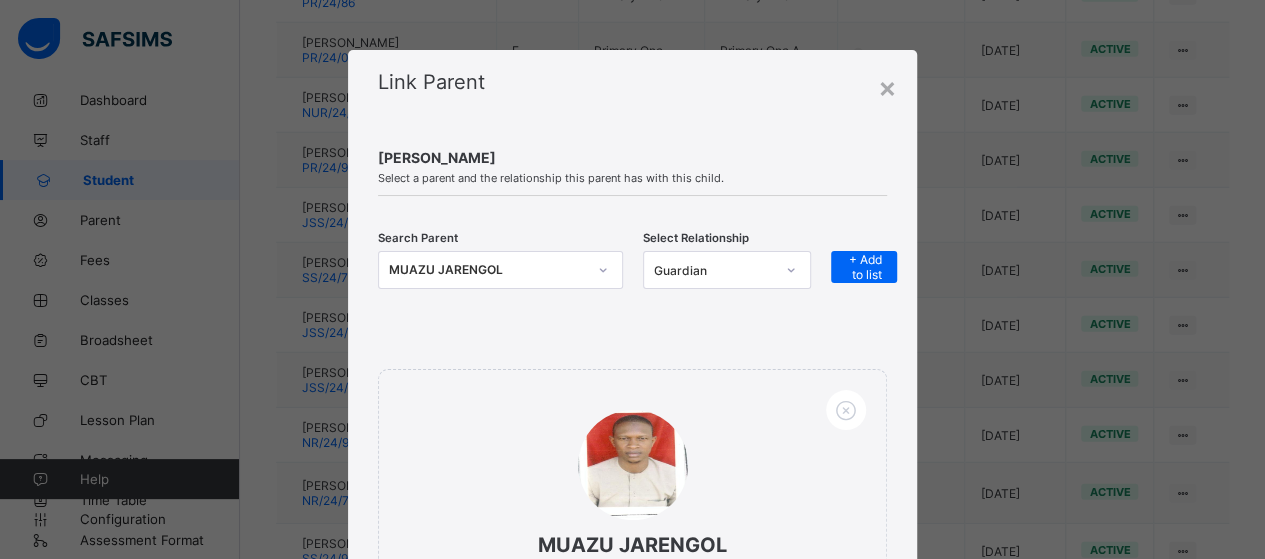 scroll, scrollTop: 266, scrollLeft: 0, axis: vertical 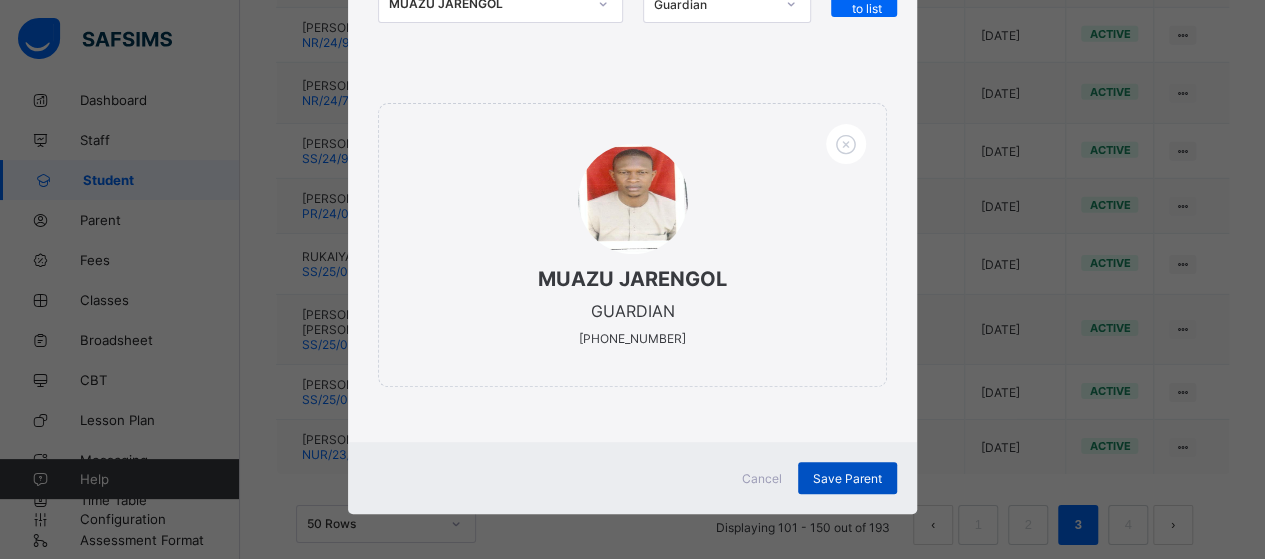 click on "Save Parent" at bounding box center [847, 478] 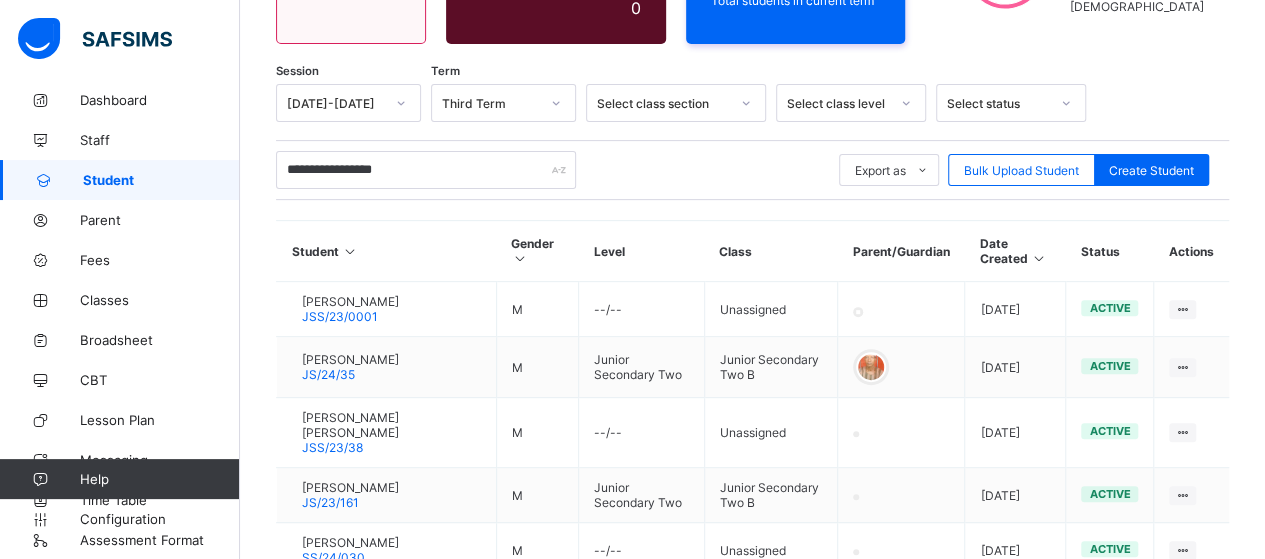 scroll, scrollTop: 0, scrollLeft: 0, axis: both 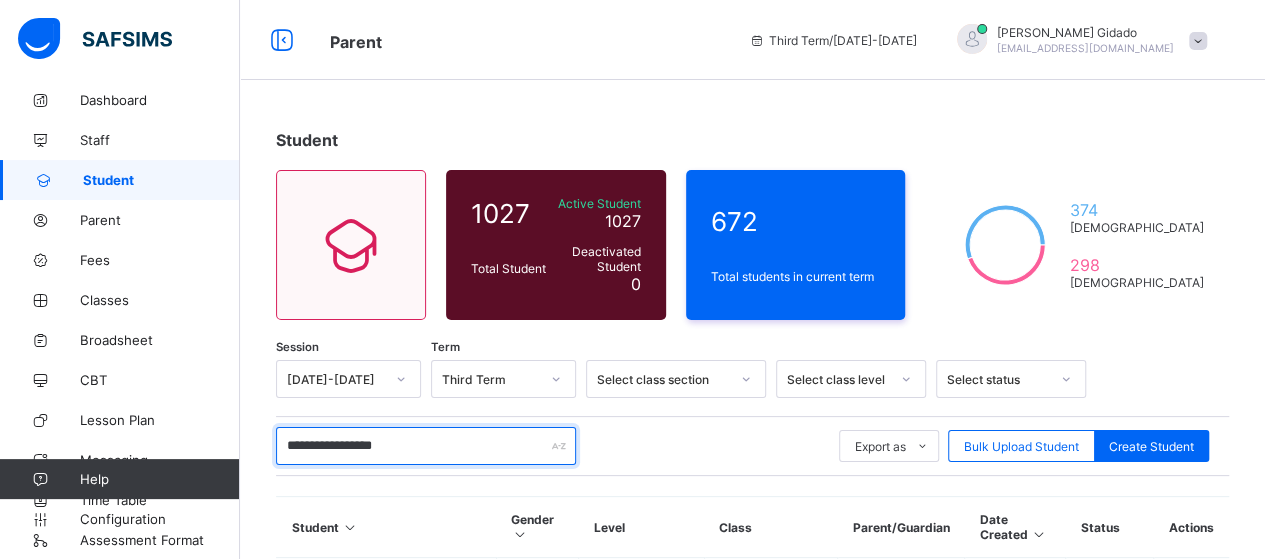 drag, startPoint x: 444, startPoint y: 439, endPoint x: 237, endPoint y: 461, distance: 208.1658 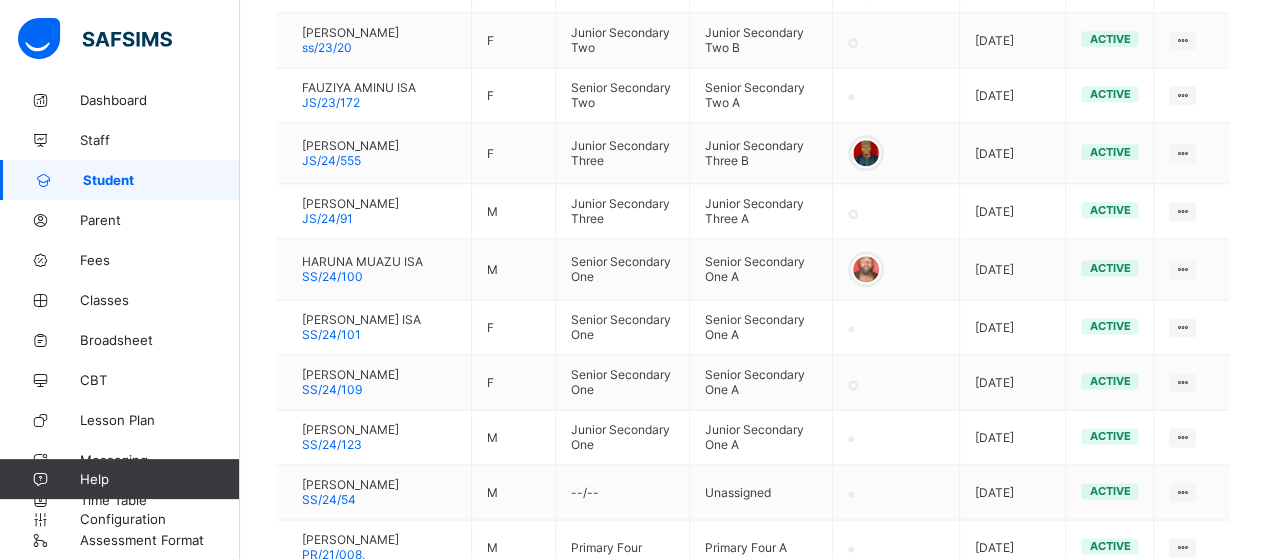 scroll, scrollTop: 1200, scrollLeft: 0, axis: vertical 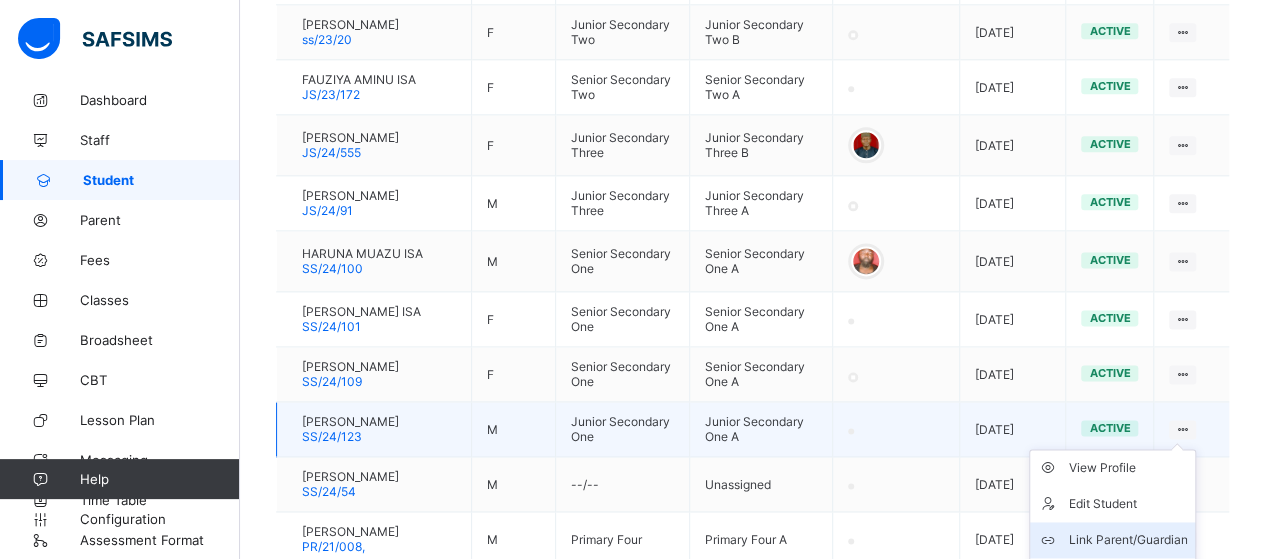 click on "Link Parent/Guardian" at bounding box center [1127, 540] 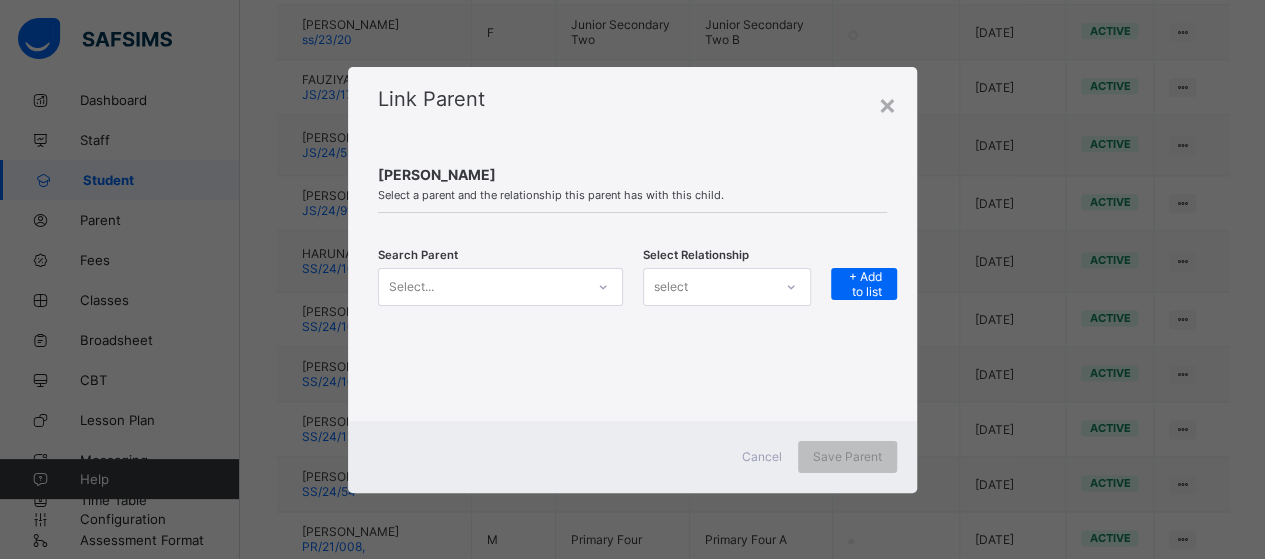 click at bounding box center [603, 287] 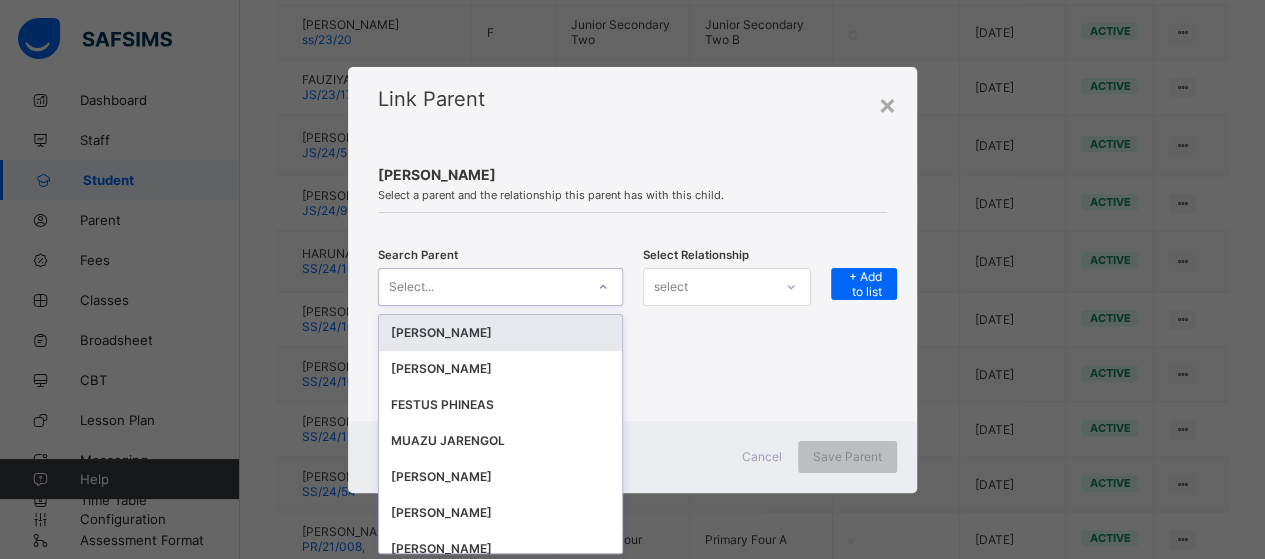 scroll, scrollTop: 0, scrollLeft: 0, axis: both 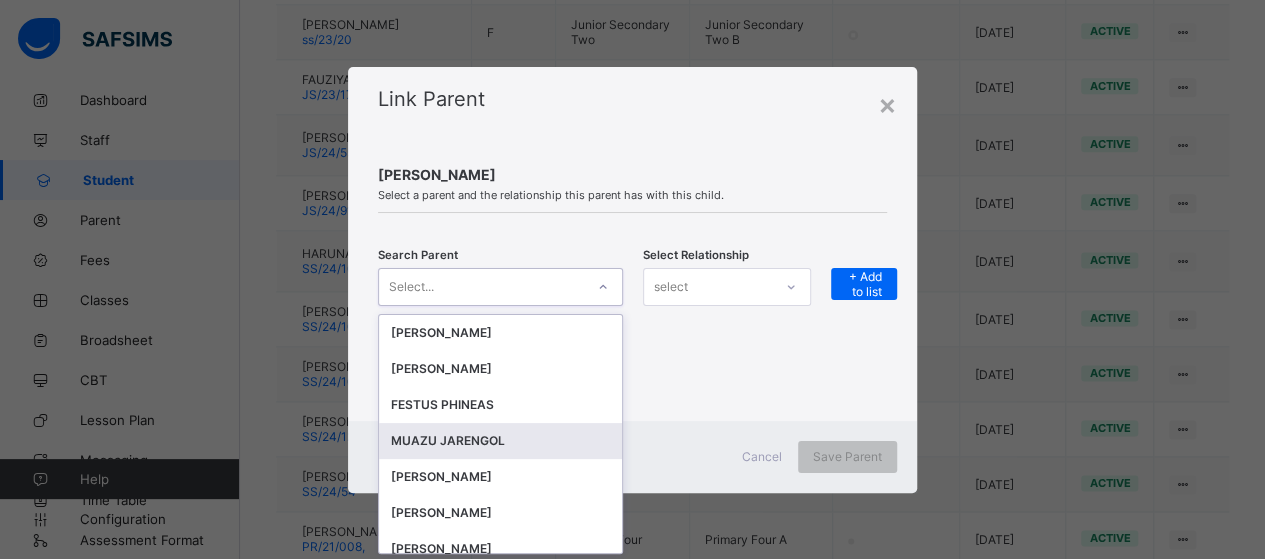 drag, startPoint x: 504, startPoint y: 441, endPoint x: 575, endPoint y: 372, distance: 99.00505 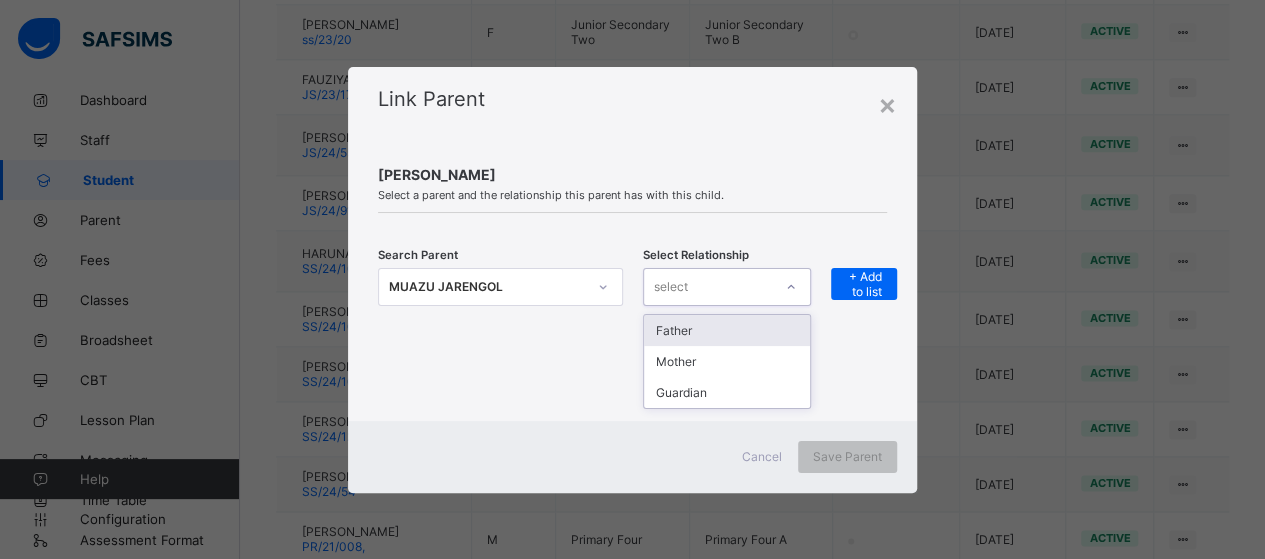 click on "select" at bounding box center [708, 287] 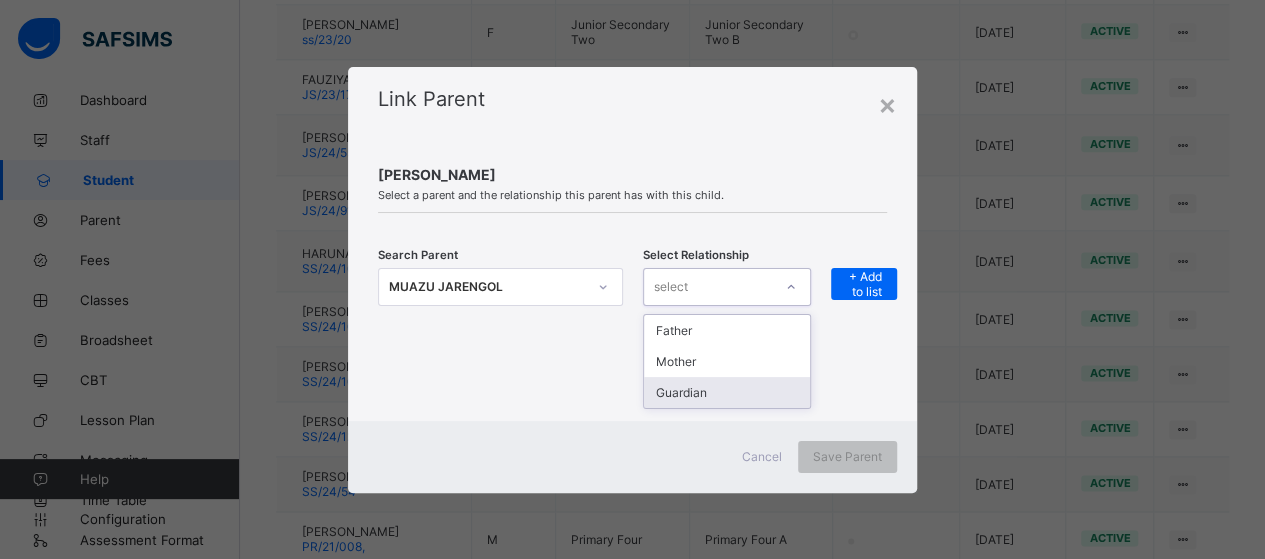 drag, startPoint x: 718, startPoint y: 383, endPoint x: 823, endPoint y: 315, distance: 125.09596 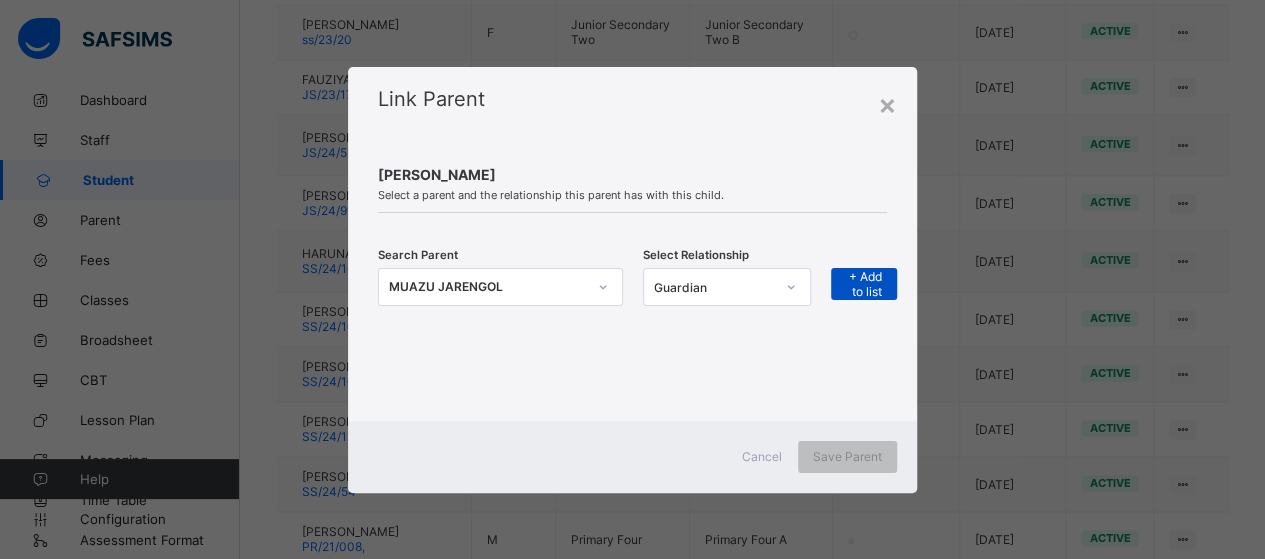 click on "+ Add to list" at bounding box center (864, 284) 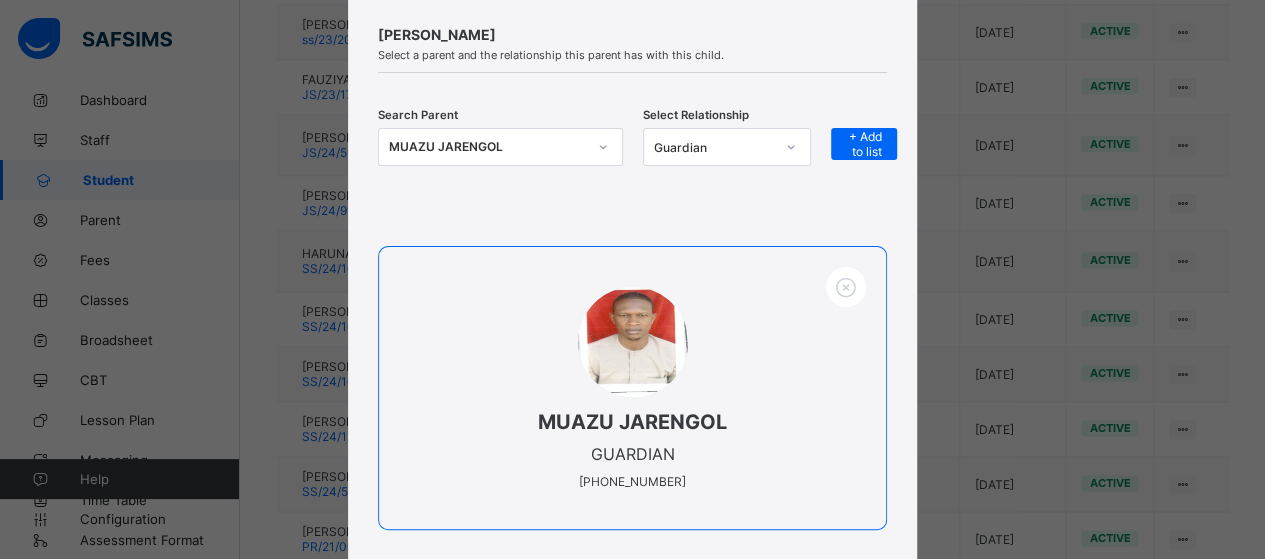 scroll, scrollTop: 266, scrollLeft: 0, axis: vertical 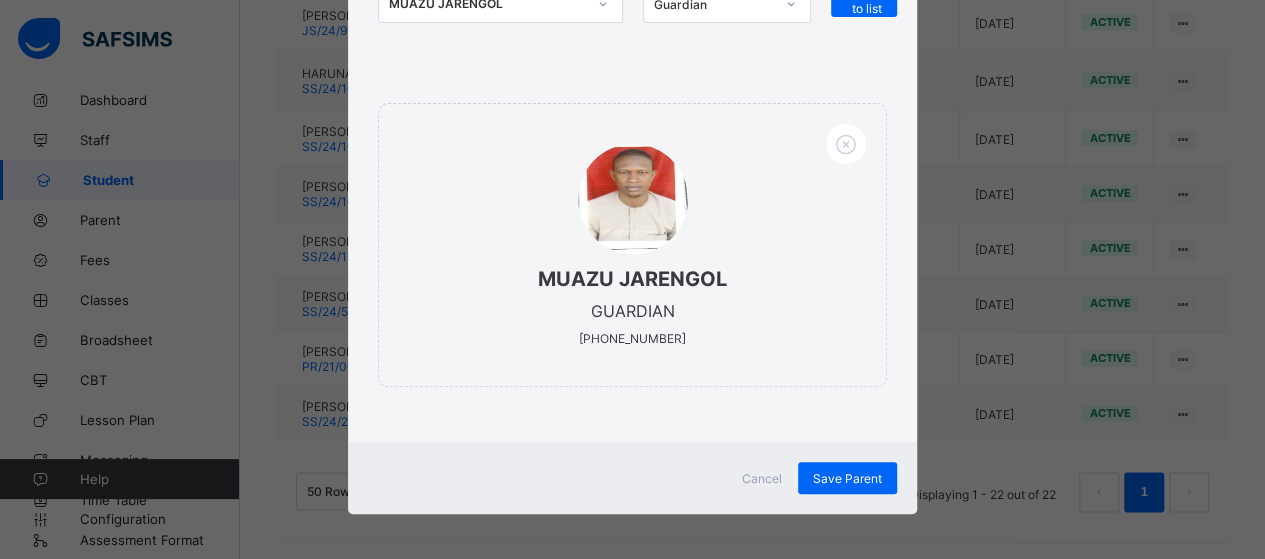 drag, startPoint x: 836, startPoint y: 471, endPoint x: 835, endPoint y: 452, distance: 19.026299 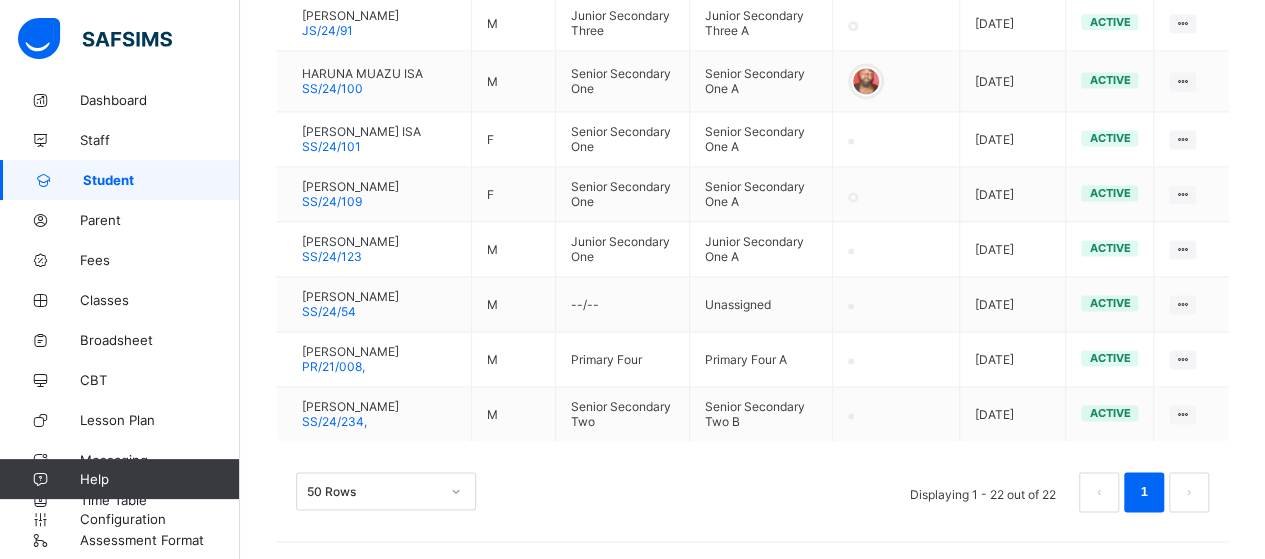 scroll, scrollTop: 0, scrollLeft: 0, axis: both 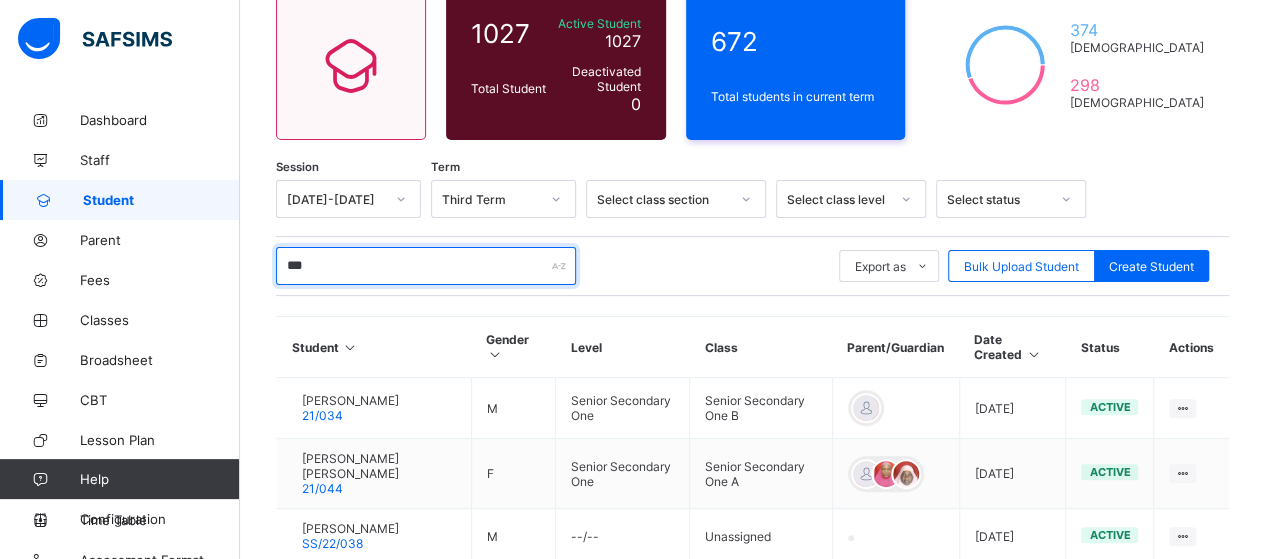 drag, startPoint x: 341, startPoint y: 253, endPoint x: 268, endPoint y: 265, distance: 73.97973 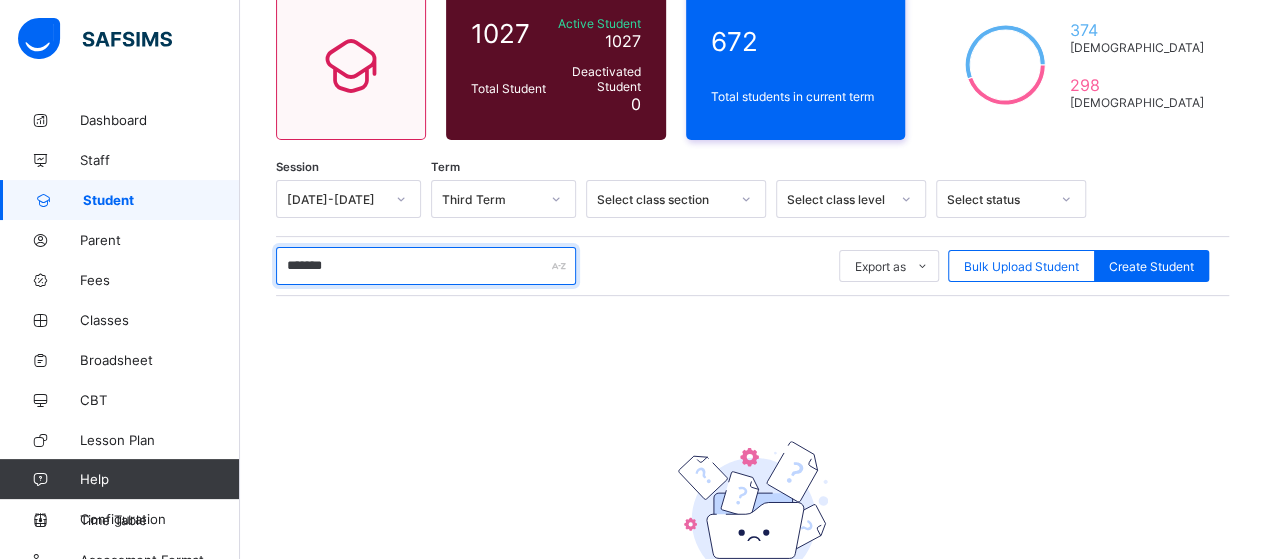 click on "*******" at bounding box center (426, 266) 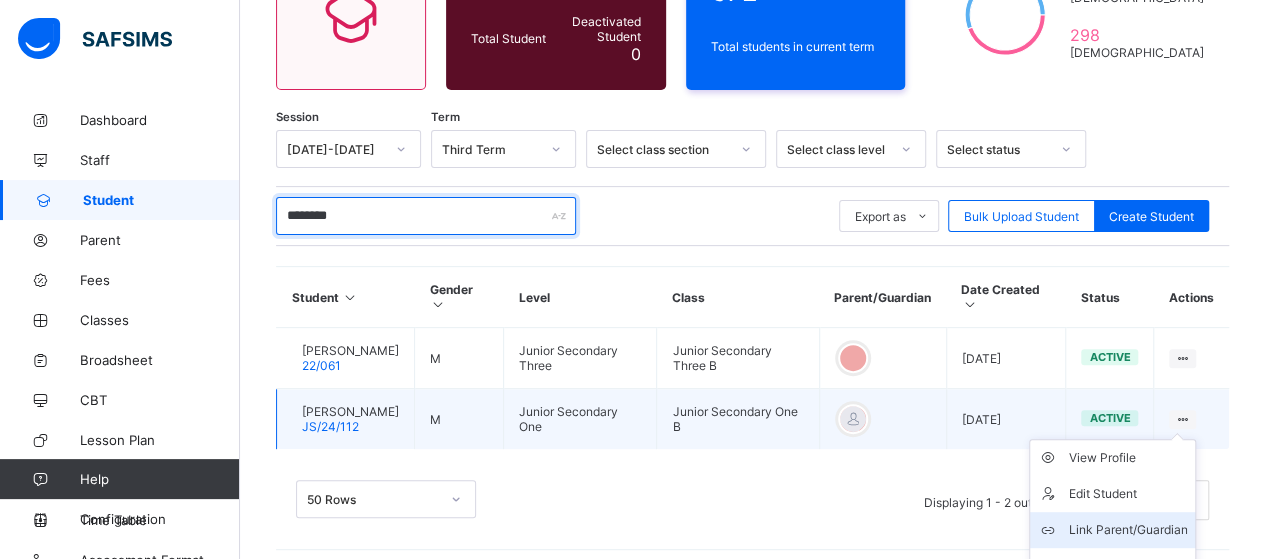 scroll, scrollTop: 252, scrollLeft: 0, axis: vertical 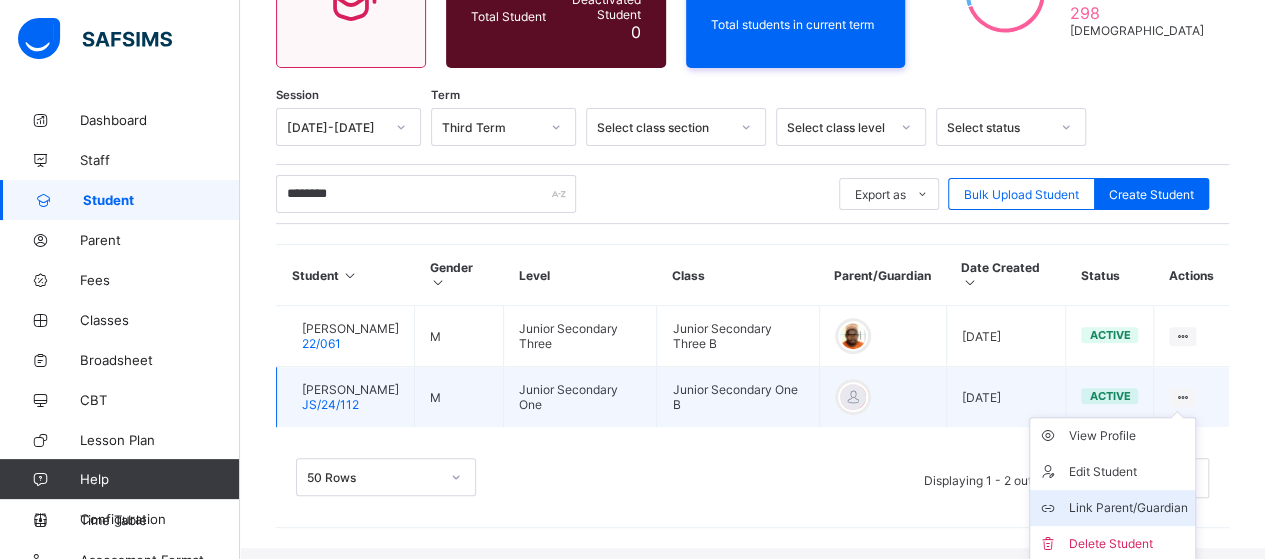 click on "Link Parent/Guardian" at bounding box center [1127, 508] 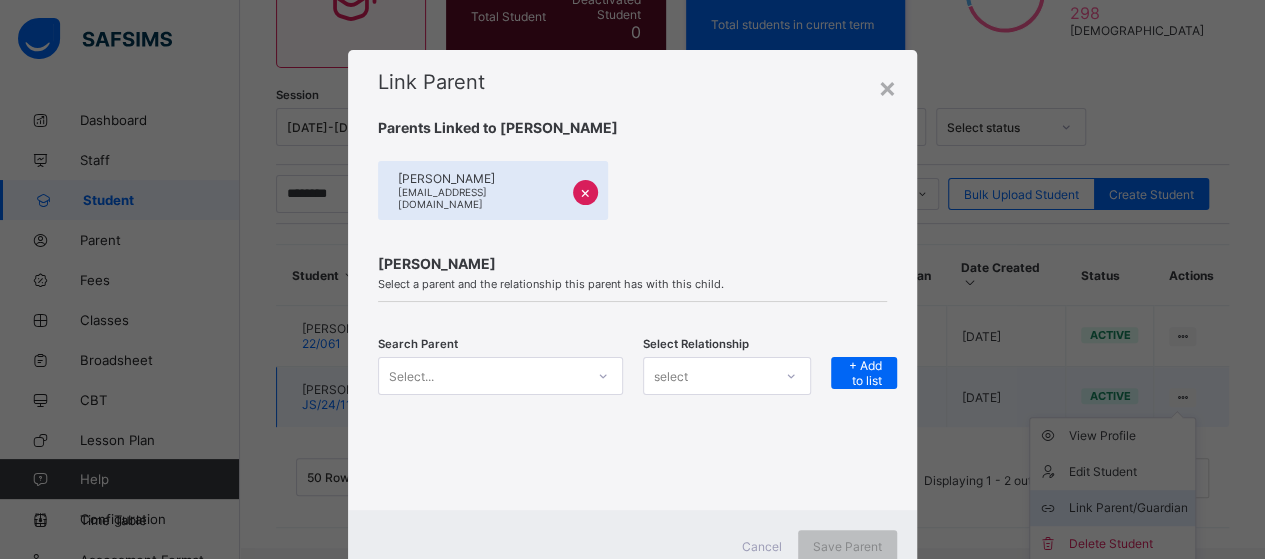 scroll, scrollTop: 242, scrollLeft: 0, axis: vertical 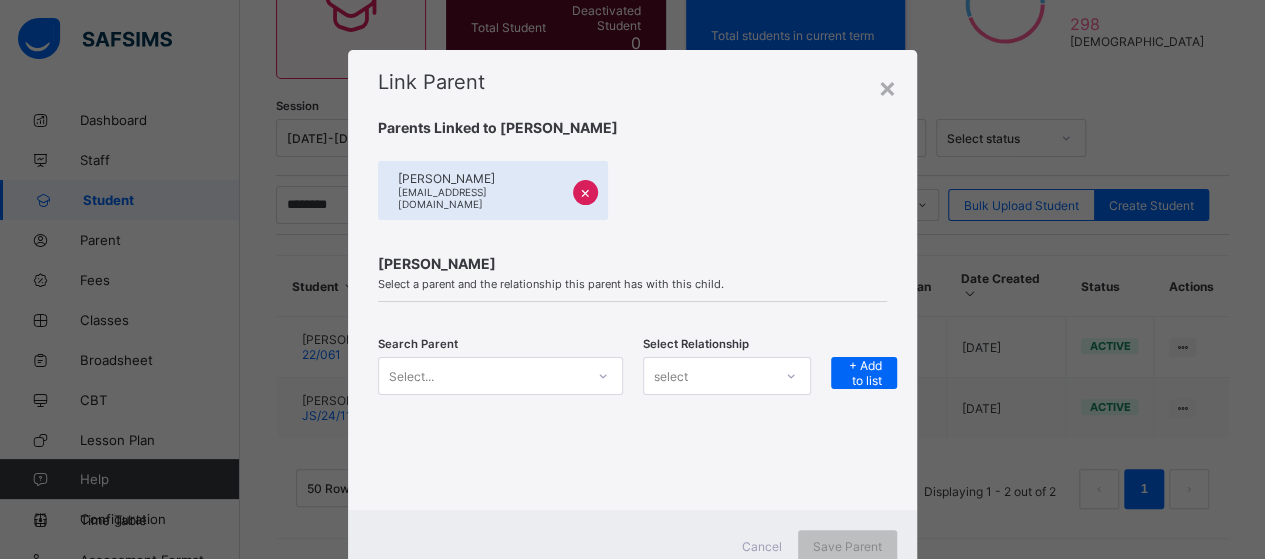 click on "Select..." at bounding box center (500, 376) 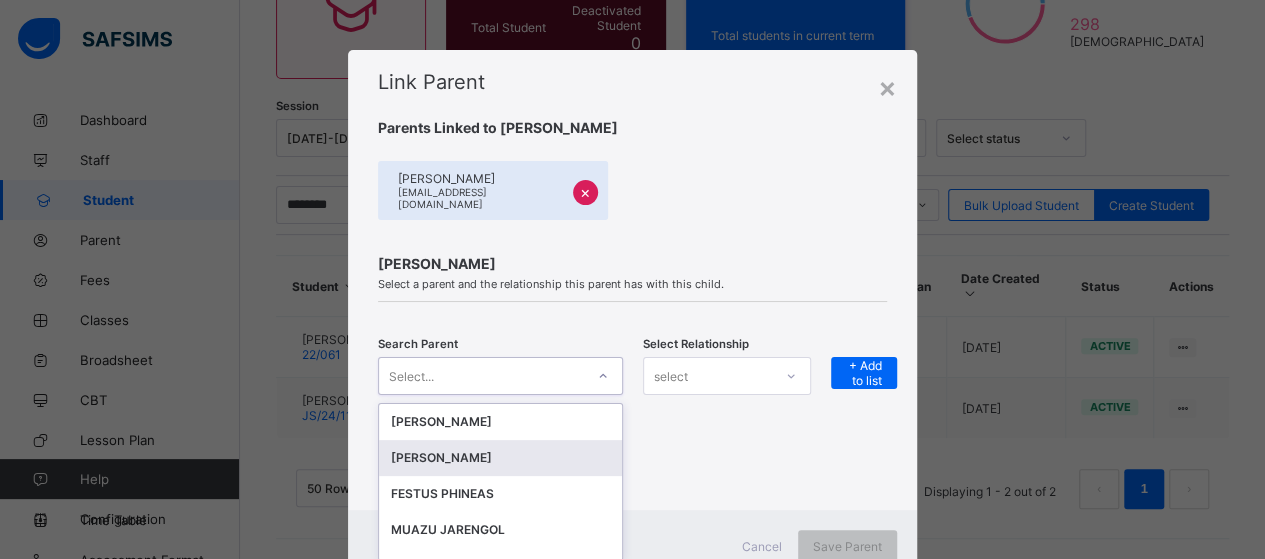 scroll, scrollTop: 64, scrollLeft: 0, axis: vertical 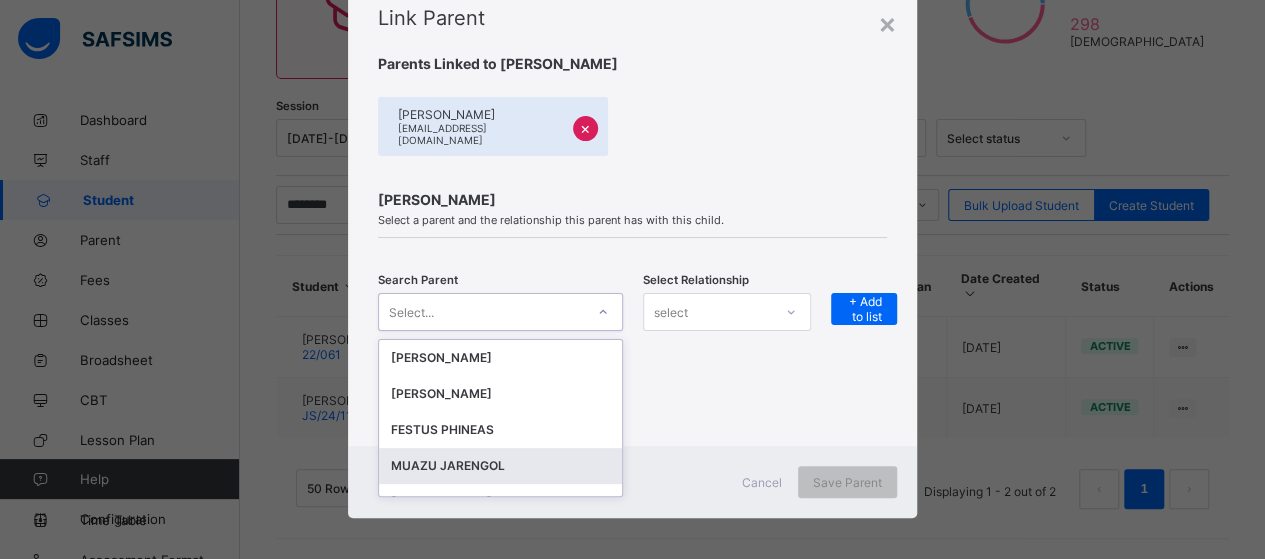 drag, startPoint x: 510, startPoint y: 464, endPoint x: 626, endPoint y: 387, distance: 139.23003 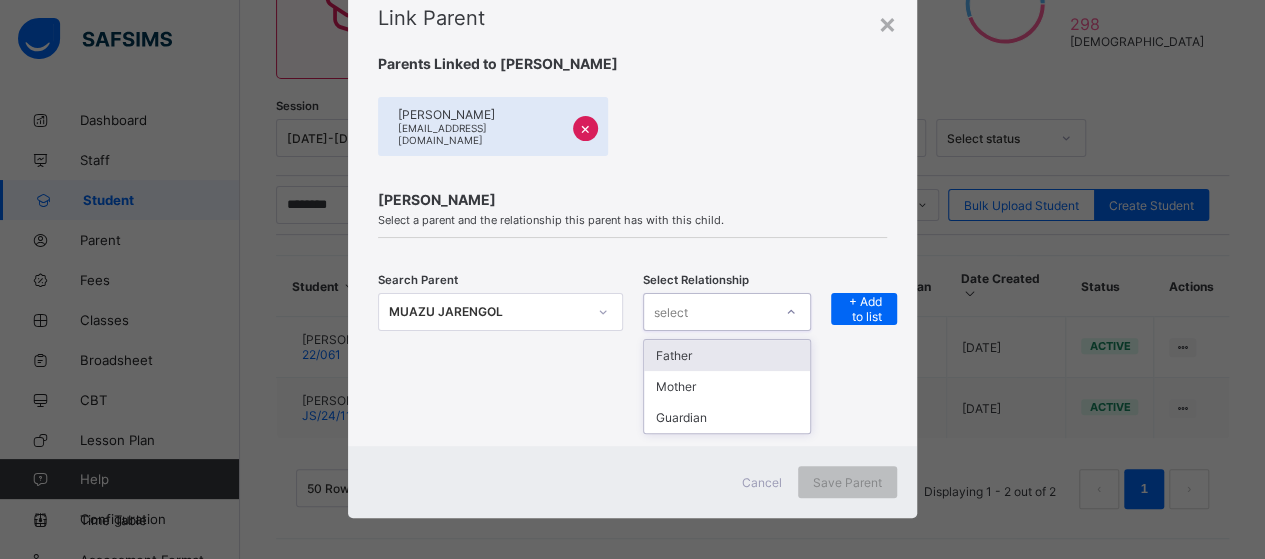 click on "select" at bounding box center [708, 312] 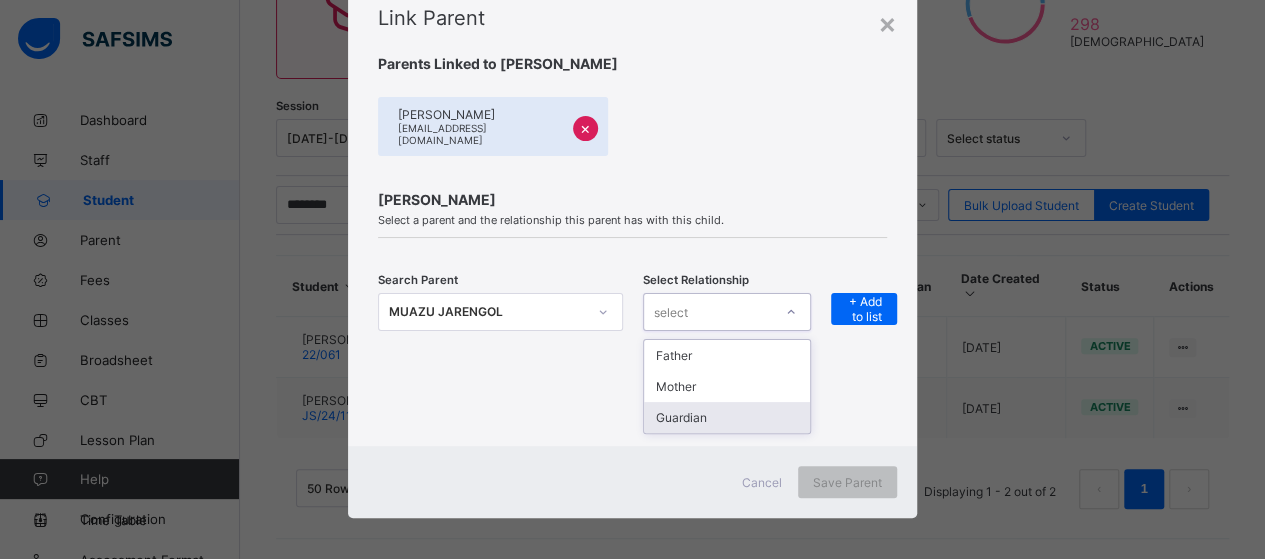 drag, startPoint x: 686, startPoint y: 406, endPoint x: 834, endPoint y: 317, distance: 172.69916 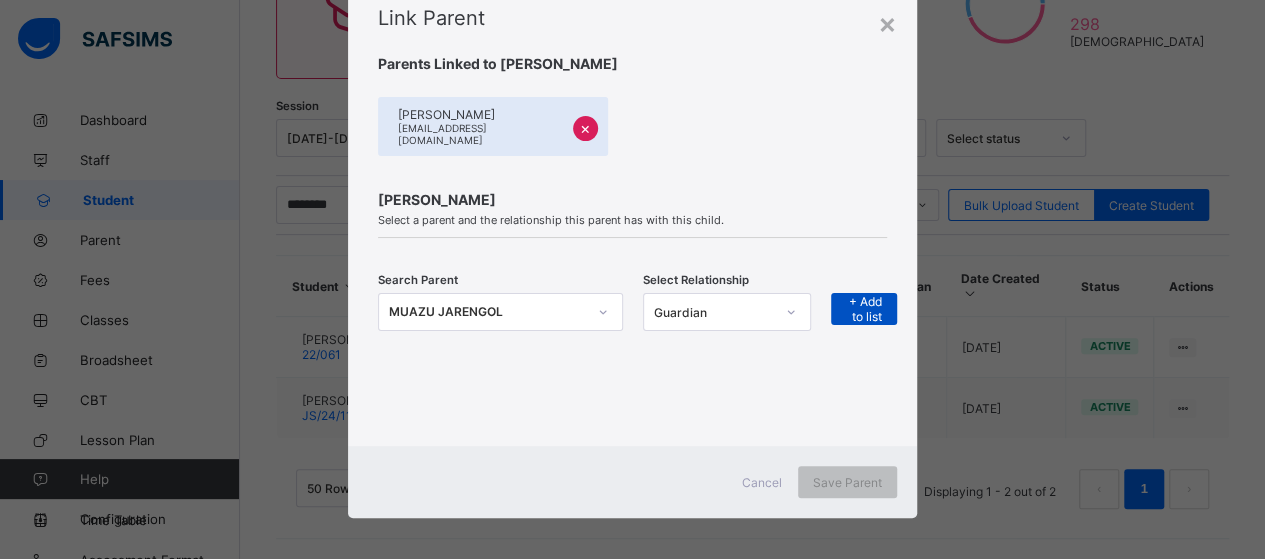 click on "+ Add to list" at bounding box center (864, 309) 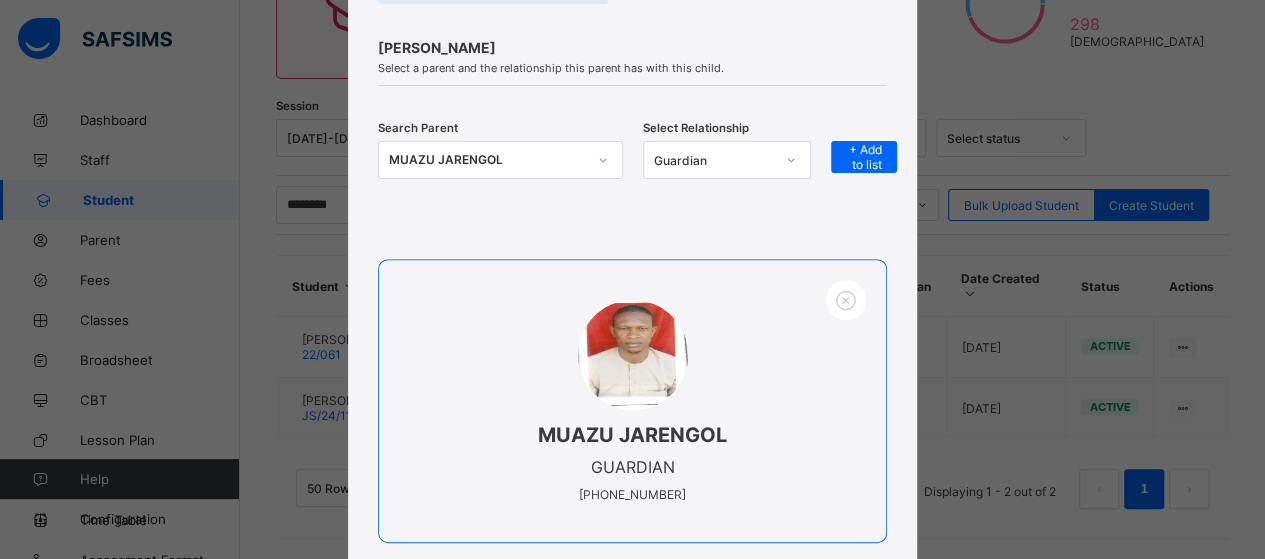 scroll, scrollTop: 366, scrollLeft: 0, axis: vertical 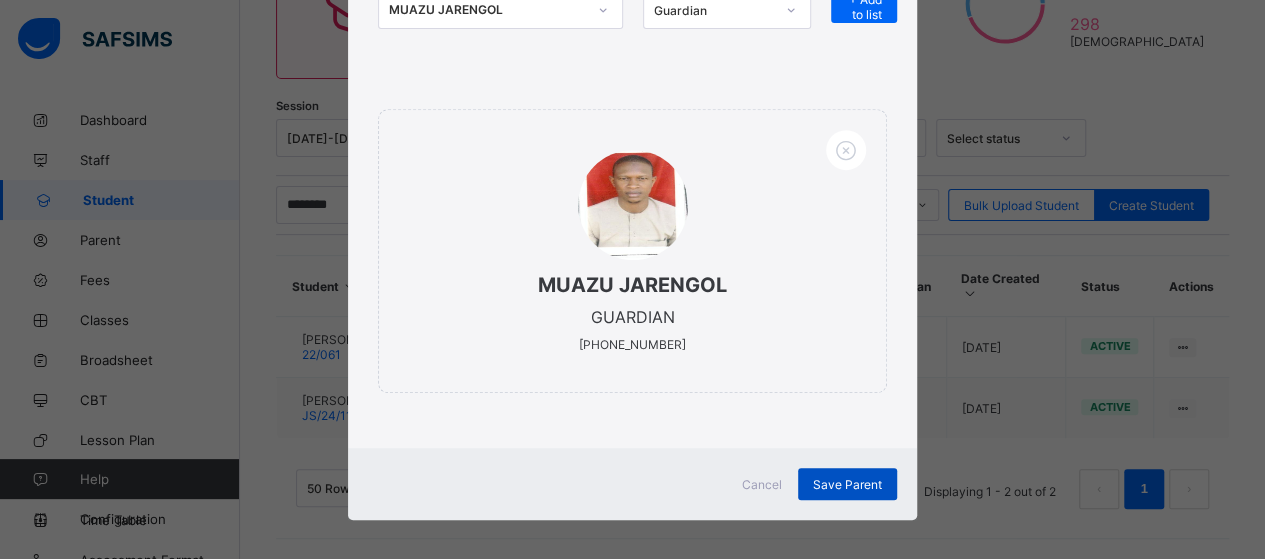 click on "Save Parent" at bounding box center [847, 484] 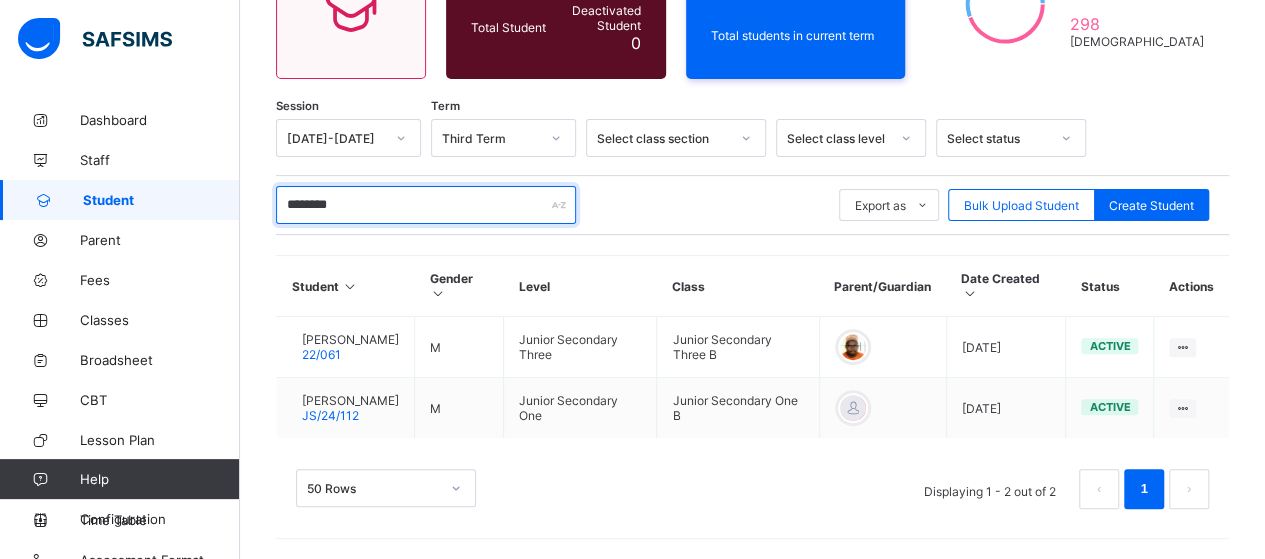 drag, startPoint x: 357, startPoint y: 197, endPoint x: 254, endPoint y: 187, distance: 103.4843 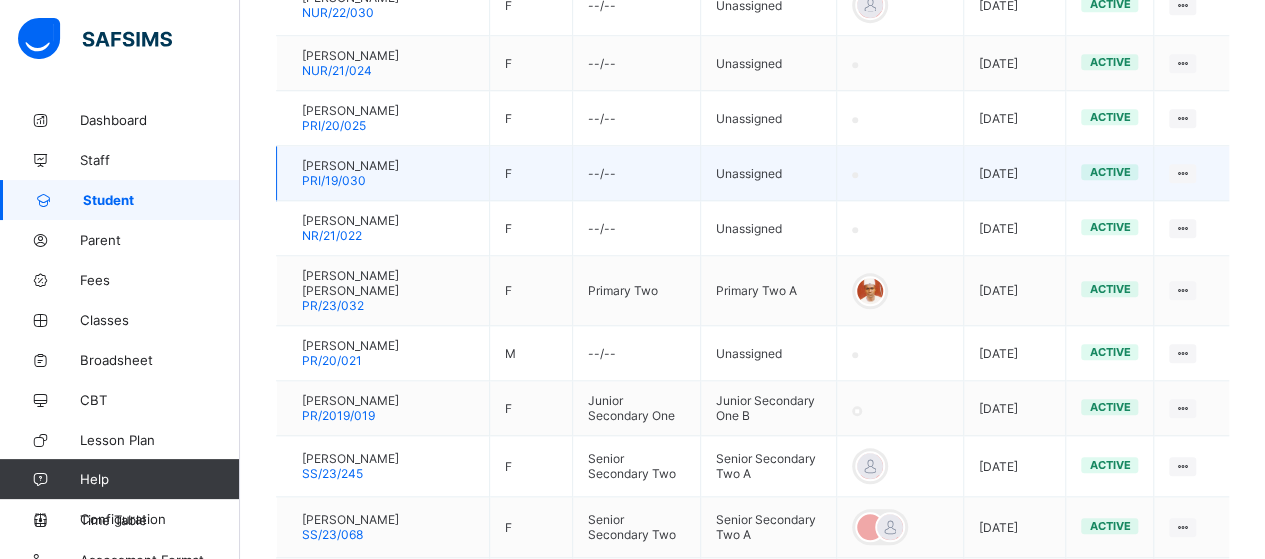 scroll, scrollTop: 842, scrollLeft: 0, axis: vertical 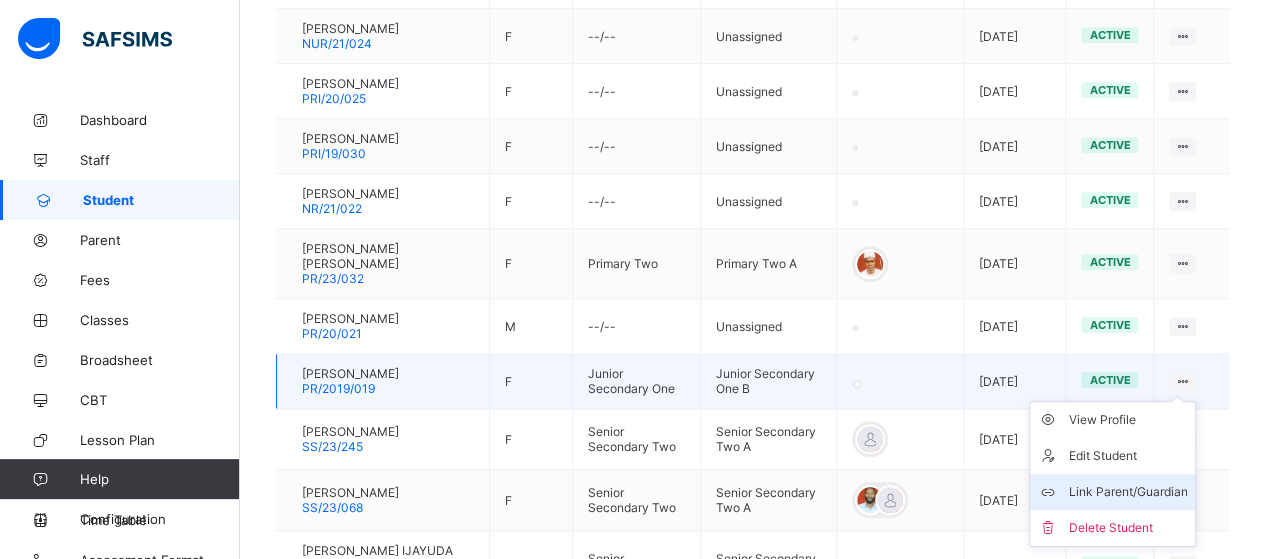 click on "Link Parent/Guardian" at bounding box center (1127, 492) 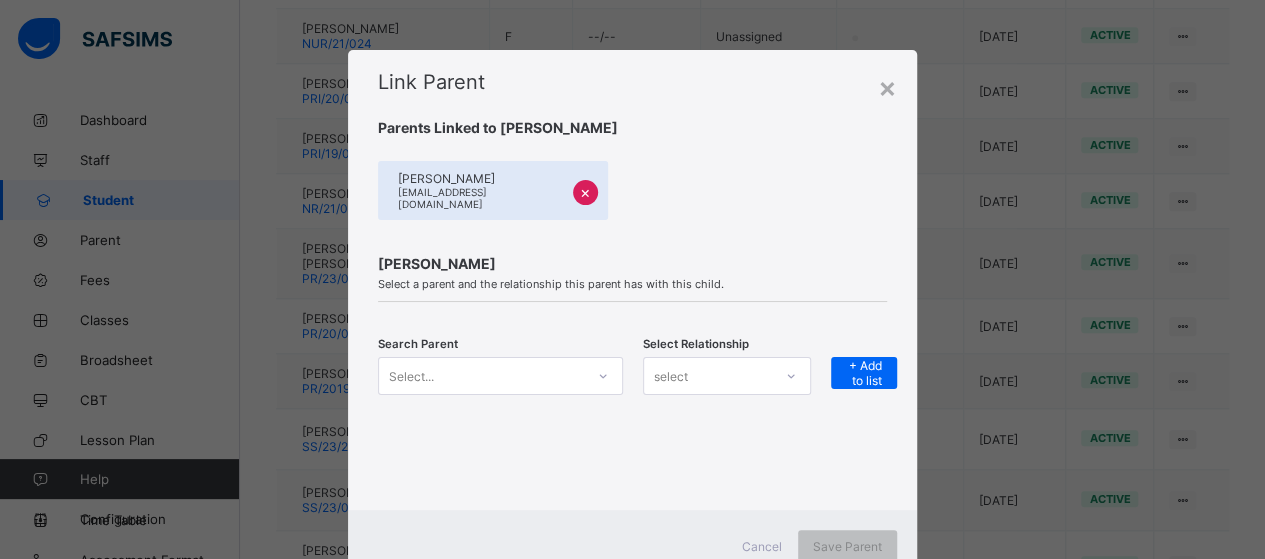 click on "Search Parent Select... Select Relationship select + Add to list" at bounding box center (632, 388) 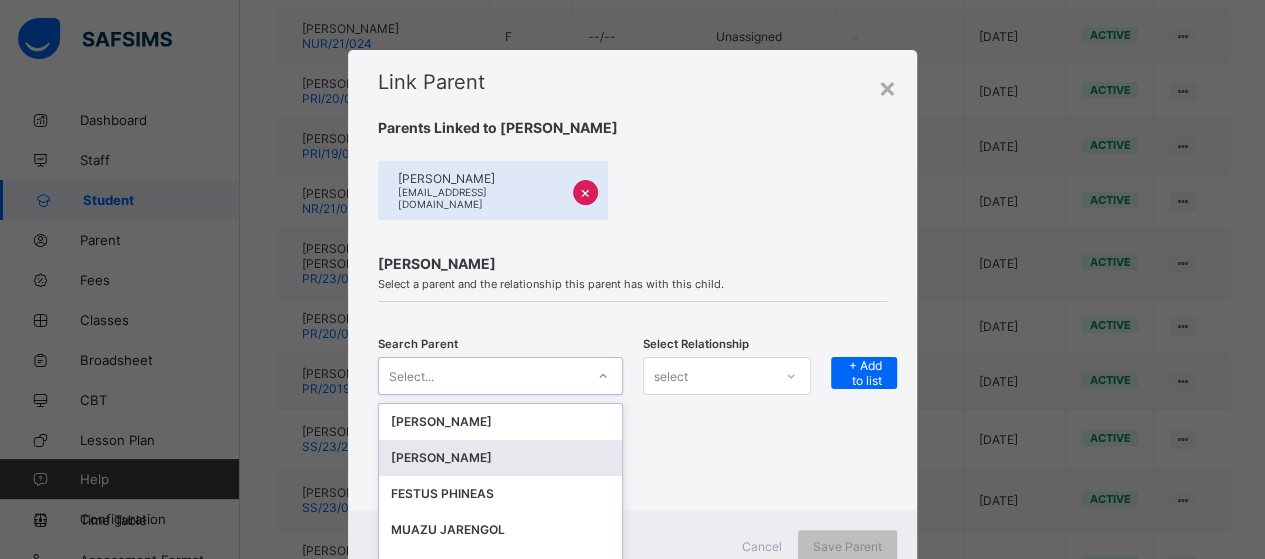 scroll, scrollTop: 64, scrollLeft: 0, axis: vertical 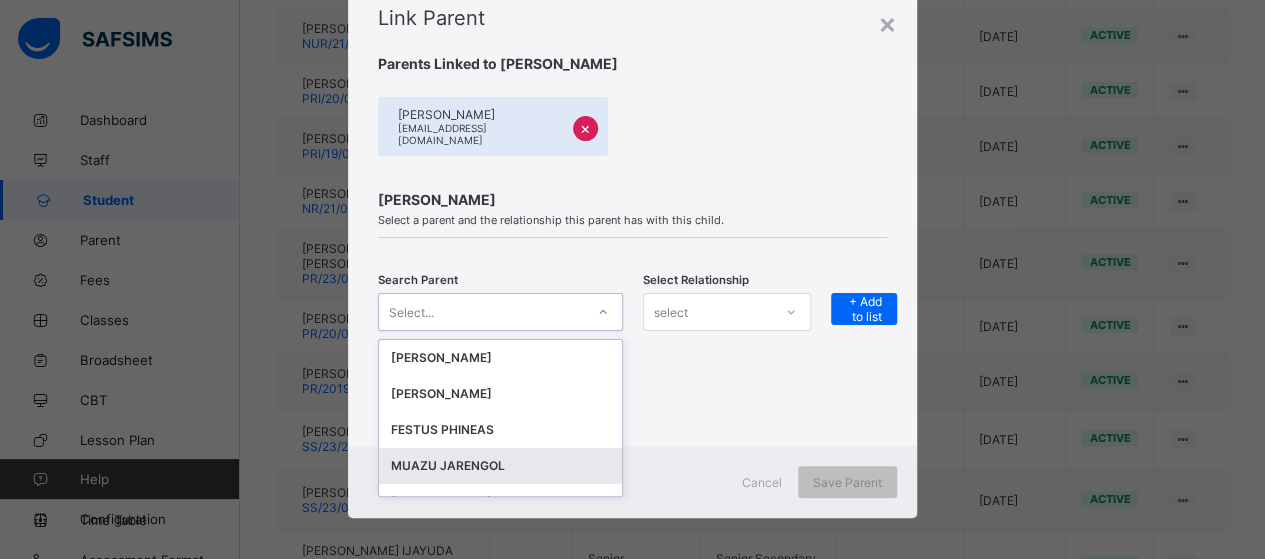 click on "MUAZU  JARENGOL" at bounding box center [500, 466] 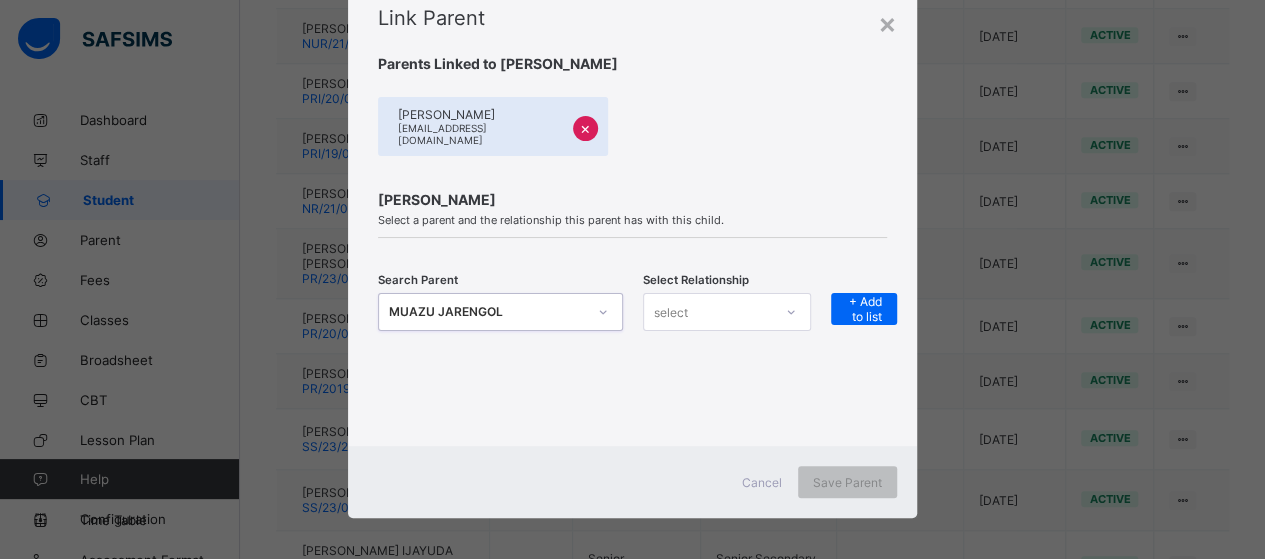 click at bounding box center [791, 312] 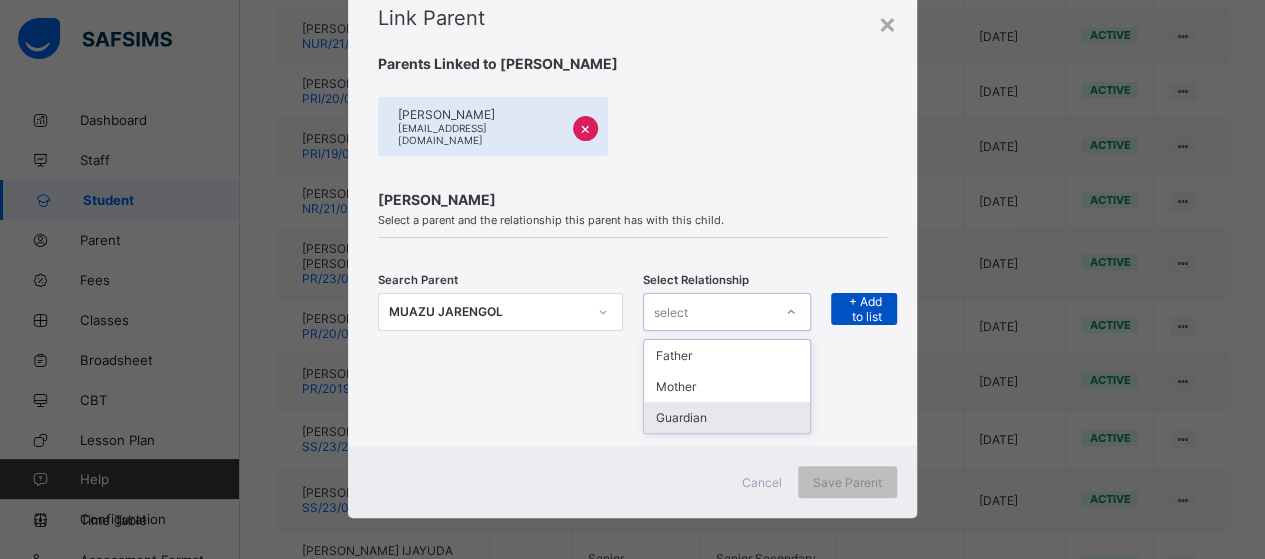 drag, startPoint x: 740, startPoint y: 411, endPoint x: 841, endPoint y: 305, distance: 146.4138 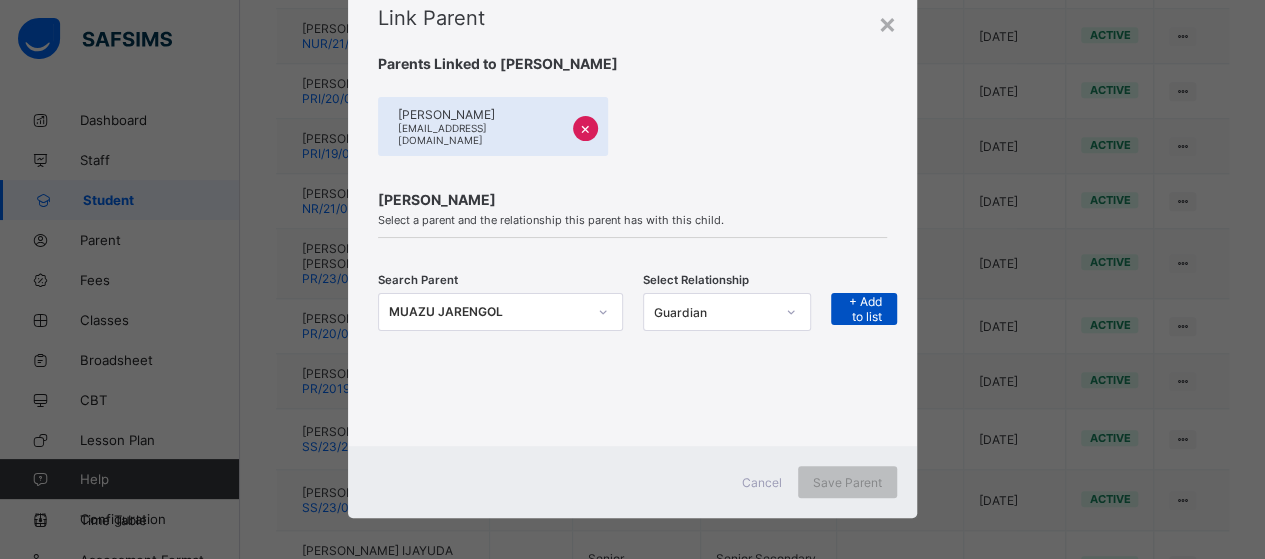 click on "+ Add to list" at bounding box center [864, 309] 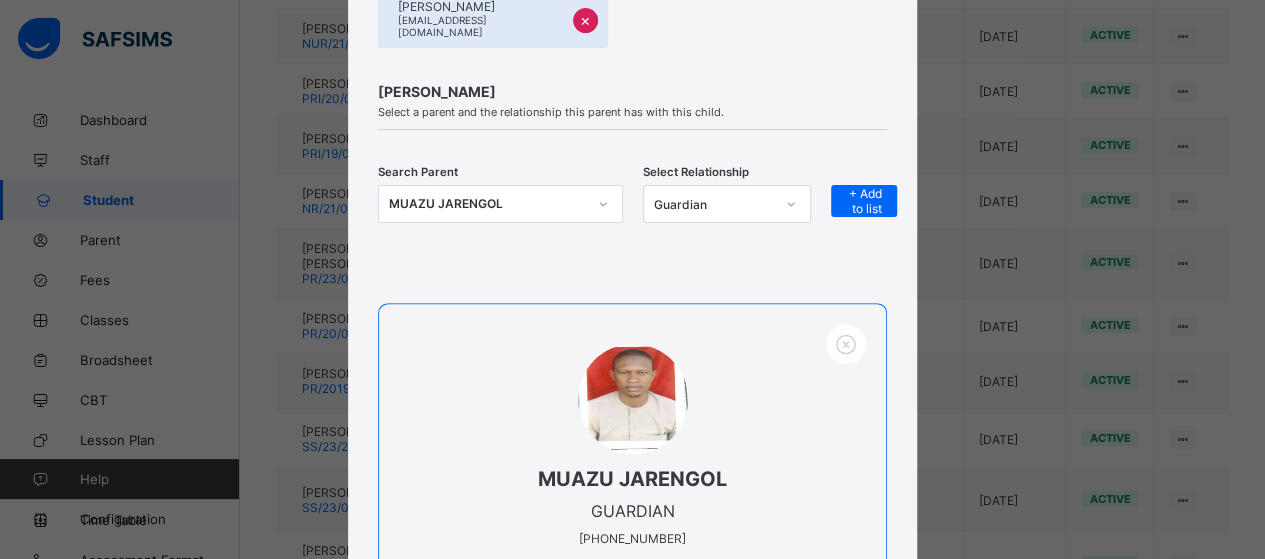 scroll, scrollTop: 366, scrollLeft: 0, axis: vertical 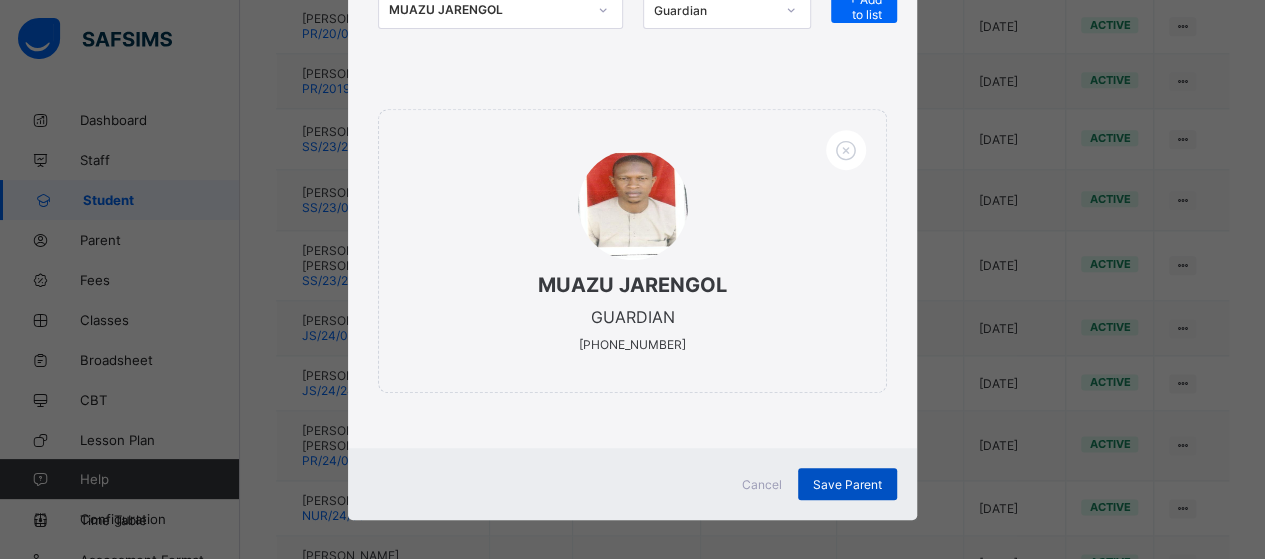 click on "Save Parent" at bounding box center [847, 484] 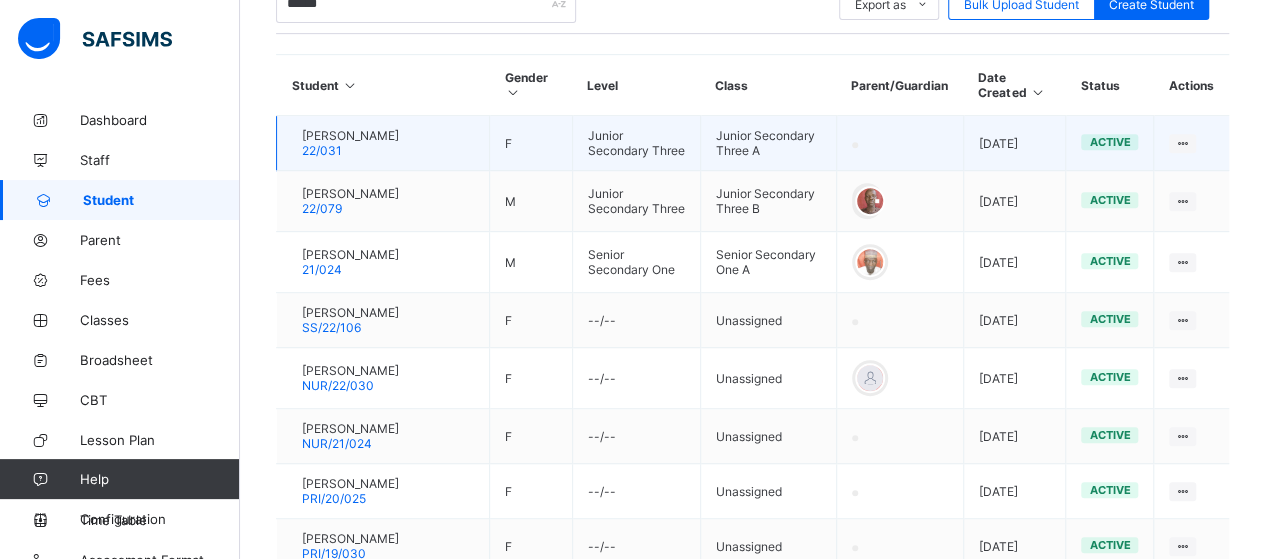 scroll, scrollTop: 142, scrollLeft: 0, axis: vertical 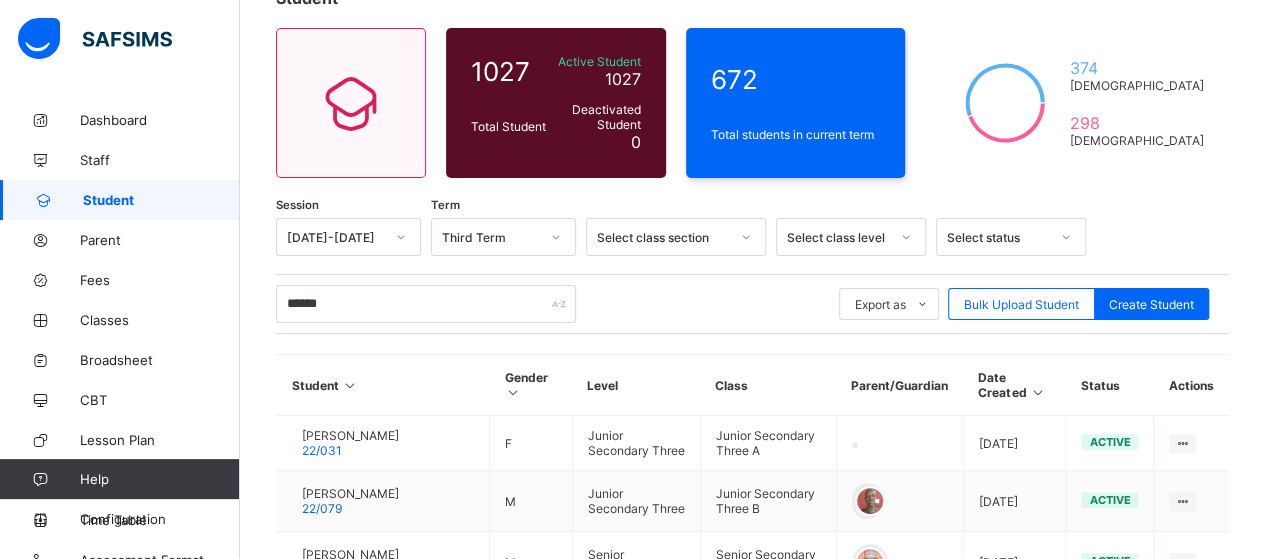 drag, startPoint x: 378, startPoint y: 282, endPoint x: 350, endPoint y: 302, distance: 34.4093 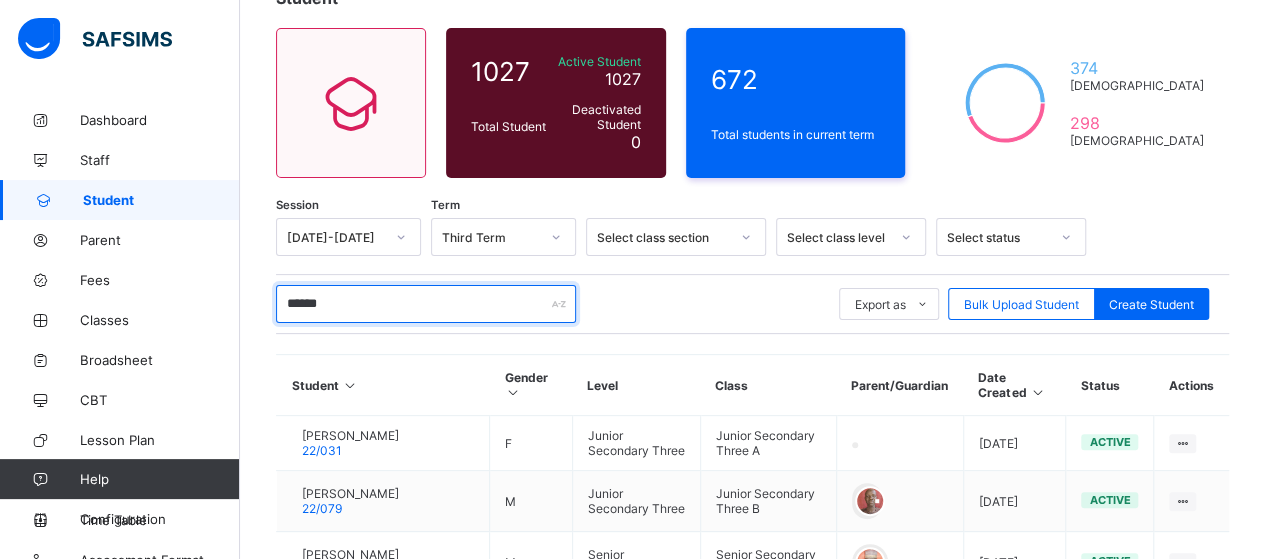 drag, startPoint x: 363, startPoint y: 307, endPoint x: 254, endPoint y: 289, distance: 110.47624 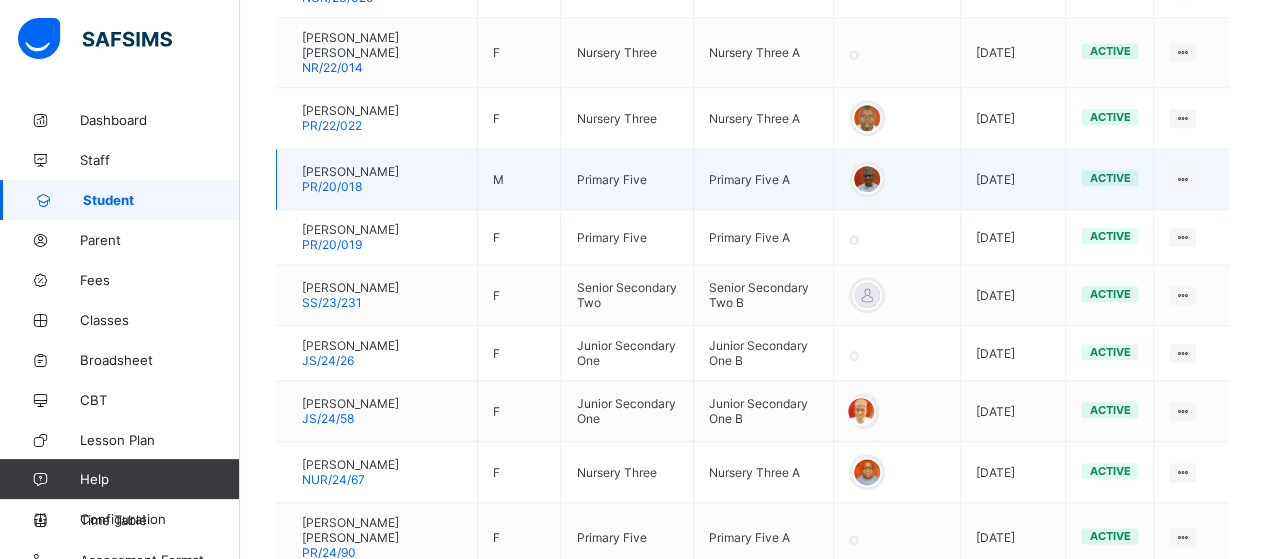 scroll, scrollTop: 1025, scrollLeft: 0, axis: vertical 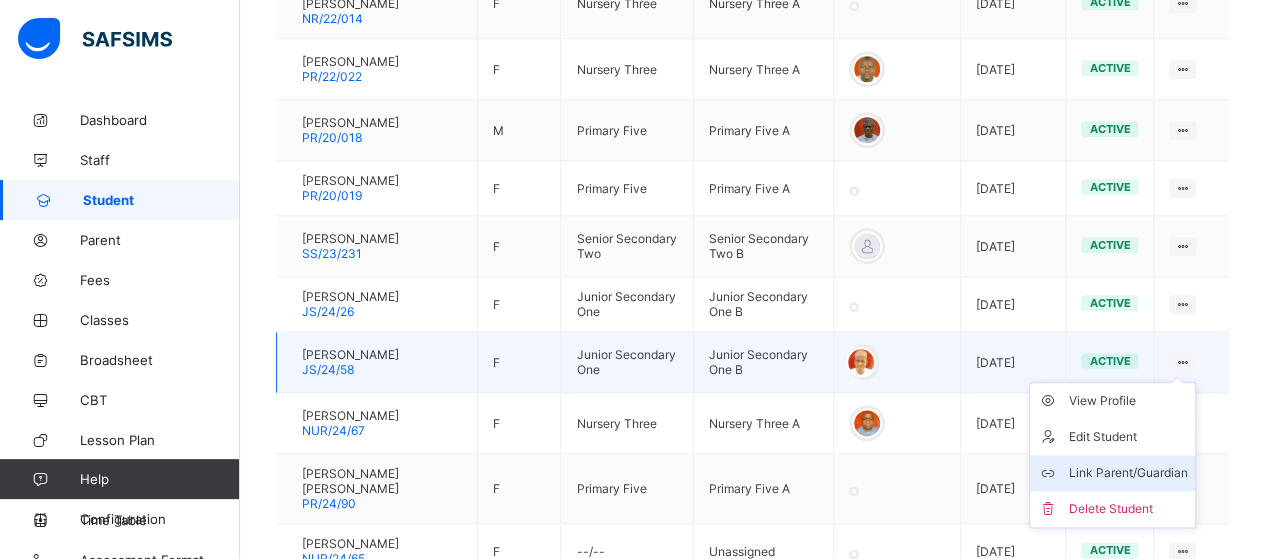 click on "Link Parent/Guardian" at bounding box center (1112, 473) 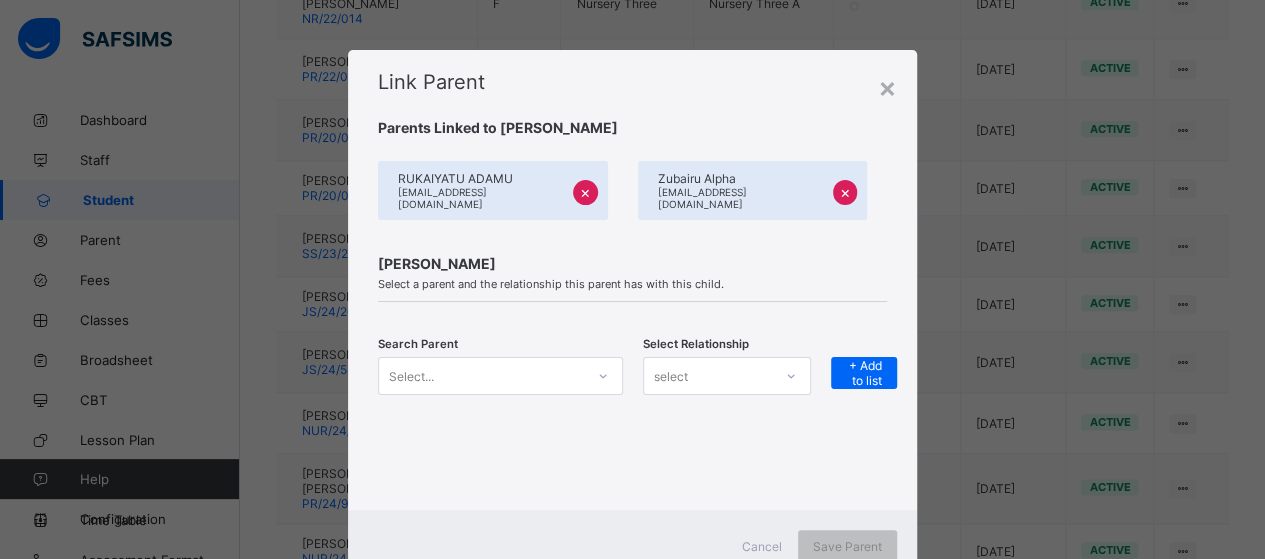 click on "Select..." at bounding box center (500, 376) 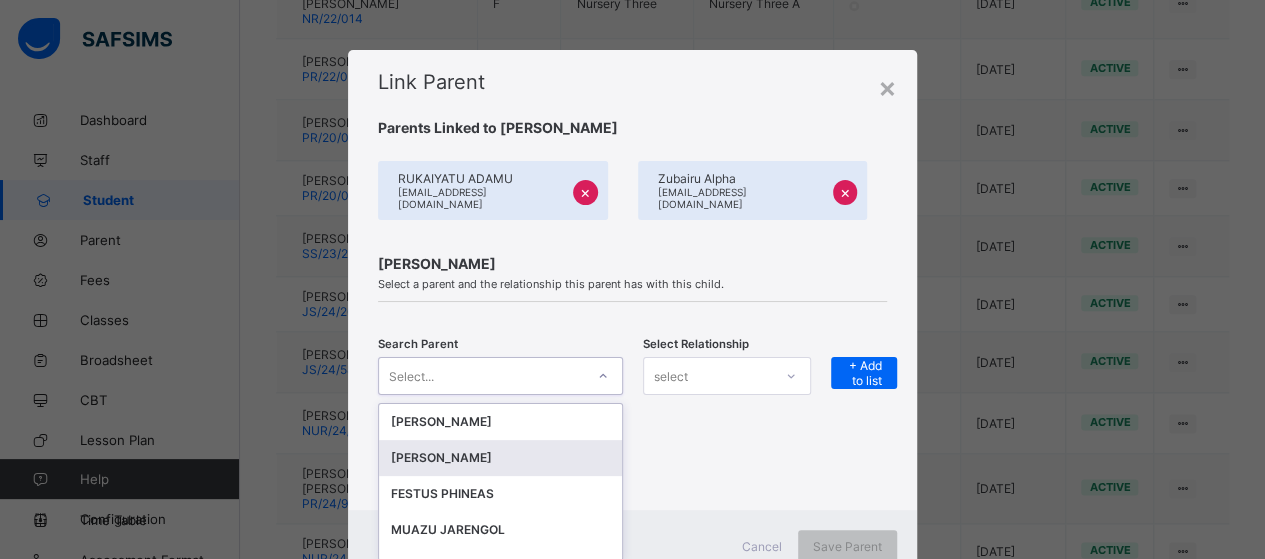 scroll, scrollTop: 64, scrollLeft: 0, axis: vertical 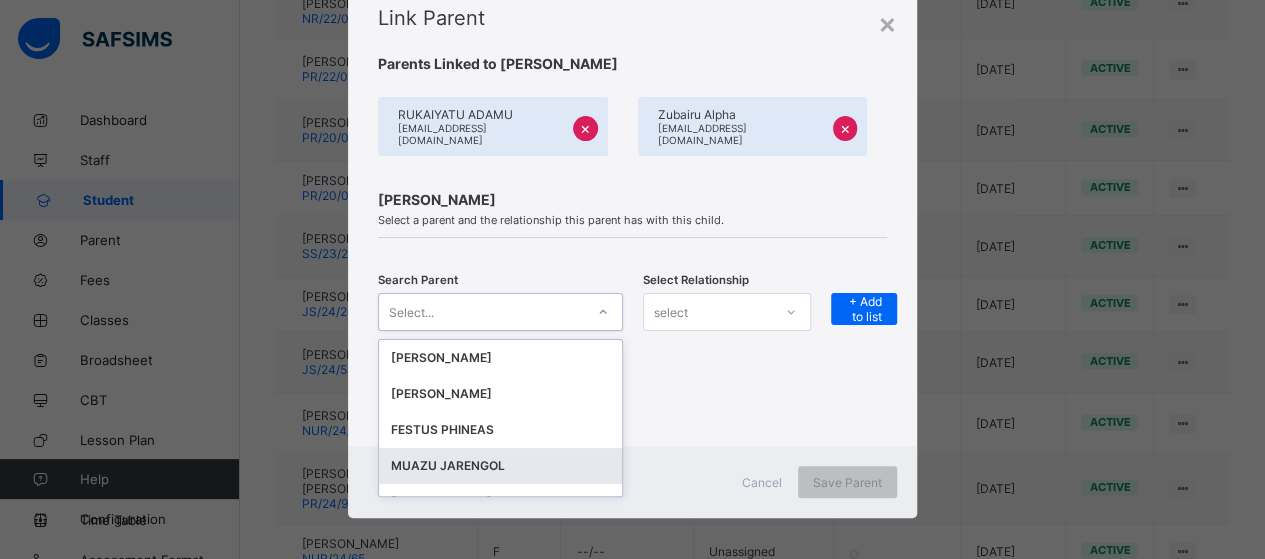 drag, startPoint x: 526, startPoint y: 453, endPoint x: 666, endPoint y: 351, distance: 173.21663 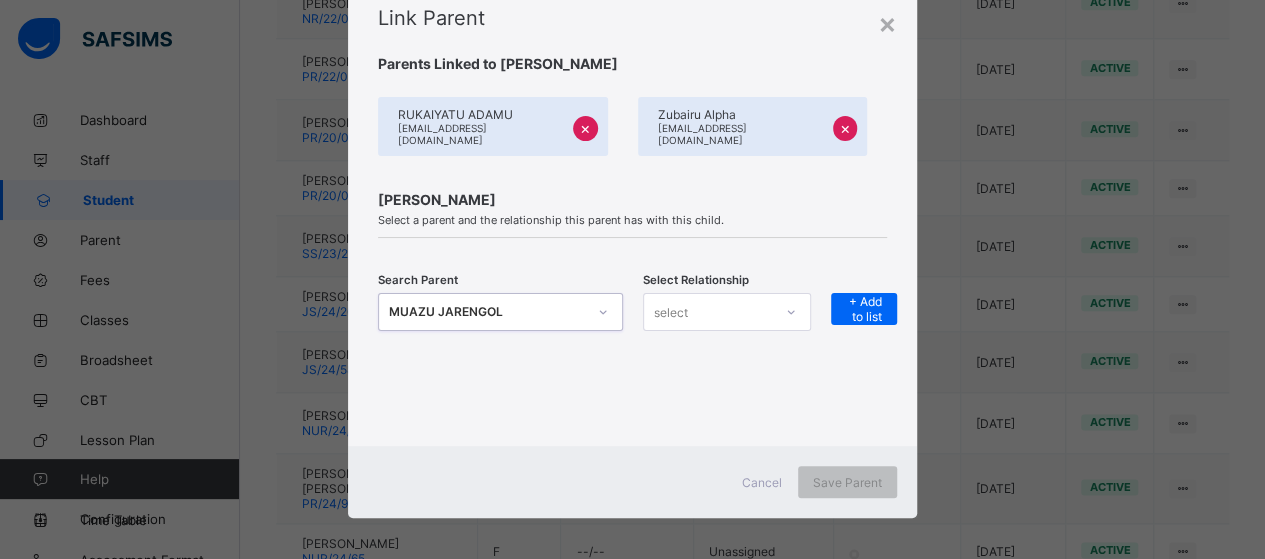 click on "select" at bounding box center (708, 312) 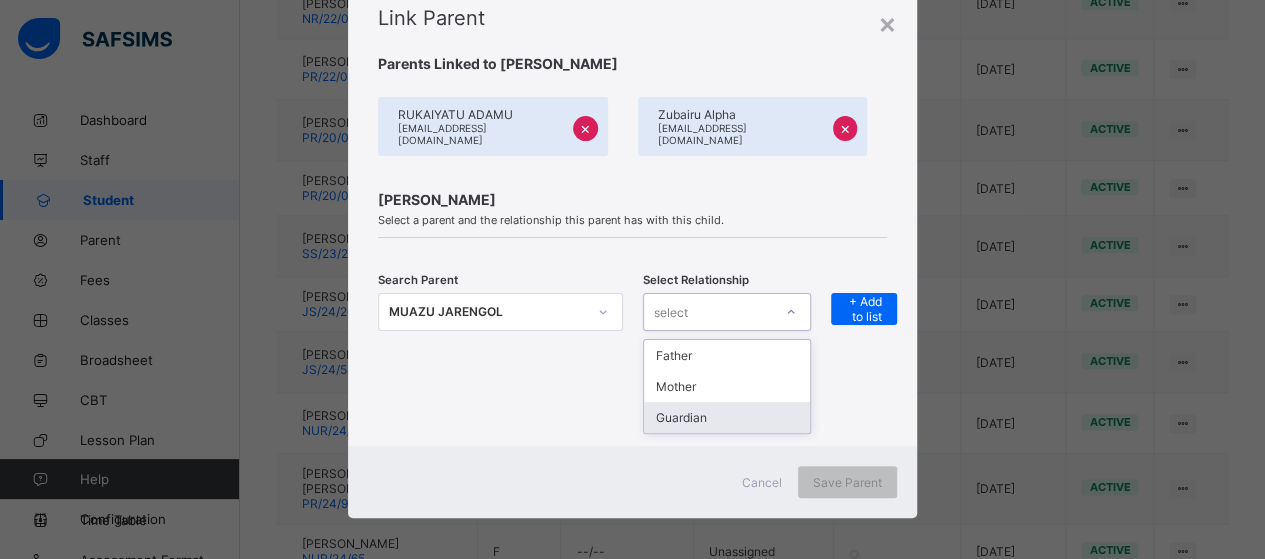 click on "Guardian" at bounding box center (727, 417) 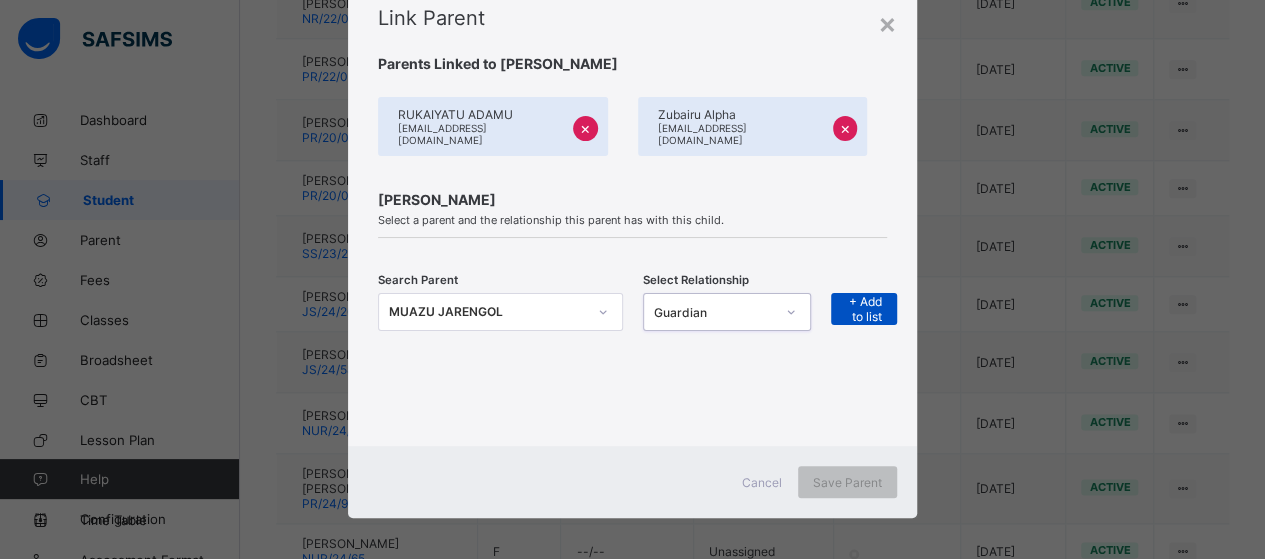 click on "+ Add to list" at bounding box center (864, 309) 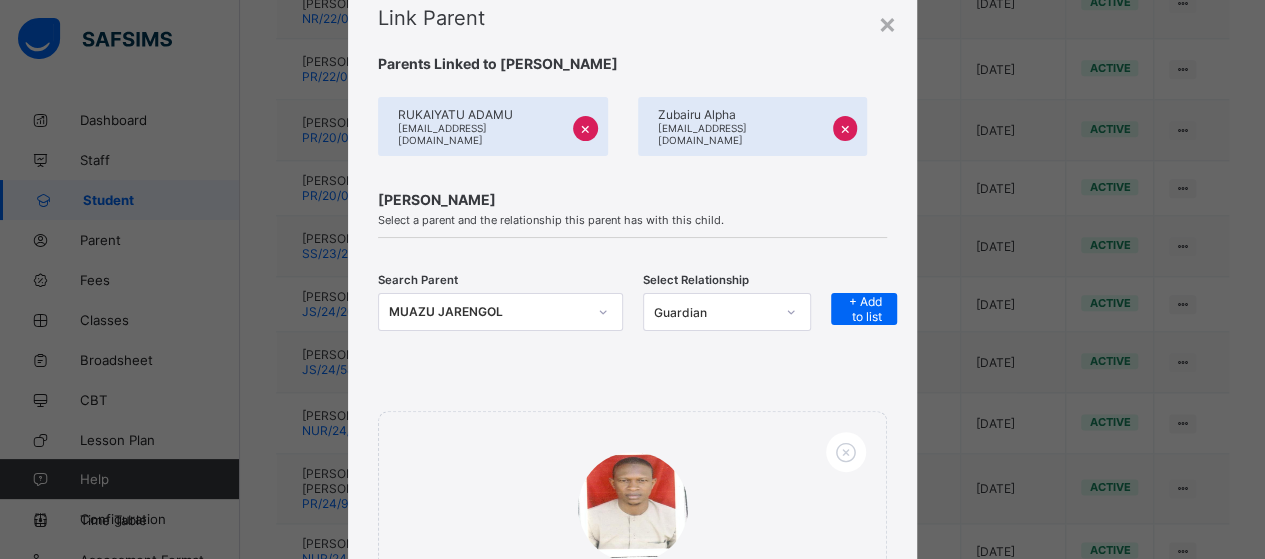 scroll, scrollTop: 366, scrollLeft: 0, axis: vertical 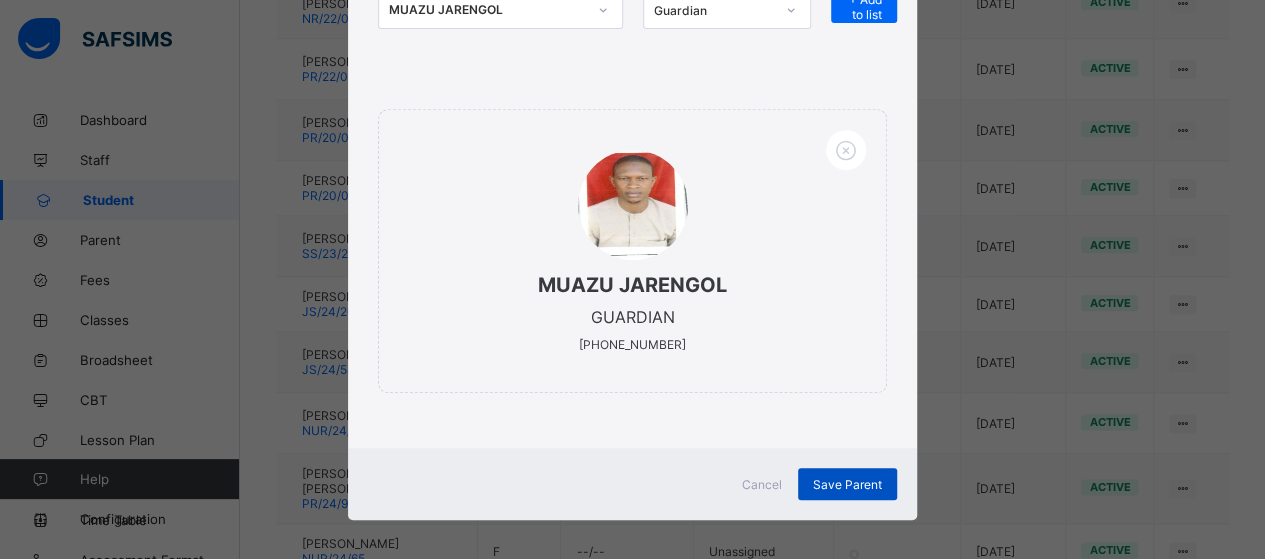 click on "Save Parent" at bounding box center (847, 484) 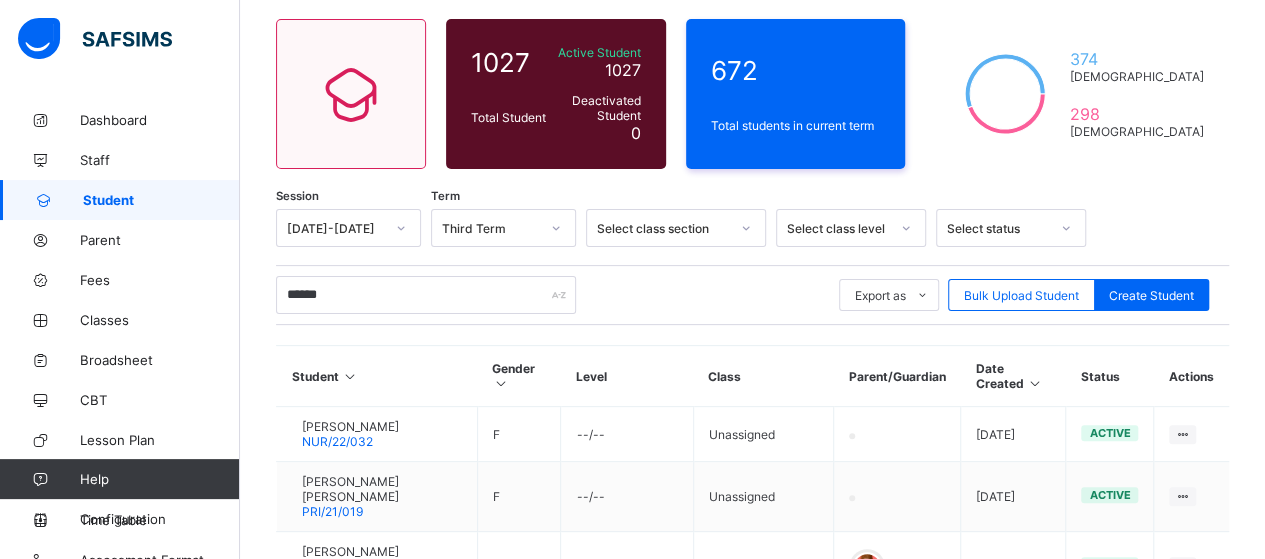 scroll, scrollTop: 125, scrollLeft: 0, axis: vertical 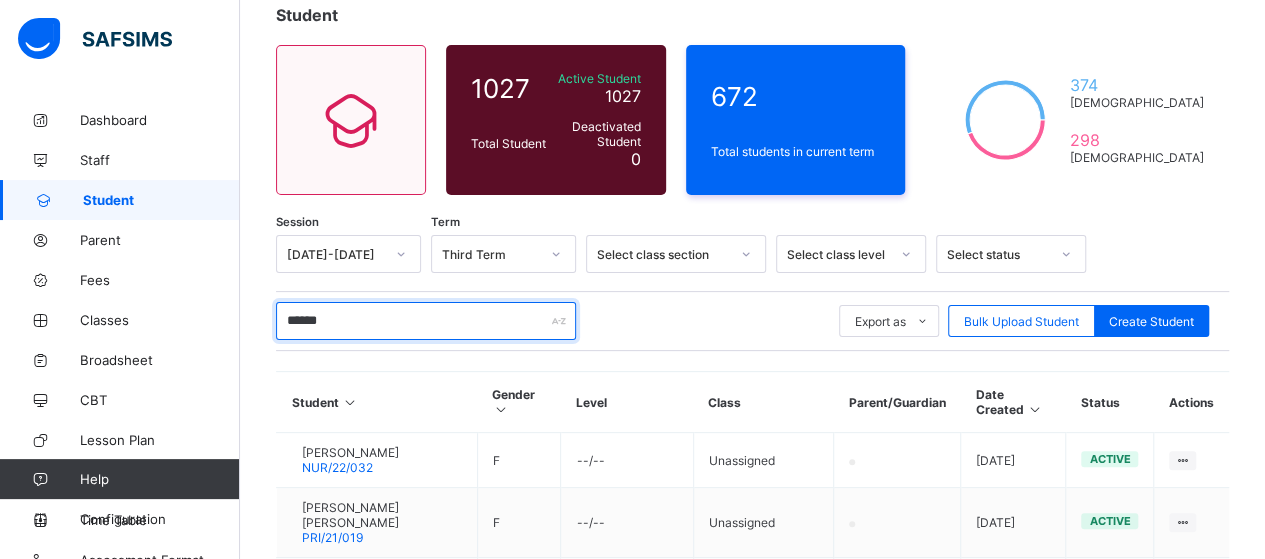 drag, startPoint x: 354, startPoint y: 323, endPoint x: 236, endPoint y: 333, distance: 118.42297 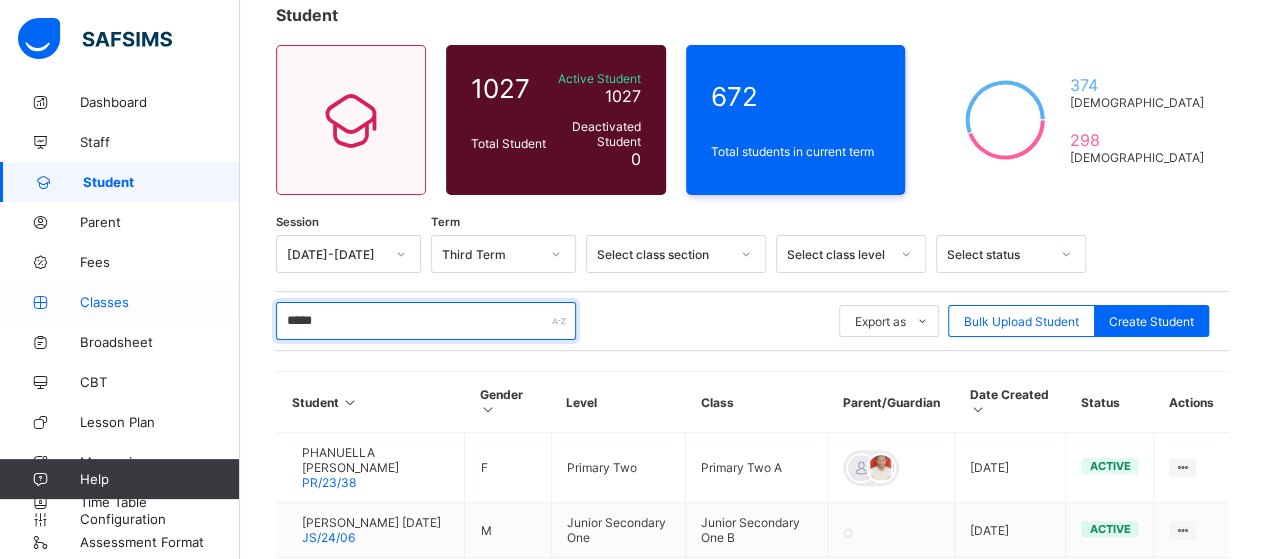 scroll, scrollTop: 20, scrollLeft: 0, axis: vertical 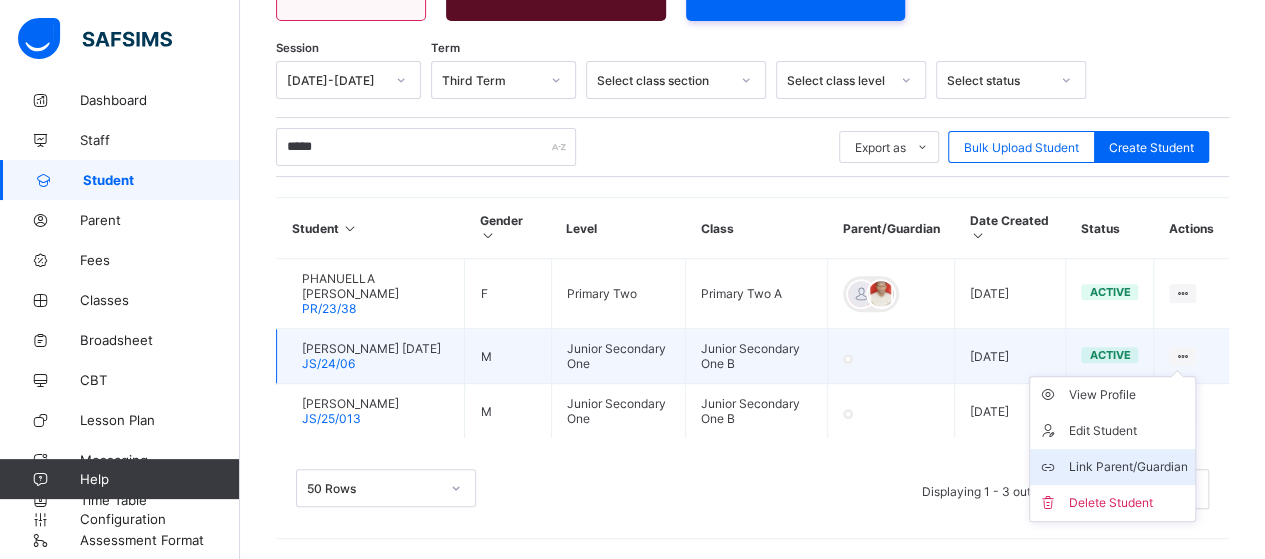 click on "Link Parent/Guardian" at bounding box center [1127, 467] 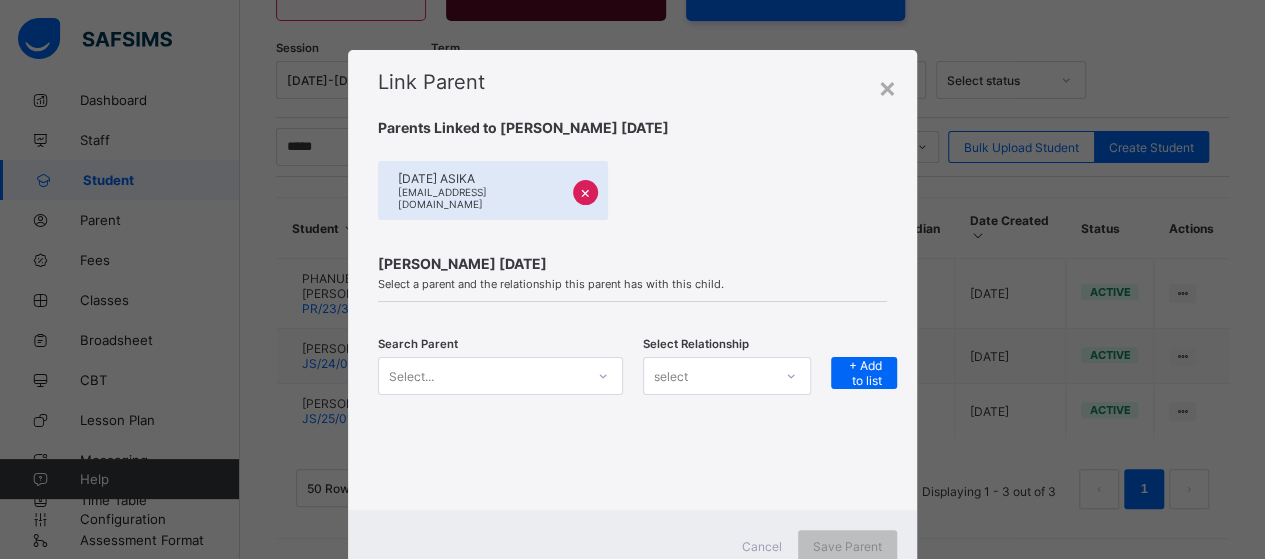 click on "Select..." at bounding box center (500, 376) 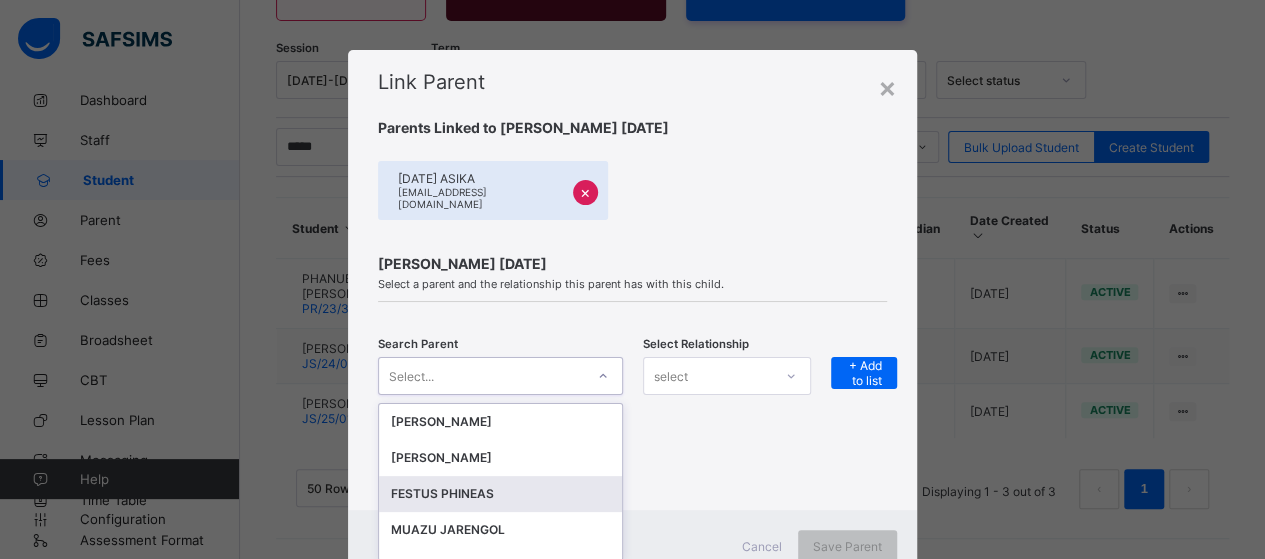 scroll, scrollTop: 64, scrollLeft: 0, axis: vertical 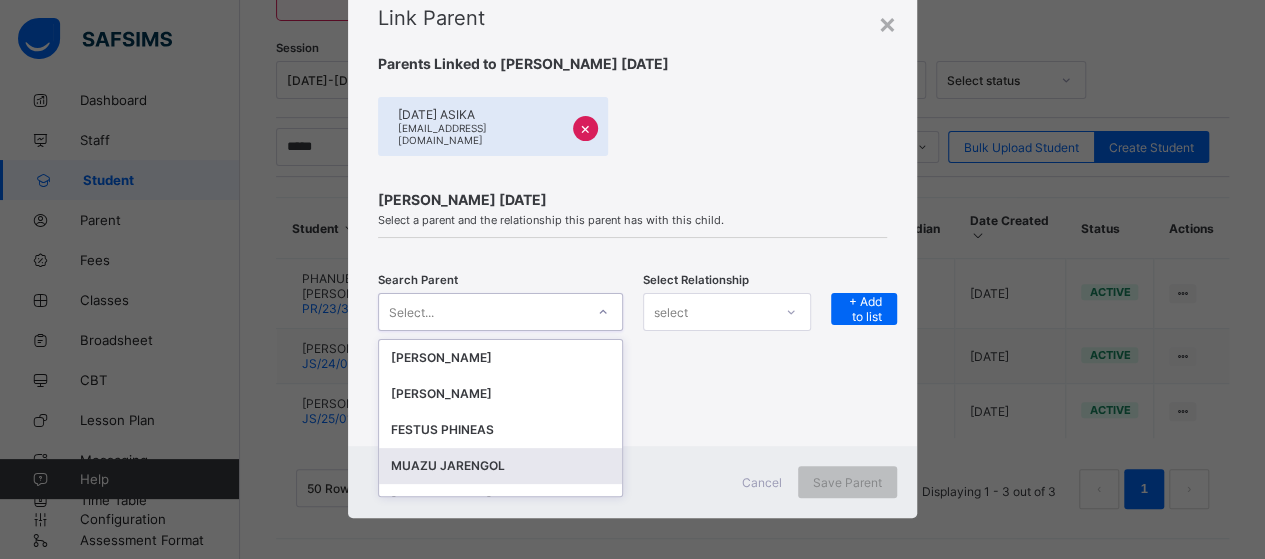 click on "MUAZU  JARENGOL" at bounding box center [500, 466] 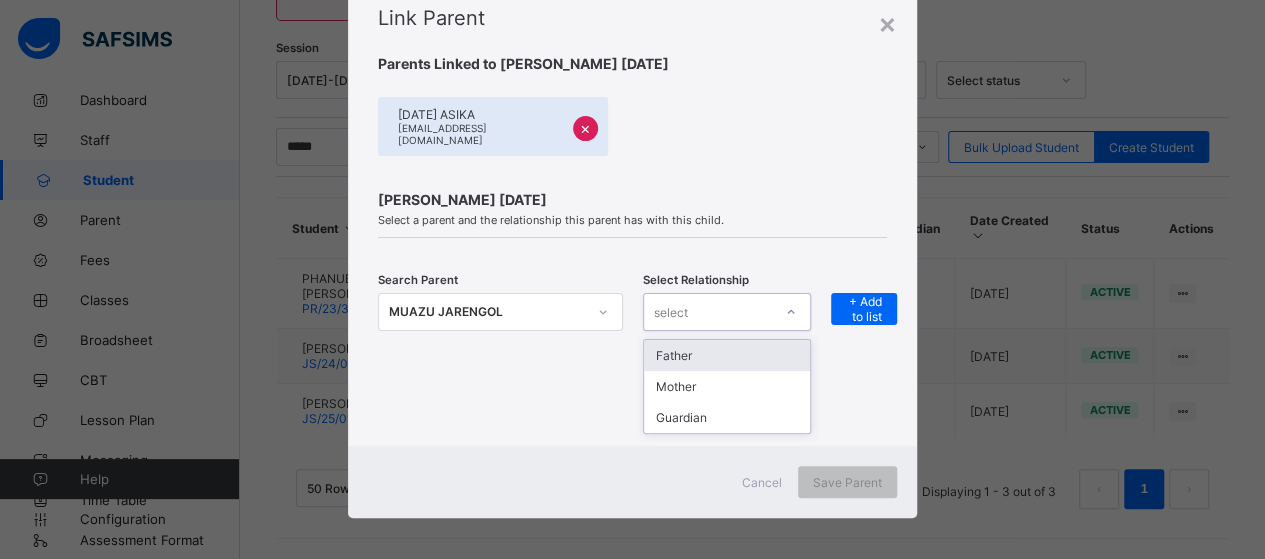 click on "select" at bounding box center (708, 312) 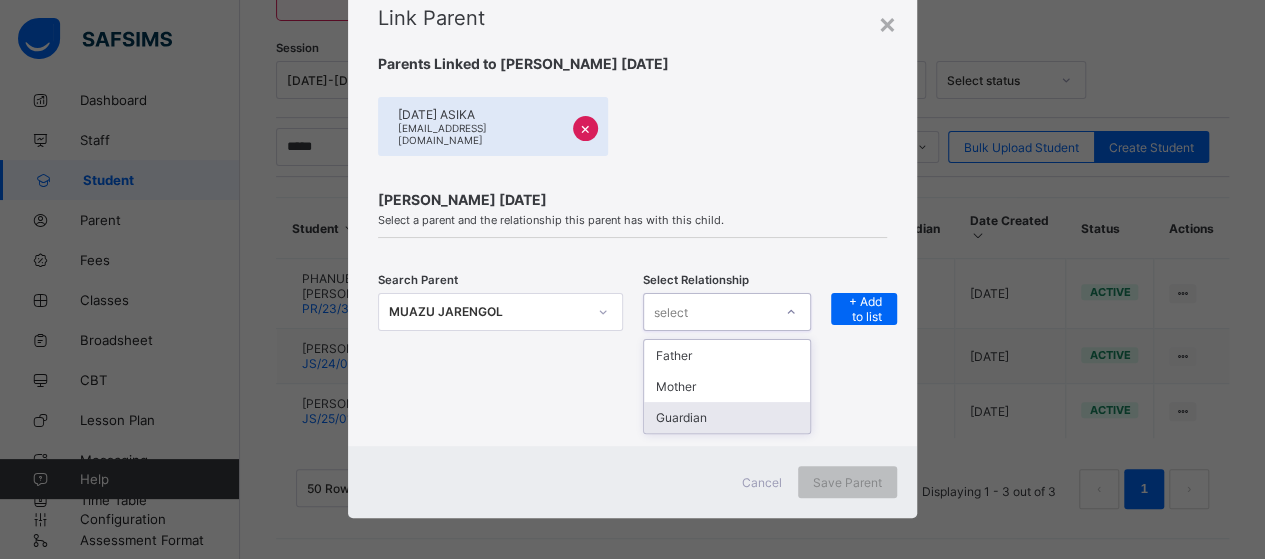 drag, startPoint x: 711, startPoint y: 407, endPoint x: 831, endPoint y: 341, distance: 136.95255 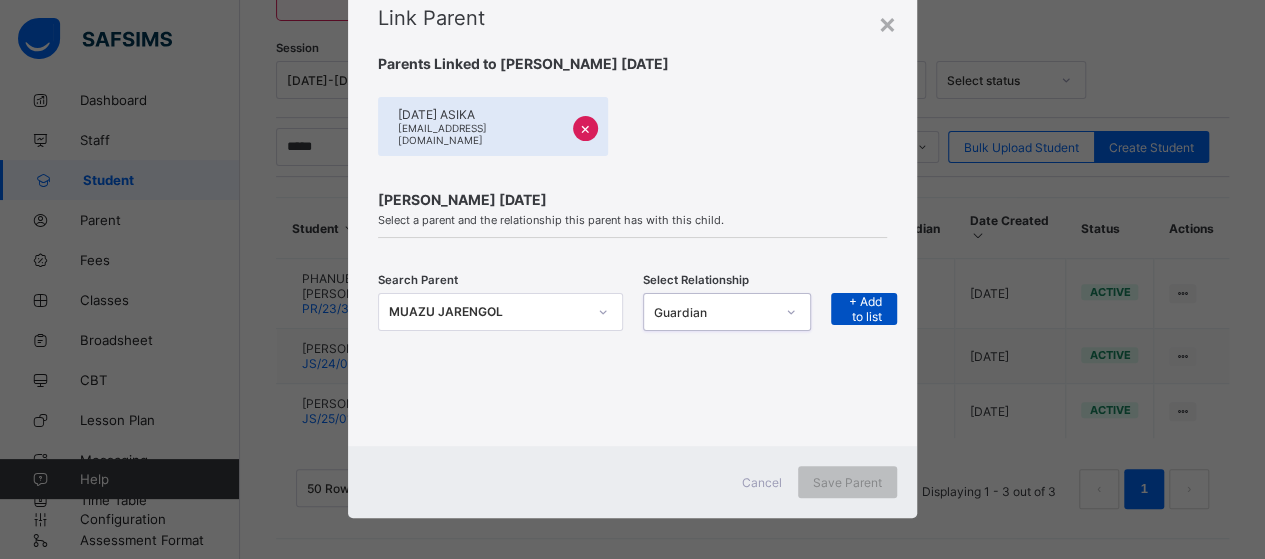 click on "+ Add to list" at bounding box center [864, 309] 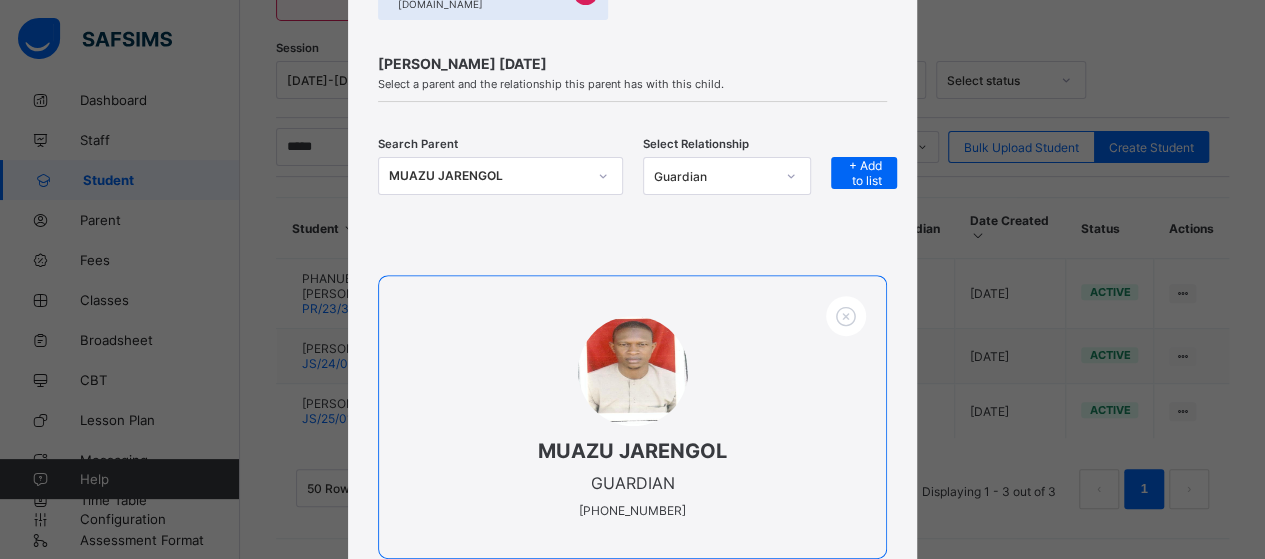 scroll, scrollTop: 364, scrollLeft: 0, axis: vertical 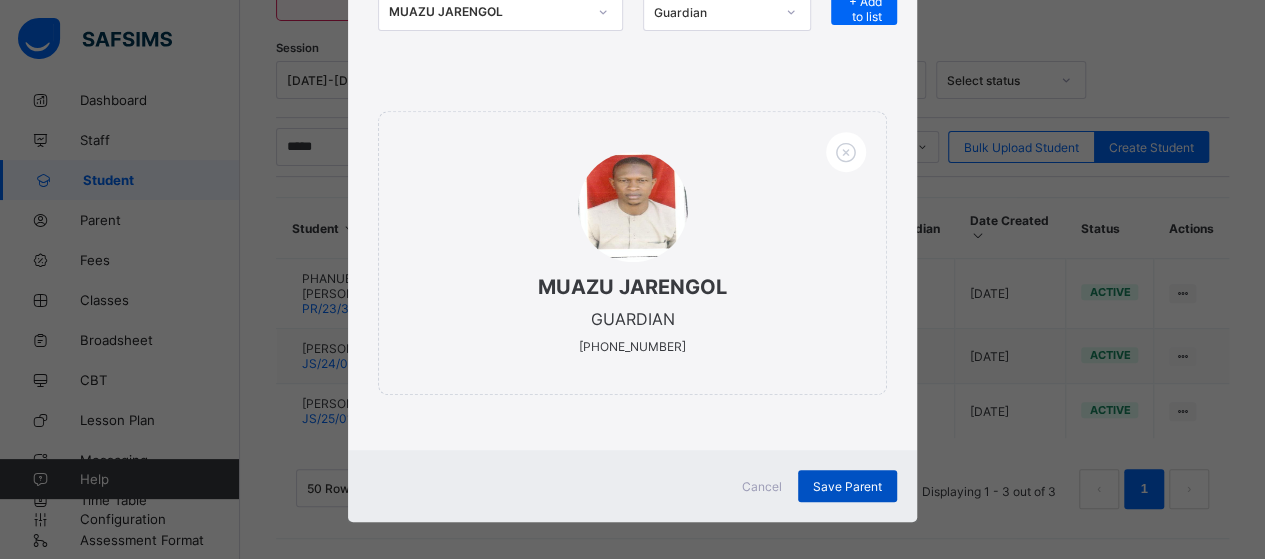 click on "Save Parent" at bounding box center [847, 486] 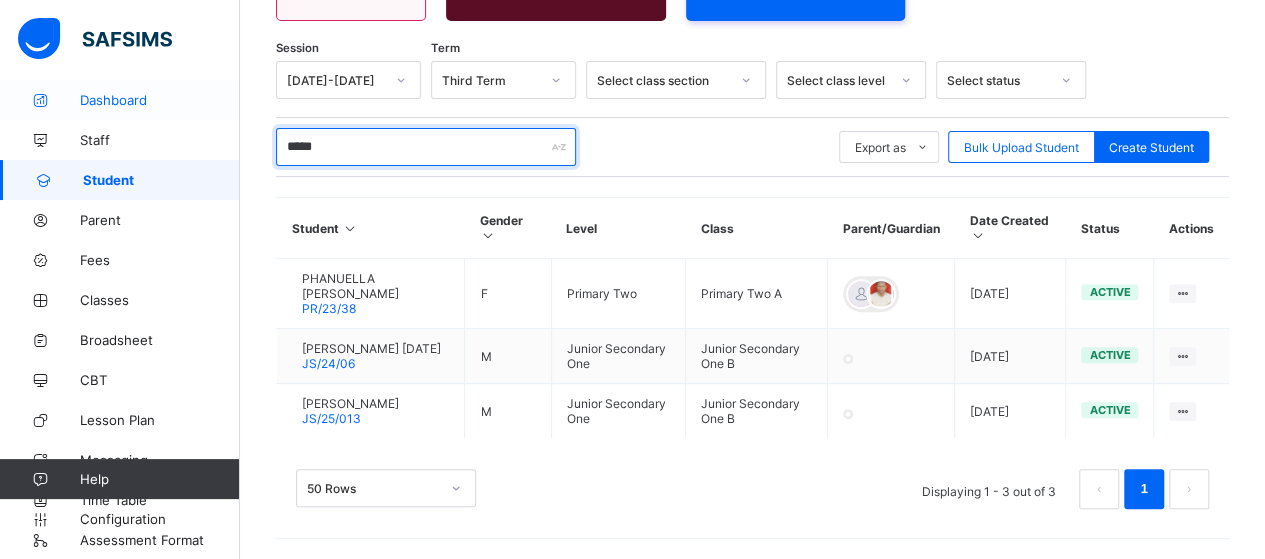 drag, startPoint x: 369, startPoint y: 133, endPoint x: 230, endPoint y: 118, distance: 139.807 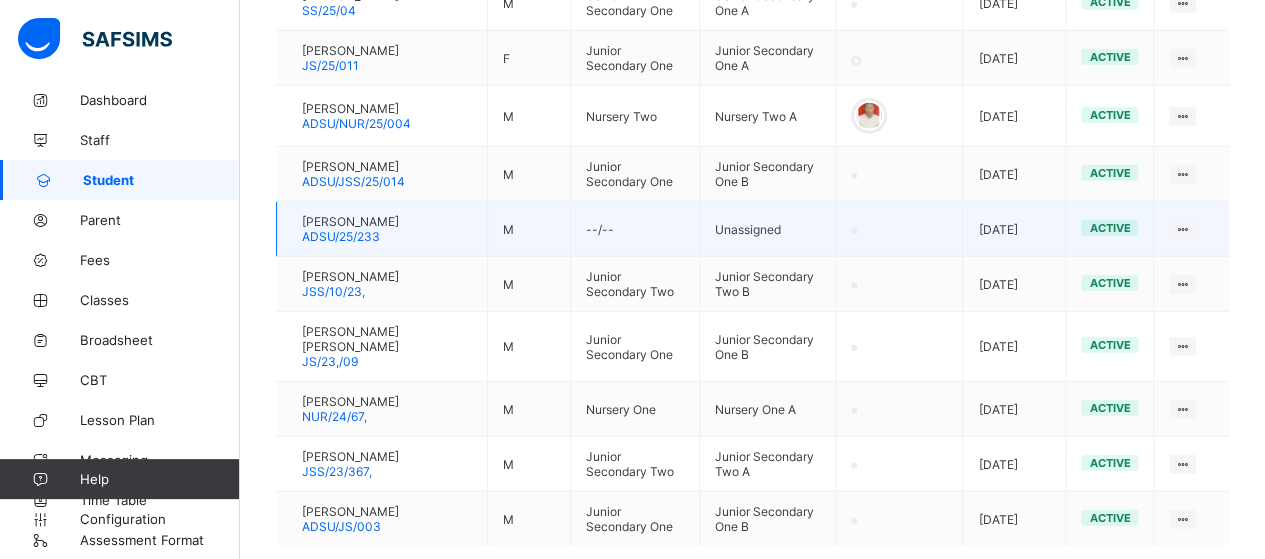 scroll, scrollTop: 2708, scrollLeft: 0, axis: vertical 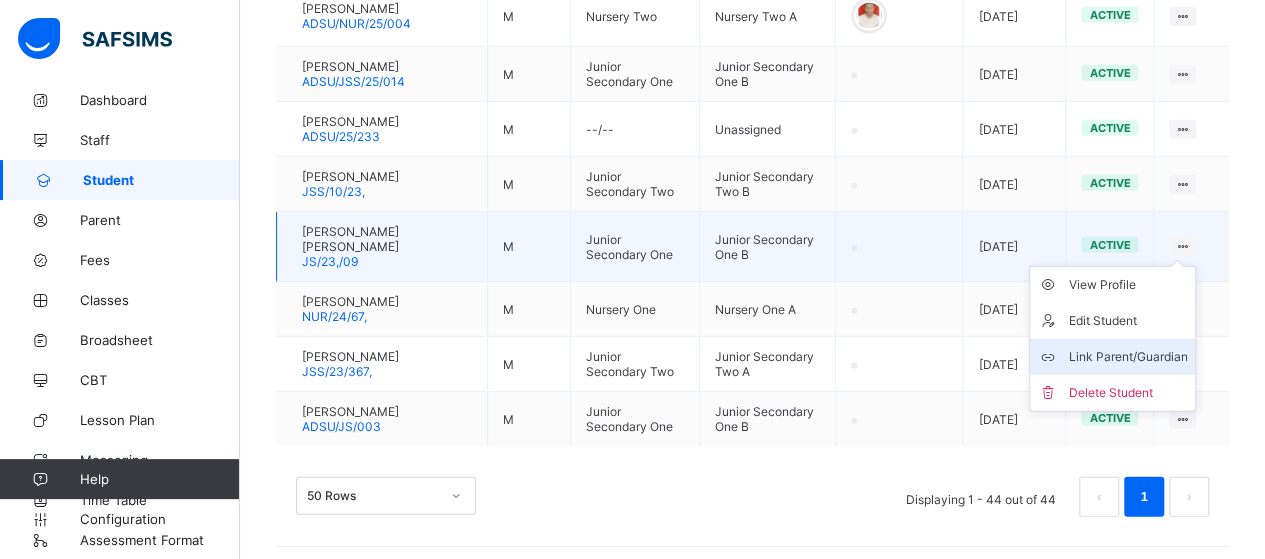click on "Link Parent/Guardian" at bounding box center [1127, 357] 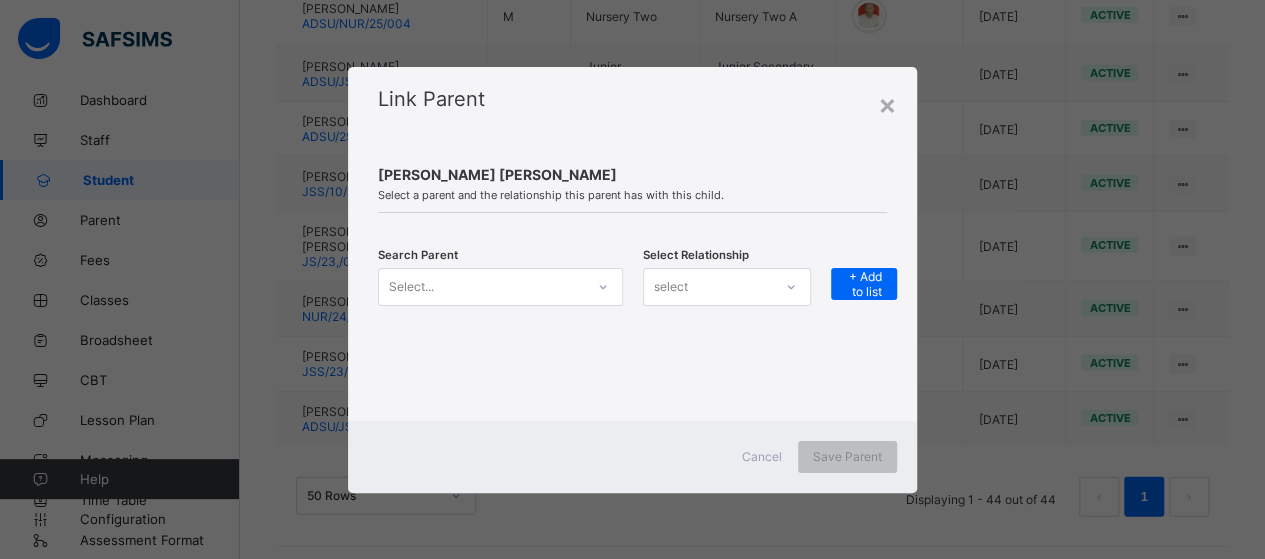 click 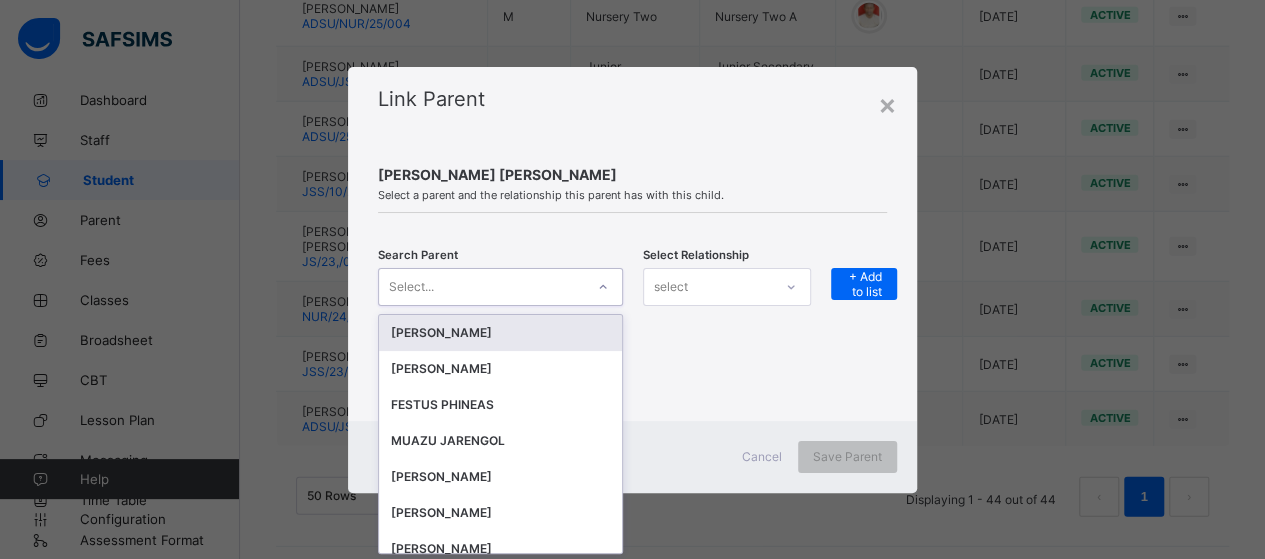 scroll, scrollTop: 0, scrollLeft: 0, axis: both 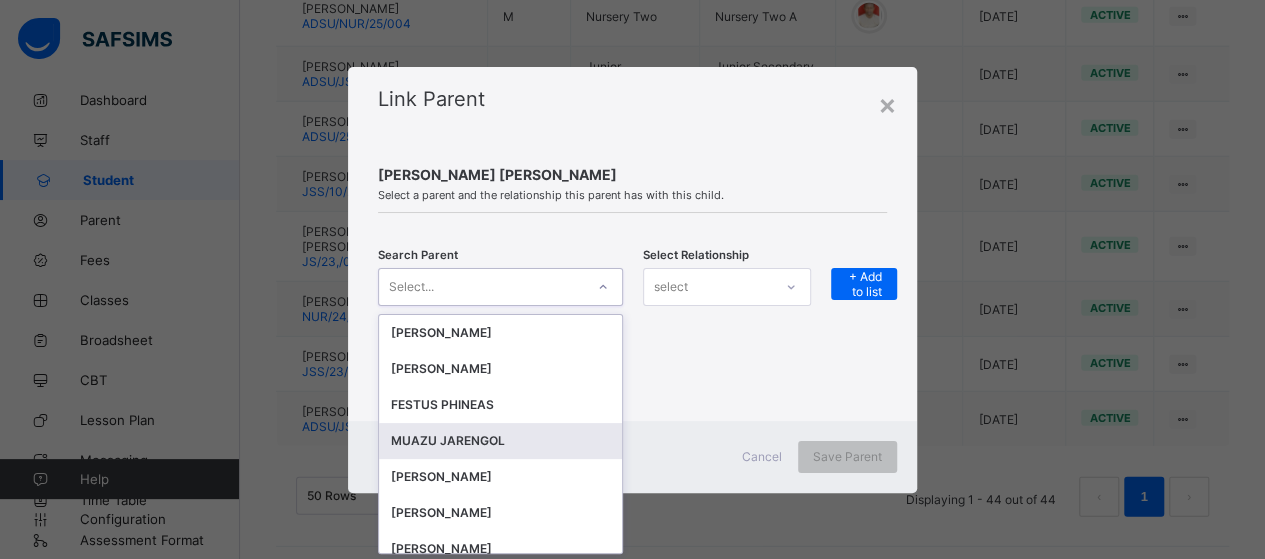 click on "MUAZU  JARENGOL" at bounding box center [500, 441] 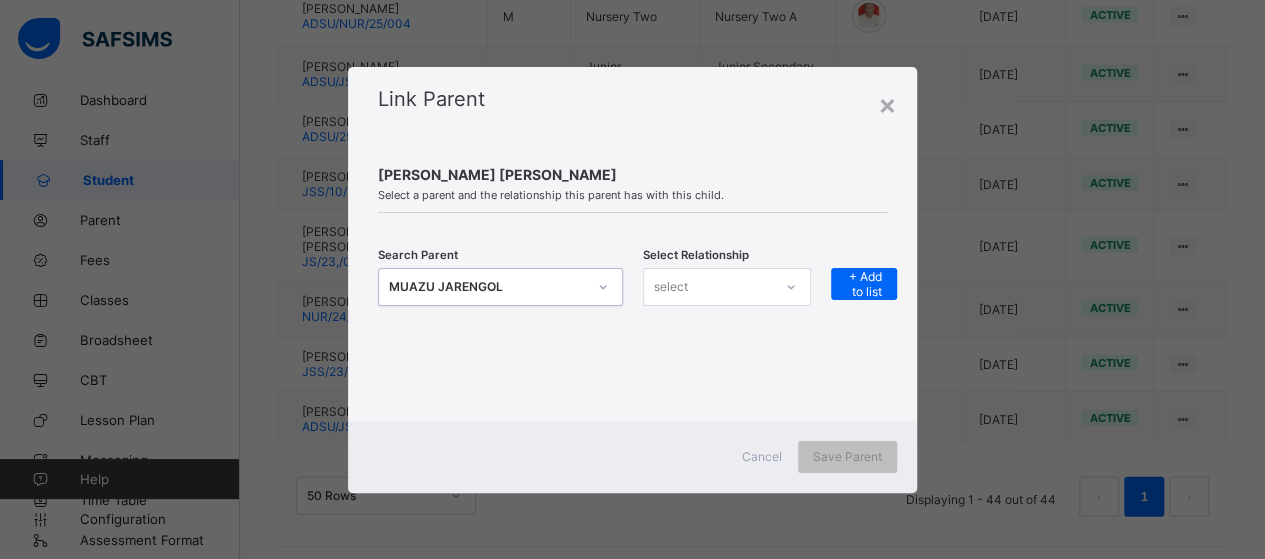 click on "select" at bounding box center [708, 287] 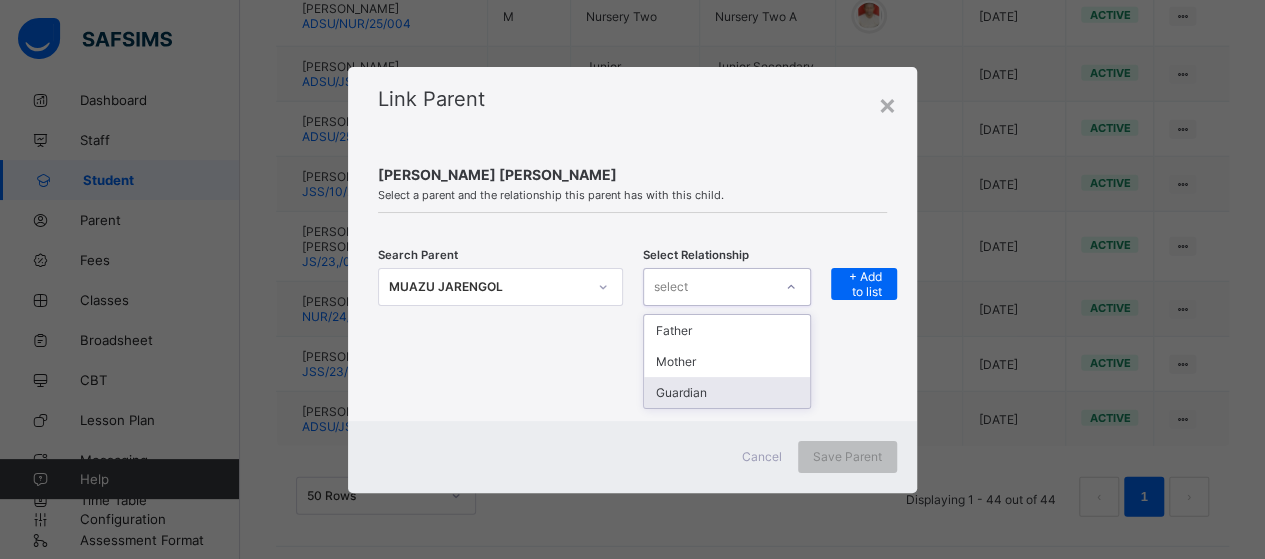 click on "Guardian" at bounding box center (727, 392) 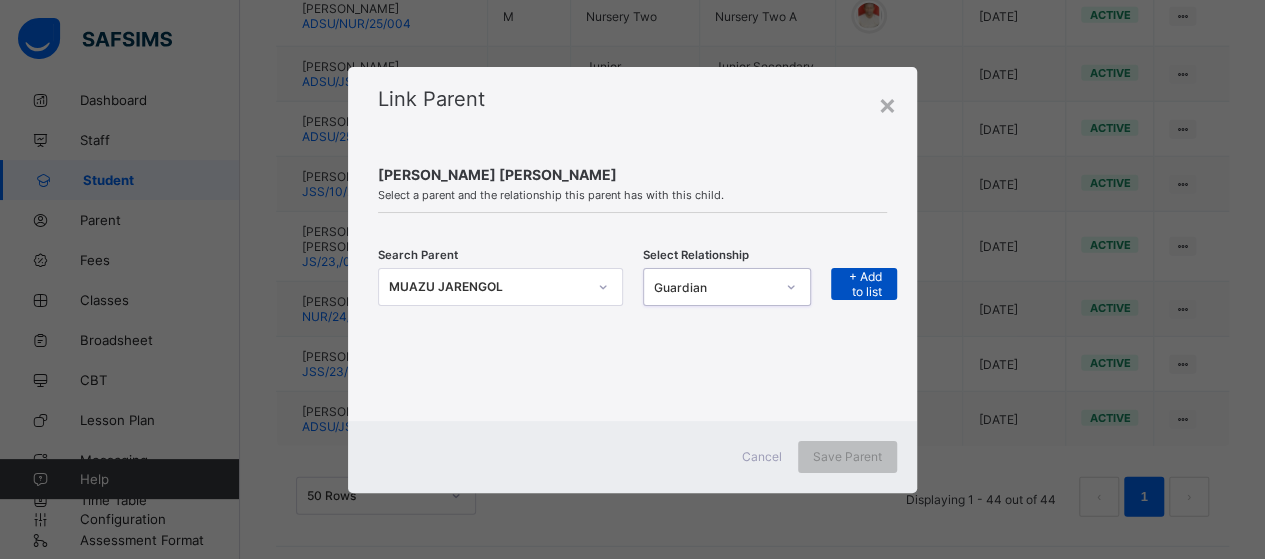 click on "+ Add to list" at bounding box center (864, 284) 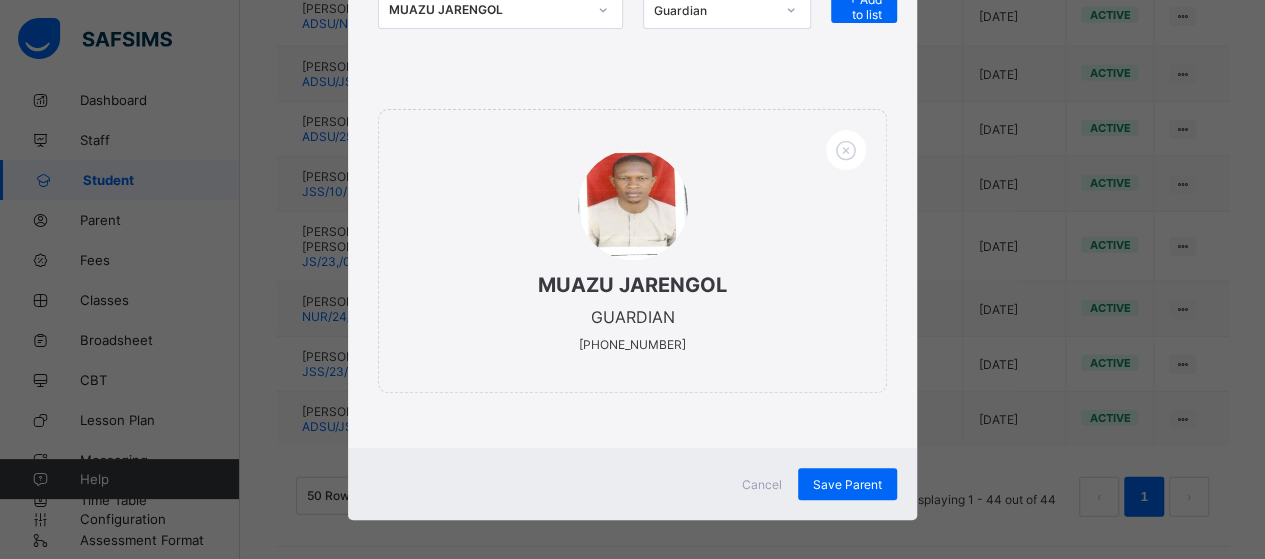 scroll, scrollTop: 266, scrollLeft: 0, axis: vertical 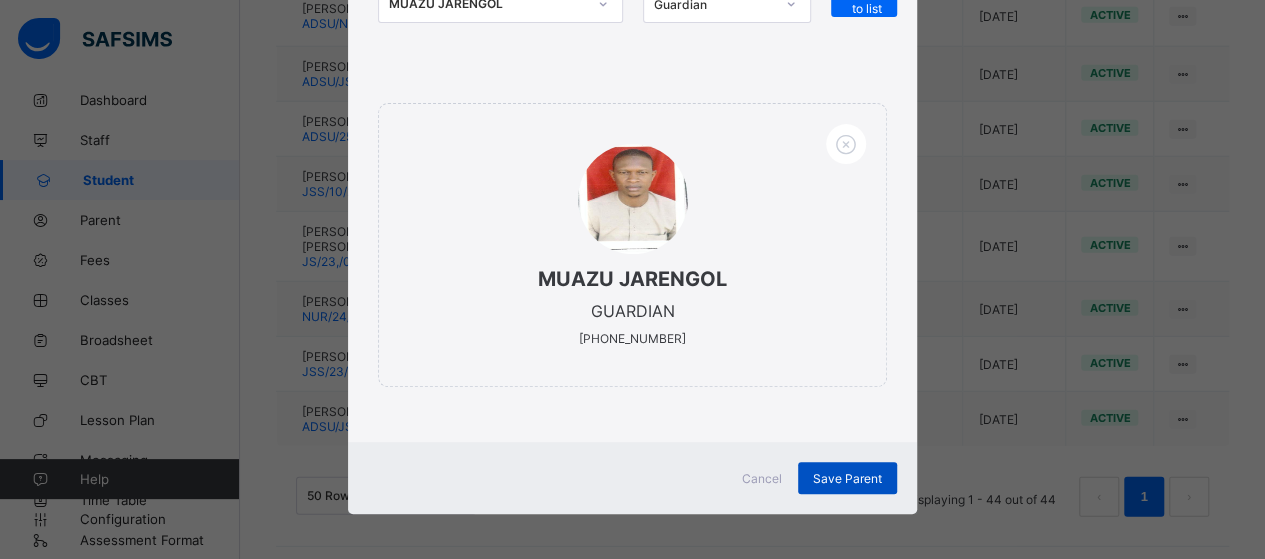 click on "Save Parent" at bounding box center (847, 478) 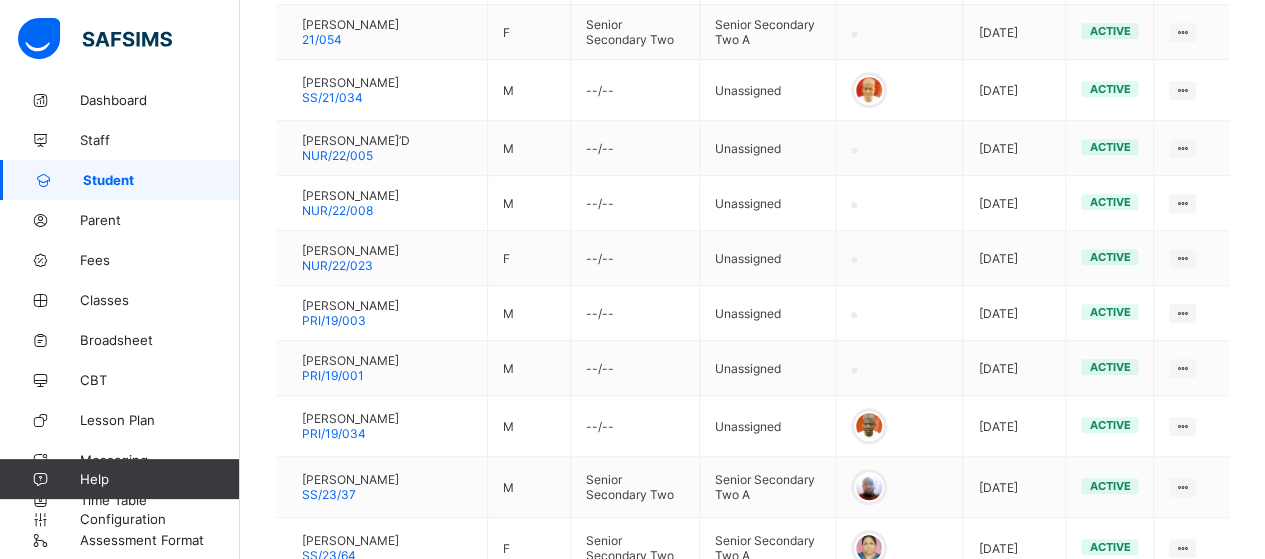 scroll, scrollTop: 208, scrollLeft: 0, axis: vertical 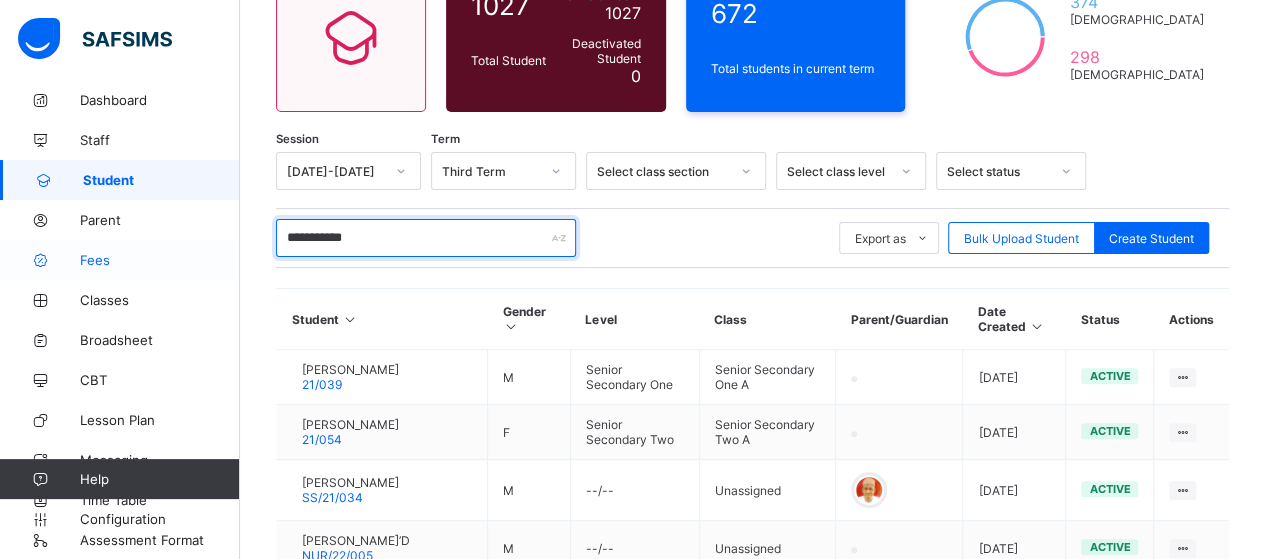 drag, startPoint x: 388, startPoint y: 227, endPoint x: 191, endPoint y: 247, distance: 198.01262 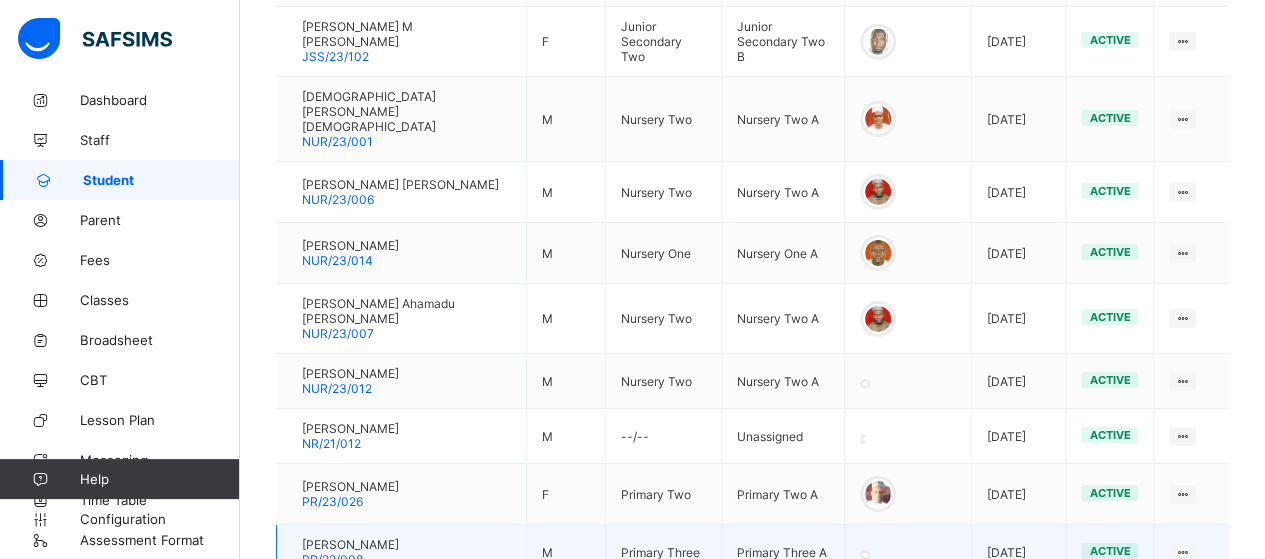 scroll, scrollTop: 3126, scrollLeft: 0, axis: vertical 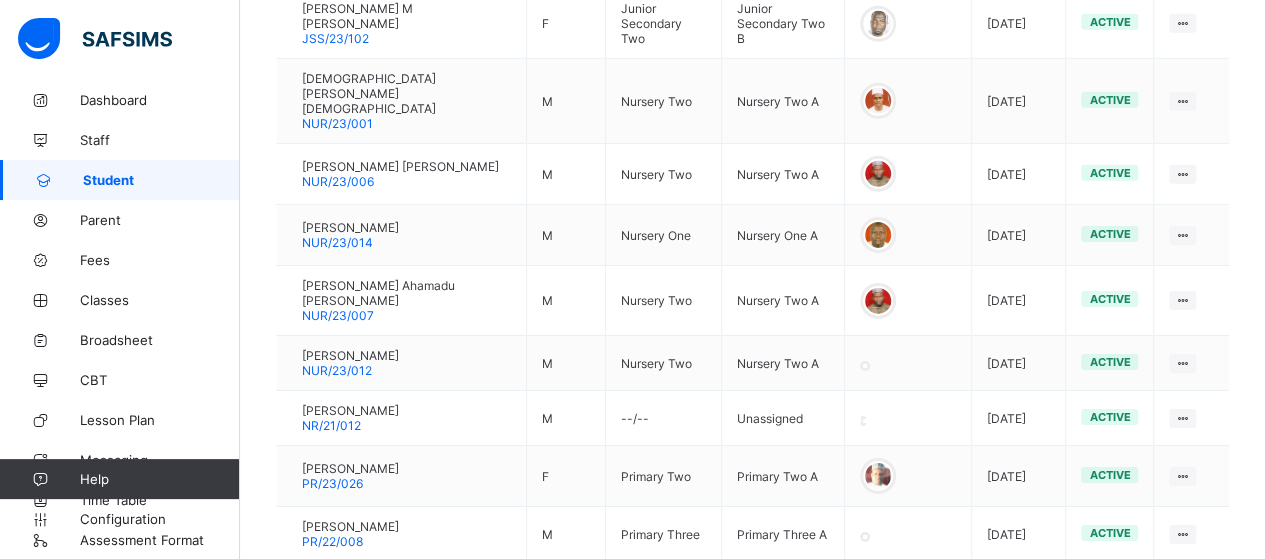type on "****" 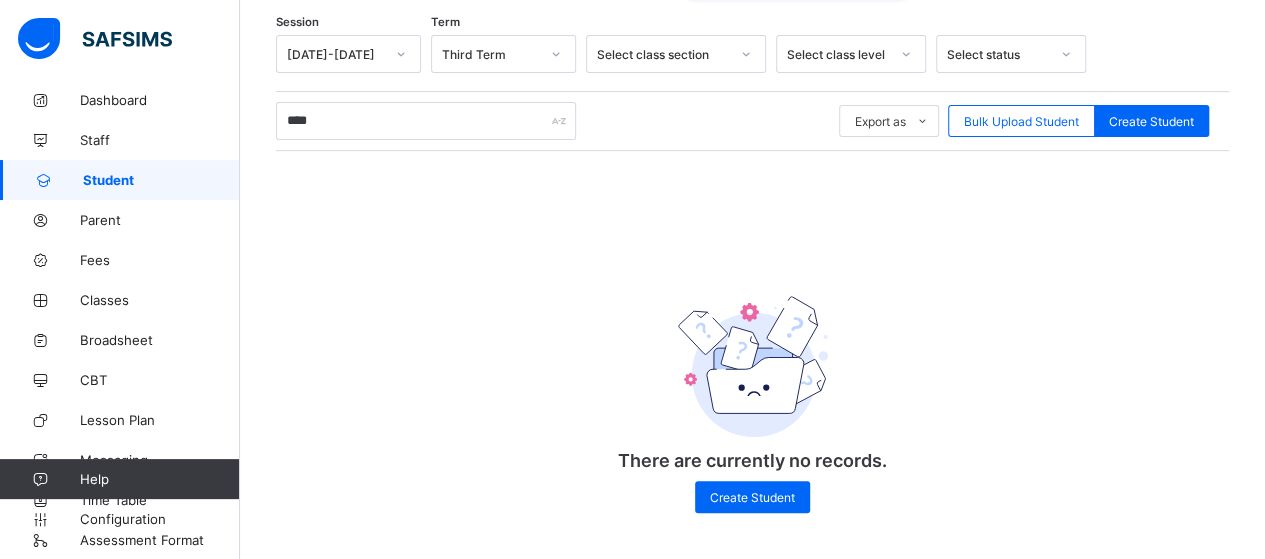 scroll, scrollTop: 330, scrollLeft: 0, axis: vertical 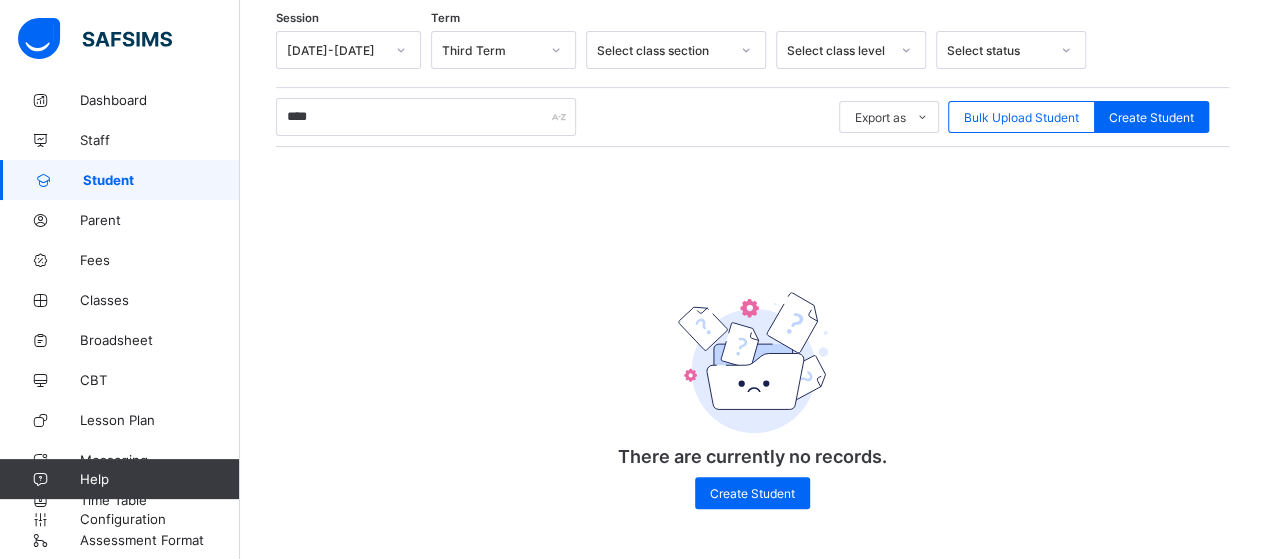 click on "****" at bounding box center (426, 117) 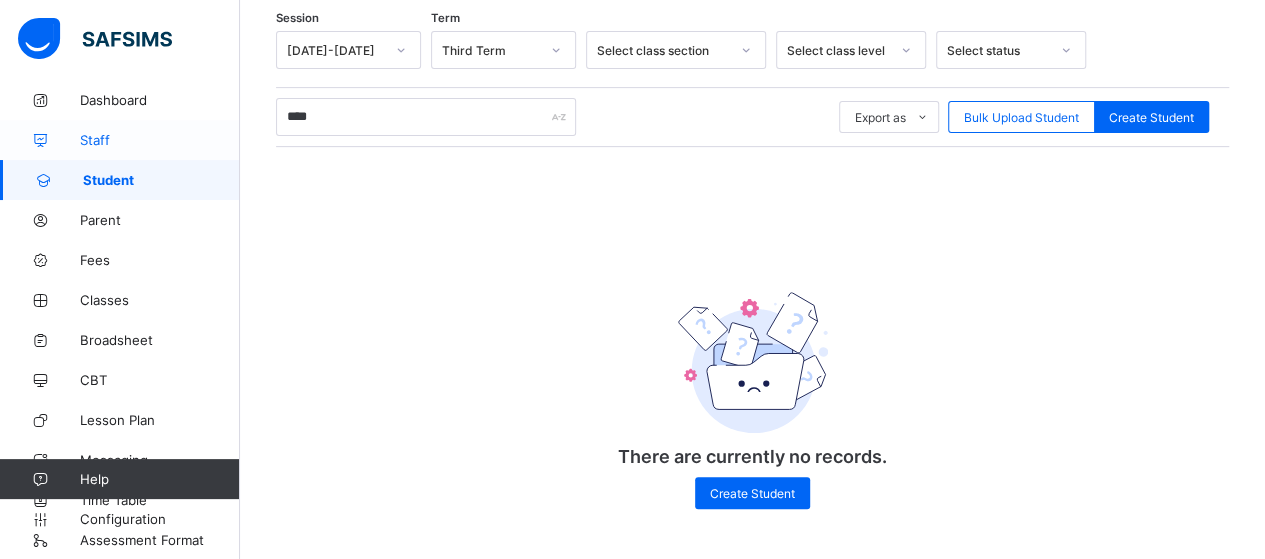 click on "Staff" at bounding box center [120, 140] 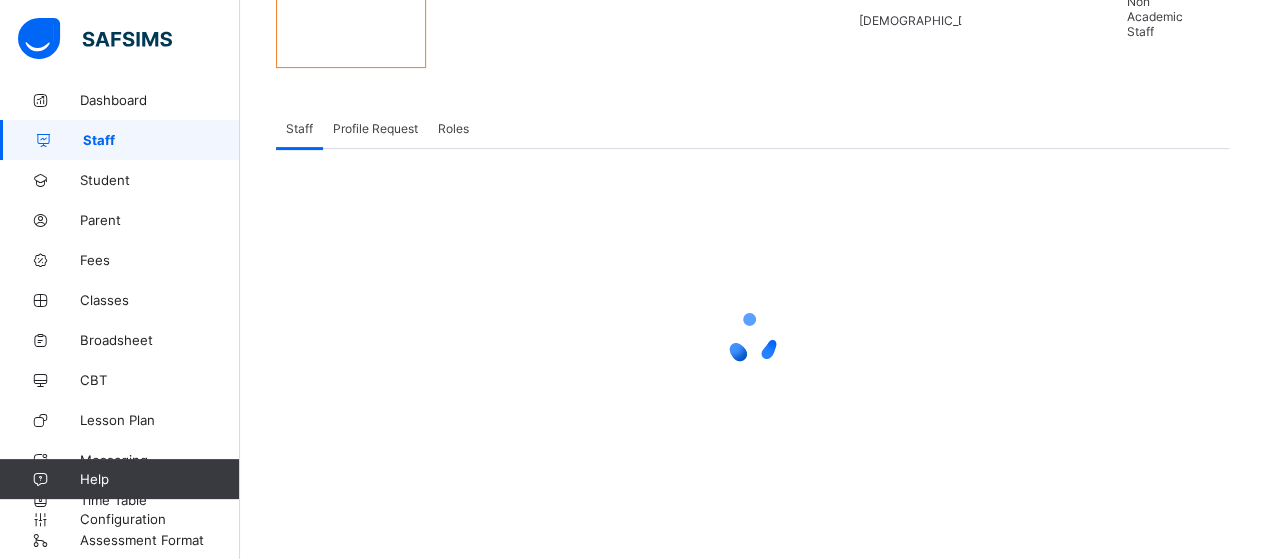scroll, scrollTop: 0, scrollLeft: 0, axis: both 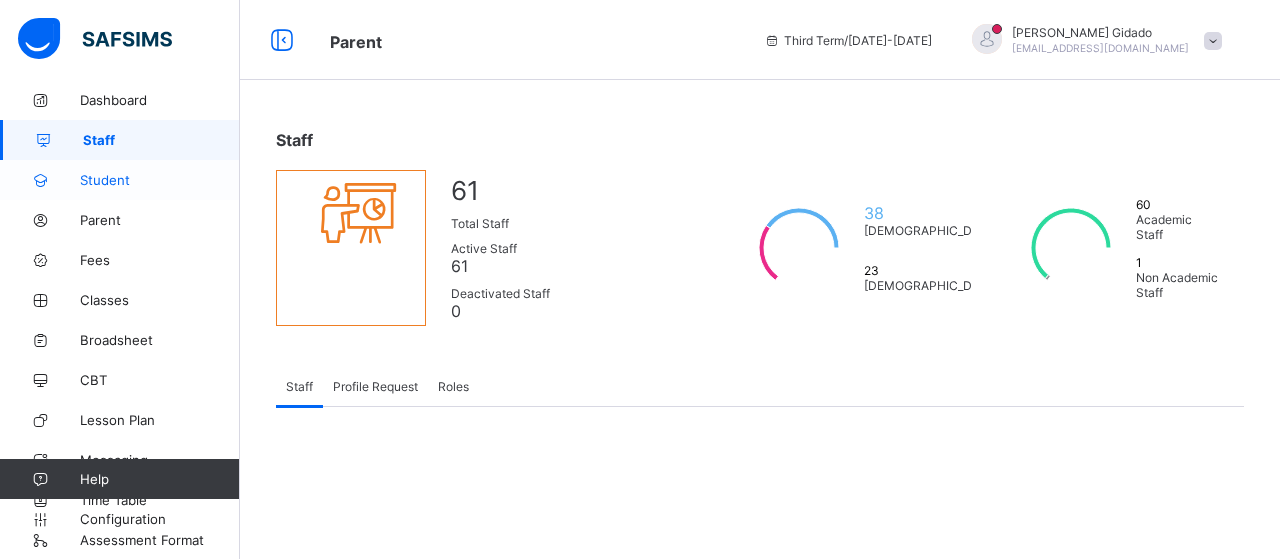 click on "Student" at bounding box center (160, 180) 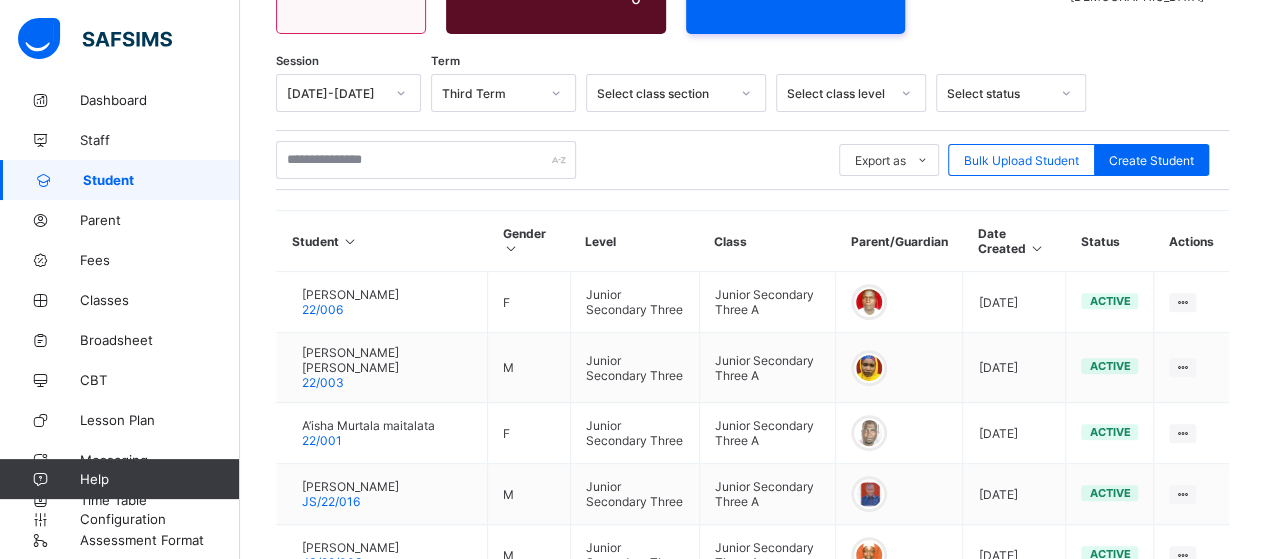 scroll, scrollTop: 300, scrollLeft: 0, axis: vertical 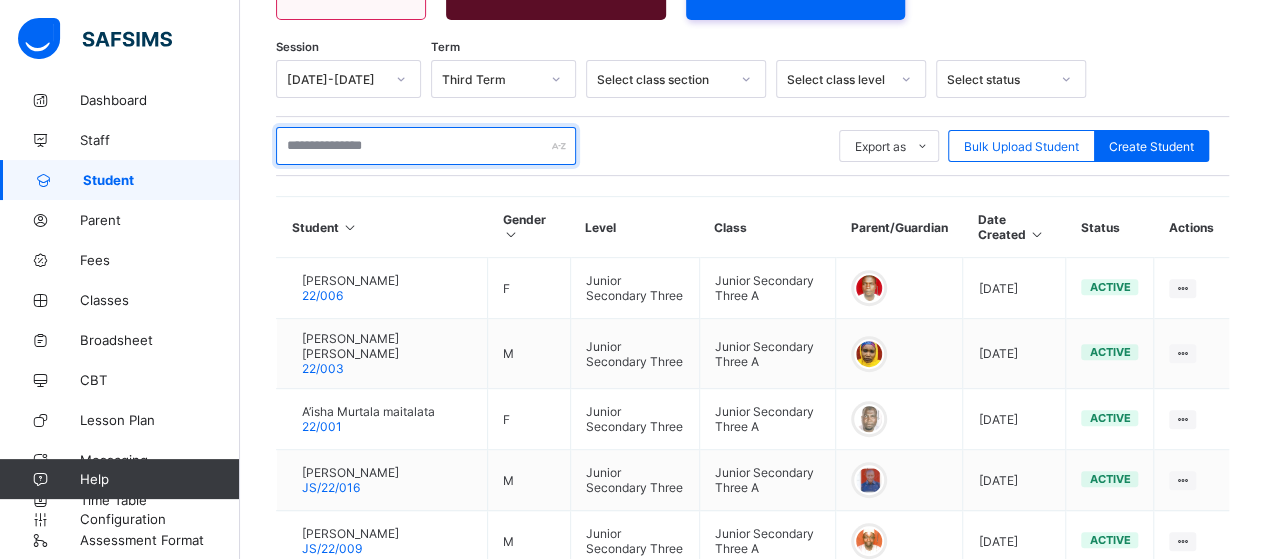 drag, startPoint x: 452, startPoint y: 139, endPoint x: 420, endPoint y: 145, distance: 32.55764 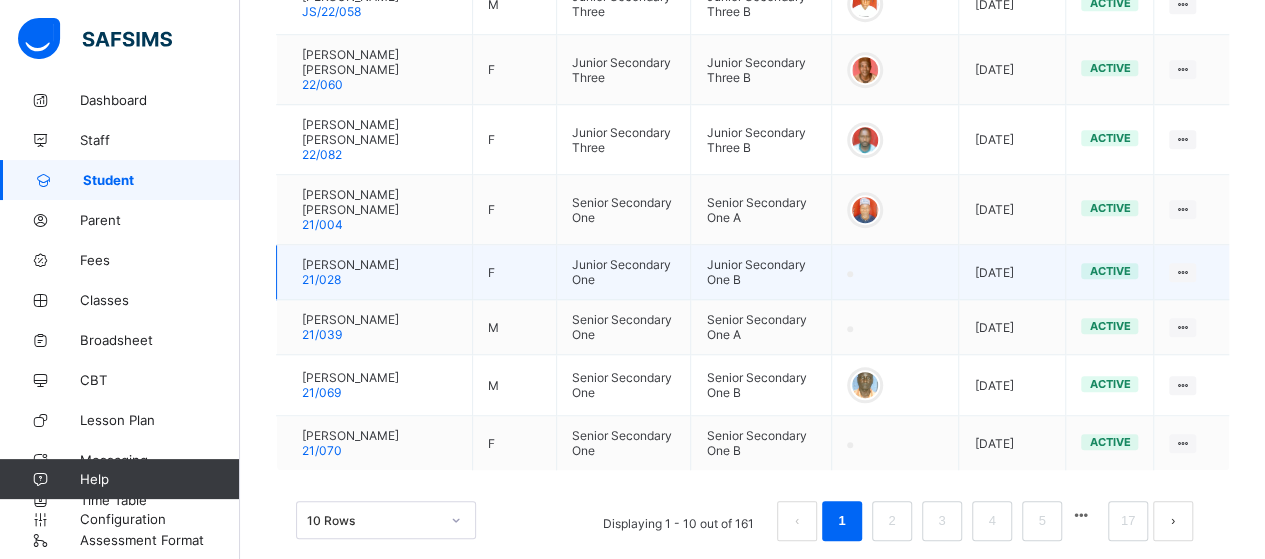 scroll, scrollTop: 729, scrollLeft: 0, axis: vertical 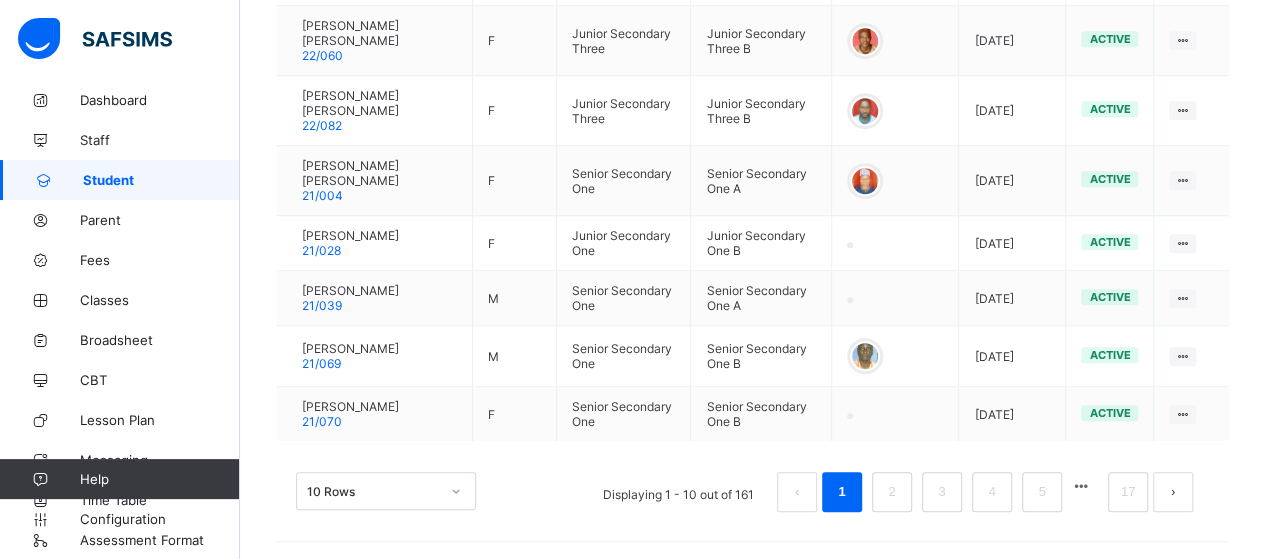 type on "**********" 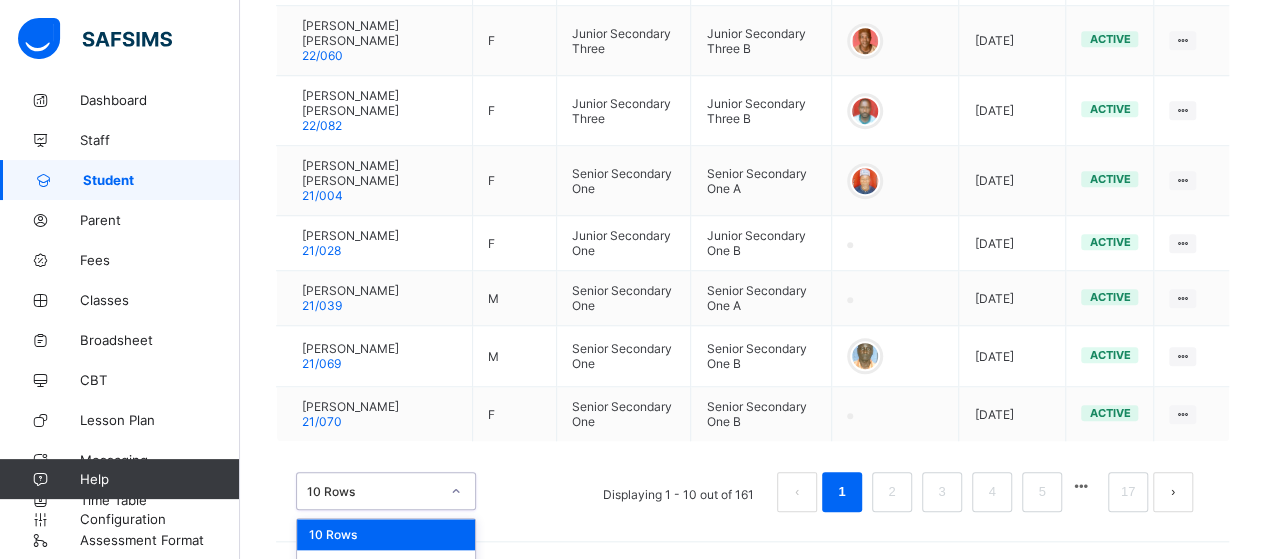 scroll, scrollTop: 776, scrollLeft: 0, axis: vertical 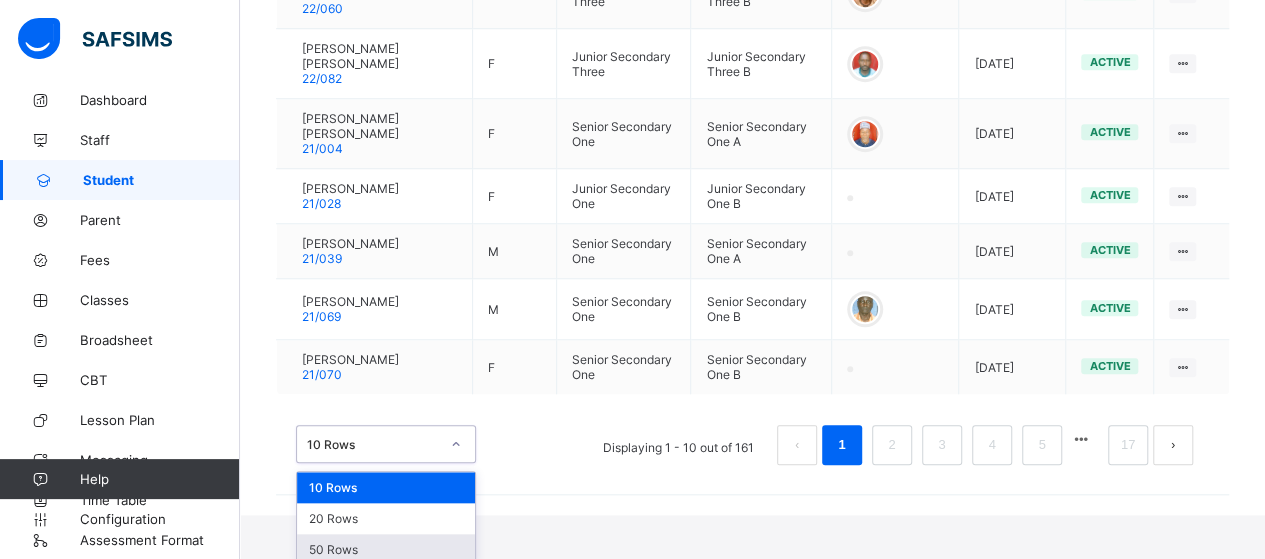 click on "50 Rows" at bounding box center [386, 549] 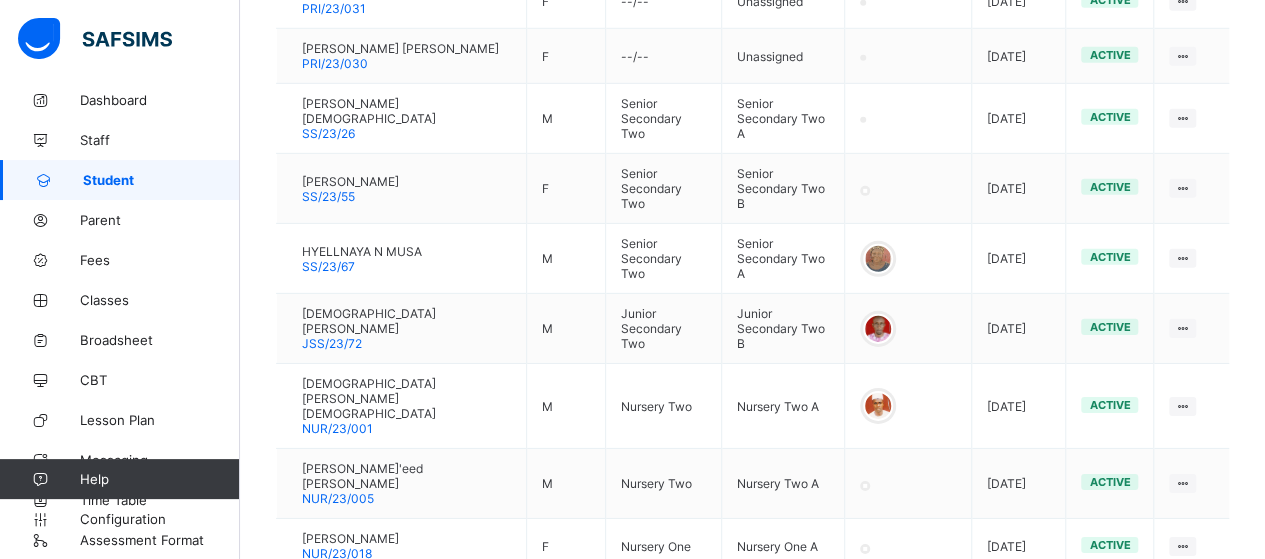 scroll, scrollTop: 3081, scrollLeft: 0, axis: vertical 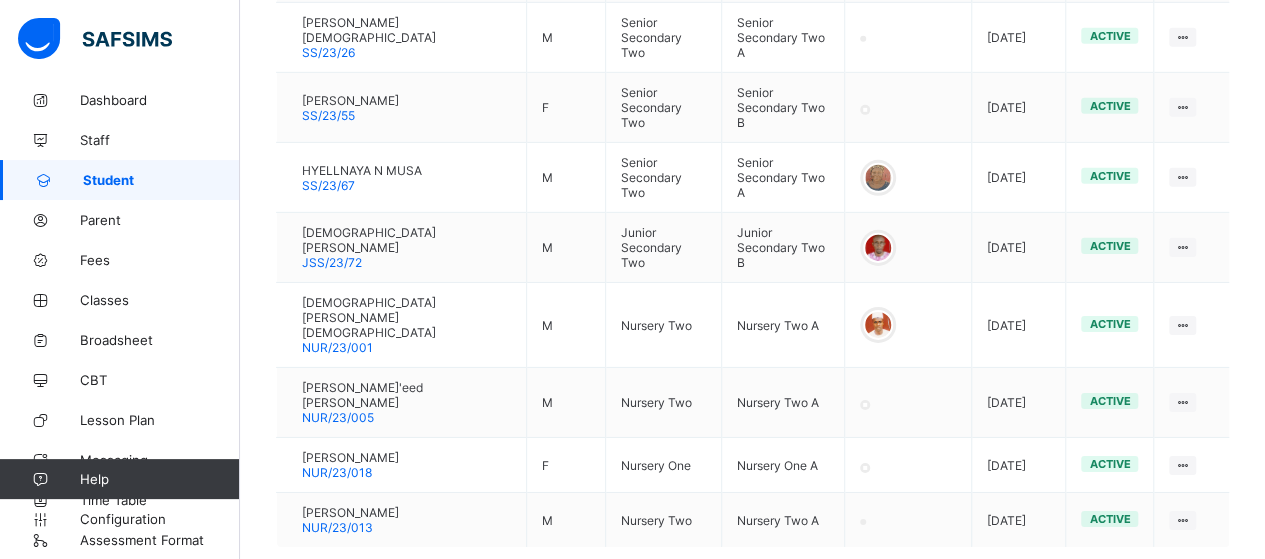 click on "2" at bounding box center (1027, 598) 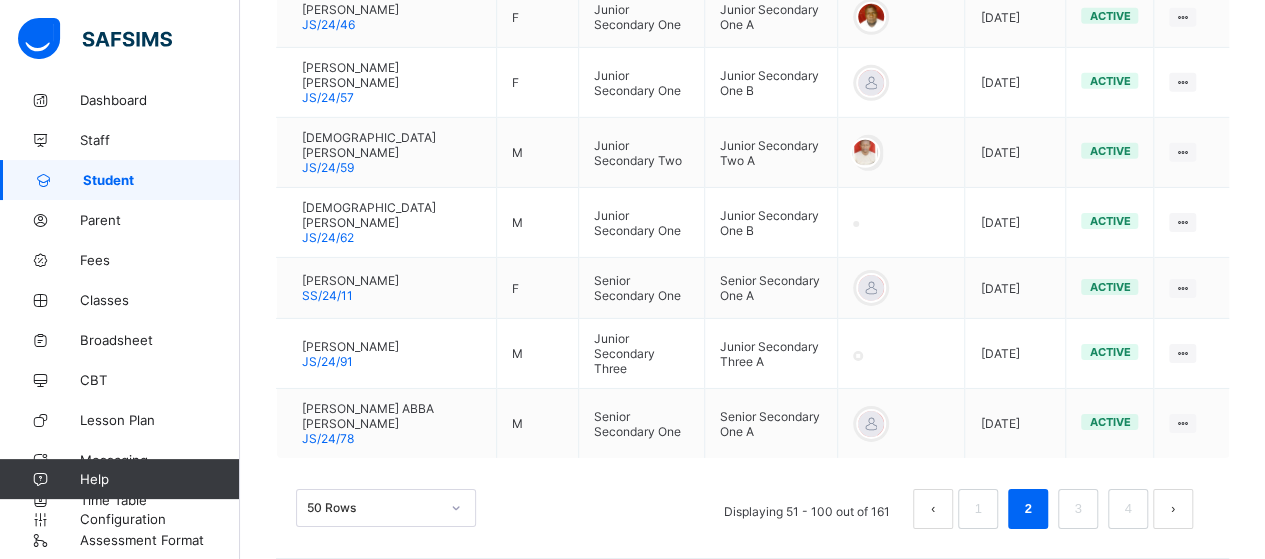 scroll, scrollTop: 3150, scrollLeft: 0, axis: vertical 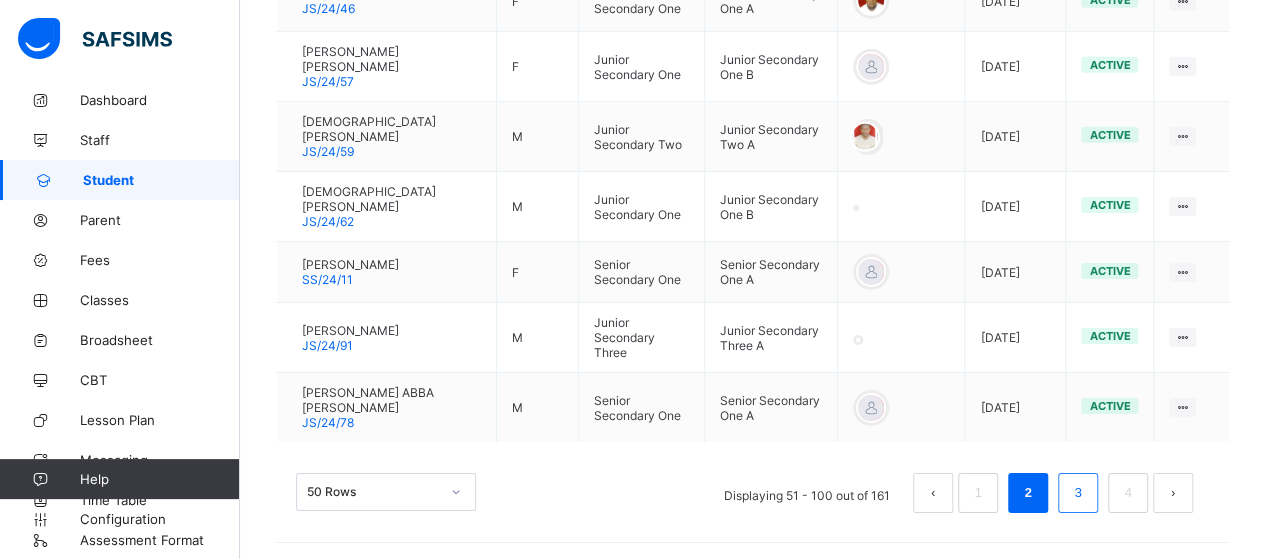 click on "3" at bounding box center [1077, 493] 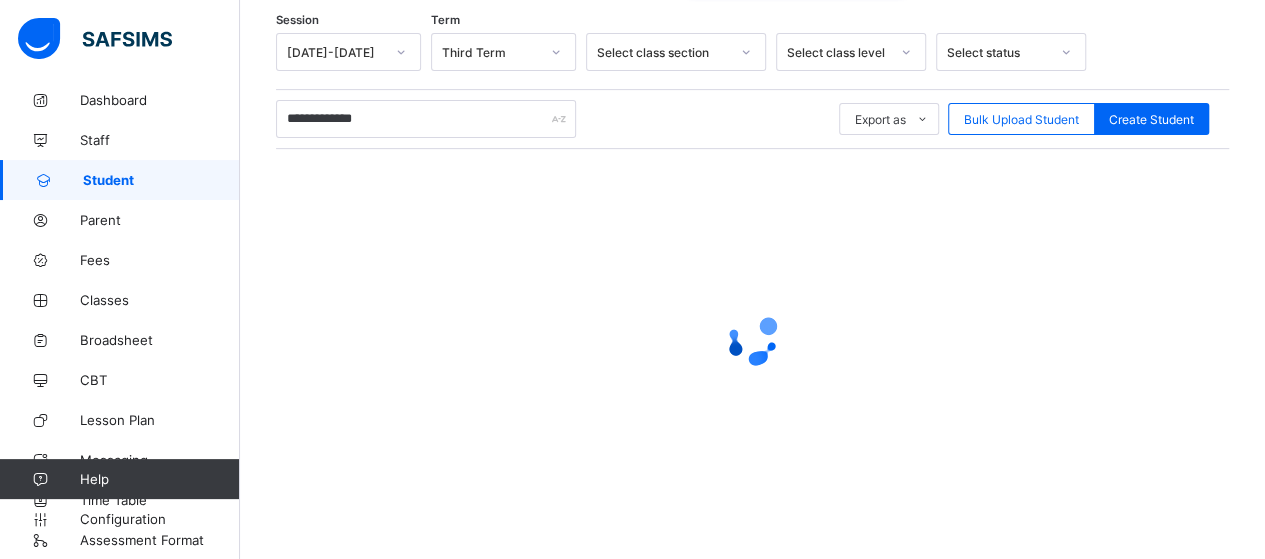 scroll, scrollTop: 325, scrollLeft: 0, axis: vertical 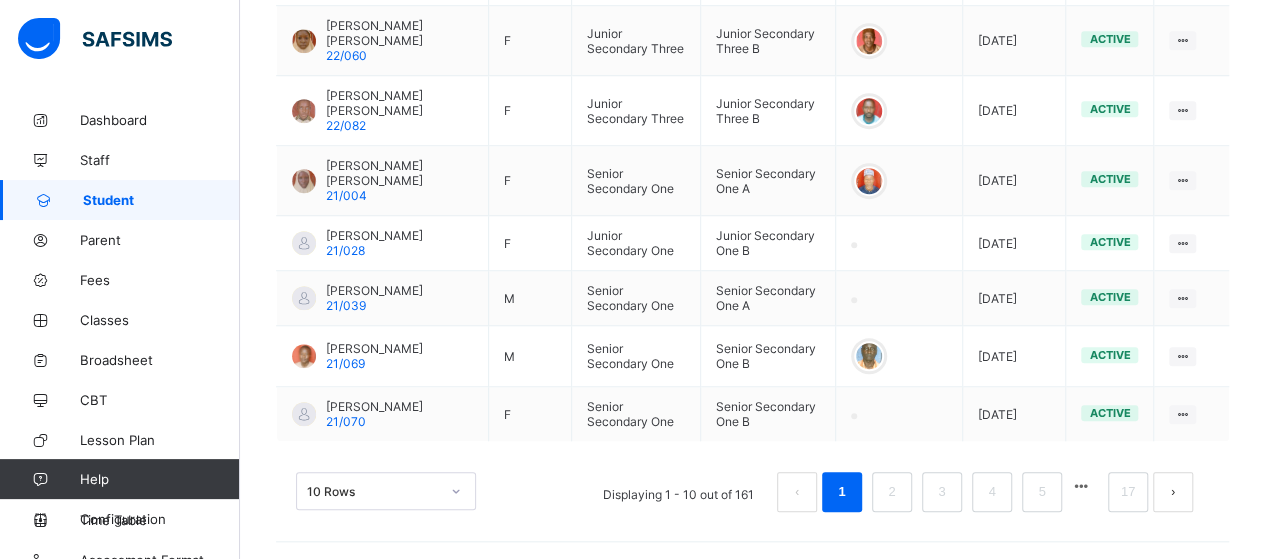 click on "10 Rows" at bounding box center (386, 491) 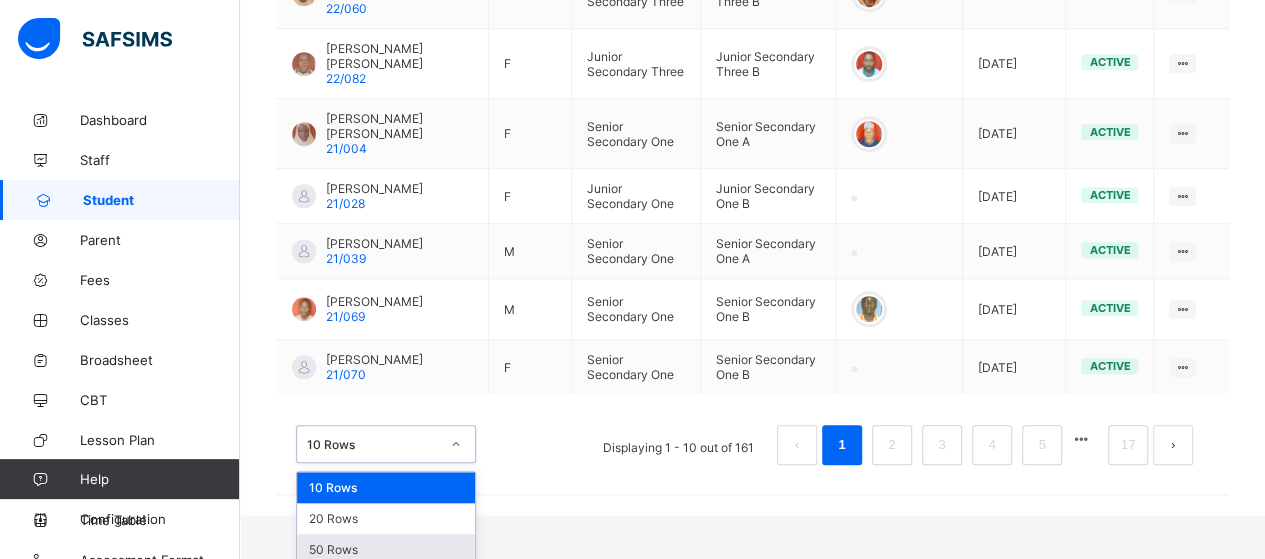 click on "50 Rows" at bounding box center [386, 549] 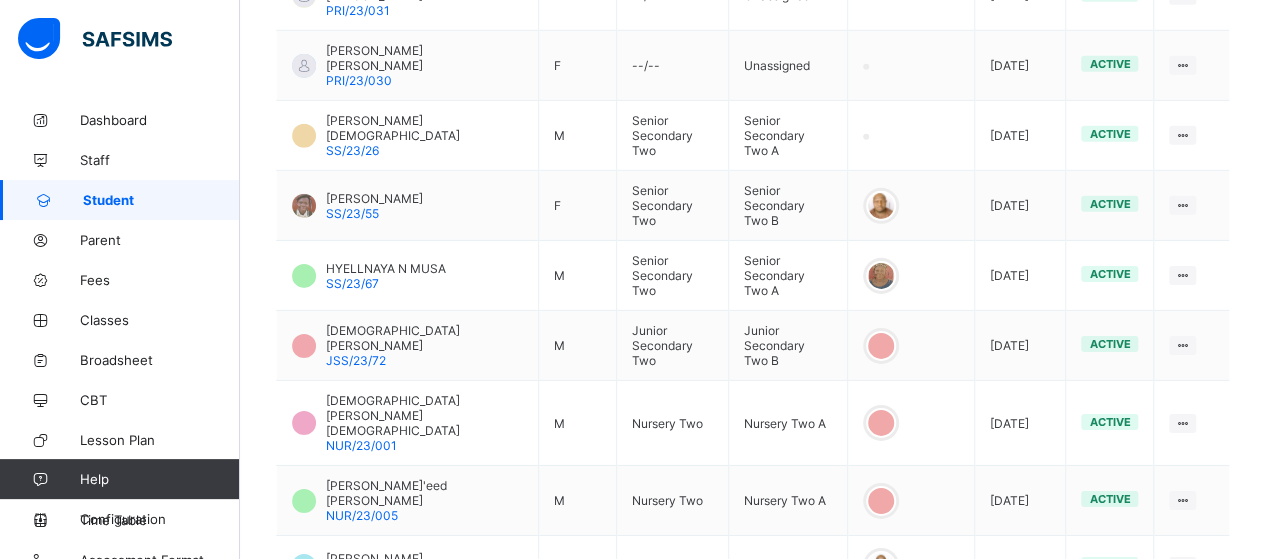 scroll, scrollTop: 3081, scrollLeft: 0, axis: vertical 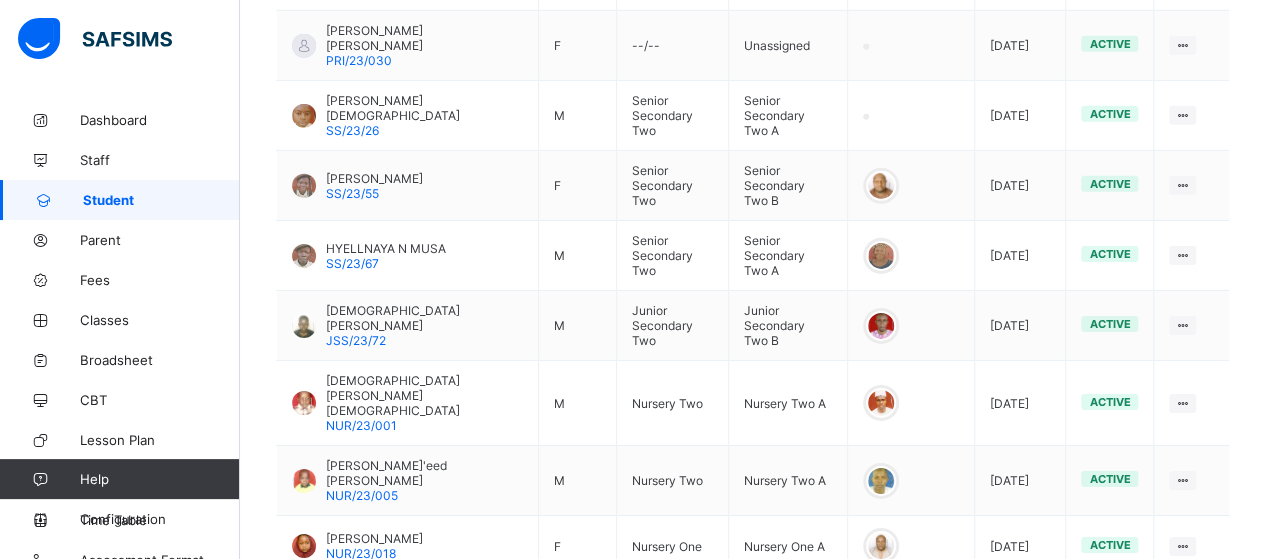 click on "4" at bounding box center [1127, 682] 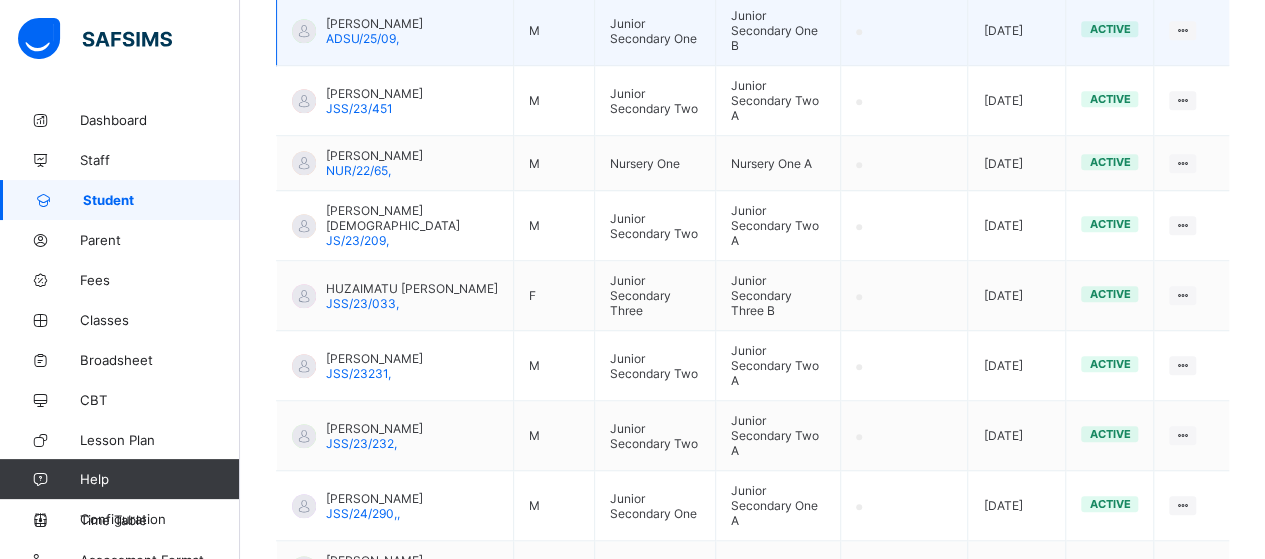 scroll, scrollTop: 741, scrollLeft: 0, axis: vertical 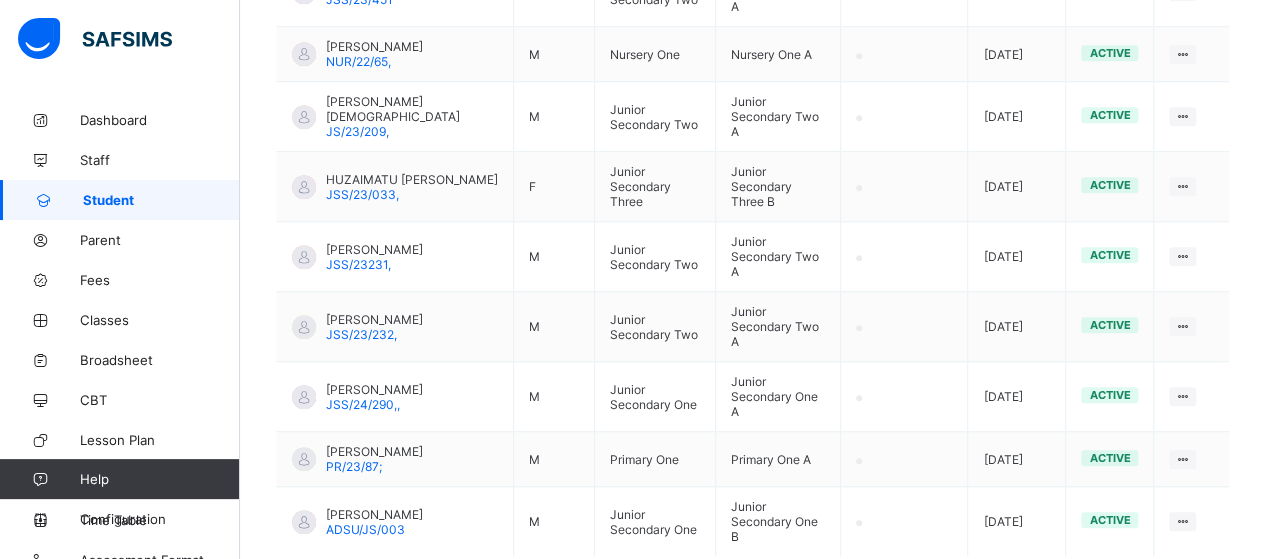 click on "3" at bounding box center (1077, 607) 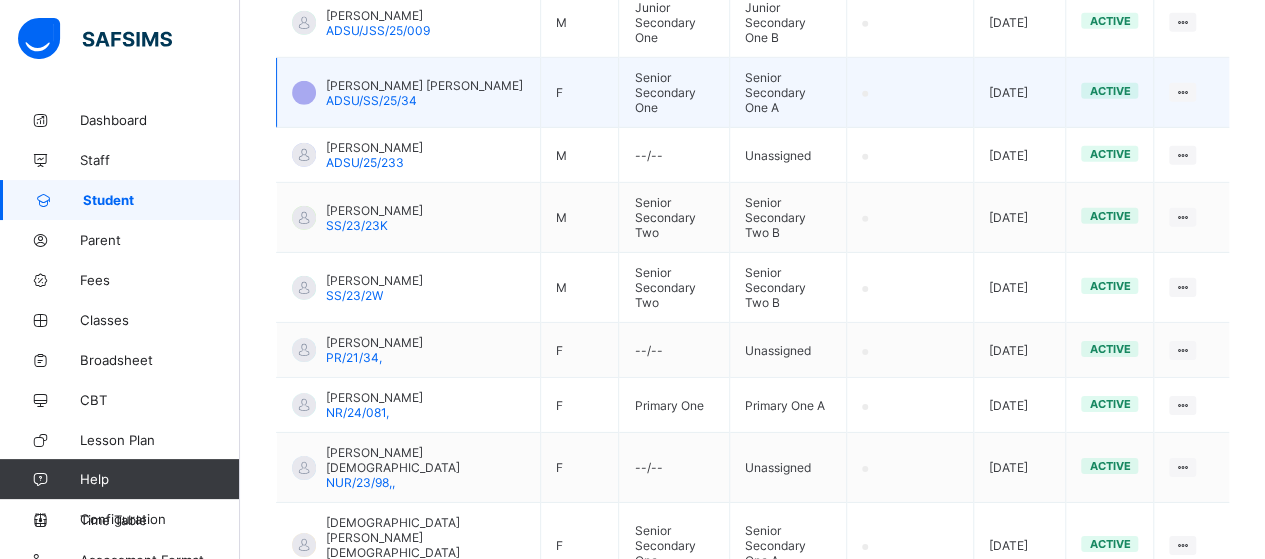 scroll, scrollTop: 3110, scrollLeft: 0, axis: vertical 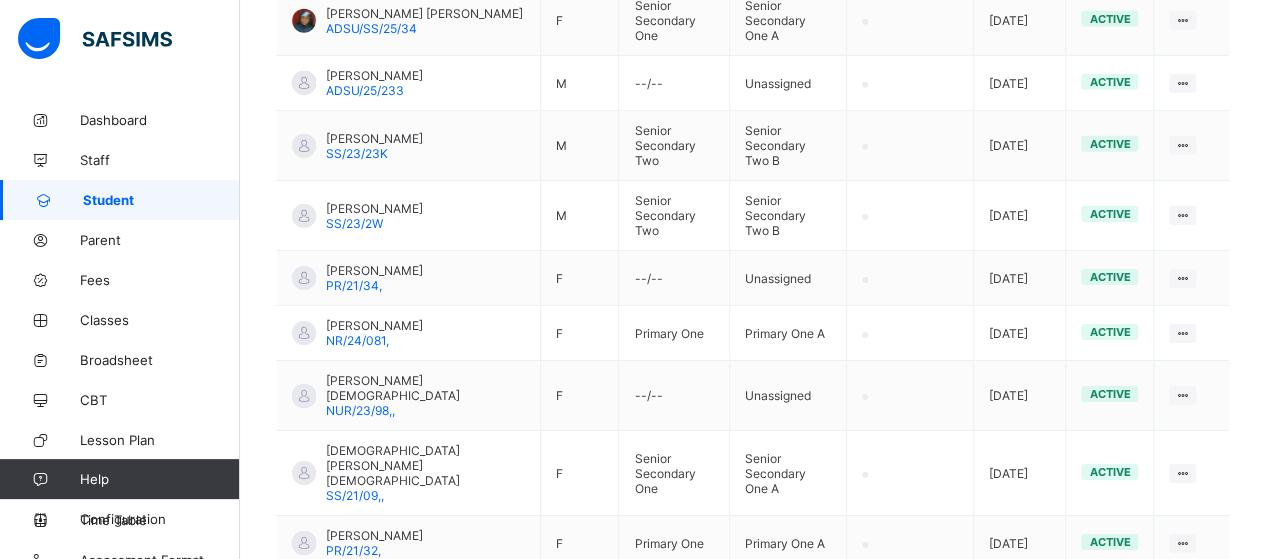 click on "2" at bounding box center (1028, 761) 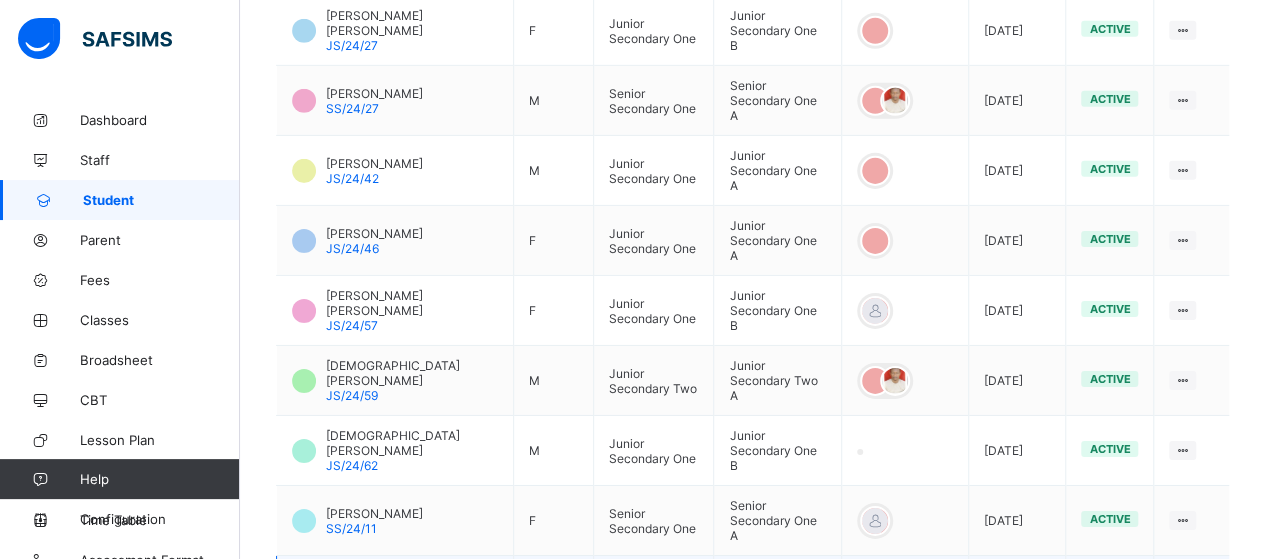 scroll, scrollTop: 3150, scrollLeft: 0, axis: vertical 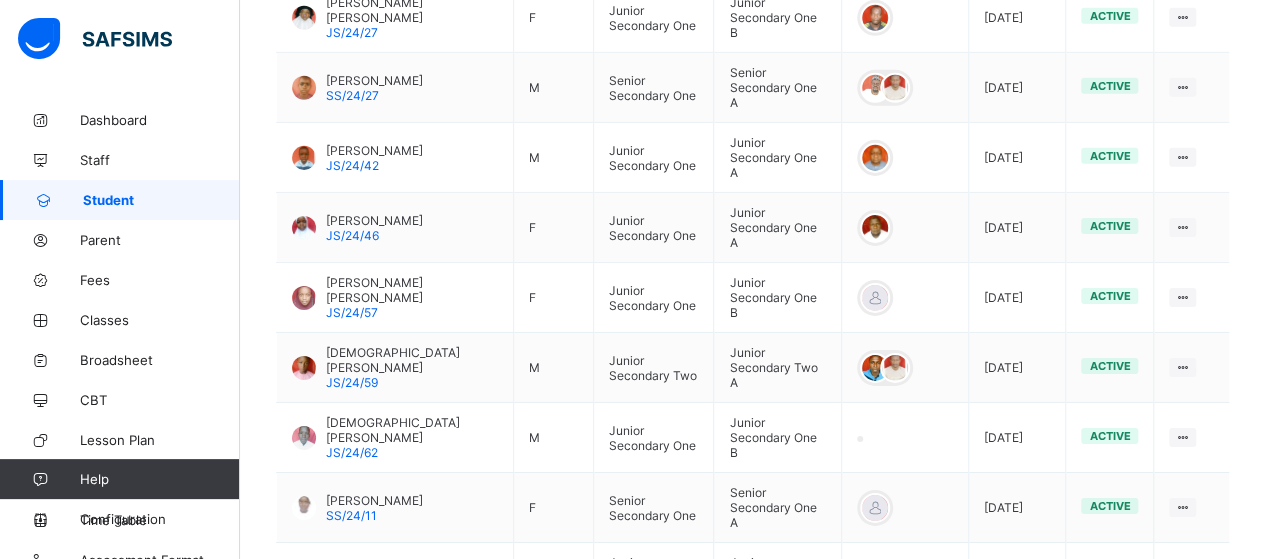 click on "1" at bounding box center (977, 733) 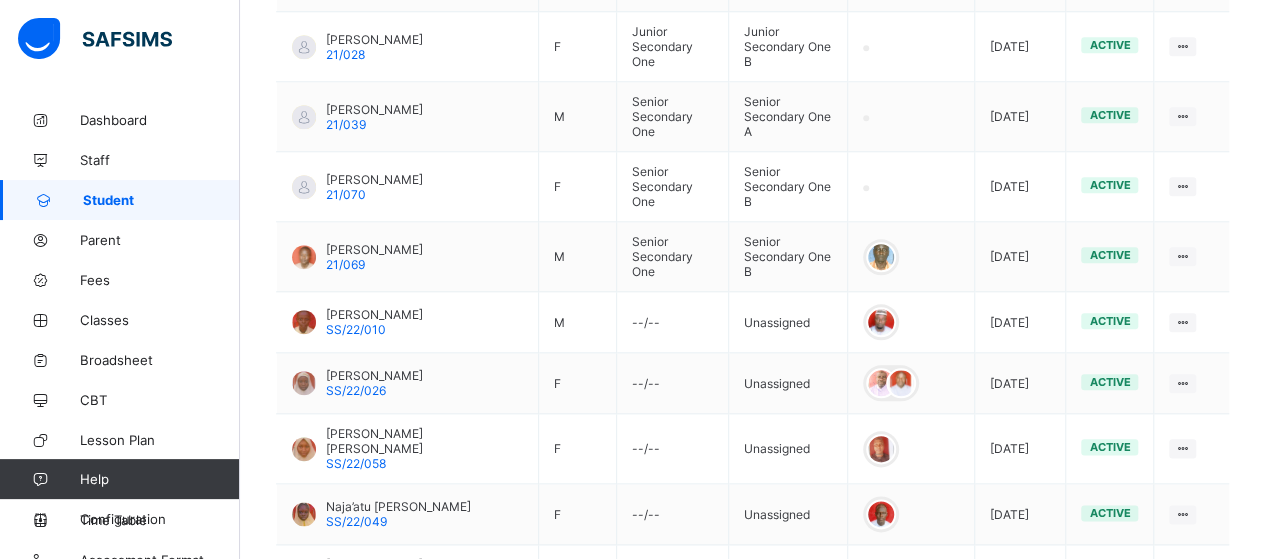 scroll, scrollTop: 881, scrollLeft: 0, axis: vertical 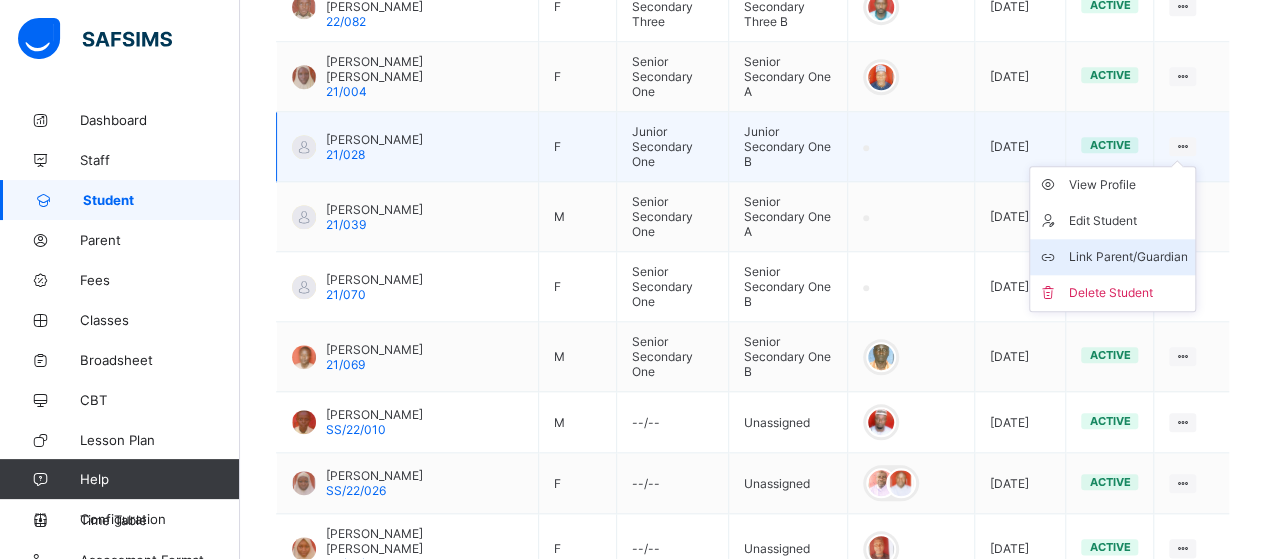 click on "Link Parent/Guardian" at bounding box center [1127, 257] 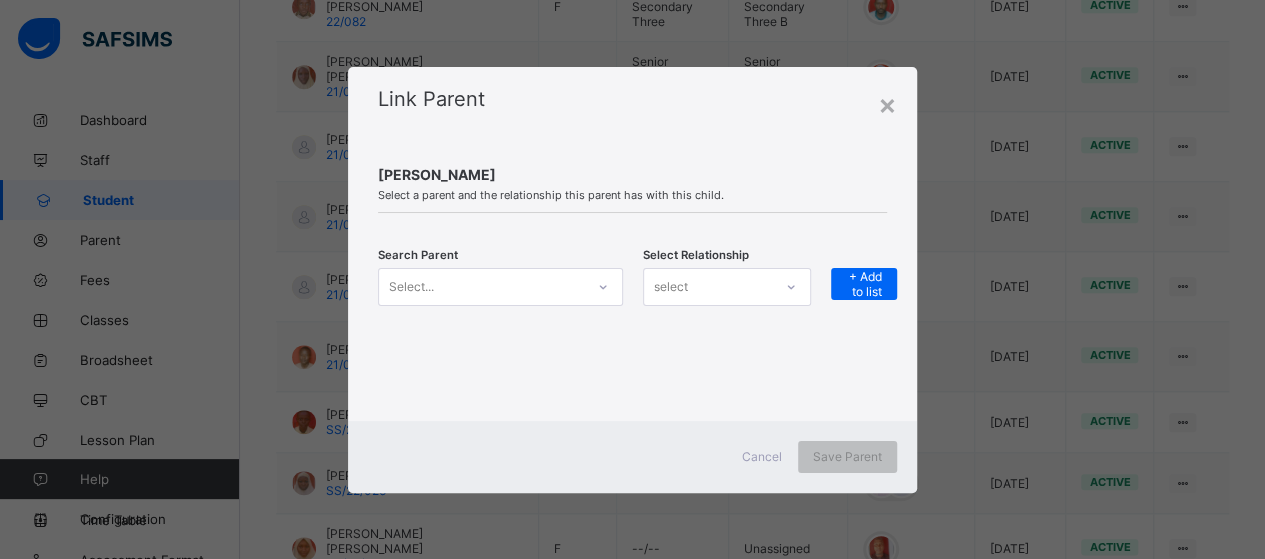 click 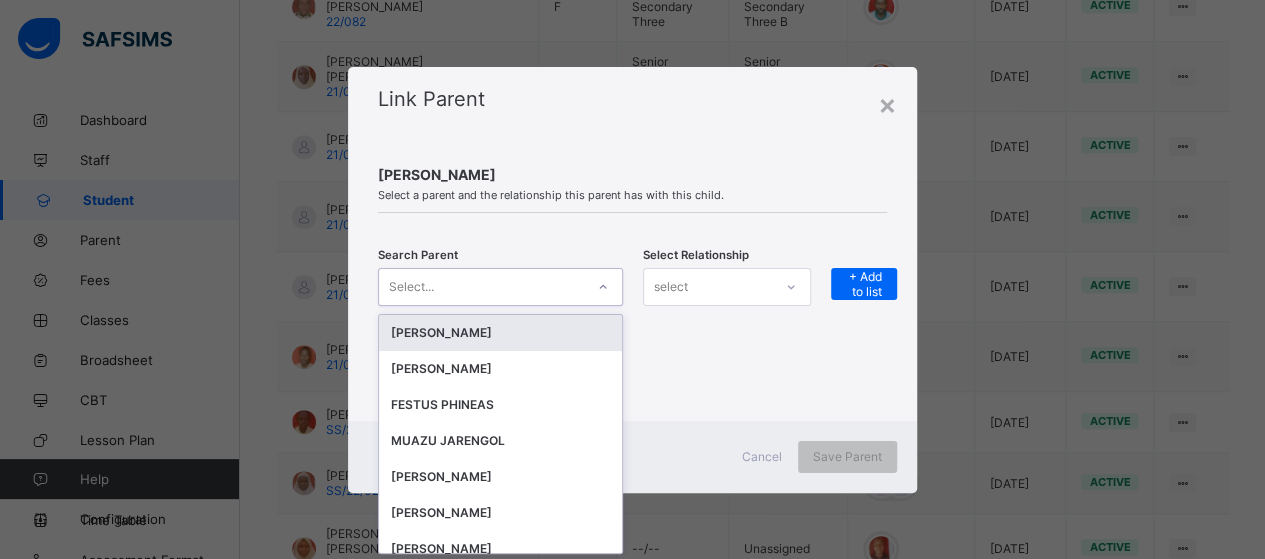scroll, scrollTop: 0, scrollLeft: 0, axis: both 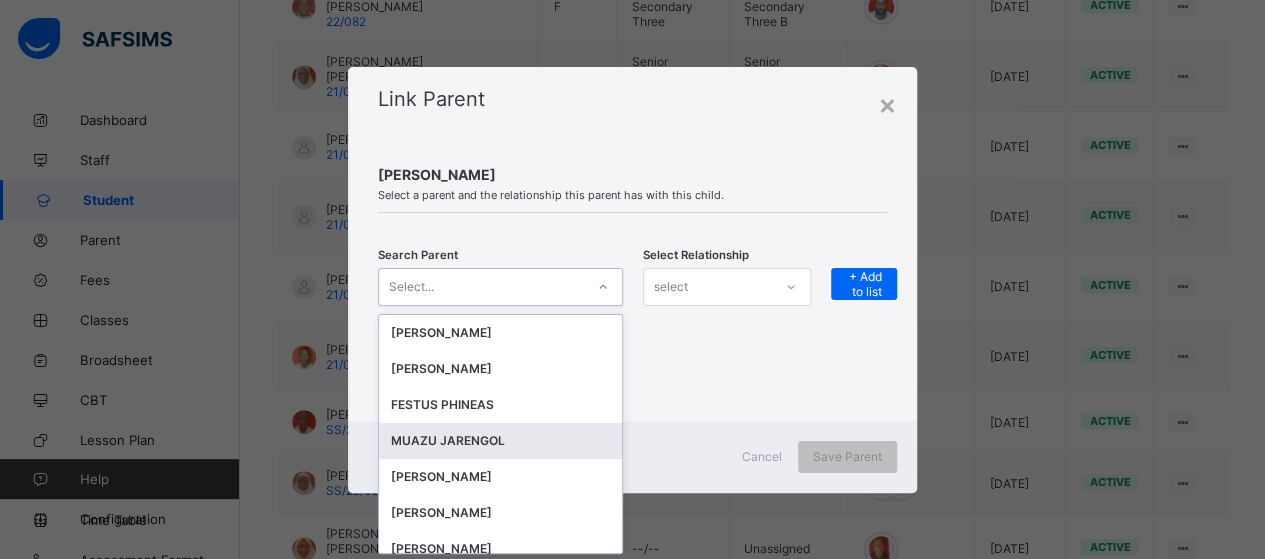 click on "MUAZU  JARENGOL" at bounding box center (500, 441) 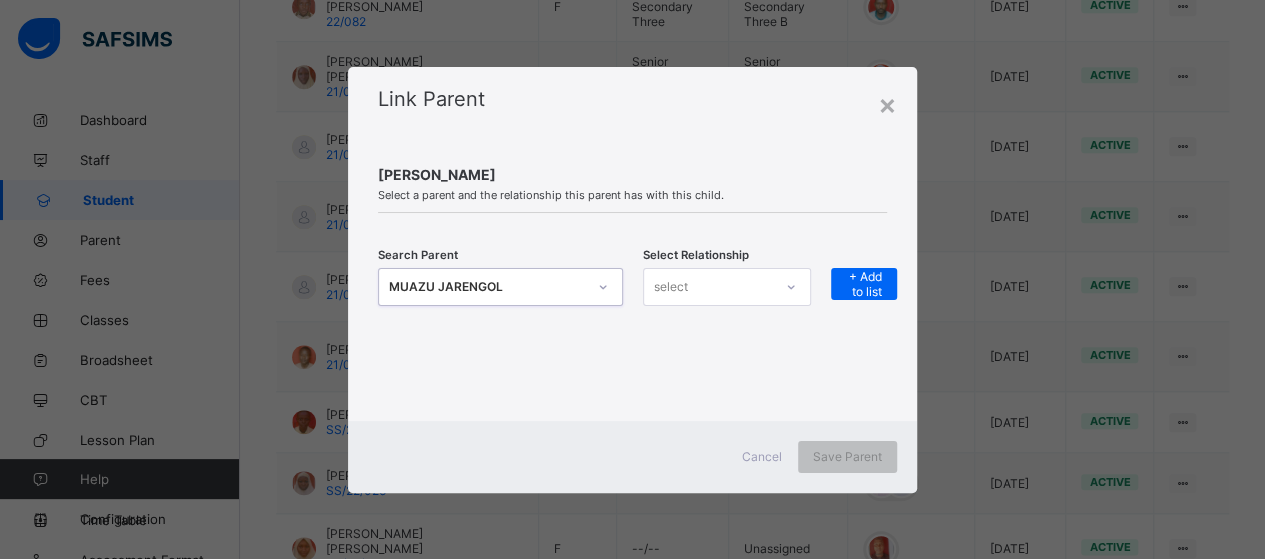 click on "select" at bounding box center [708, 287] 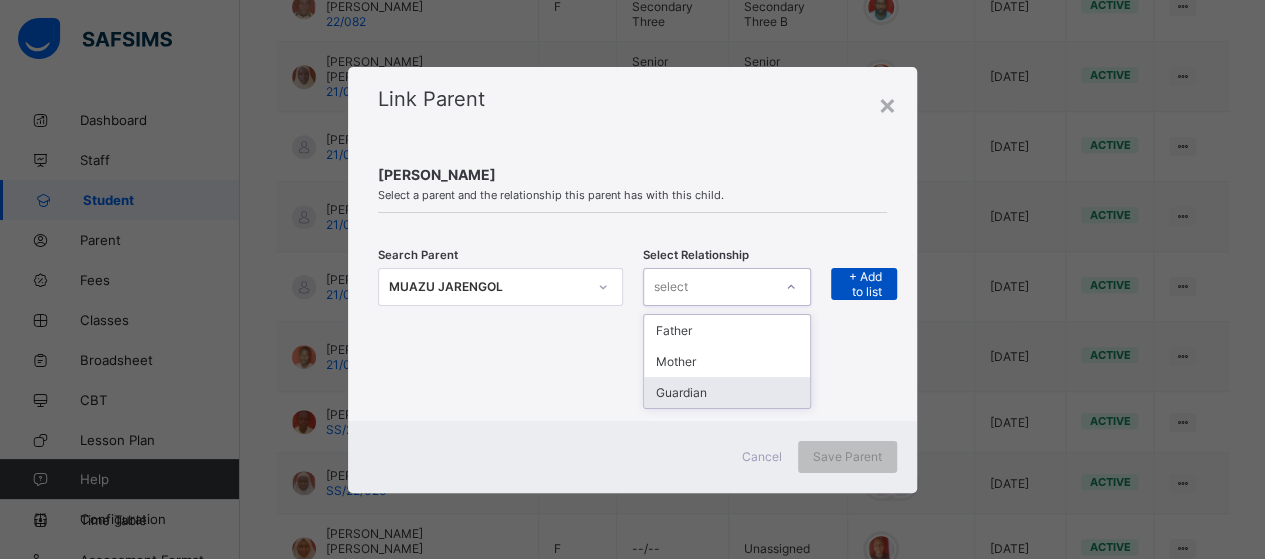 drag, startPoint x: 718, startPoint y: 391, endPoint x: 879, endPoint y: 287, distance: 191.66899 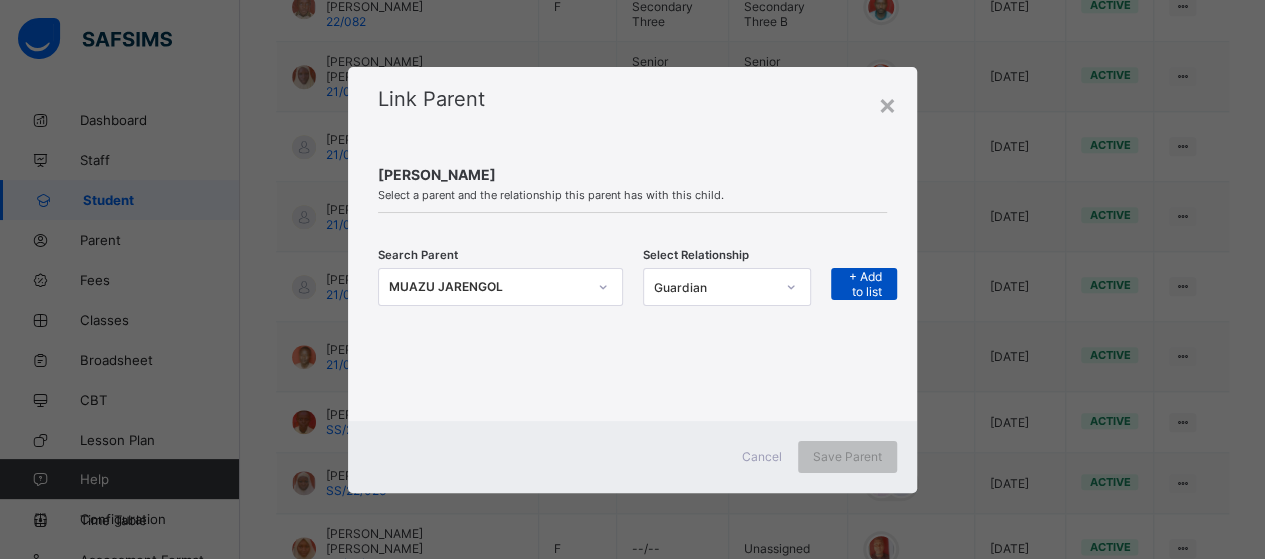click on "+ Add to list" at bounding box center [864, 284] 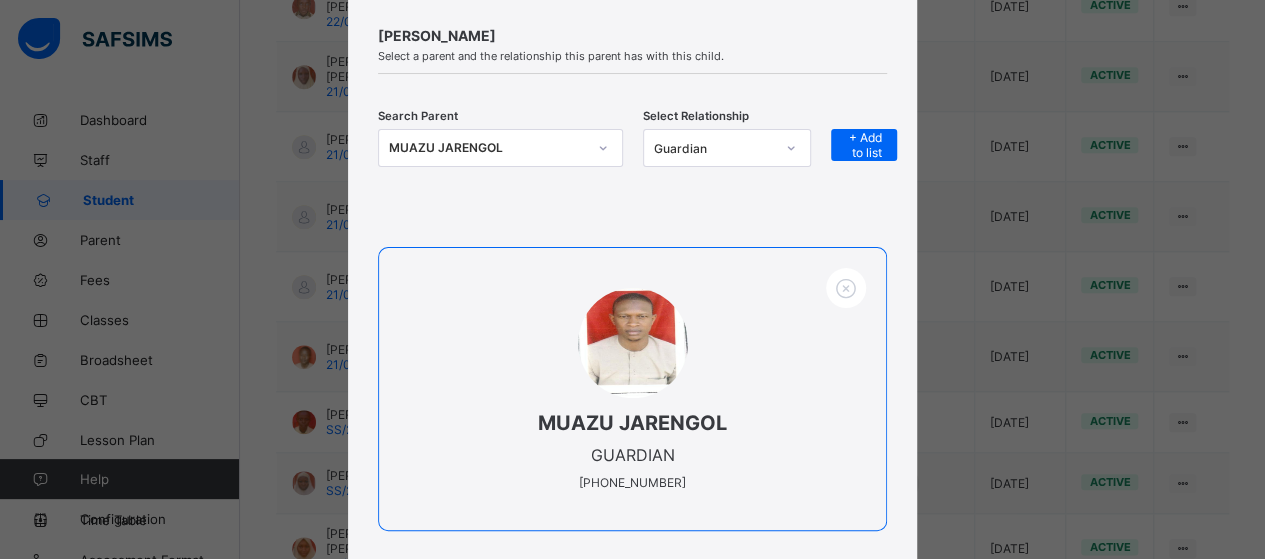 scroll, scrollTop: 266, scrollLeft: 0, axis: vertical 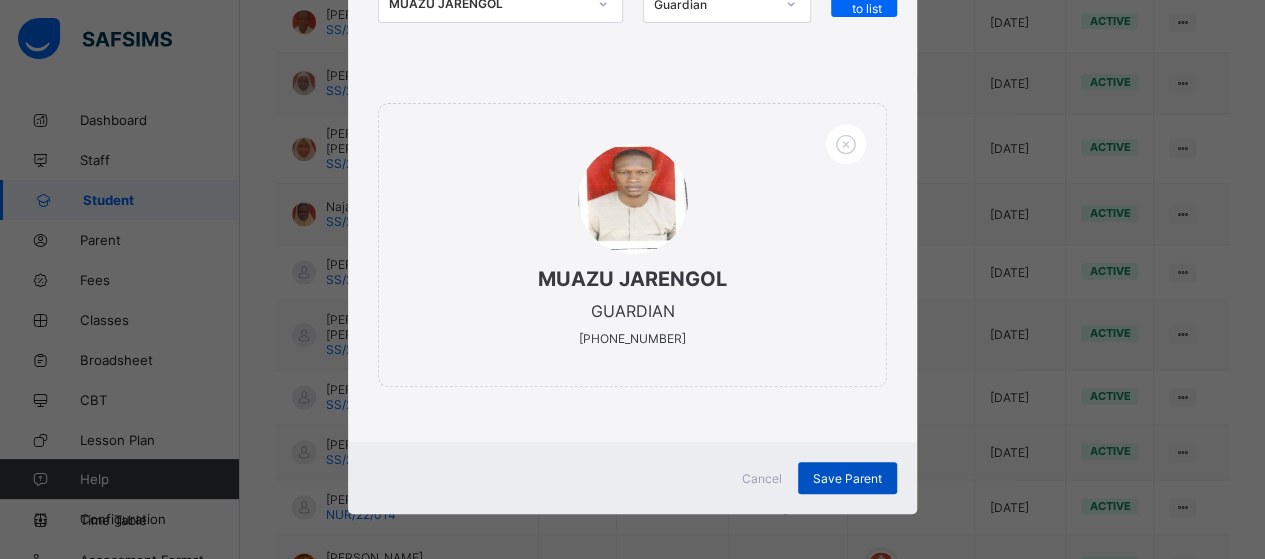 click on "Save Parent" at bounding box center [847, 478] 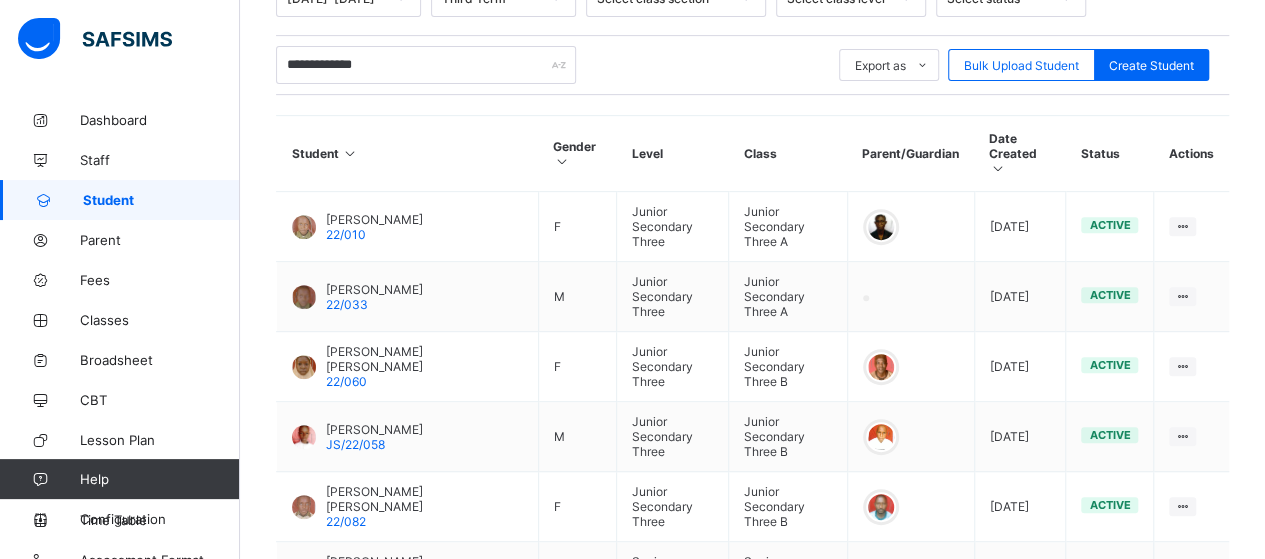 scroll, scrollTop: 81, scrollLeft: 0, axis: vertical 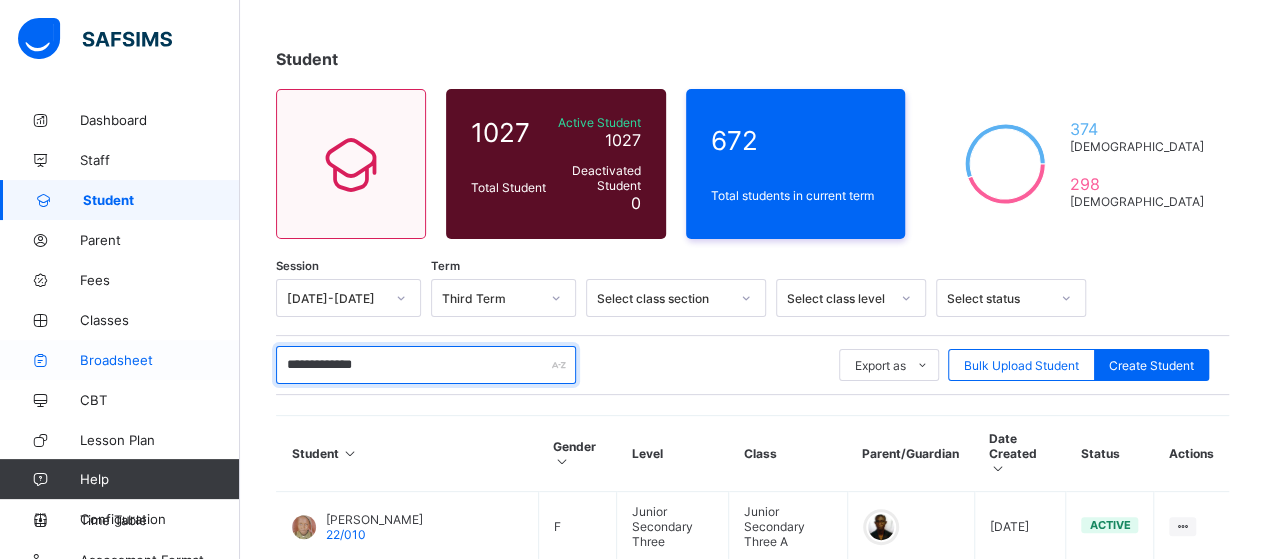 drag, startPoint x: 415, startPoint y: 362, endPoint x: 172, endPoint y: 366, distance: 243.03291 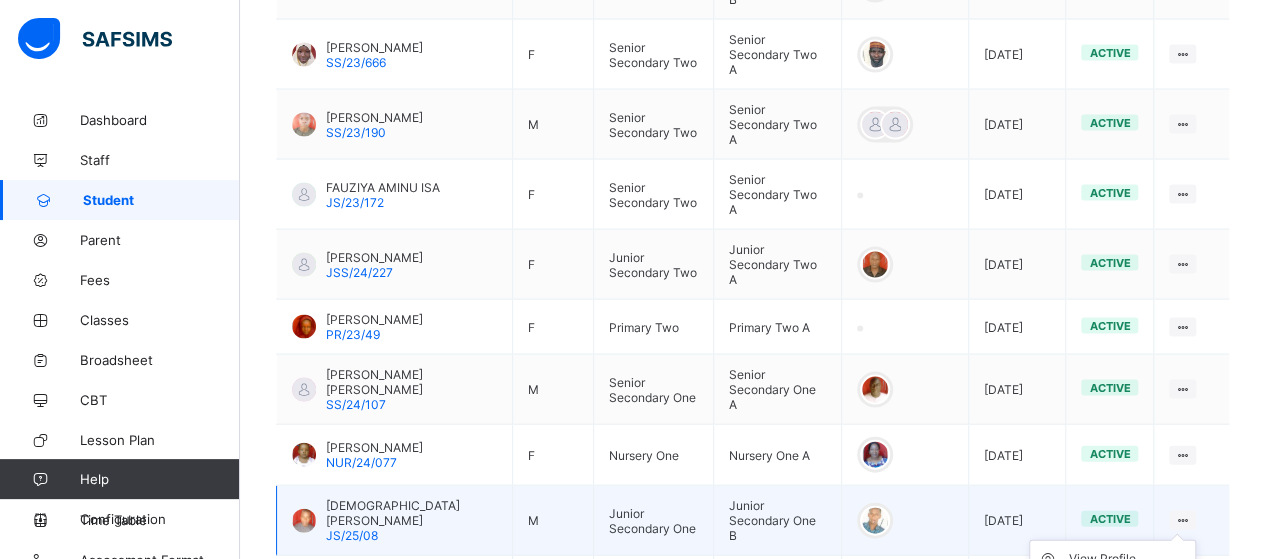 scroll, scrollTop: 1981, scrollLeft: 0, axis: vertical 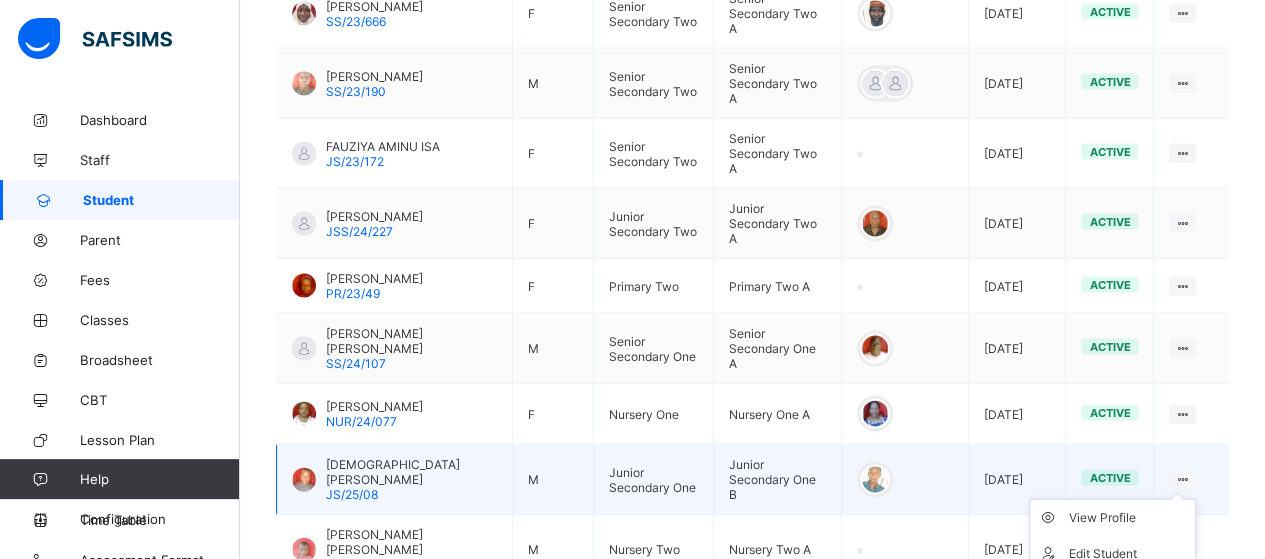 click on "Link Parent/Guardian" at bounding box center [1127, 590] 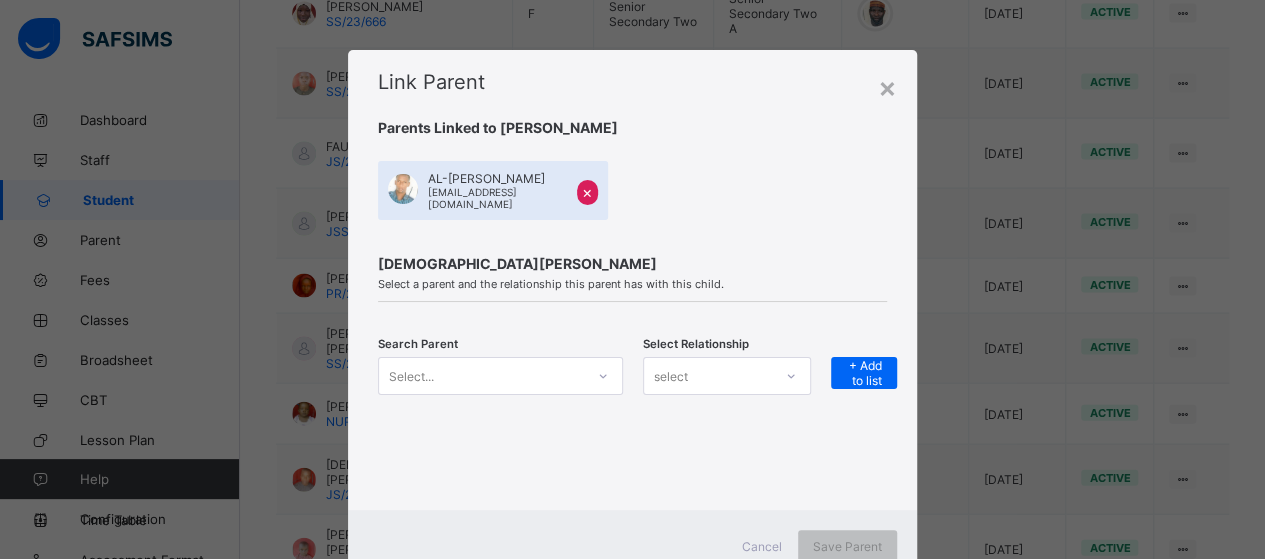 click on "Select..." at bounding box center (500, 376) 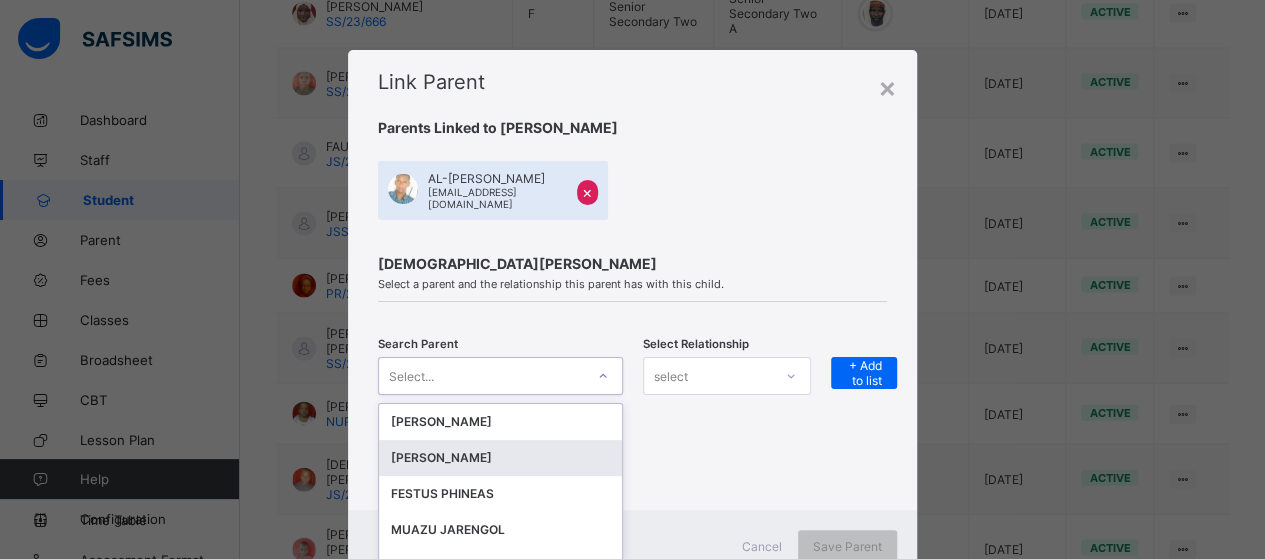 scroll, scrollTop: 64, scrollLeft: 0, axis: vertical 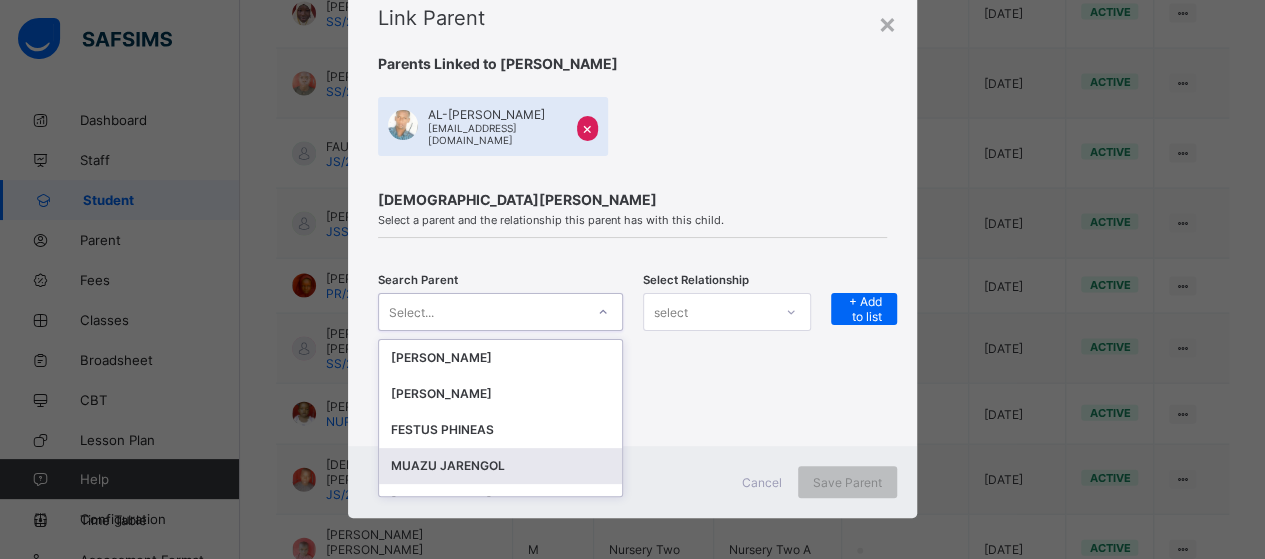 drag, startPoint x: 522, startPoint y: 455, endPoint x: 652, endPoint y: 377, distance: 151.60475 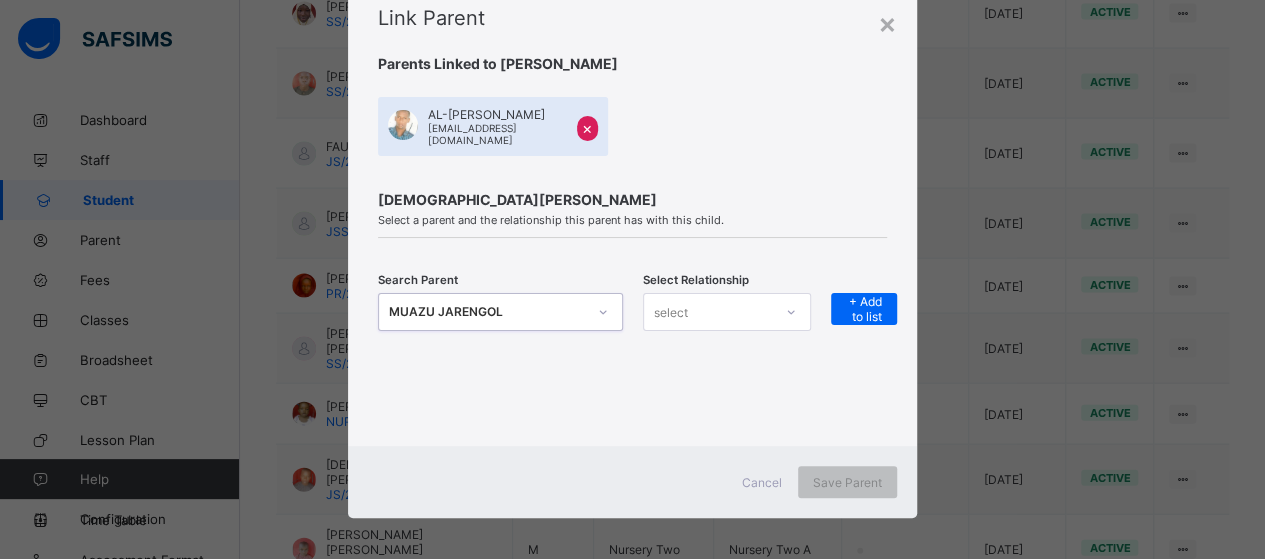 click on "select" at bounding box center [708, 312] 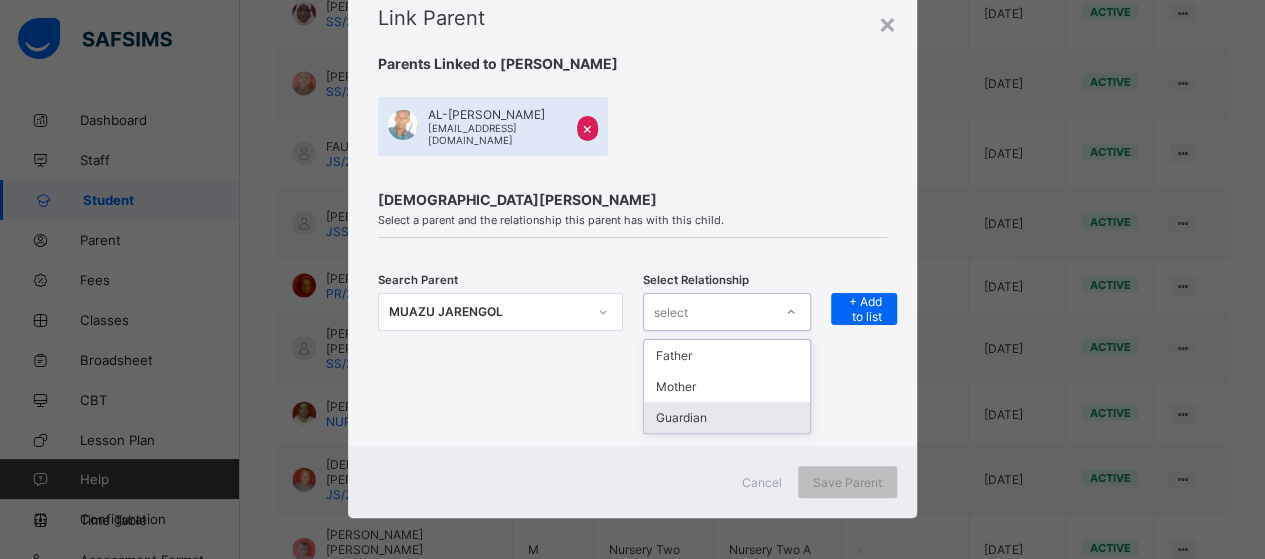 click on "Guardian" at bounding box center (727, 417) 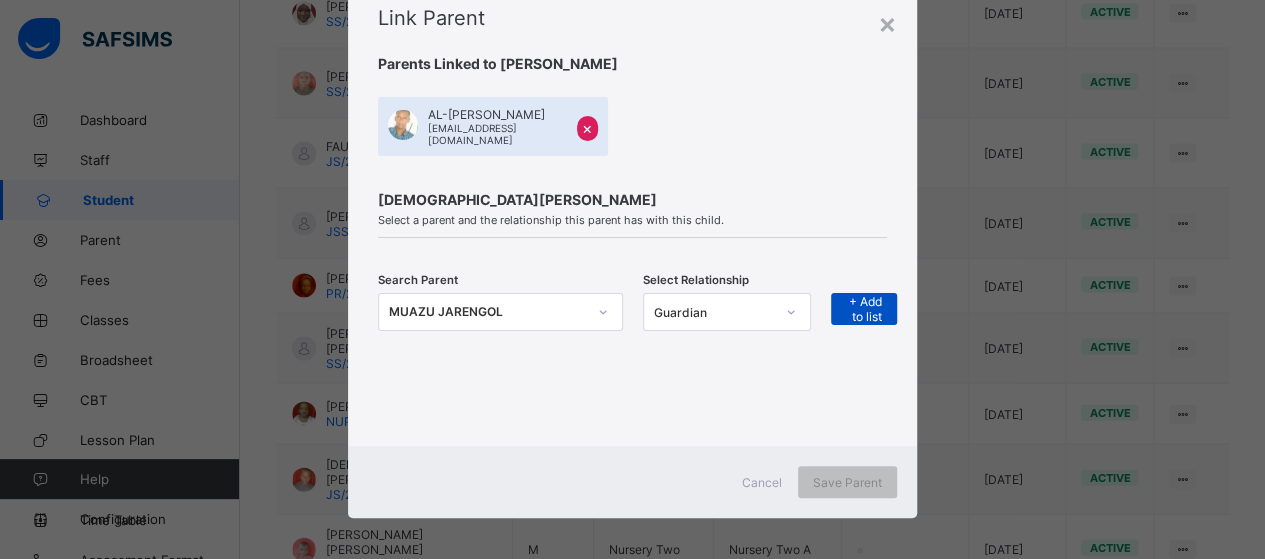 click on "+ Add to list" at bounding box center [864, 309] 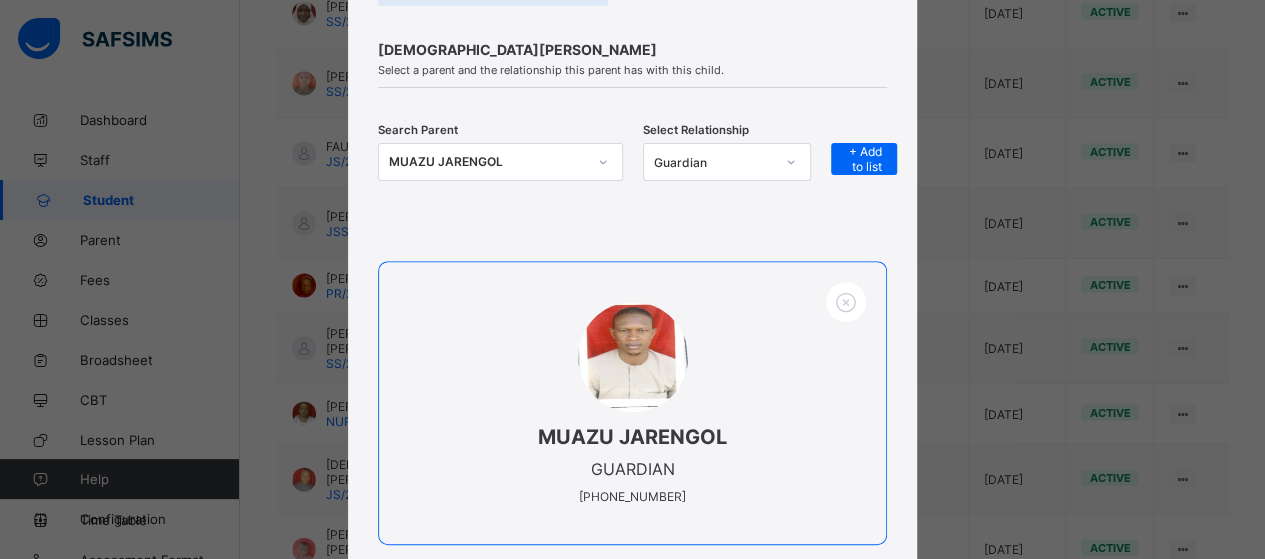 scroll, scrollTop: 366, scrollLeft: 0, axis: vertical 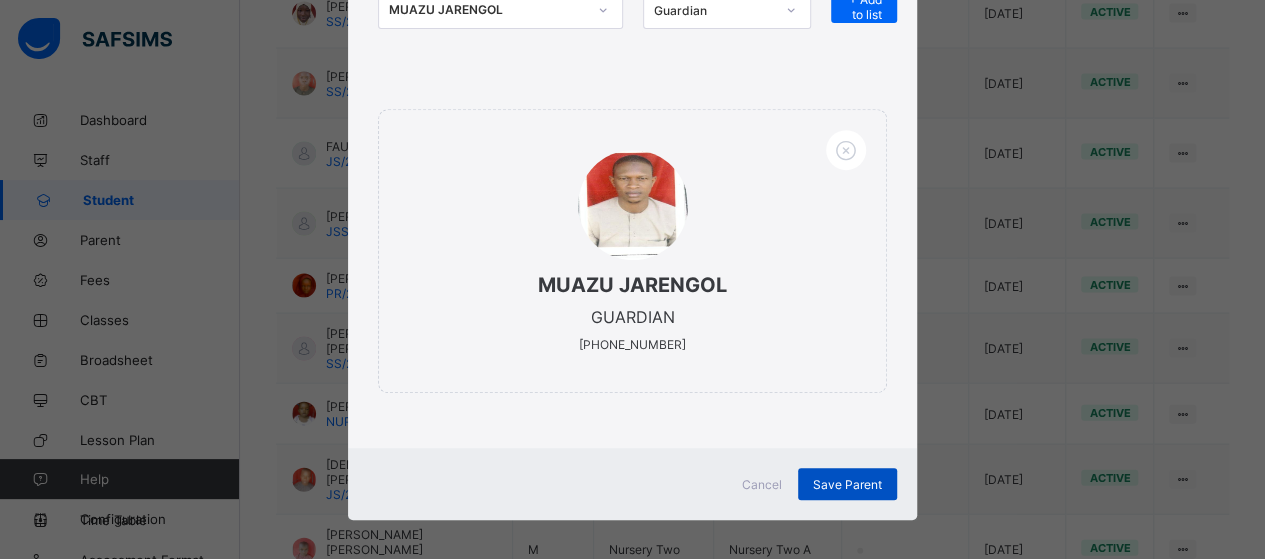 click on "Save Parent" at bounding box center (847, 484) 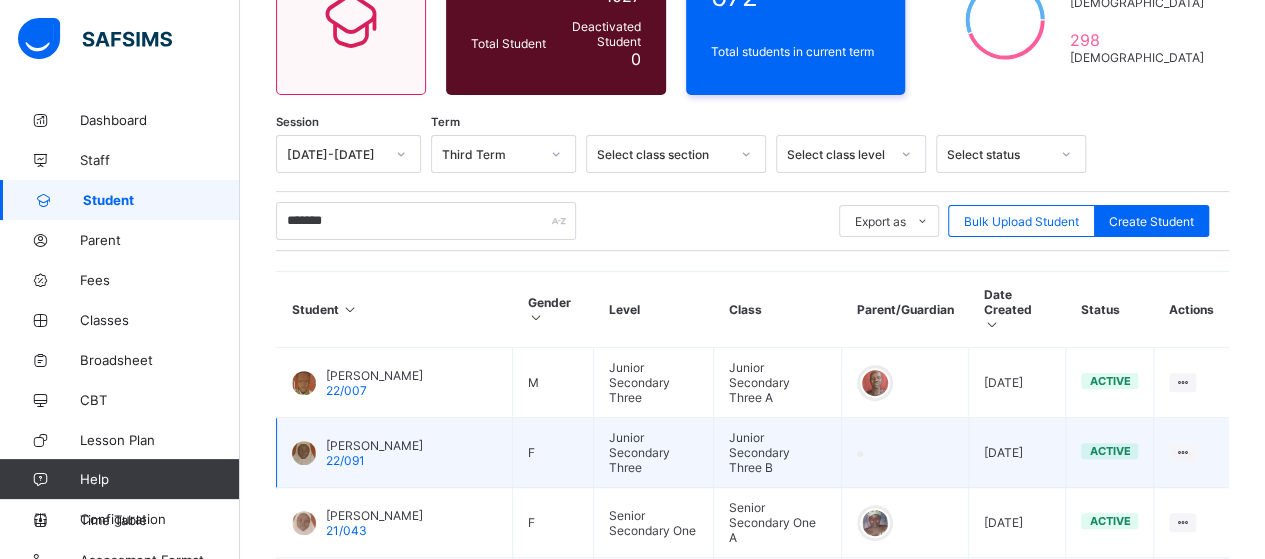 scroll, scrollTop: 181, scrollLeft: 0, axis: vertical 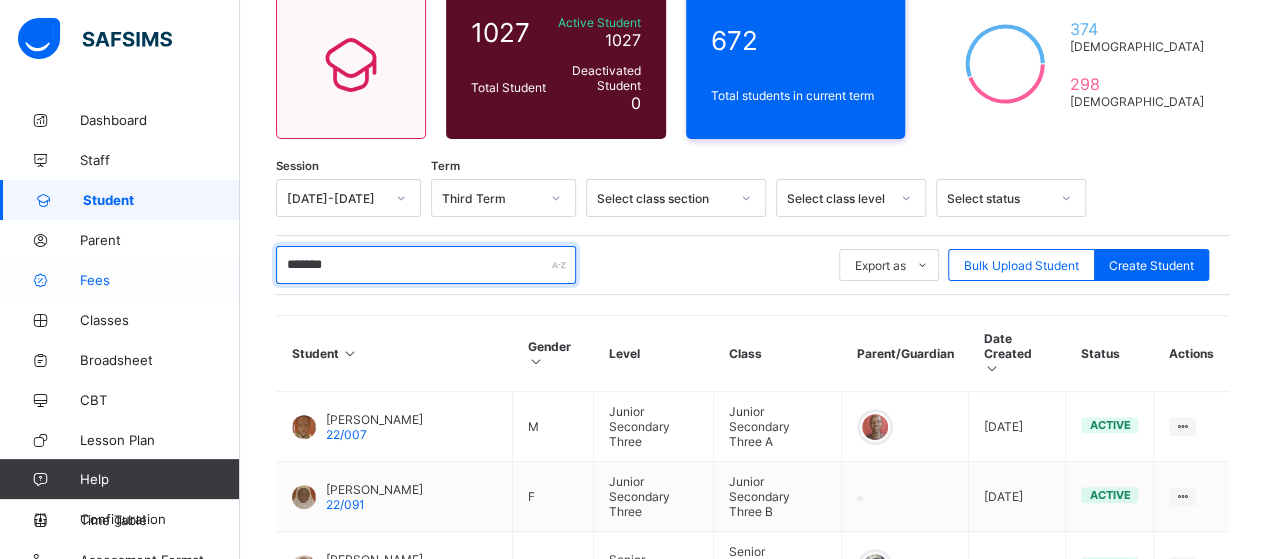 drag, startPoint x: 340, startPoint y: 267, endPoint x: 220, endPoint y: 269, distance: 120.01666 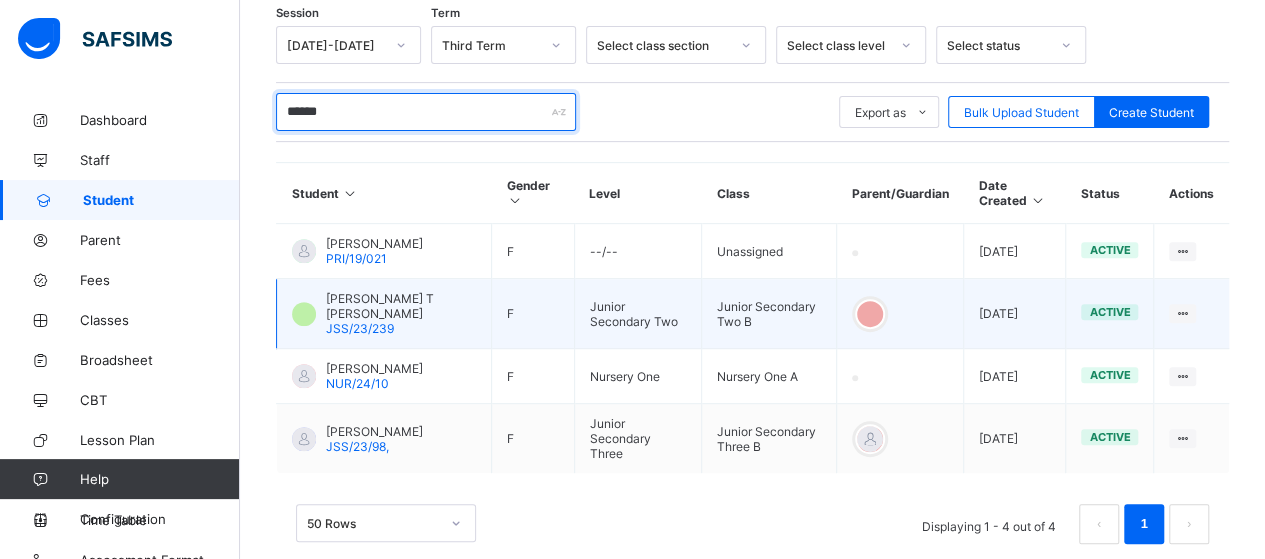 scroll, scrollTop: 348, scrollLeft: 0, axis: vertical 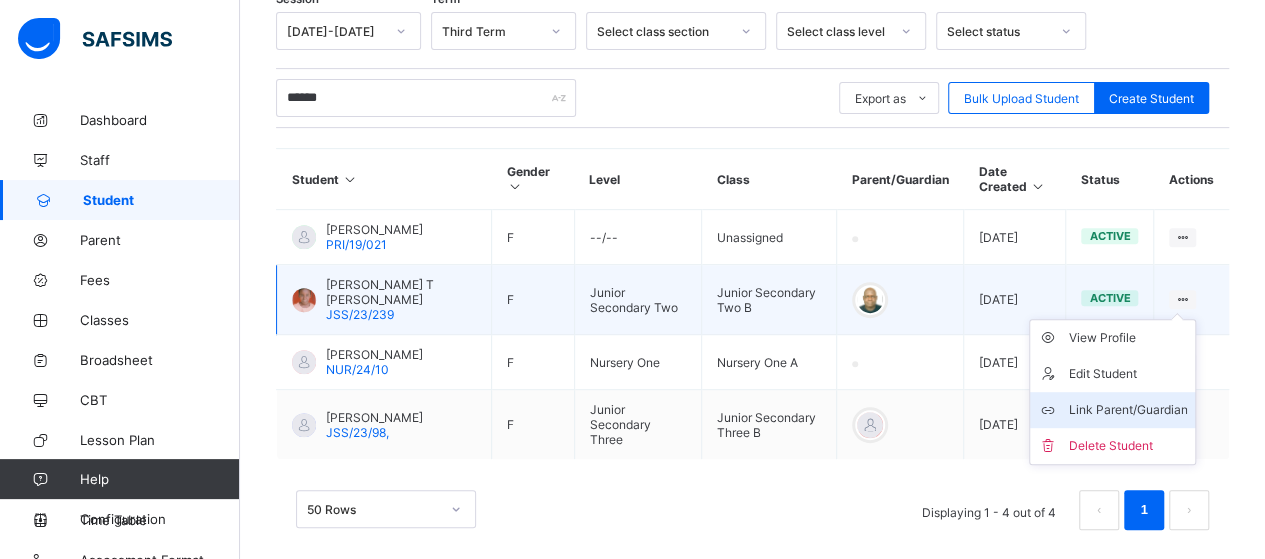 click on "Link Parent/Guardian" at bounding box center [1127, 410] 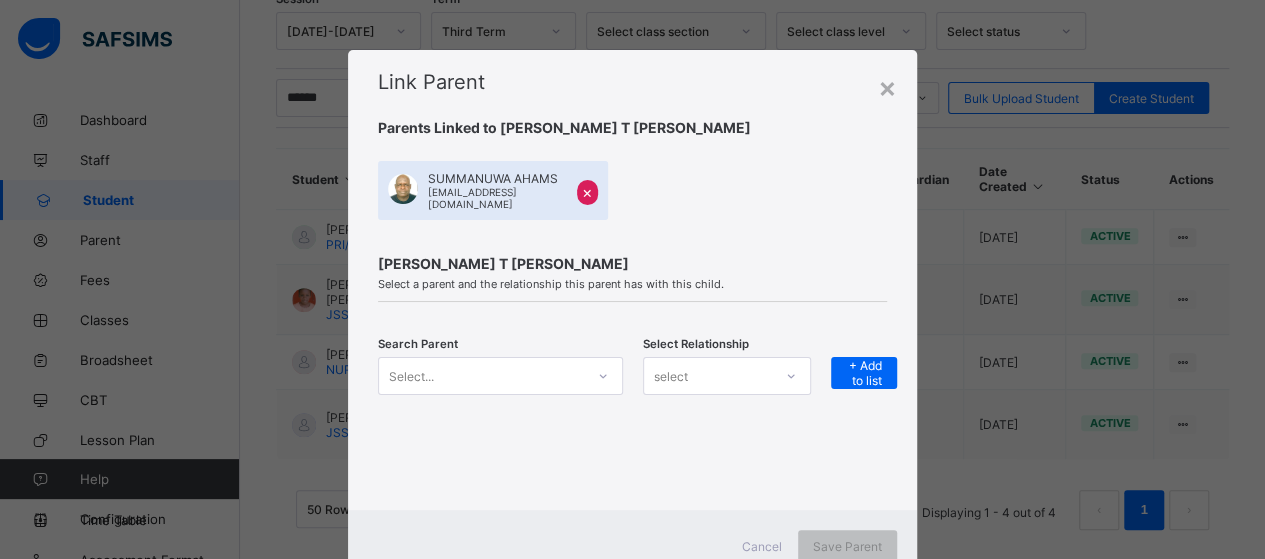 click on "Select..." at bounding box center [500, 376] 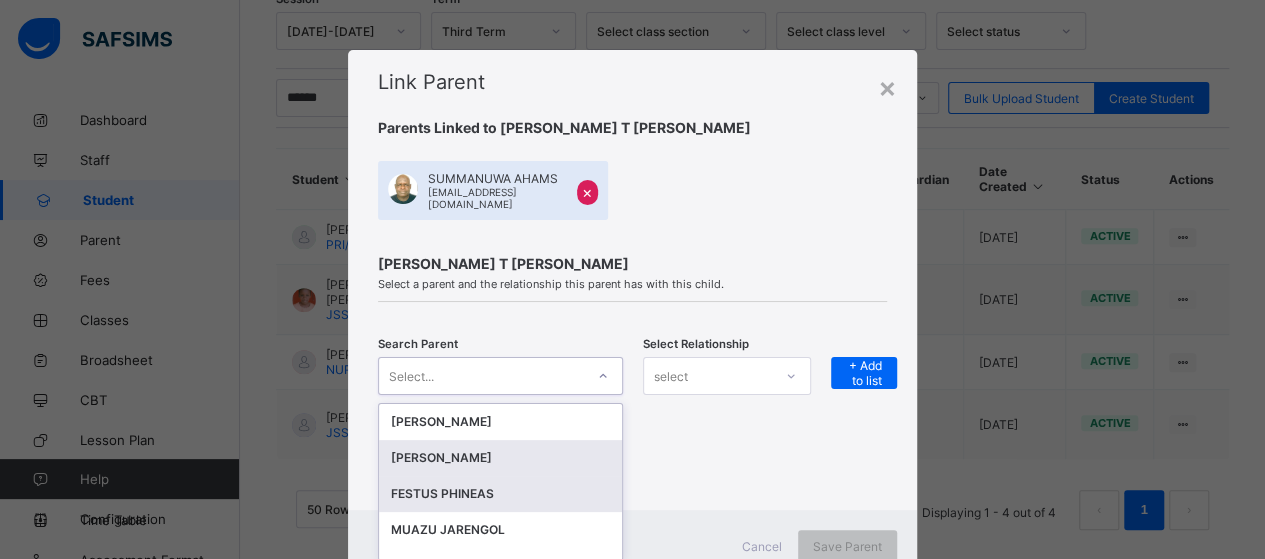 scroll, scrollTop: 64, scrollLeft: 0, axis: vertical 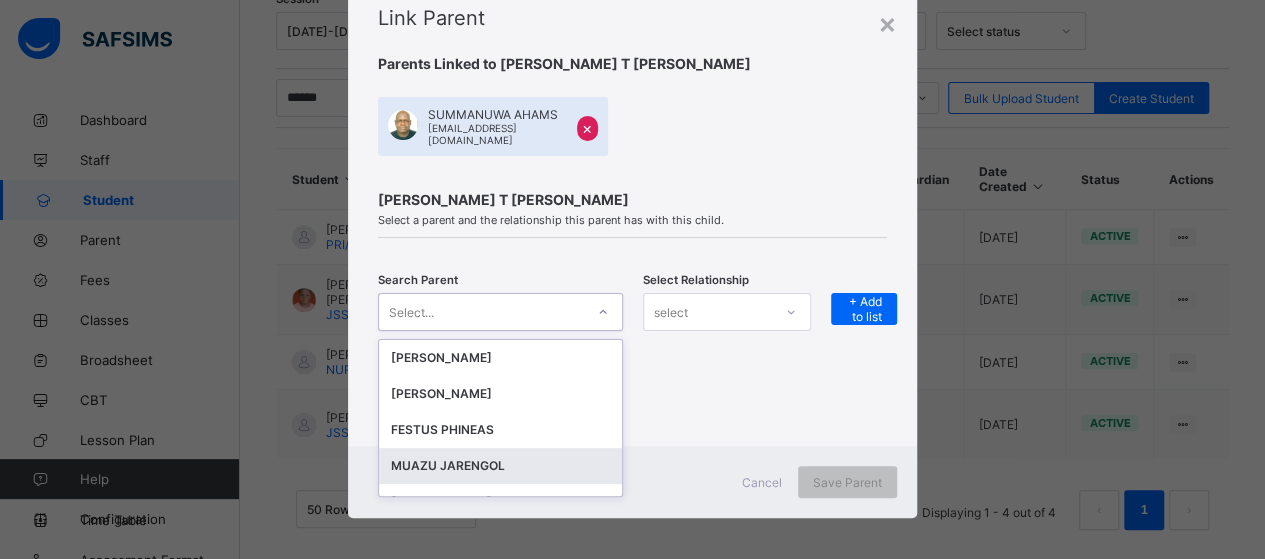 drag, startPoint x: 509, startPoint y: 457, endPoint x: 626, endPoint y: 394, distance: 132.8834 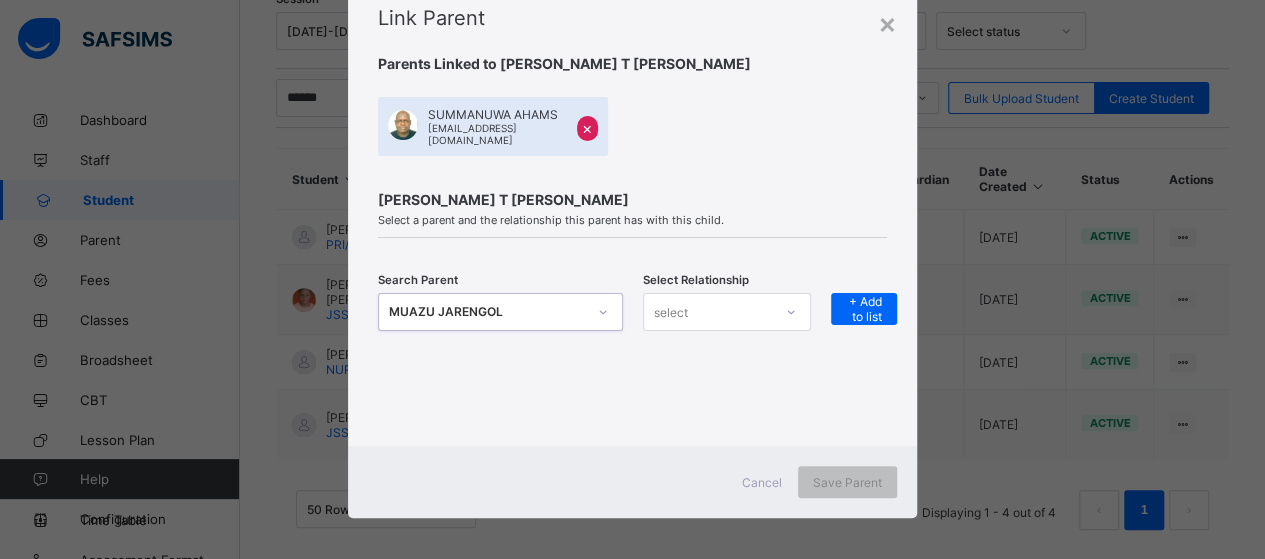 click on "select" at bounding box center [708, 312] 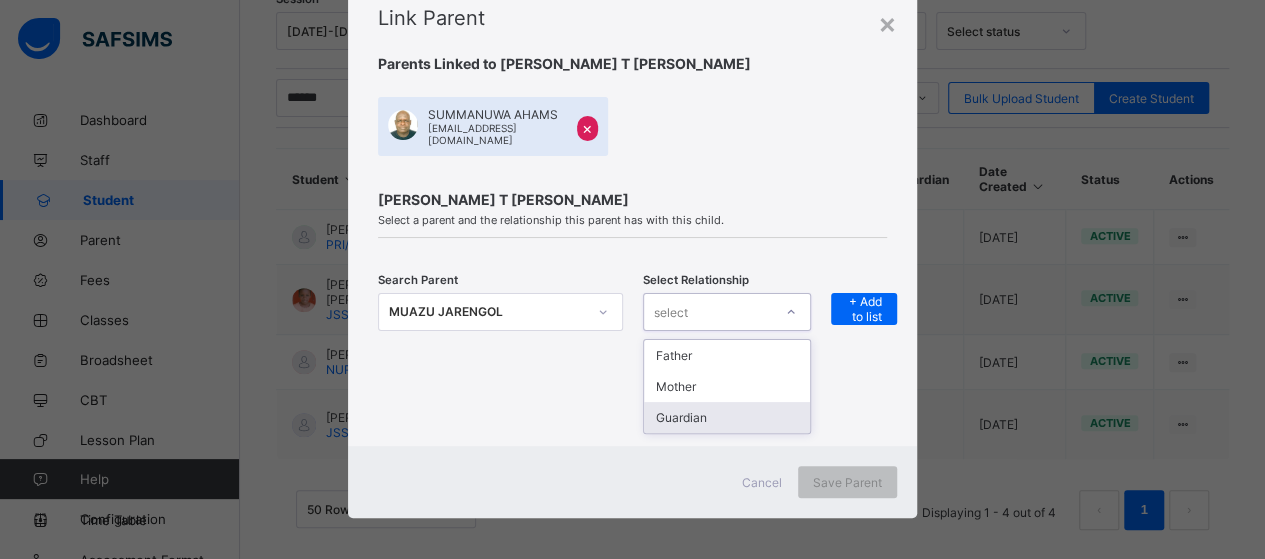 drag, startPoint x: 734, startPoint y: 409, endPoint x: 809, endPoint y: 352, distance: 94.20191 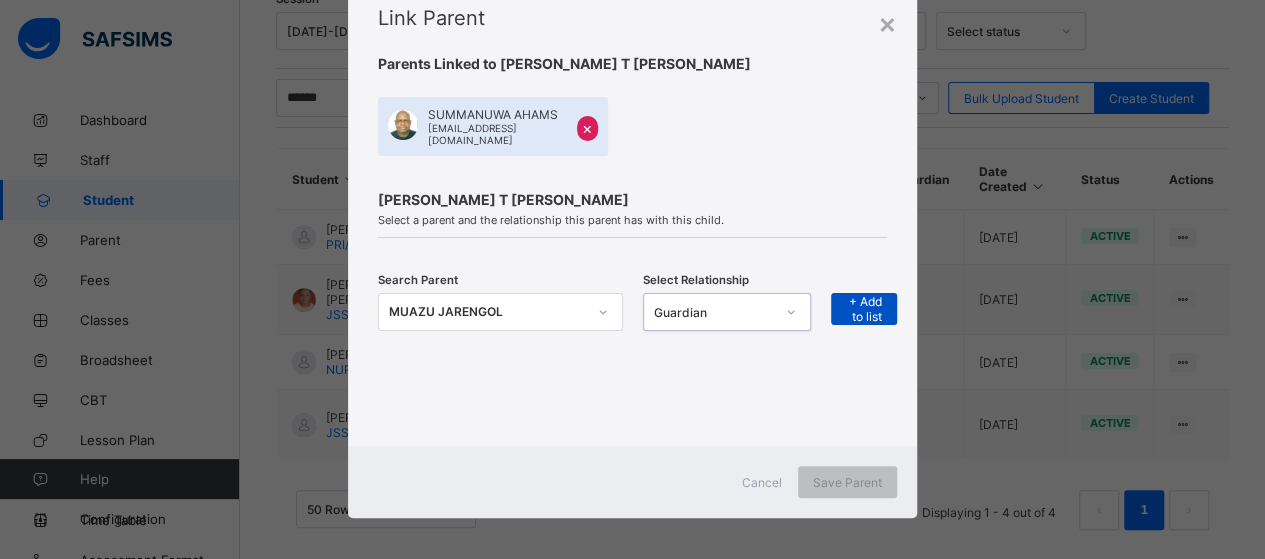 click on "+ Add to list" at bounding box center (864, 309) 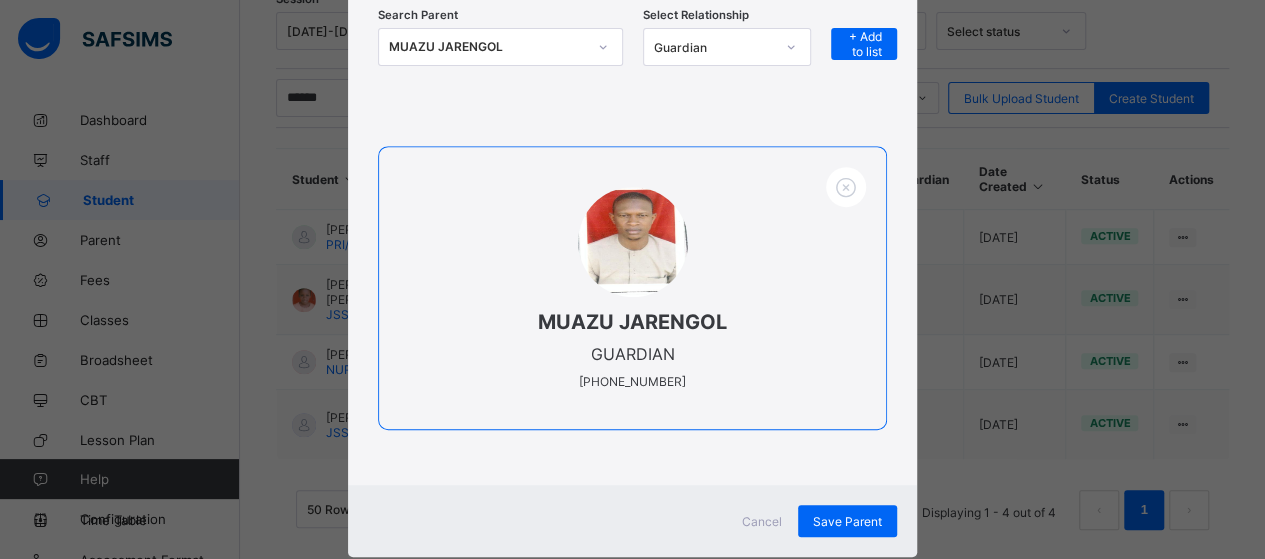 scroll, scrollTop: 366, scrollLeft: 0, axis: vertical 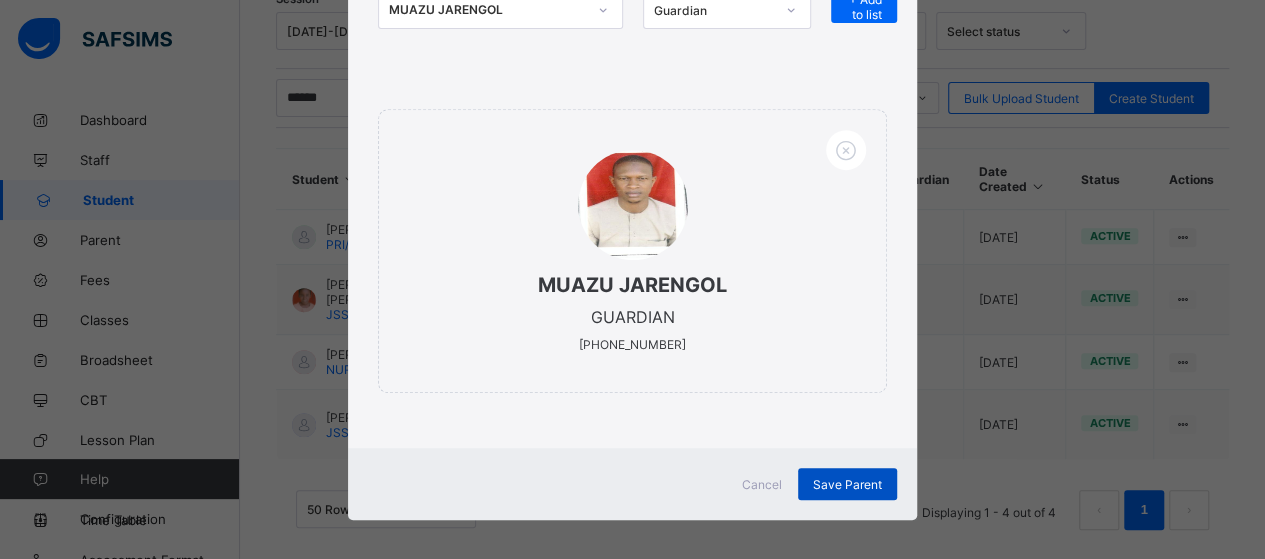 click on "Save Parent" at bounding box center (847, 484) 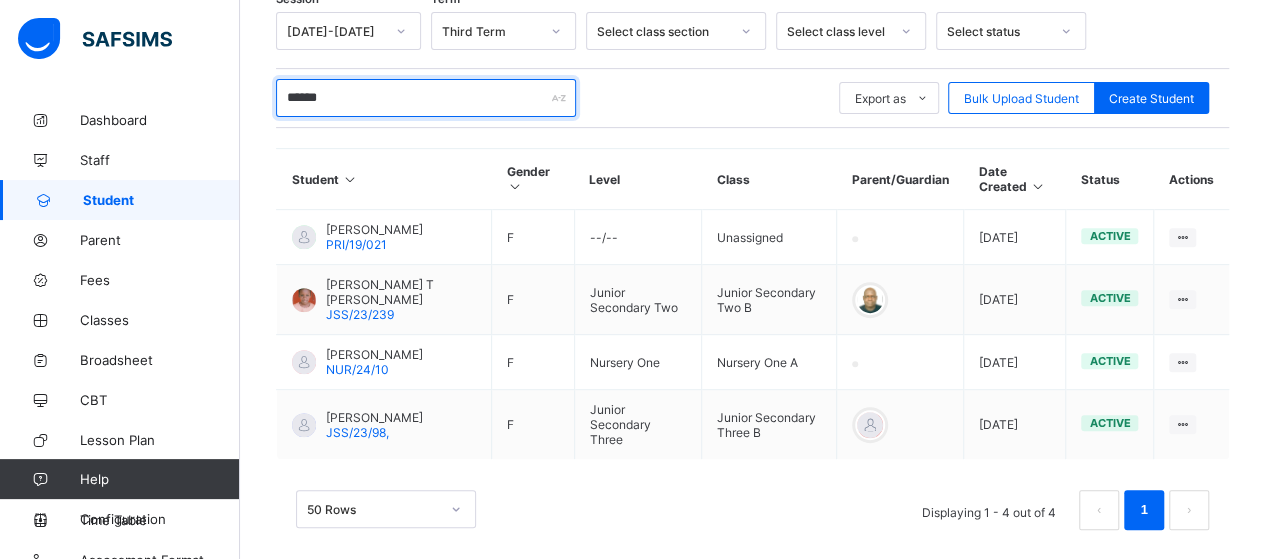 drag, startPoint x: 367, startPoint y: 98, endPoint x: 251, endPoint y: 111, distance: 116.72617 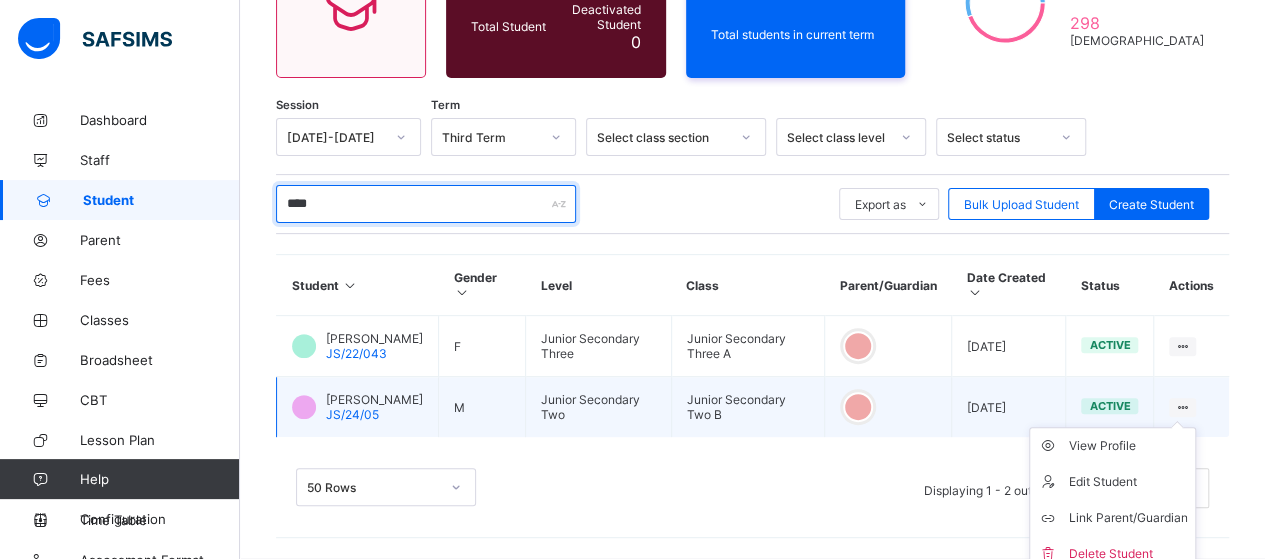 scroll, scrollTop: 256, scrollLeft: 0, axis: vertical 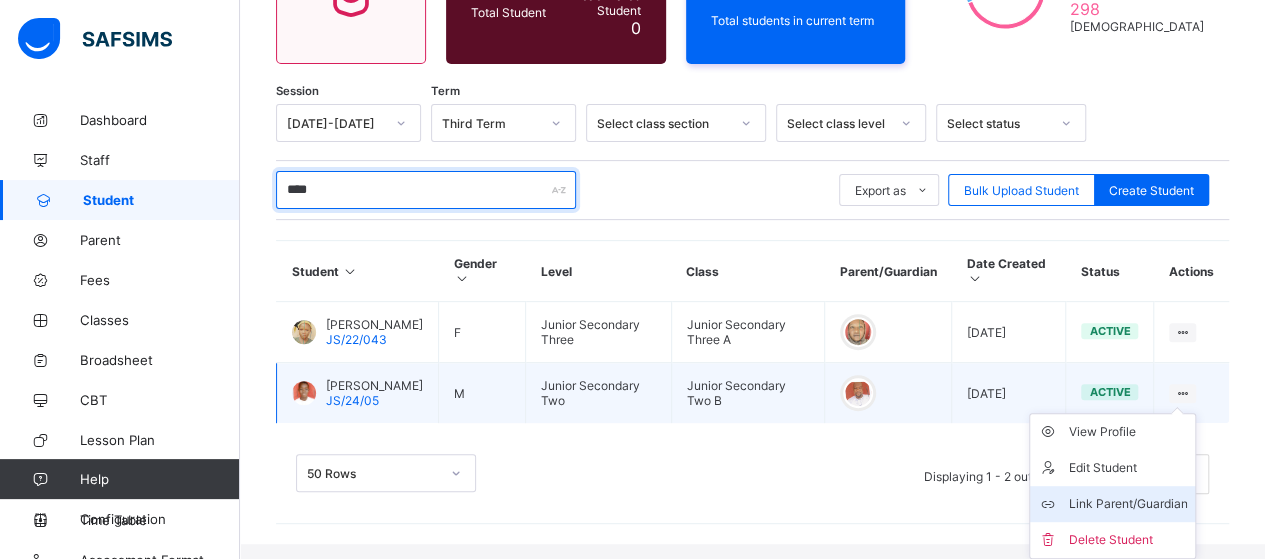type on "****" 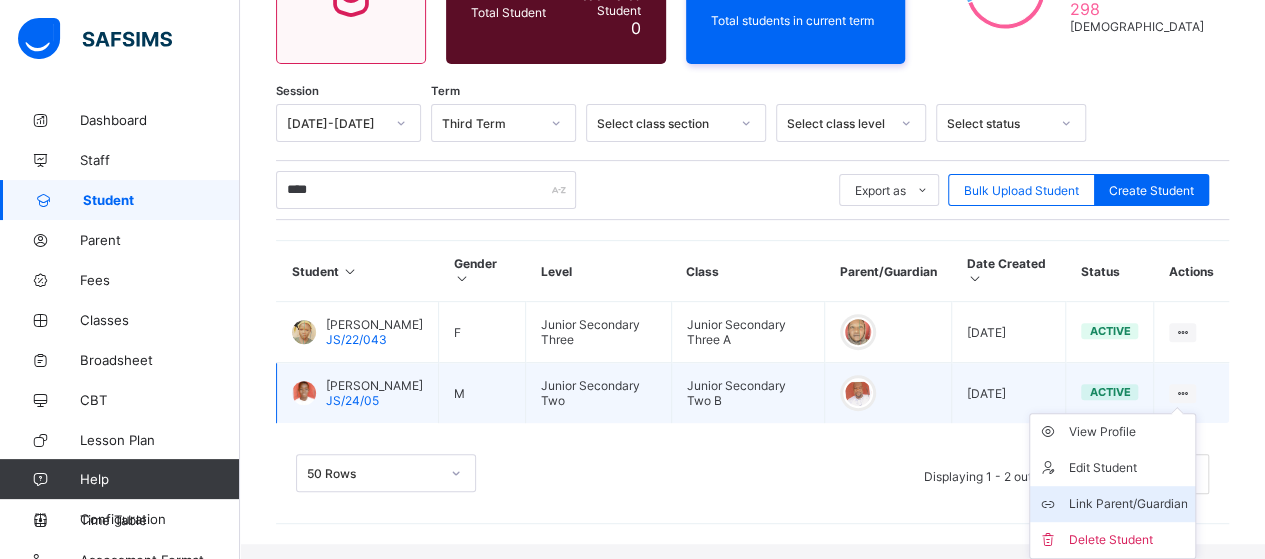 click on "Link Parent/Guardian" at bounding box center (1127, 504) 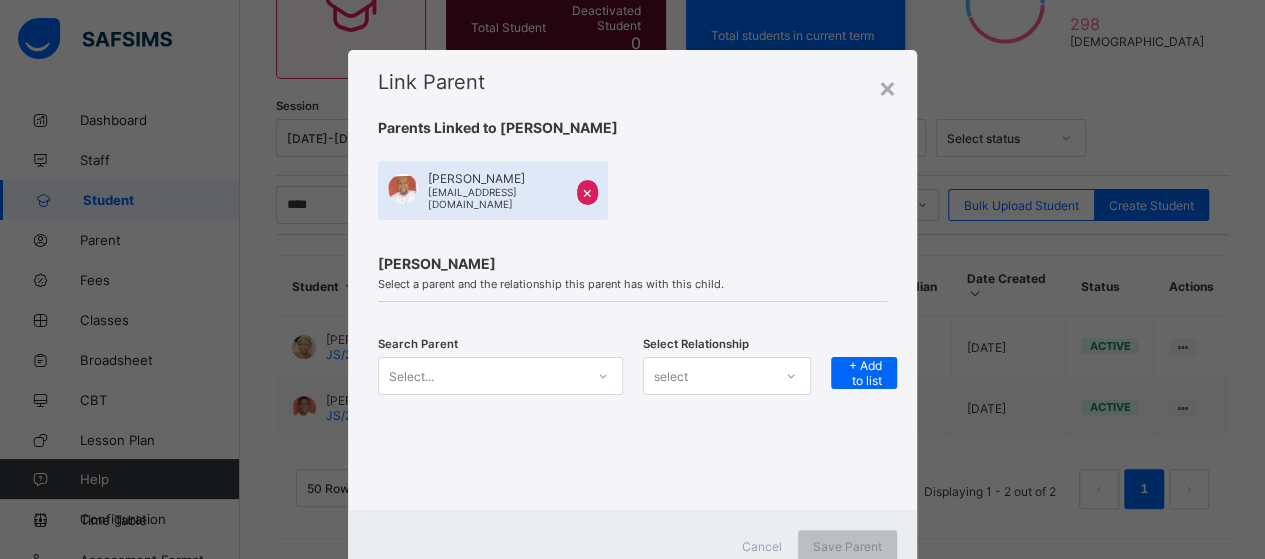 scroll, scrollTop: 242, scrollLeft: 0, axis: vertical 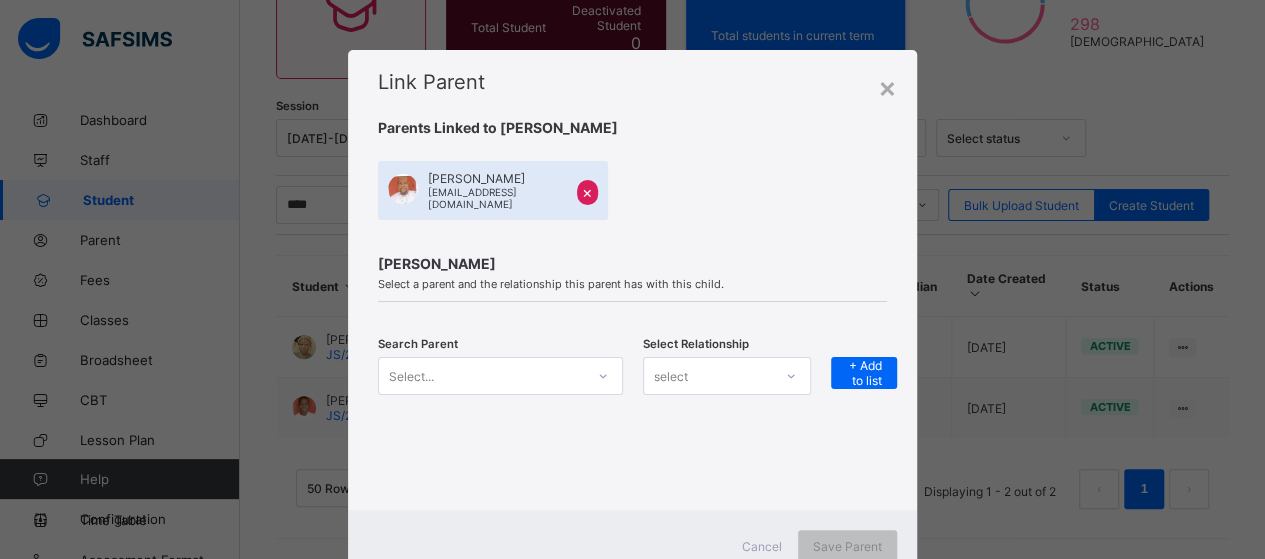 click on "Select..." at bounding box center (500, 376) 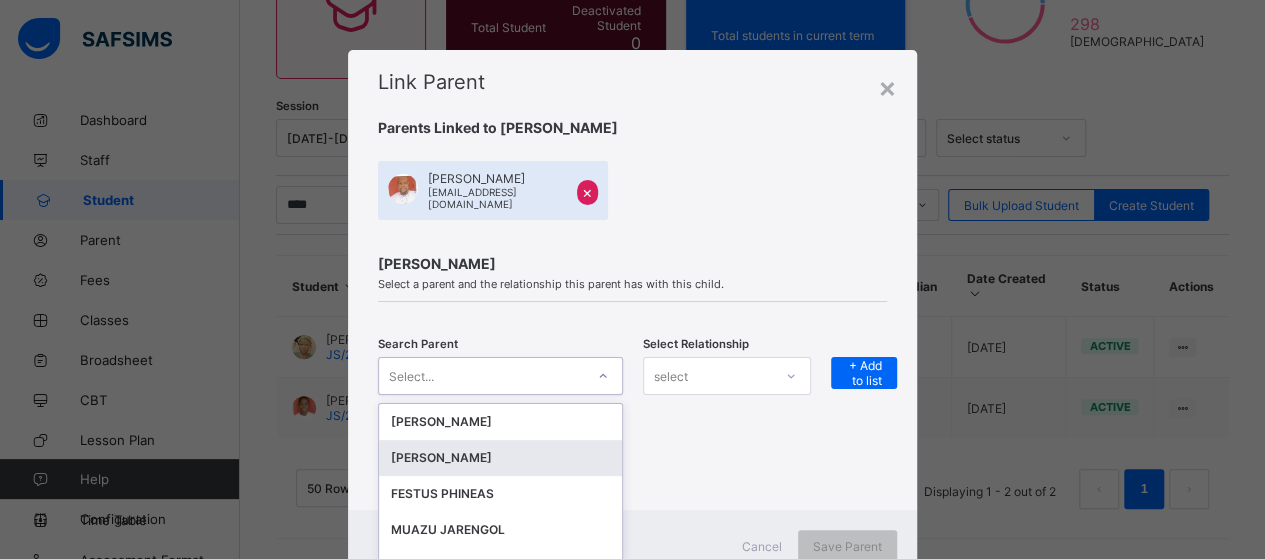 scroll, scrollTop: 64, scrollLeft: 0, axis: vertical 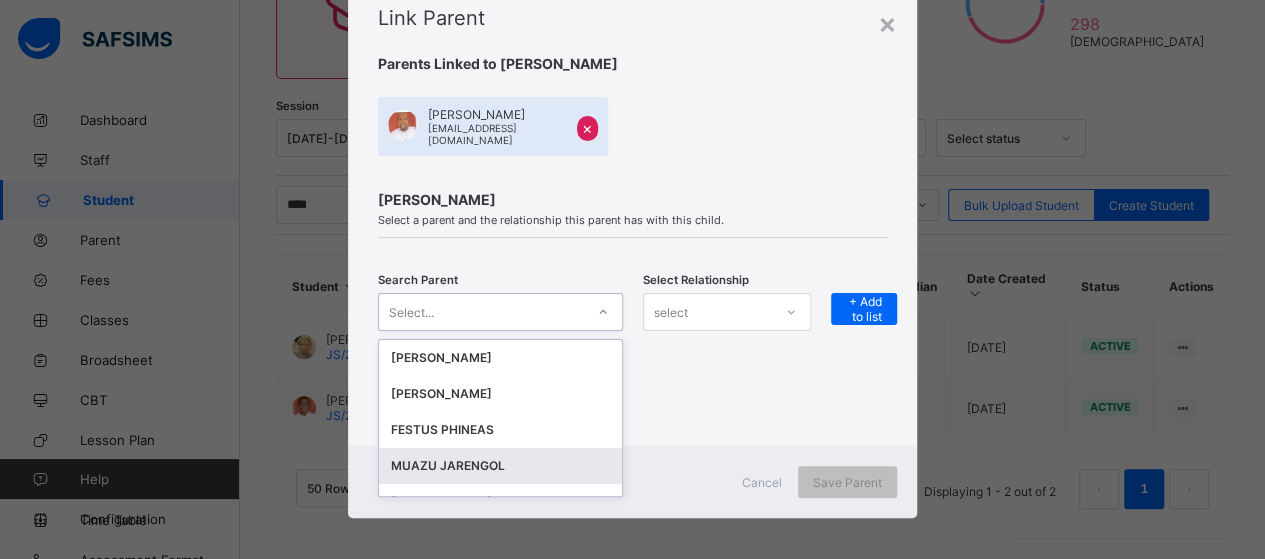 drag, startPoint x: 480, startPoint y: 459, endPoint x: 620, endPoint y: 386, distance: 157.8892 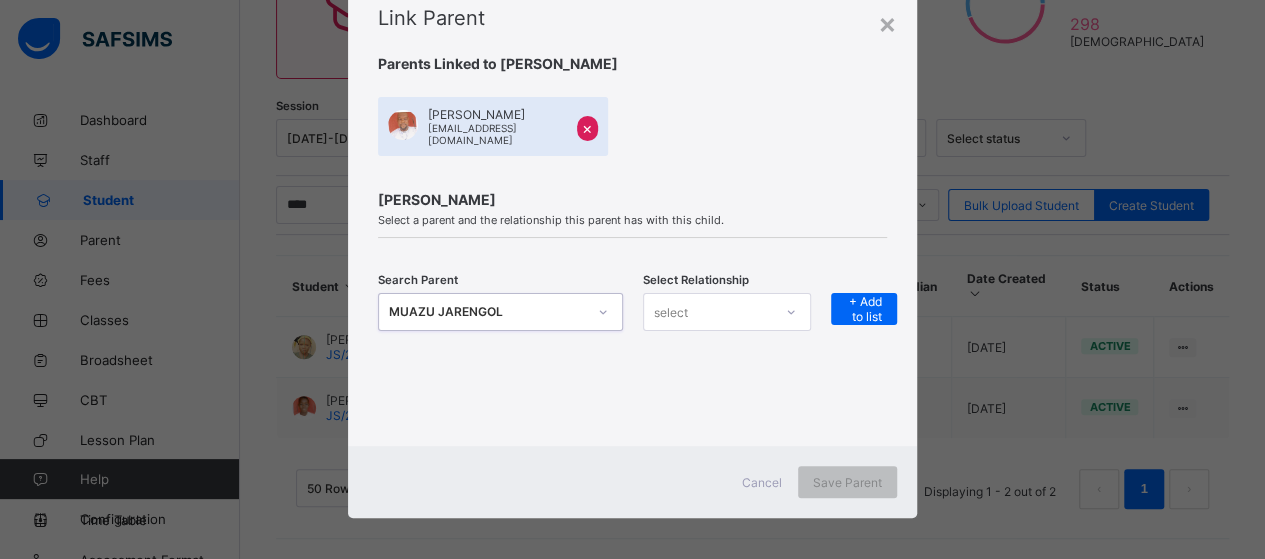 click on "select" at bounding box center (708, 312) 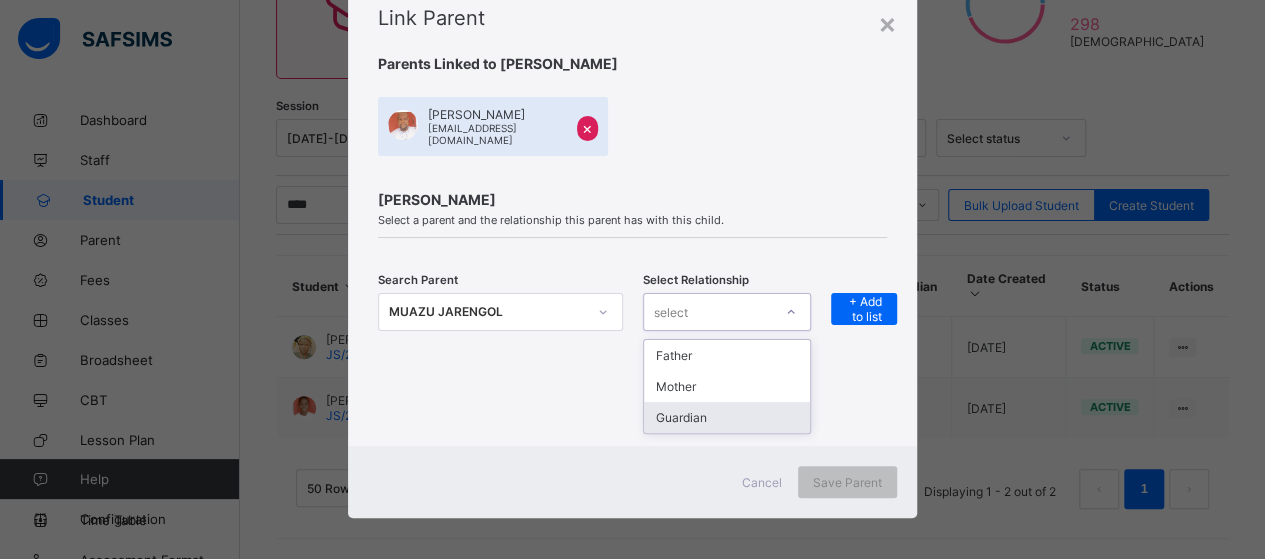 click on "Guardian" at bounding box center (727, 417) 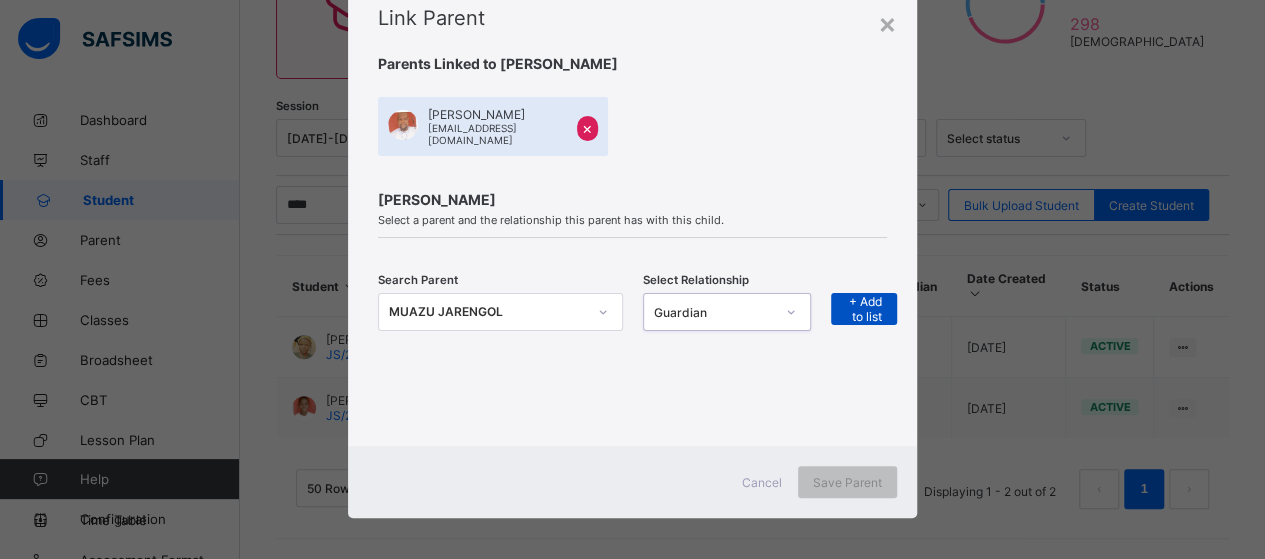 click on "+ Add to list" at bounding box center (864, 309) 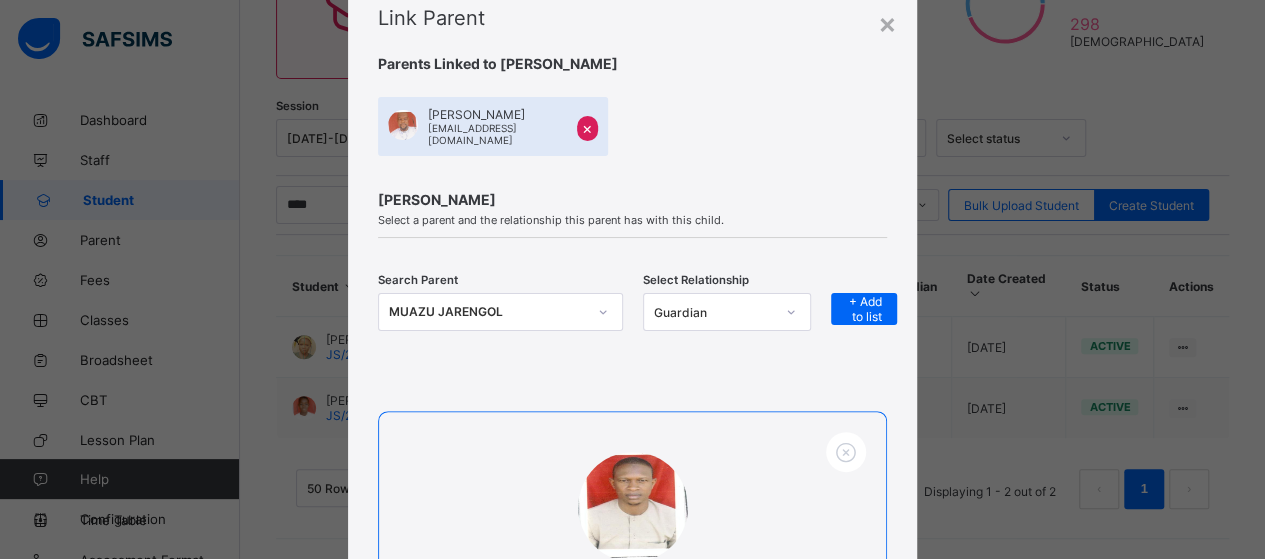 scroll, scrollTop: 366, scrollLeft: 0, axis: vertical 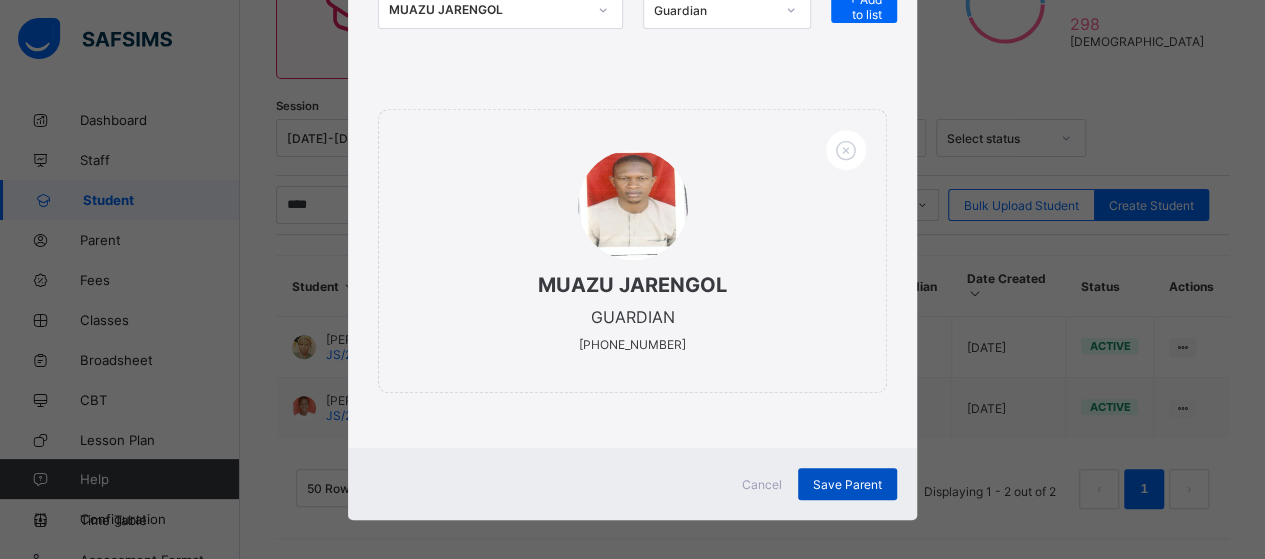 click on "Save Parent" at bounding box center [847, 484] 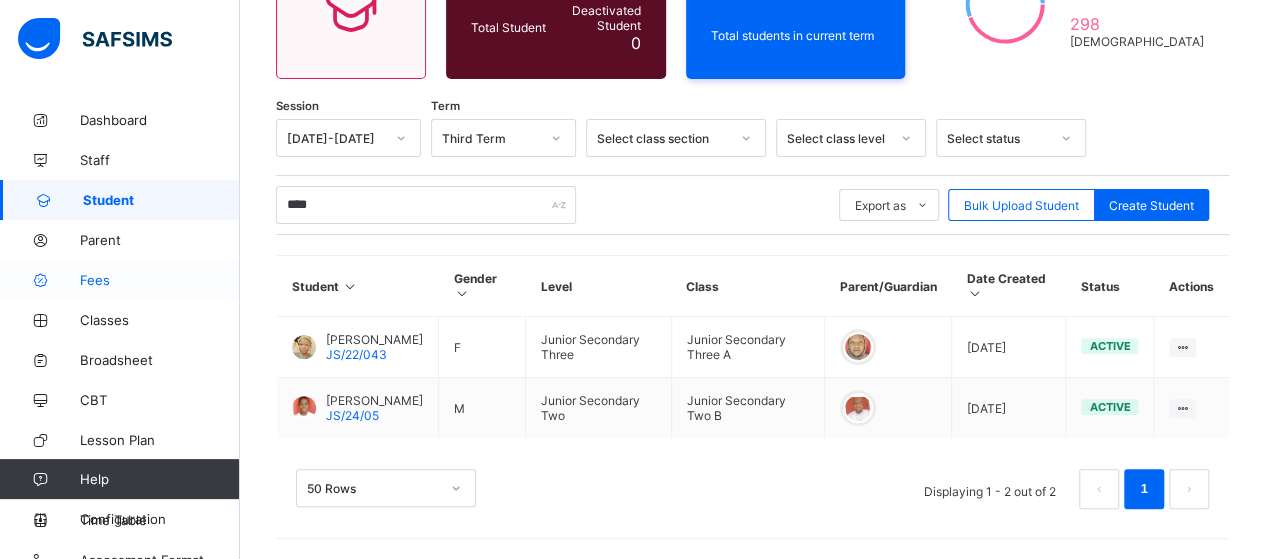 click on "Fees" at bounding box center [160, 280] 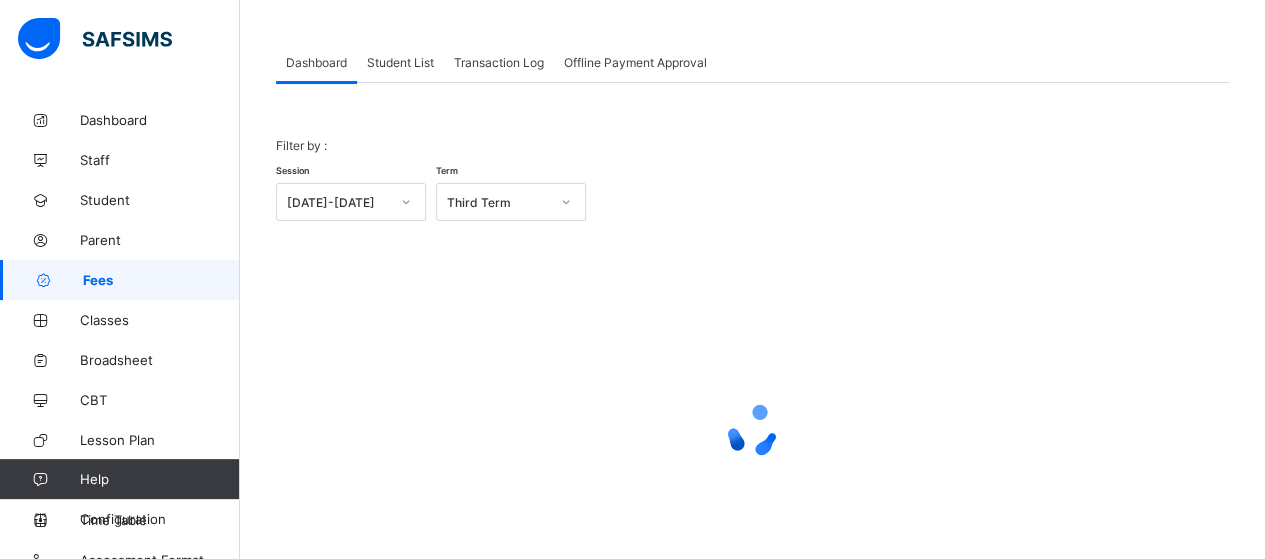 scroll, scrollTop: 0, scrollLeft: 0, axis: both 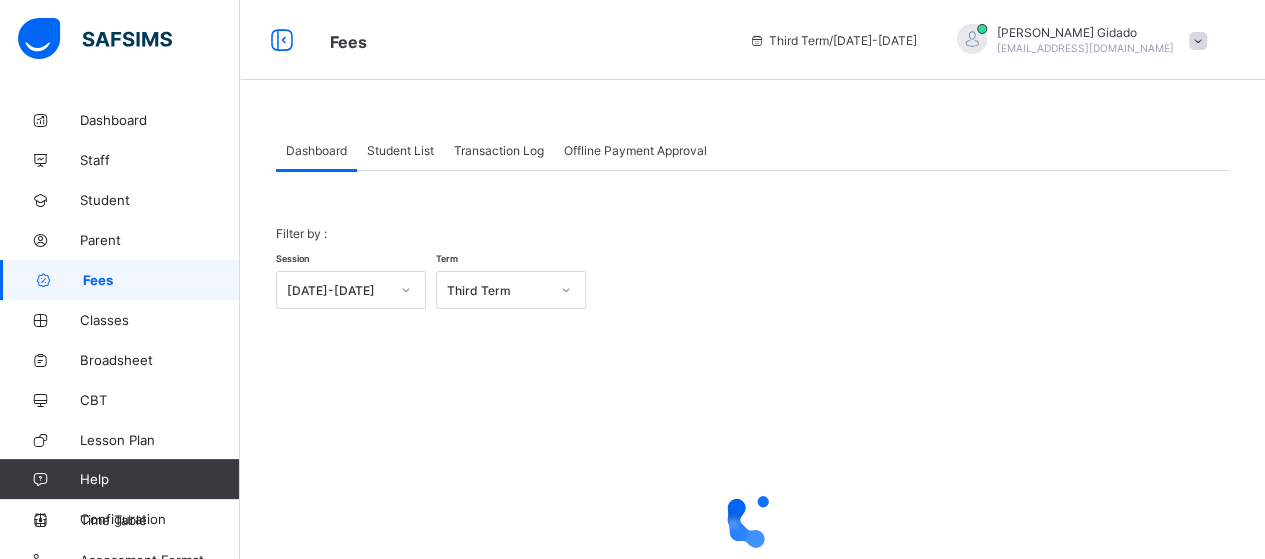 click on "Student List" at bounding box center [400, 150] 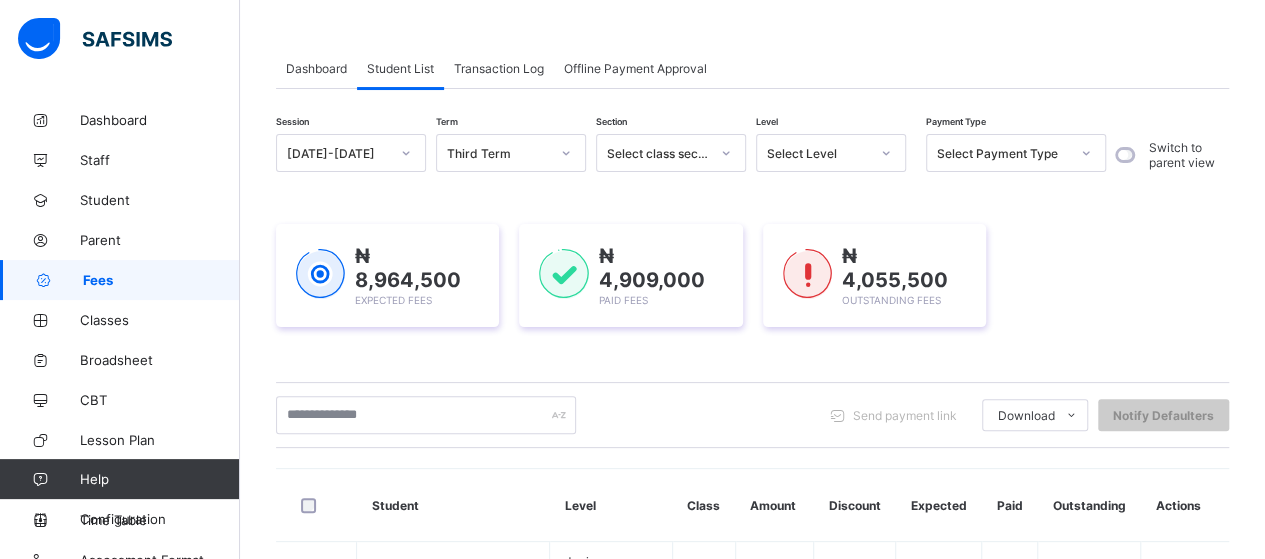 scroll, scrollTop: 192, scrollLeft: 0, axis: vertical 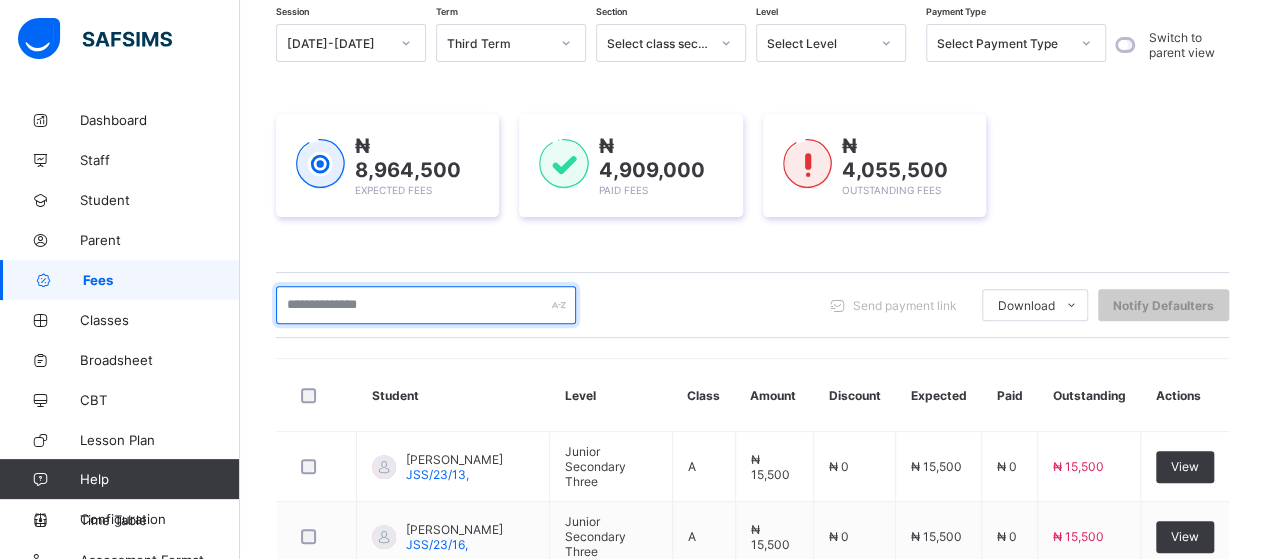click at bounding box center [426, 305] 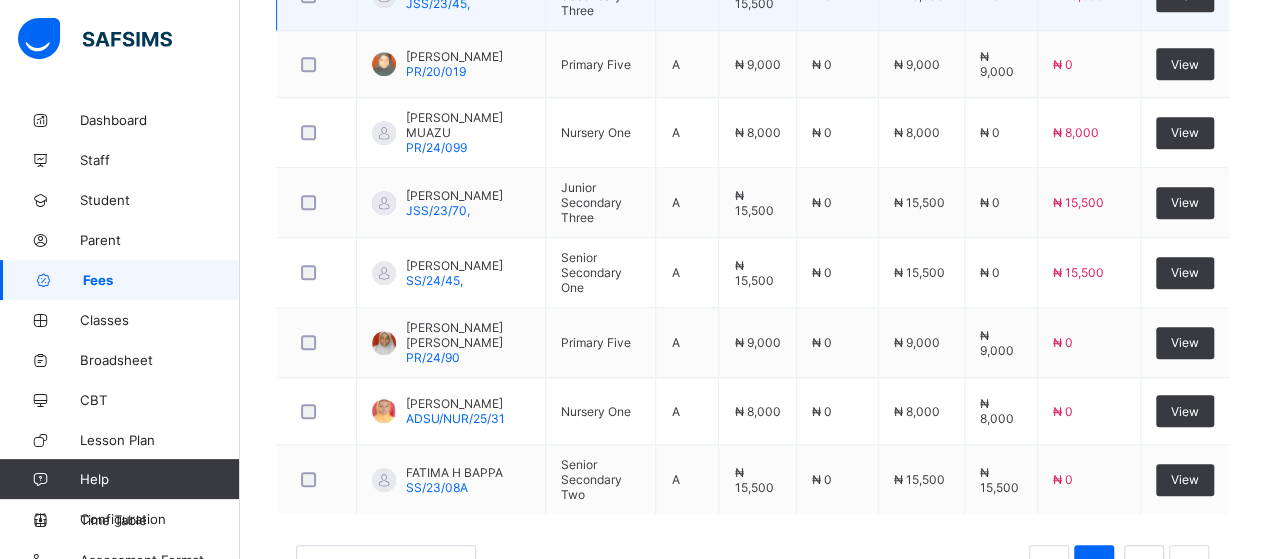 scroll, scrollTop: 846, scrollLeft: 0, axis: vertical 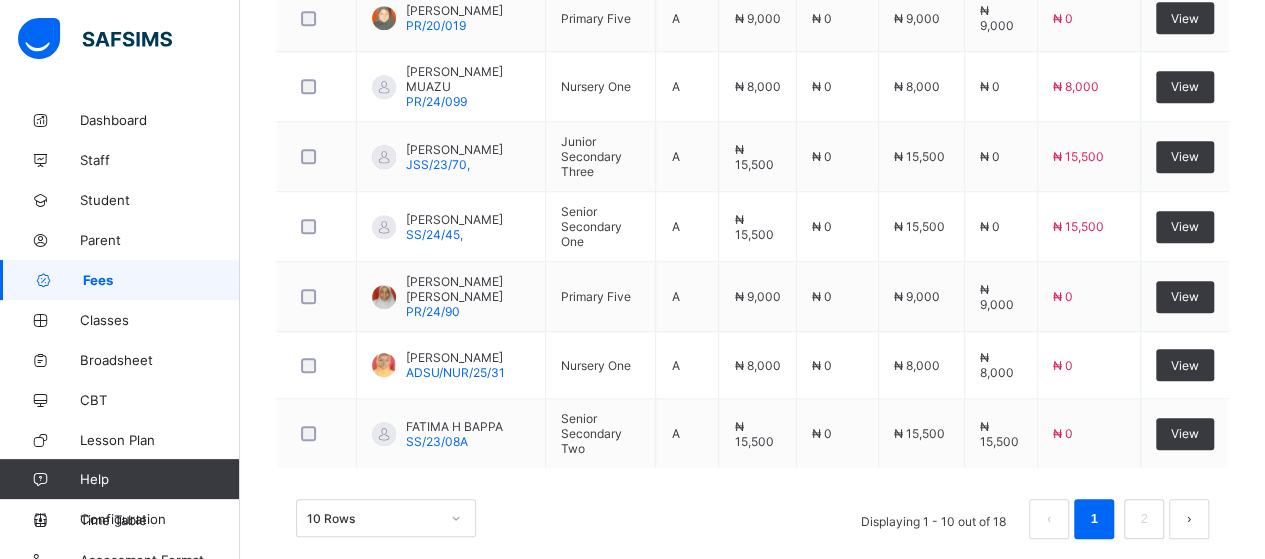 type on "******" 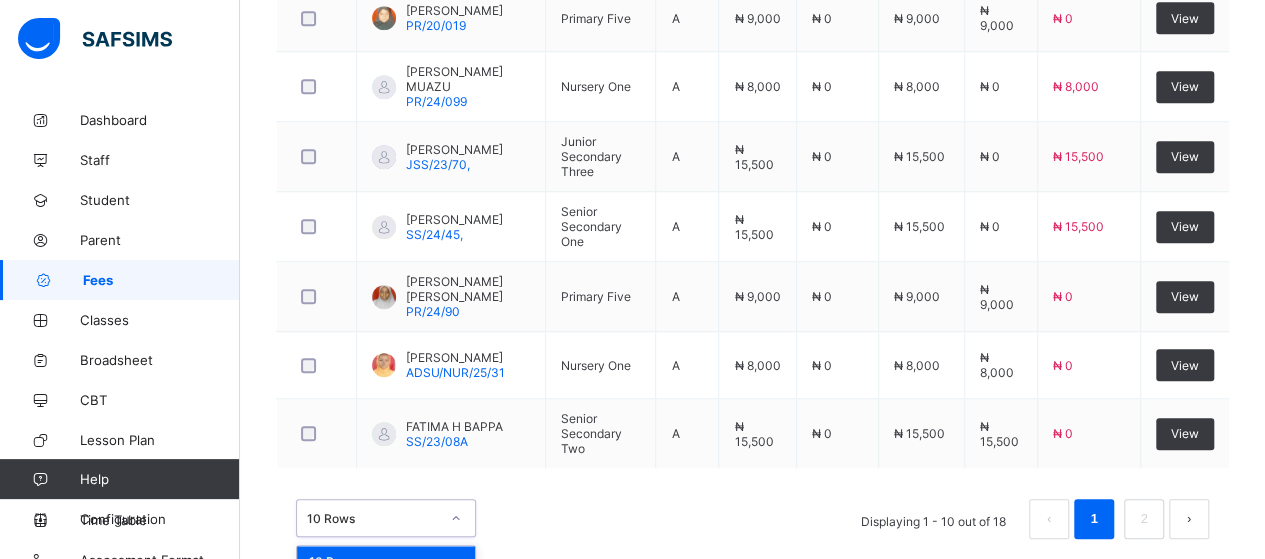 click on "option 10 Rows focused, 1 of 3. 3 results available. Use Up and Down to choose options, press Enter to select the currently focused option, press Escape to exit the menu, press Tab to select the option and exit the menu. 10 Rows 10 Rows 20 Rows 50 Rows" at bounding box center [386, 518] 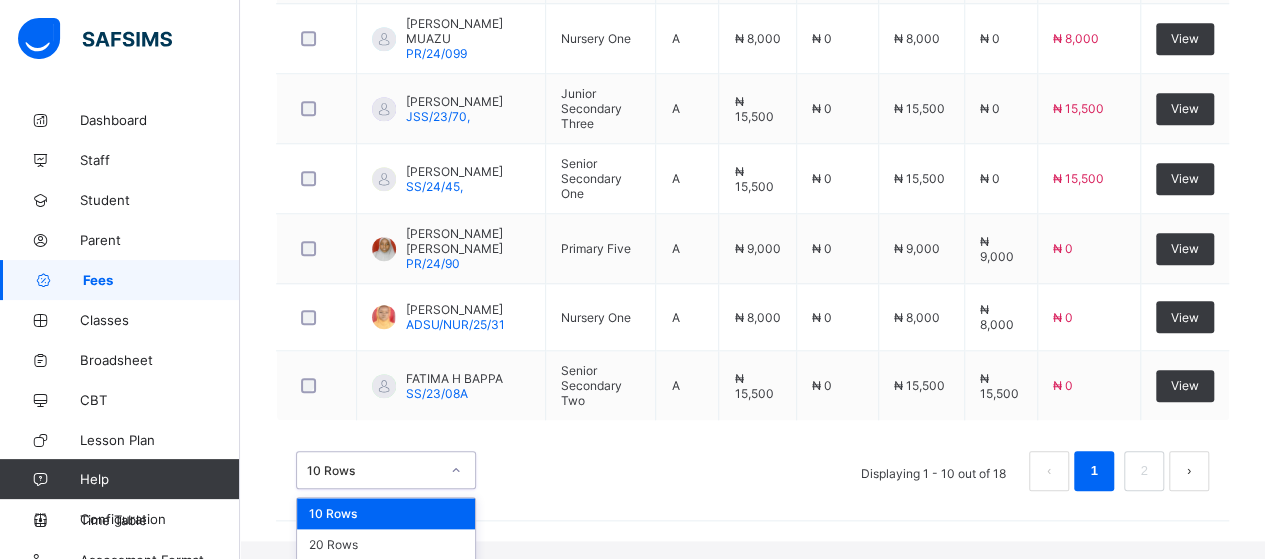 click on "50 Rows" at bounding box center [386, 575] 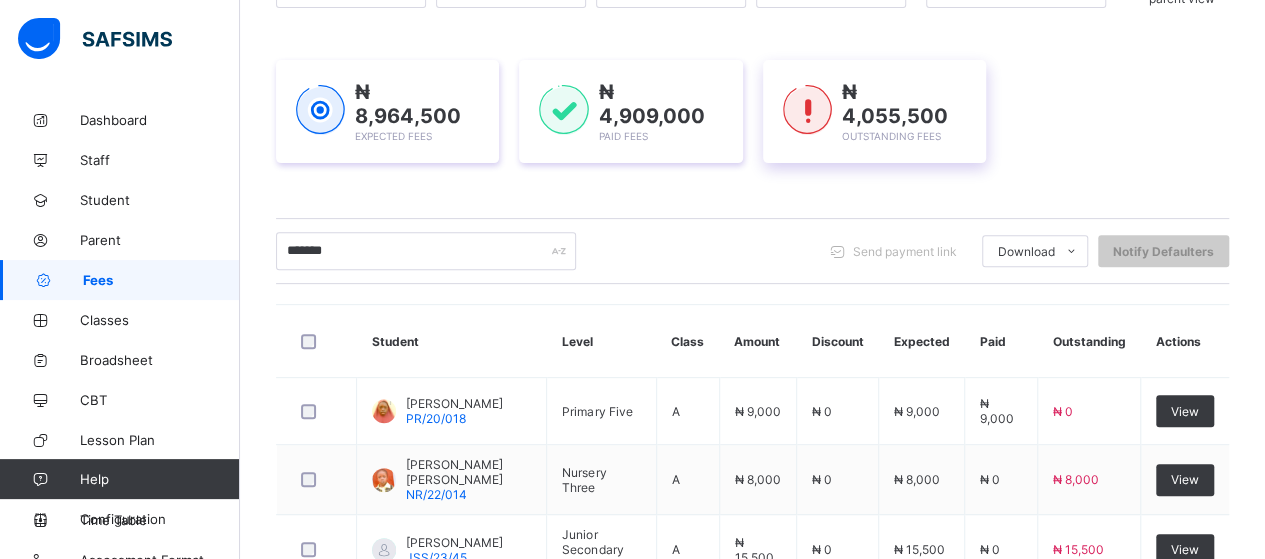 scroll, scrollTop: 0, scrollLeft: 0, axis: both 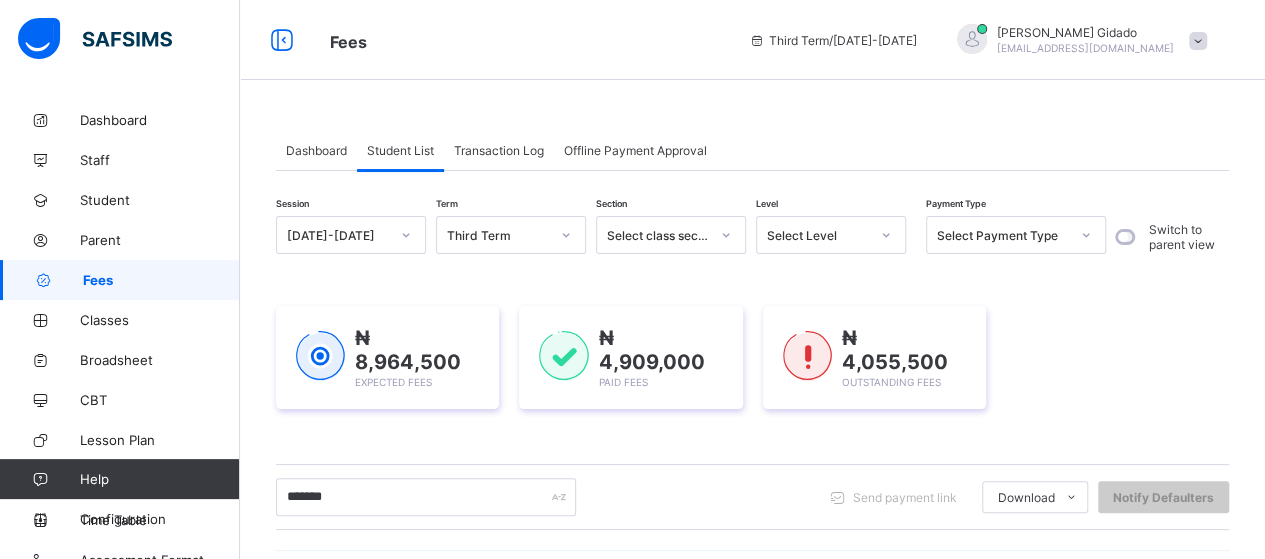 click at bounding box center (1198, 40) 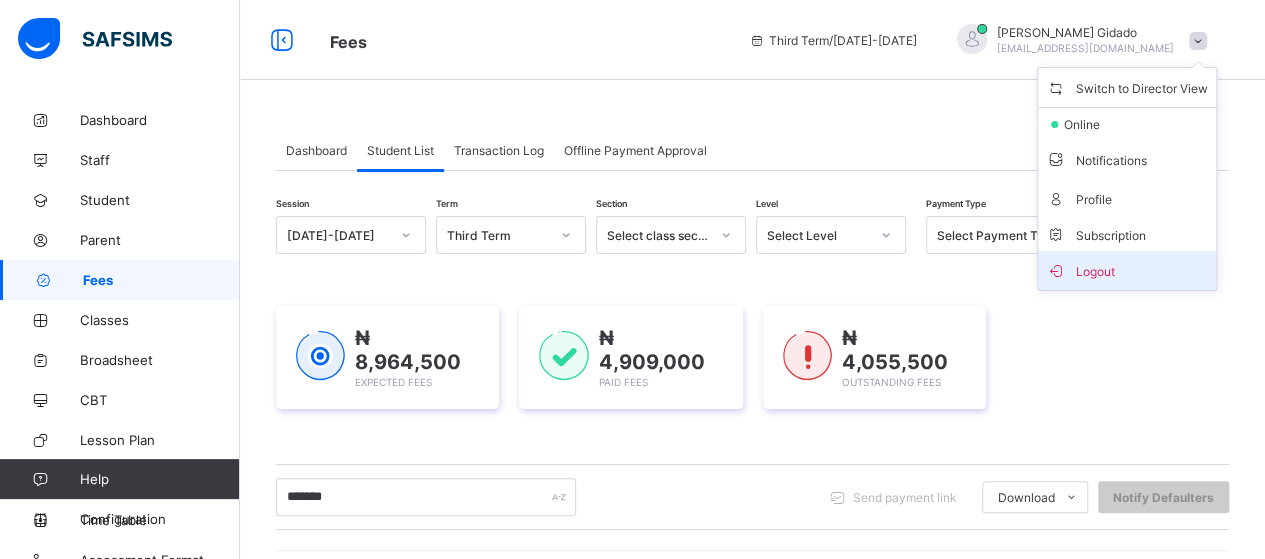 click on "Logout" at bounding box center [1127, 270] 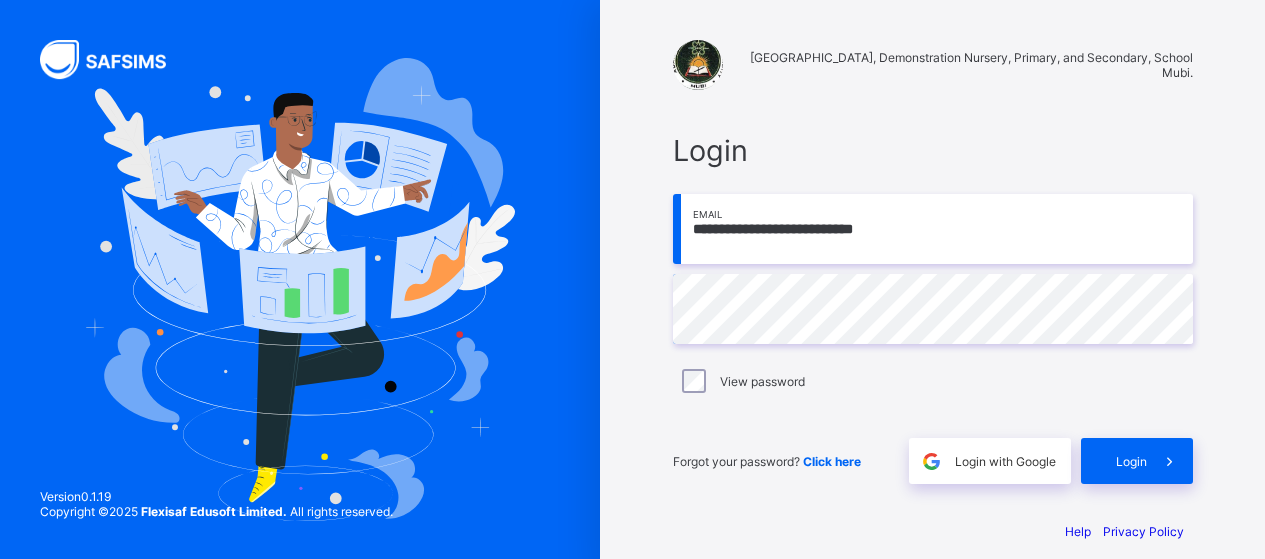 scroll, scrollTop: 0, scrollLeft: 0, axis: both 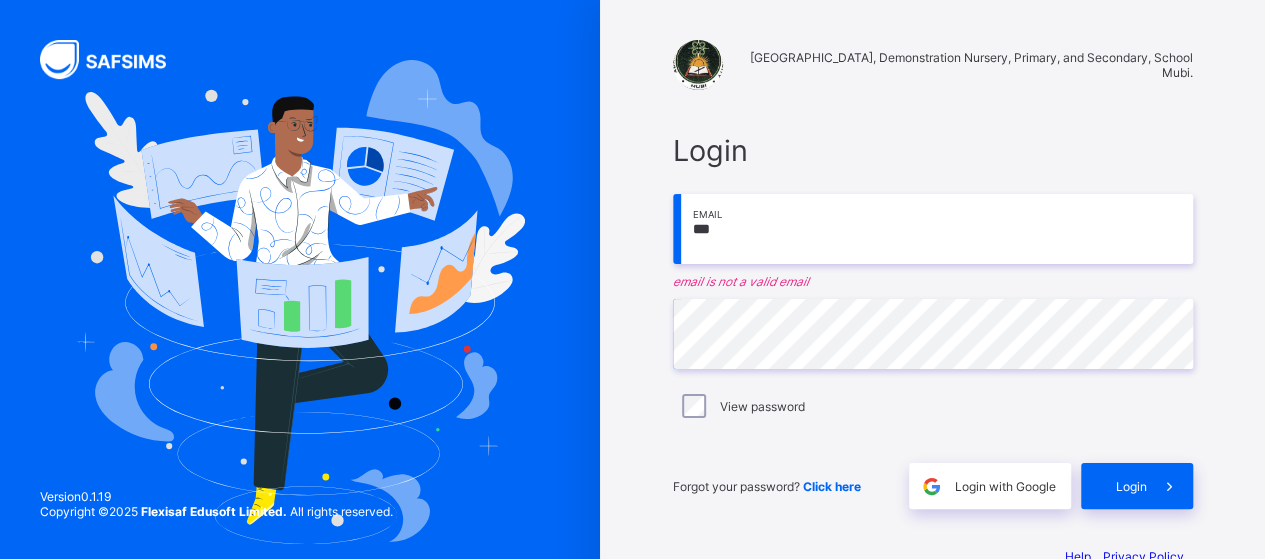 type on "**********" 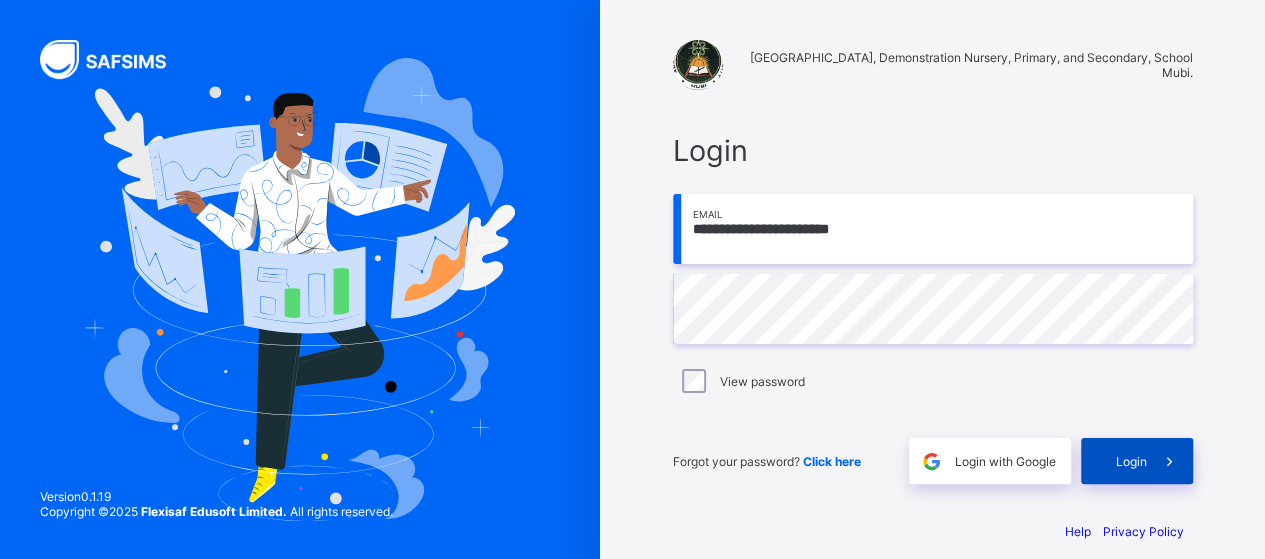 click on "Login" at bounding box center (1131, 461) 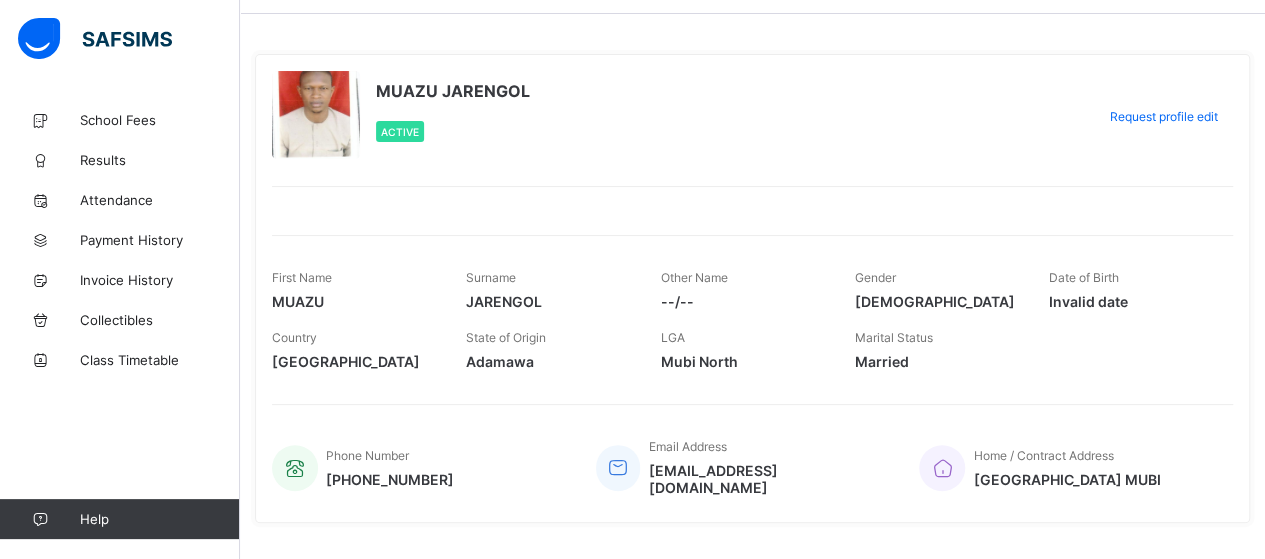 scroll, scrollTop: 94, scrollLeft: 0, axis: vertical 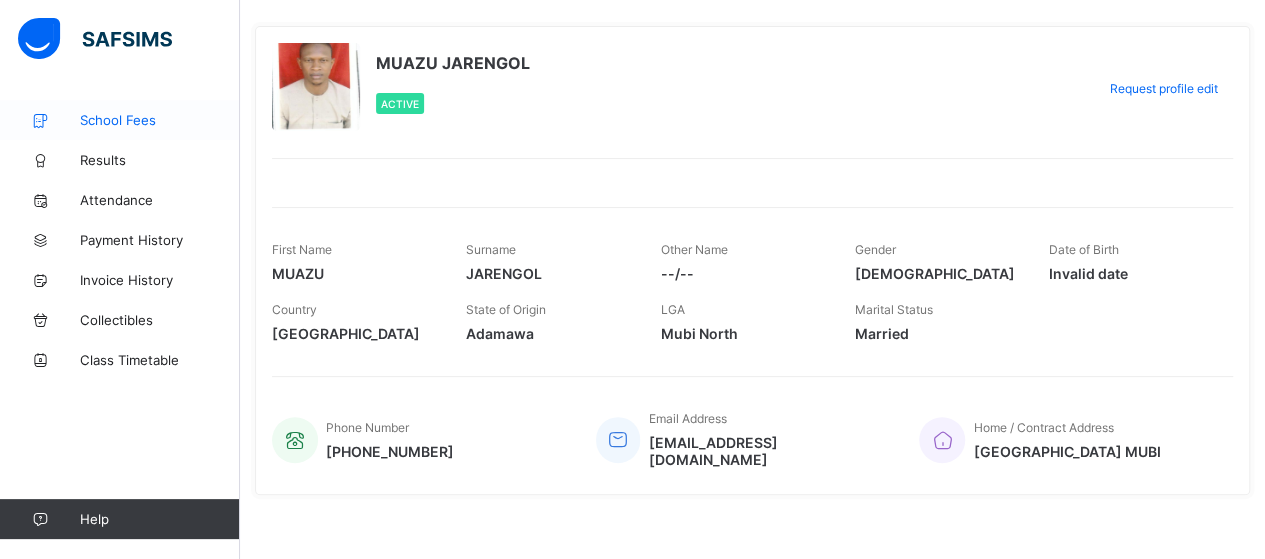 click on "School Fees" at bounding box center [160, 120] 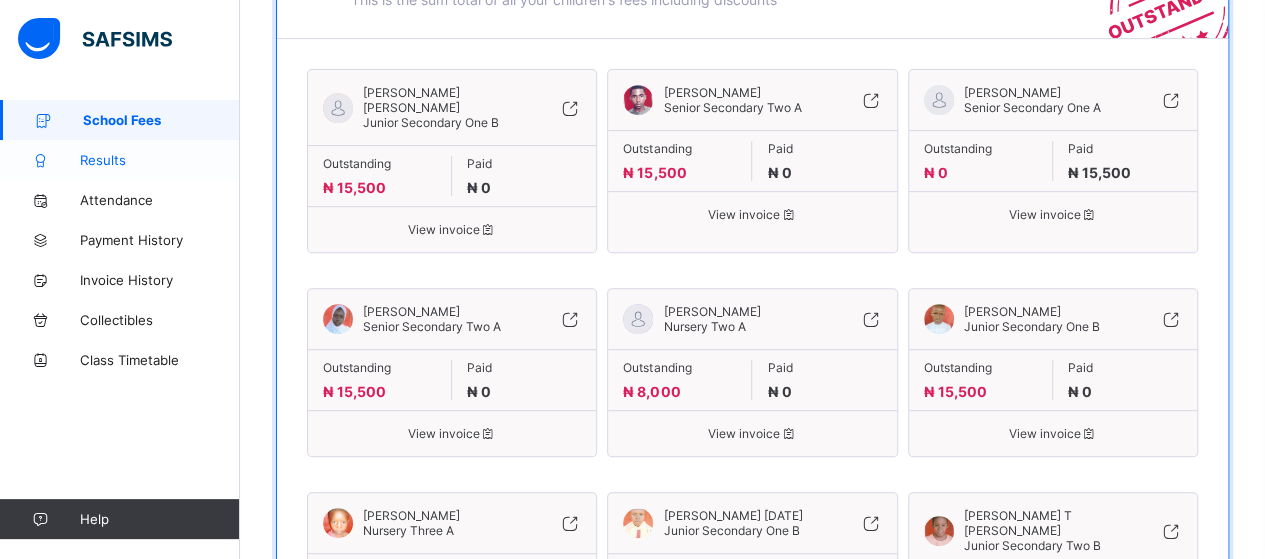 scroll, scrollTop: 0, scrollLeft: 0, axis: both 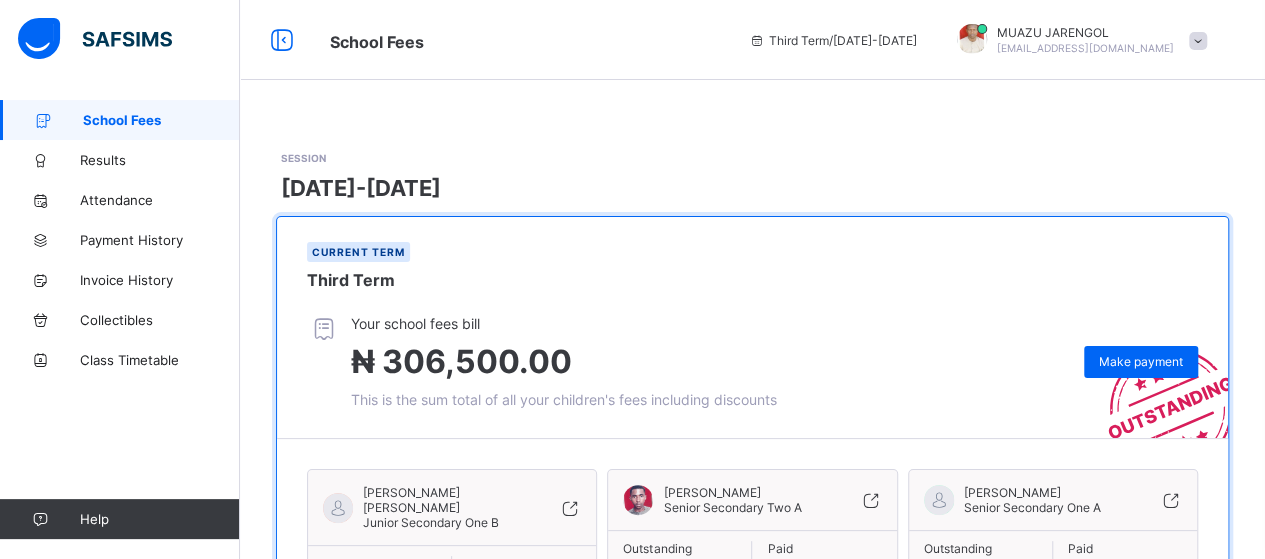 click at bounding box center (1198, 41) 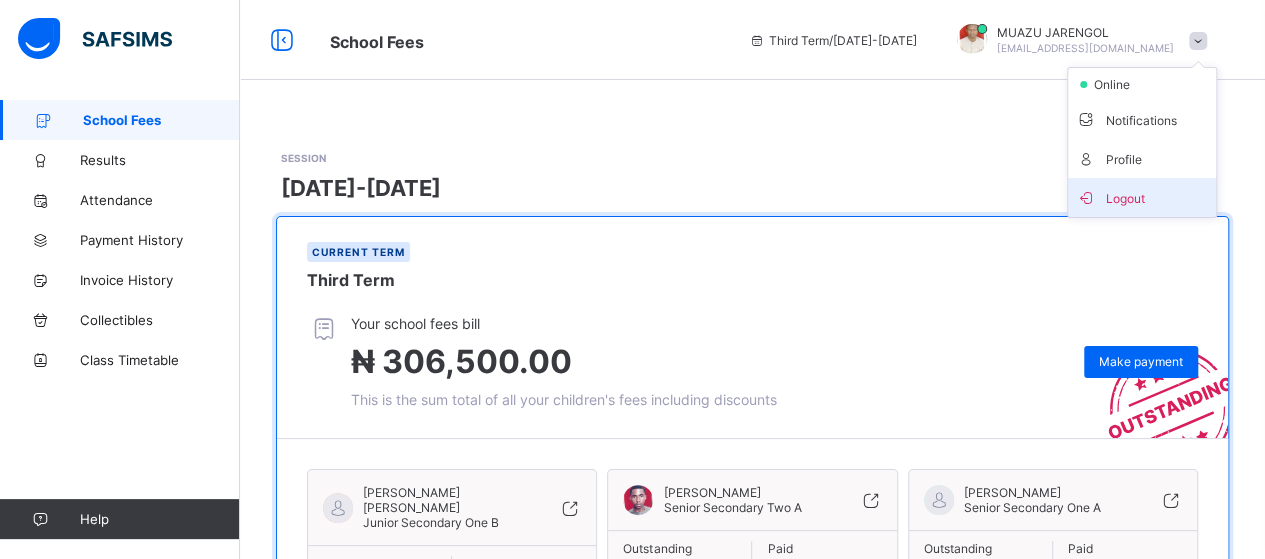 click on "Logout" at bounding box center [1142, 197] 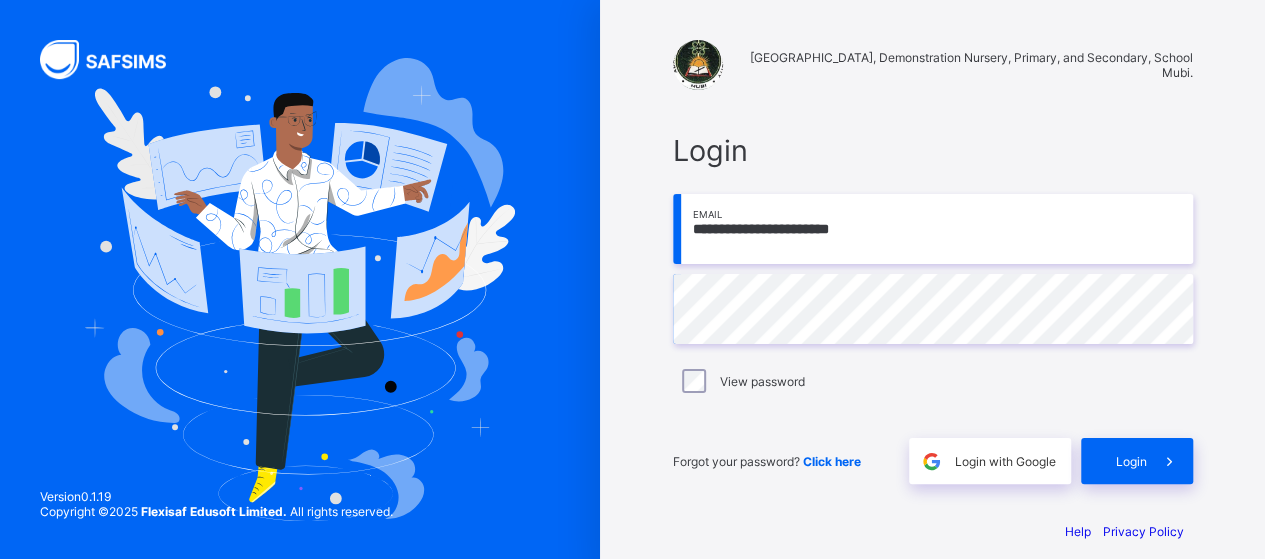 drag, startPoint x: 892, startPoint y: 235, endPoint x: 686, endPoint y: 241, distance: 206.08736 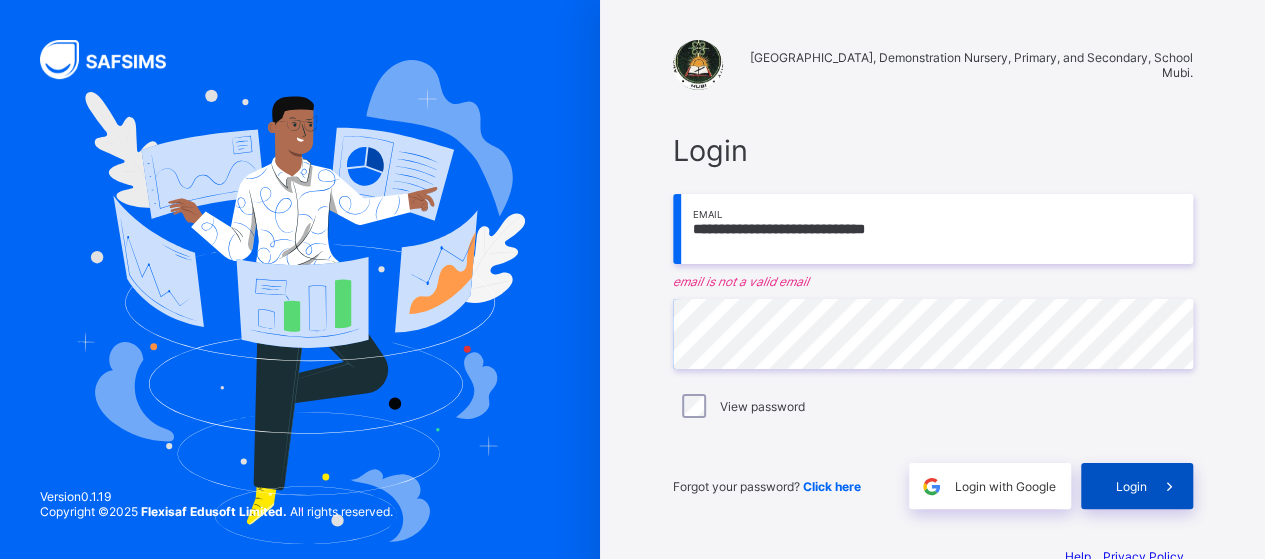 click at bounding box center (1169, 486) 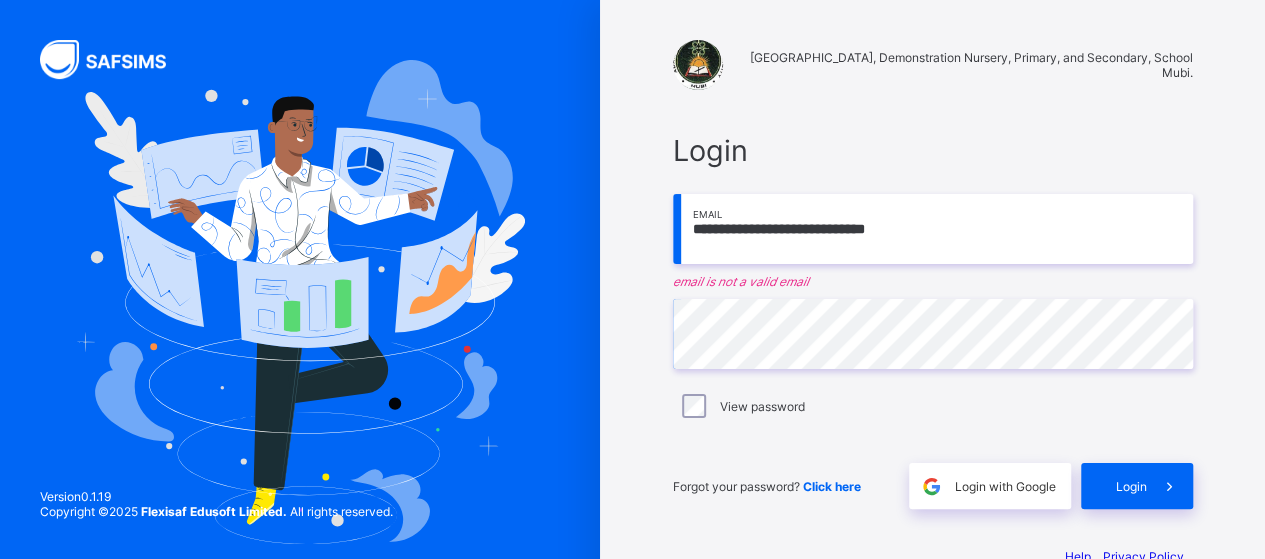 drag, startPoint x: 964, startPoint y: 234, endPoint x: 838, endPoint y: 252, distance: 127.27922 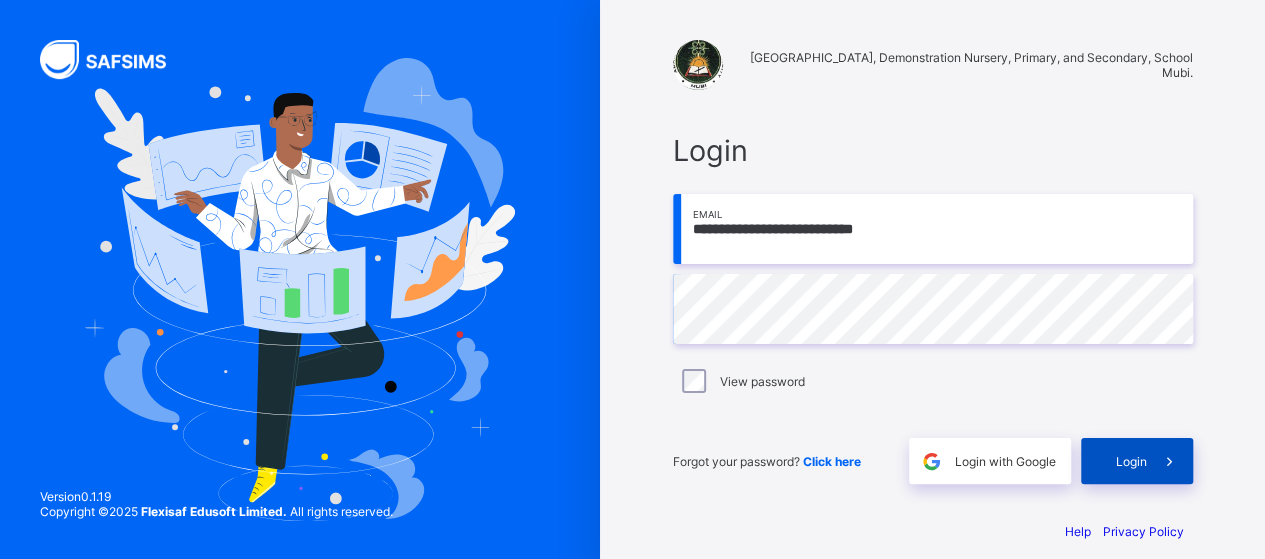 click on "Login" at bounding box center [1131, 461] 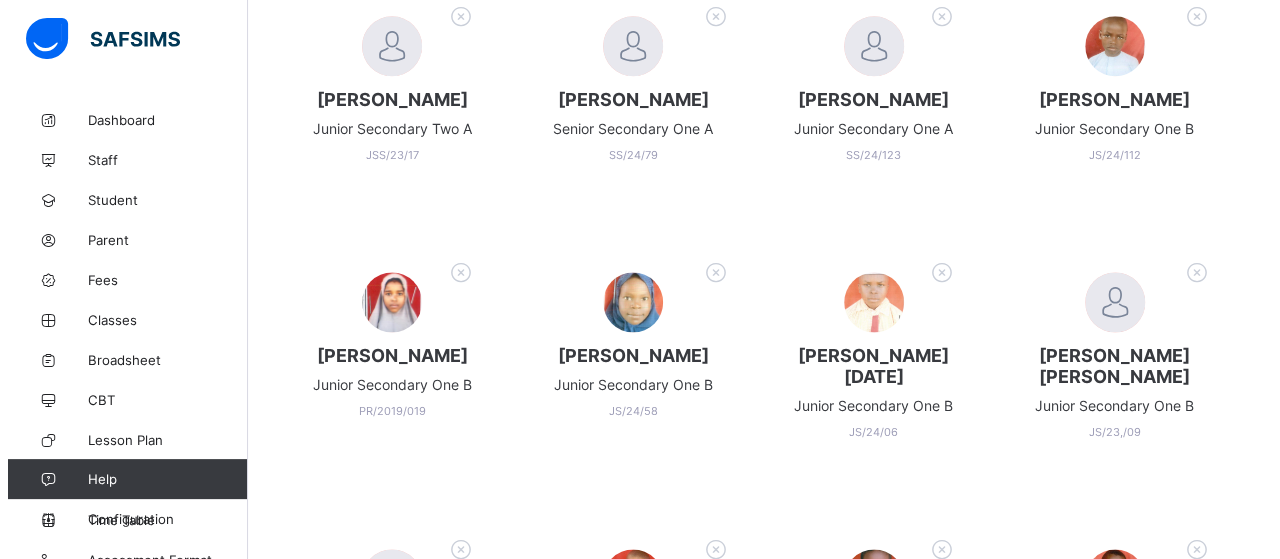 scroll, scrollTop: 1299, scrollLeft: 0, axis: vertical 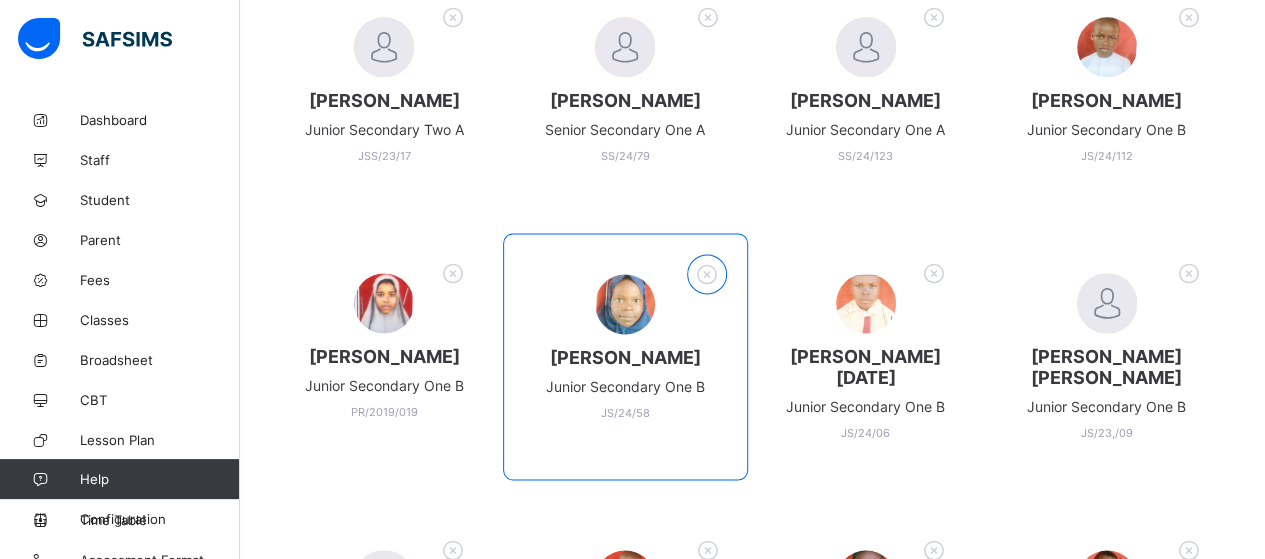 click at bounding box center (706, 274) 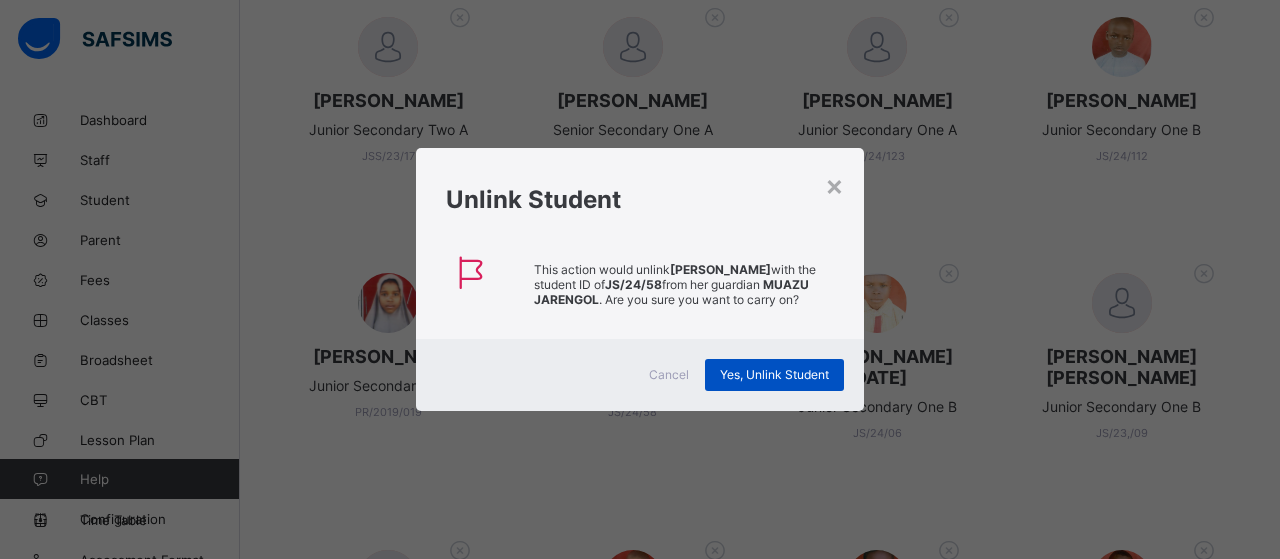 click on "Yes, Unlink Student" at bounding box center [774, 374] 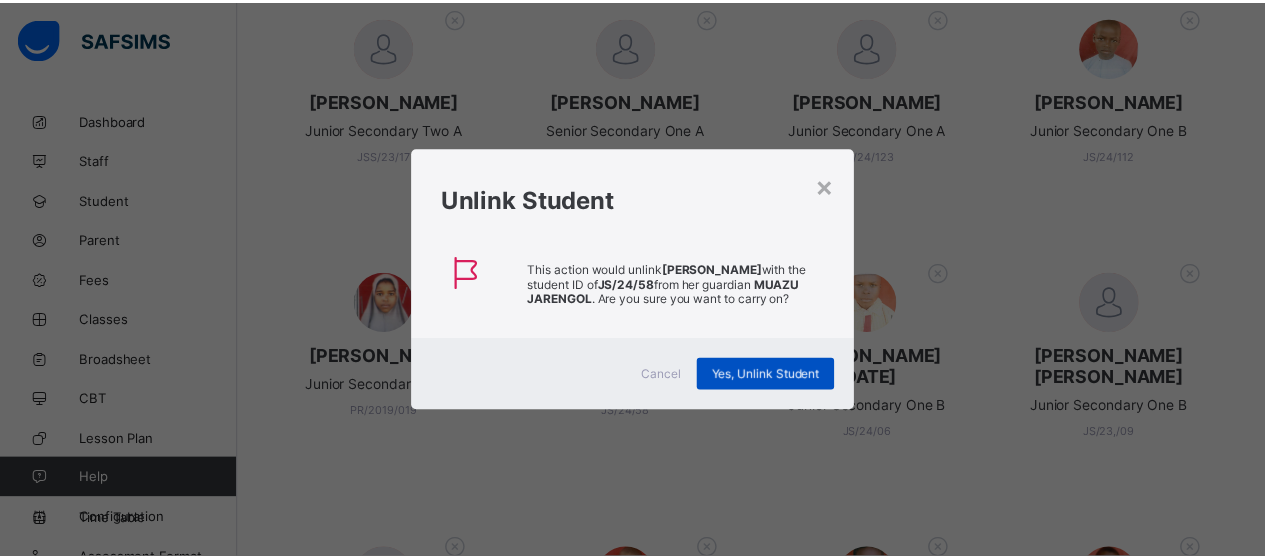 scroll, scrollTop: 0, scrollLeft: 0, axis: both 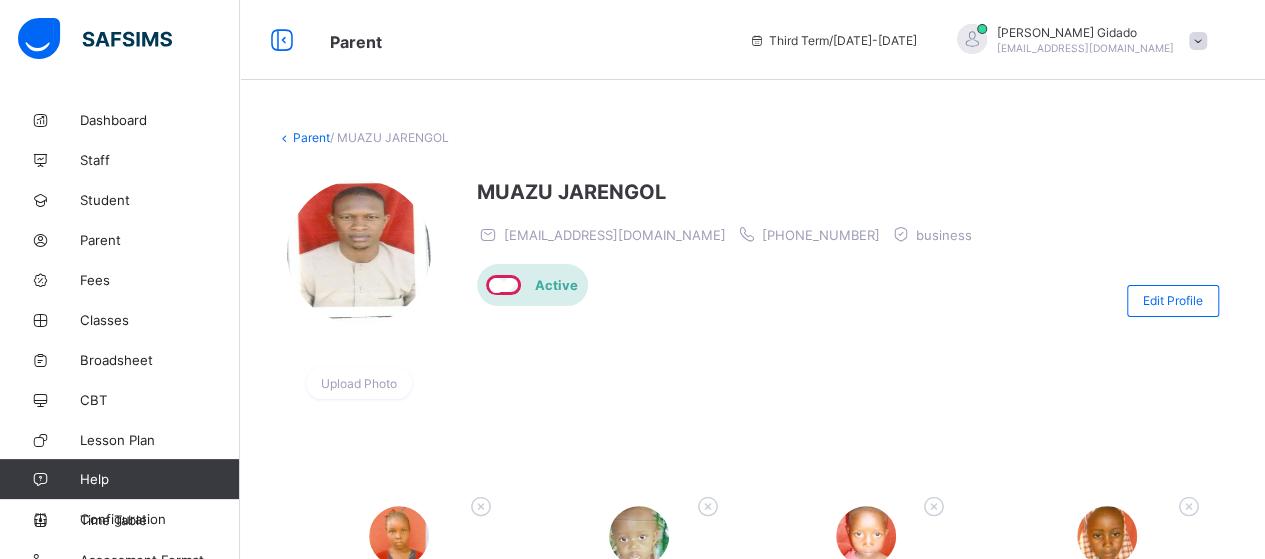 click at bounding box center (1198, 41) 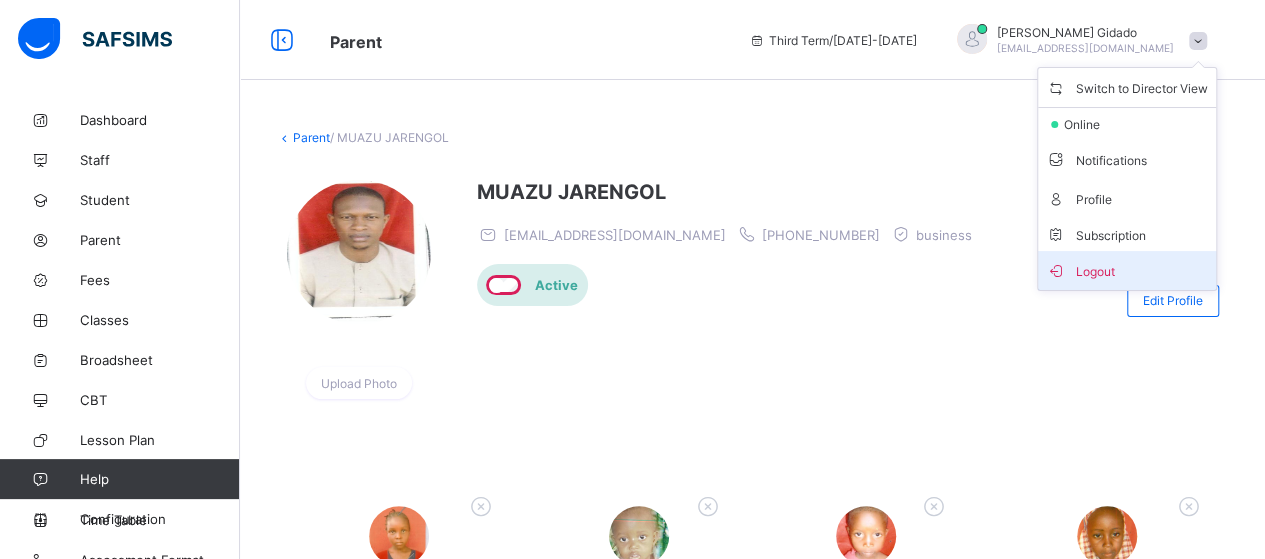 click on "Logout" at bounding box center (1127, 270) 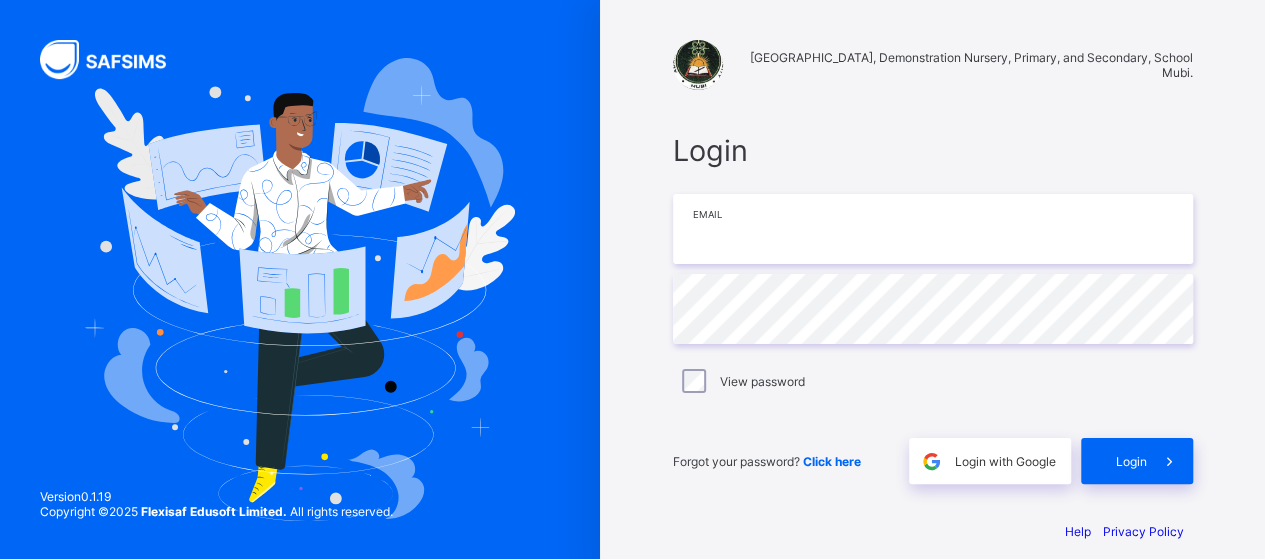 type on "**********" 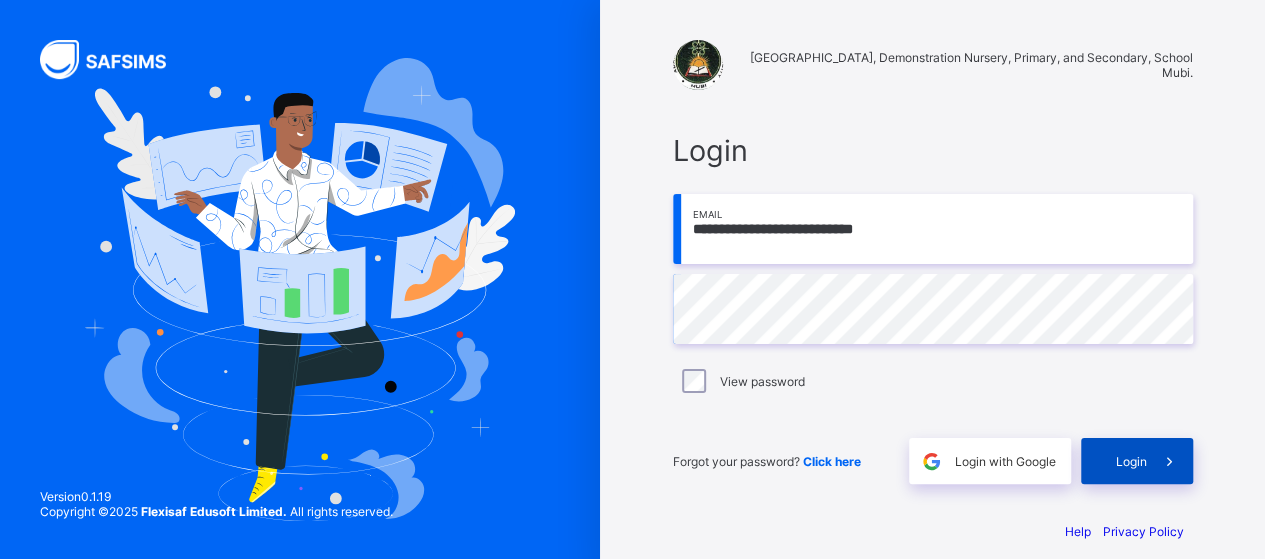 click on "Login" at bounding box center [1131, 461] 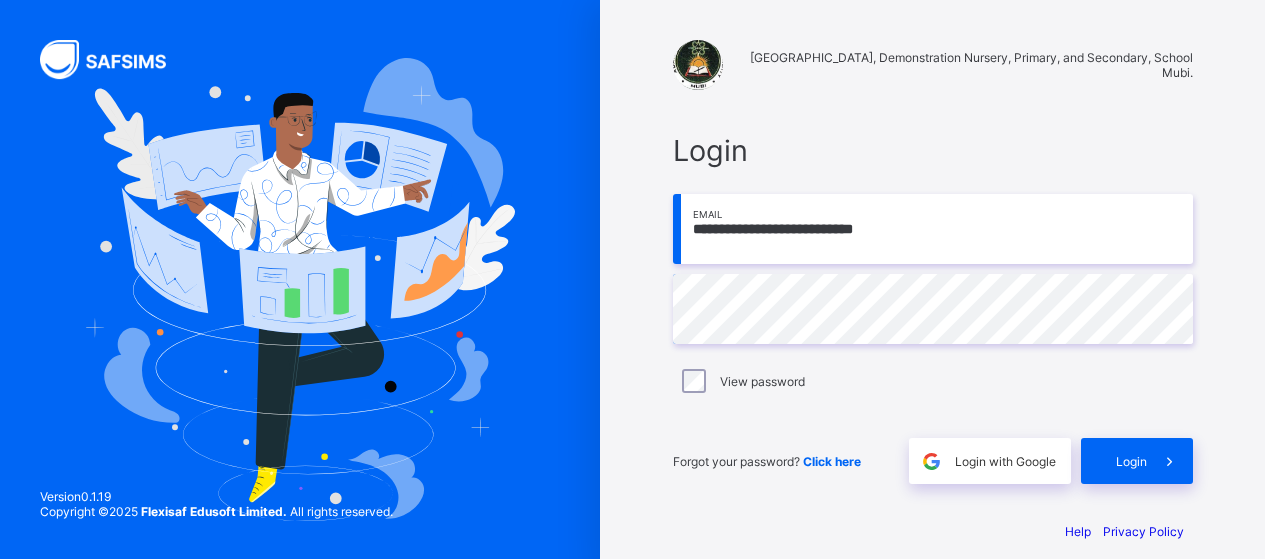 scroll, scrollTop: 0, scrollLeft: 0, axis: both 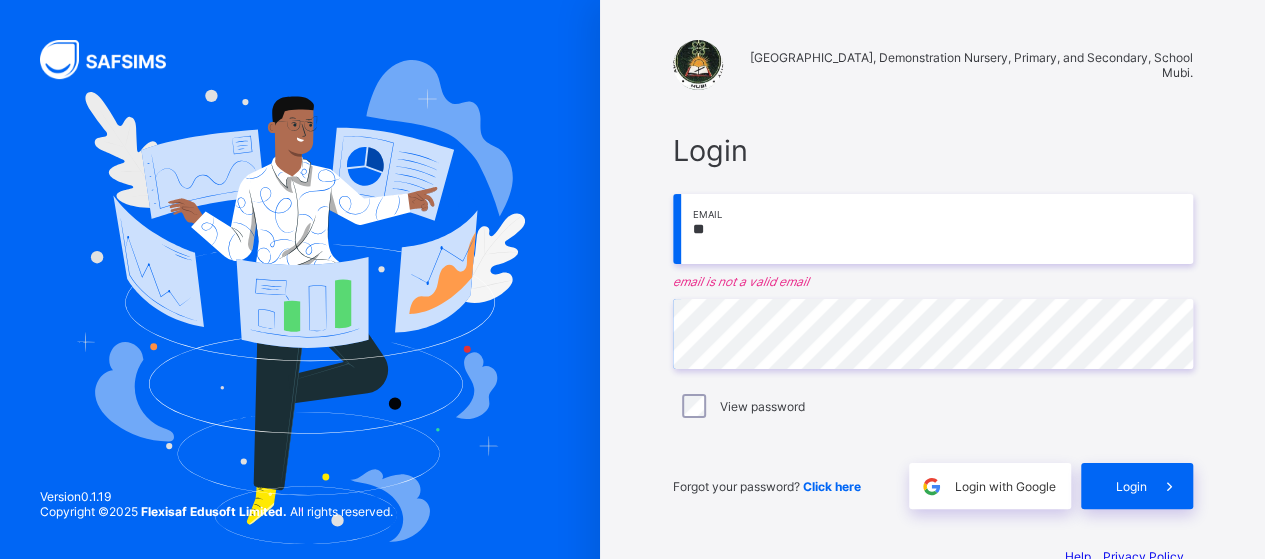 type on "**********" 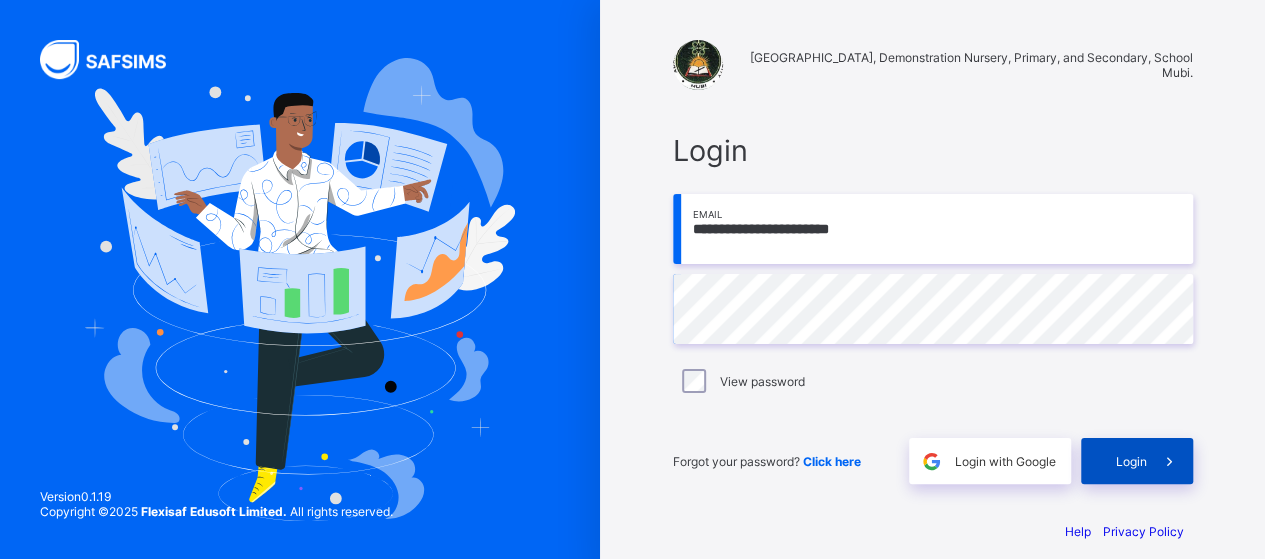 click on "Login" at bounding box center (1137, 461) 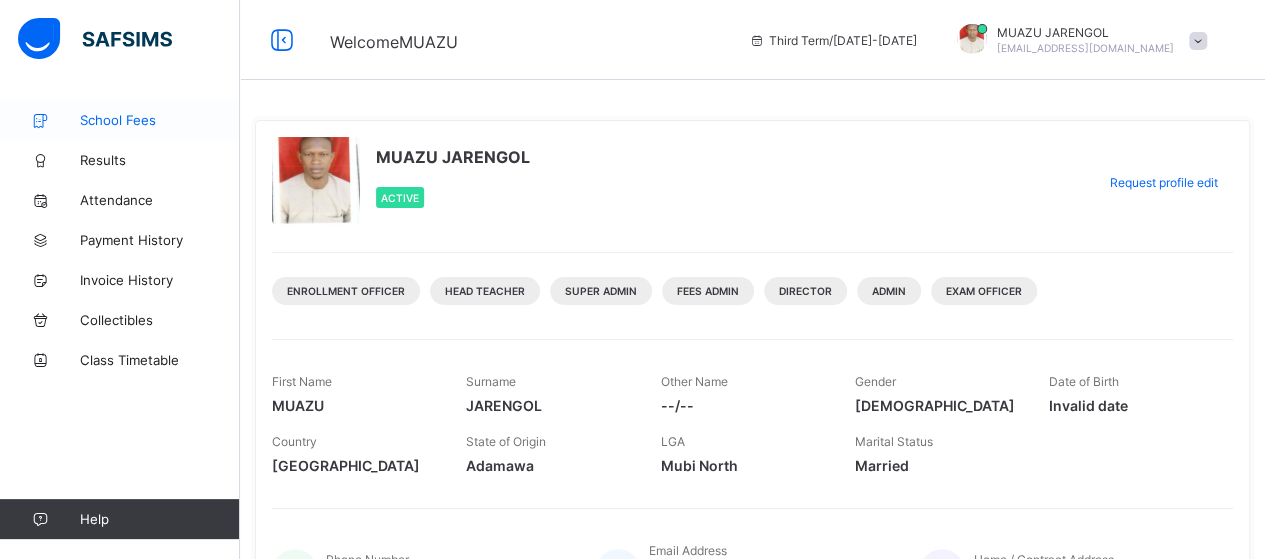 click on "School Fees" at bounding box center (160, 120) 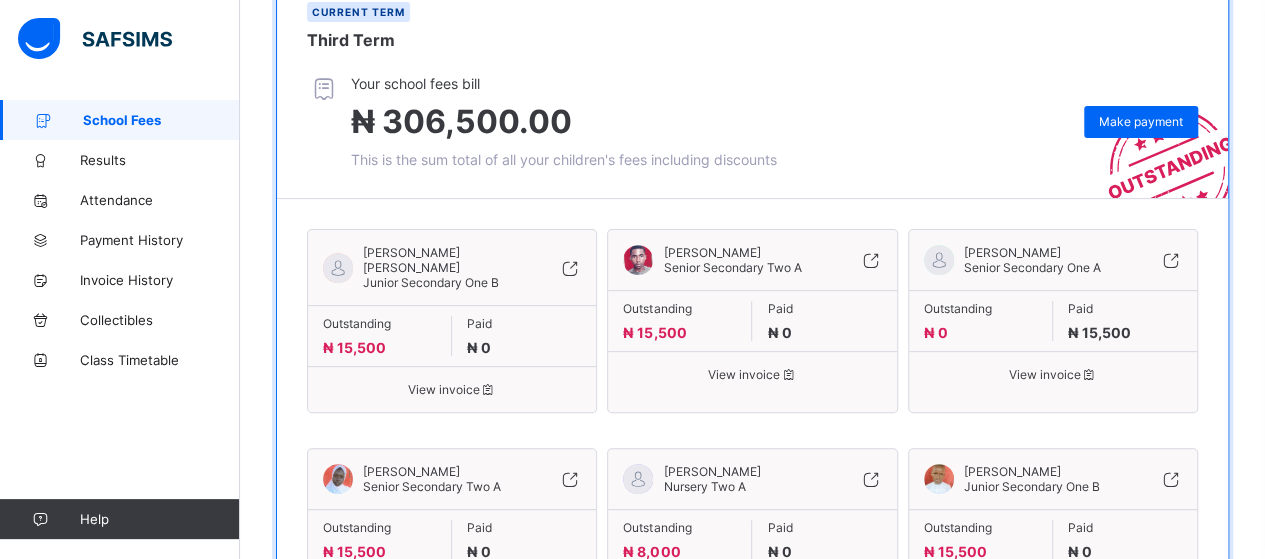 scroll, scrollTop: 200, scrollLeft: 0, axis: vertical 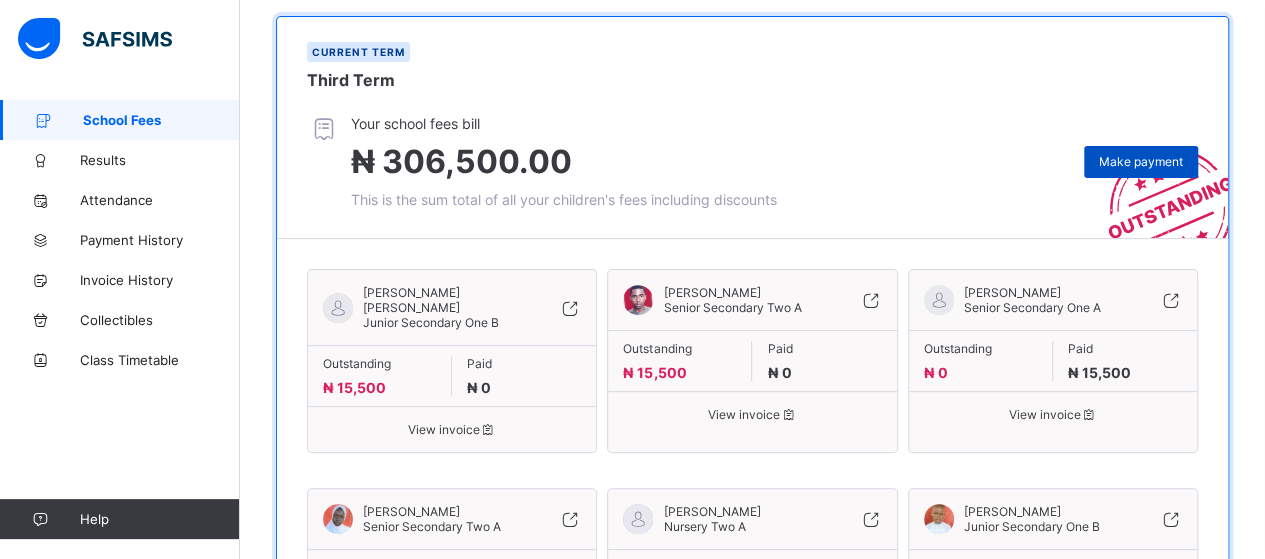 click on "Make payment" at bounding box center (1141, 161) 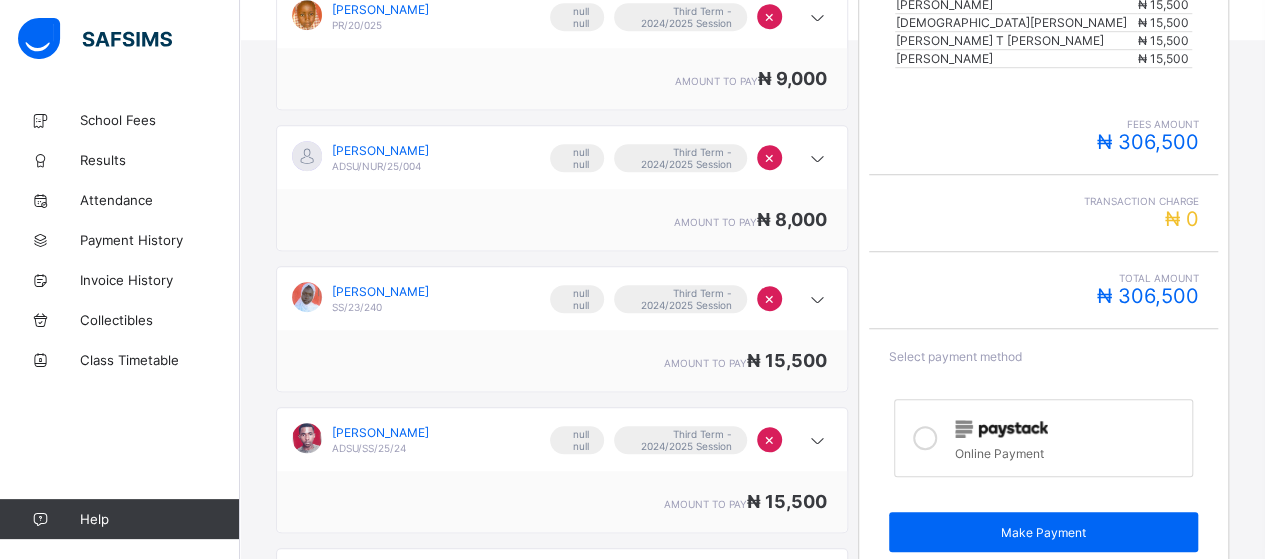 scroll, scrollTop: 700, scrollLeft: 0, axis: vertical 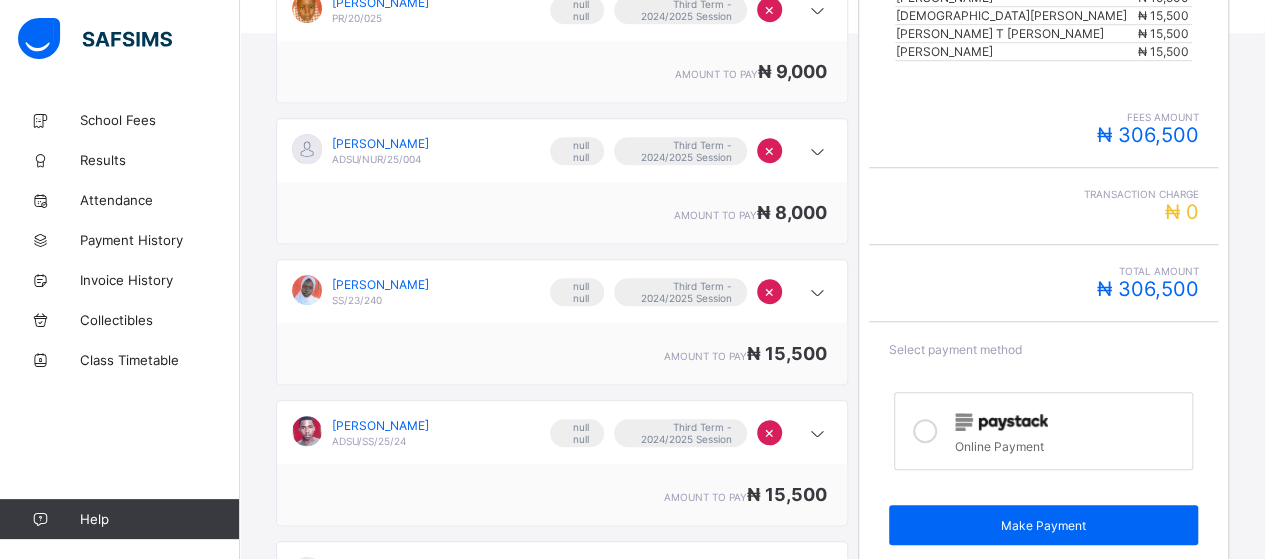 click on "Online Payment" at bounding box center (1069, 444) 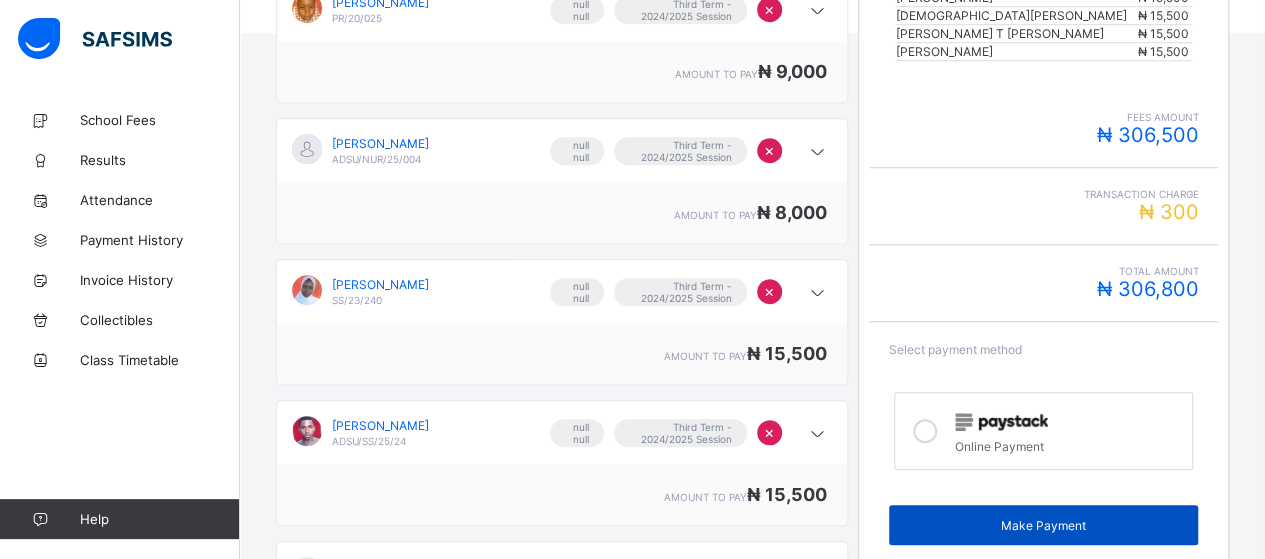 click on "Make Payment" at bounding box center [1044, 525] 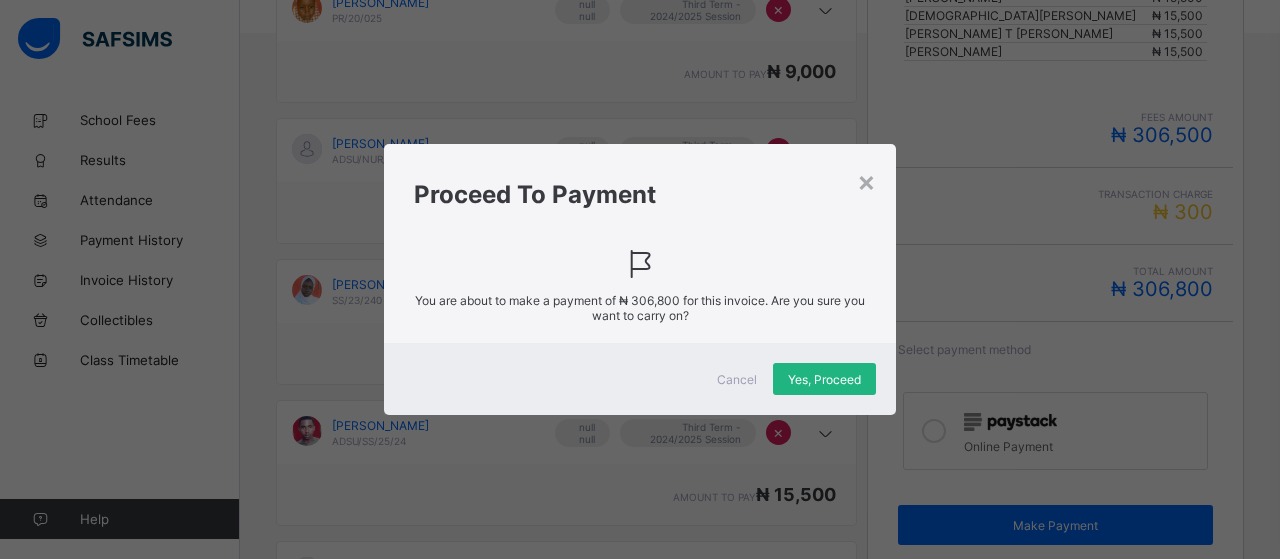 click on "Yes, Proceed" at bounding box center [824, 379] 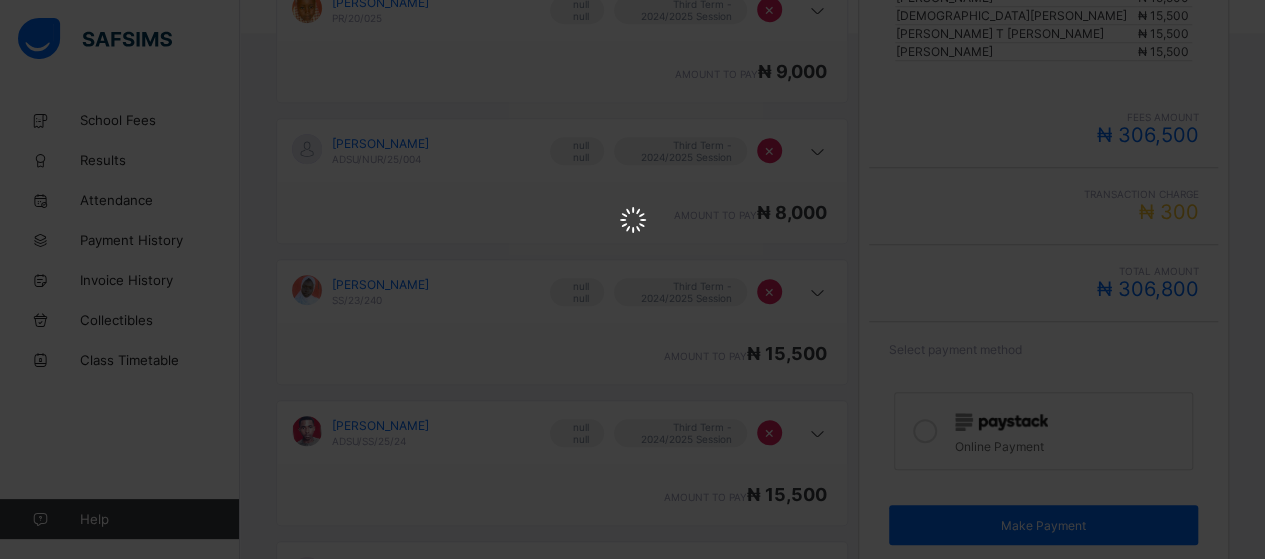 scroll, scrollTop: 0, scrollLeft: 0, axis: both 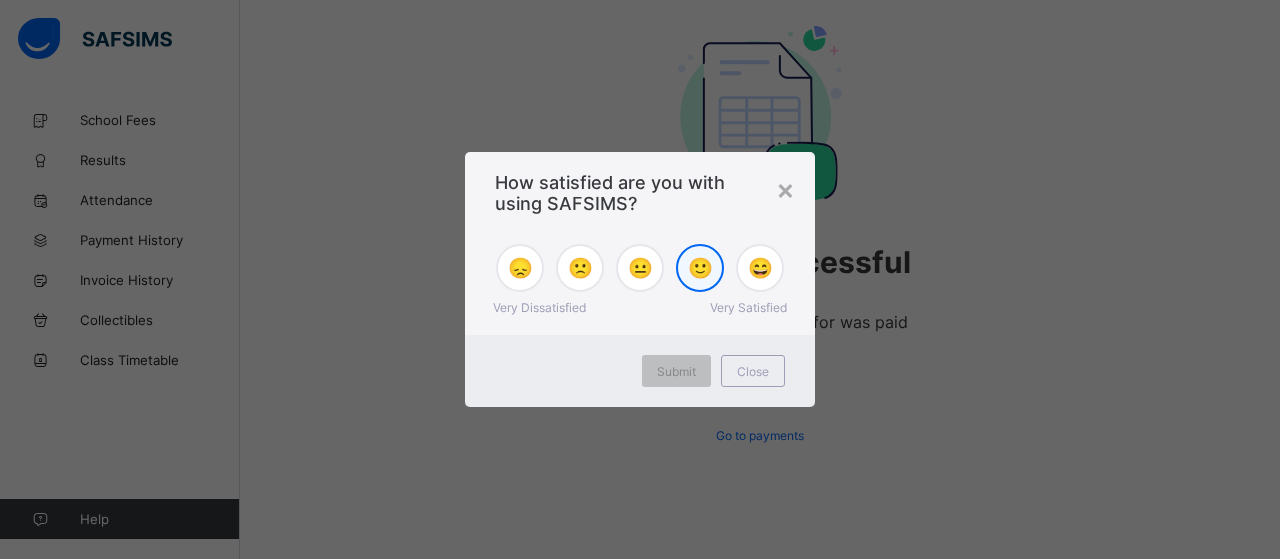 click on "🙂" at bounding box center [700, 268] 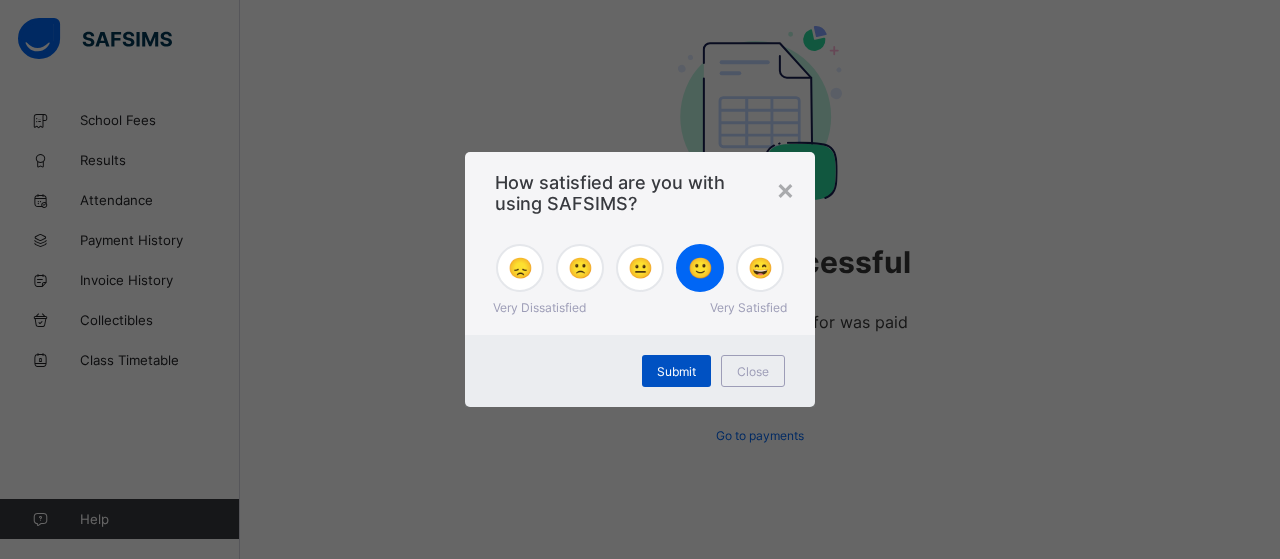 click on "Submit" at bounding box center (676, 371) 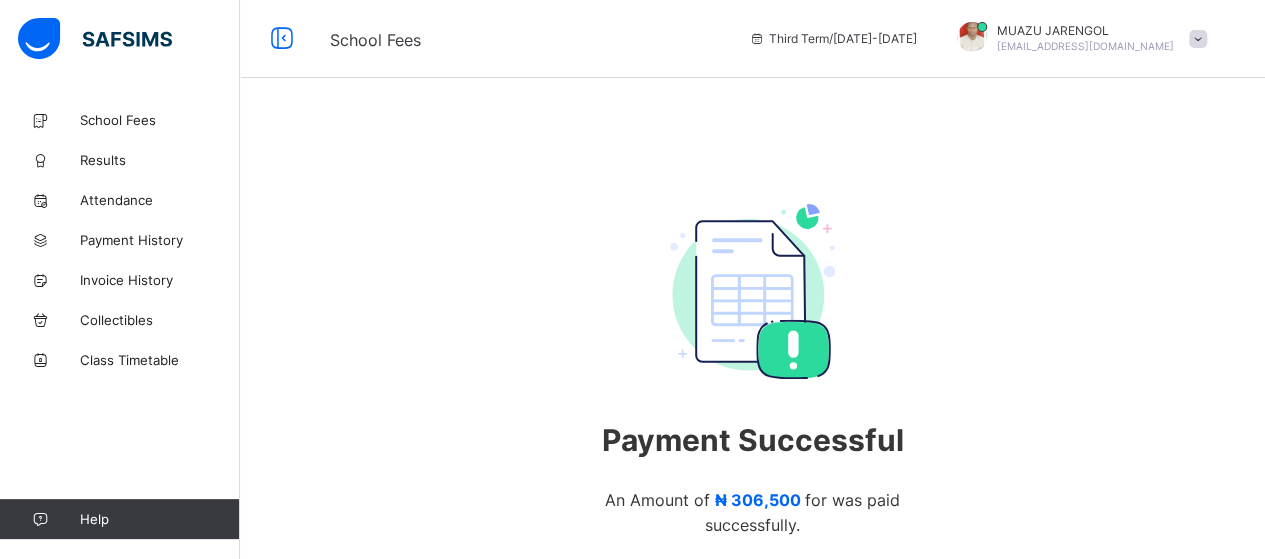 scroll, scrollTop: 0, scrollLeft: 0, axis: both 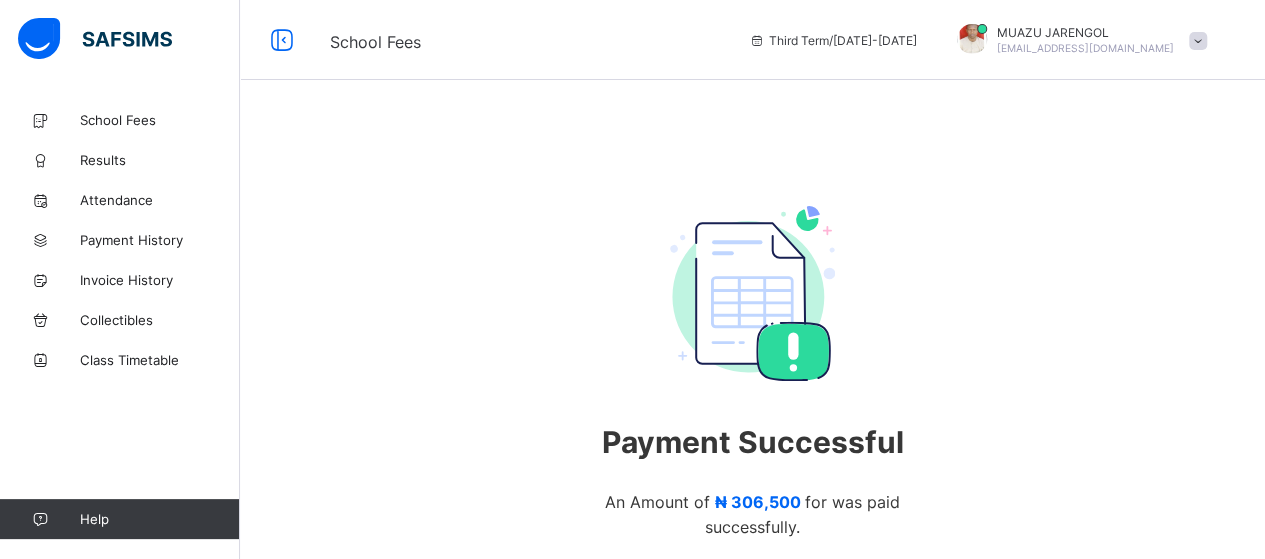 click at bounding box center [1198, 41] 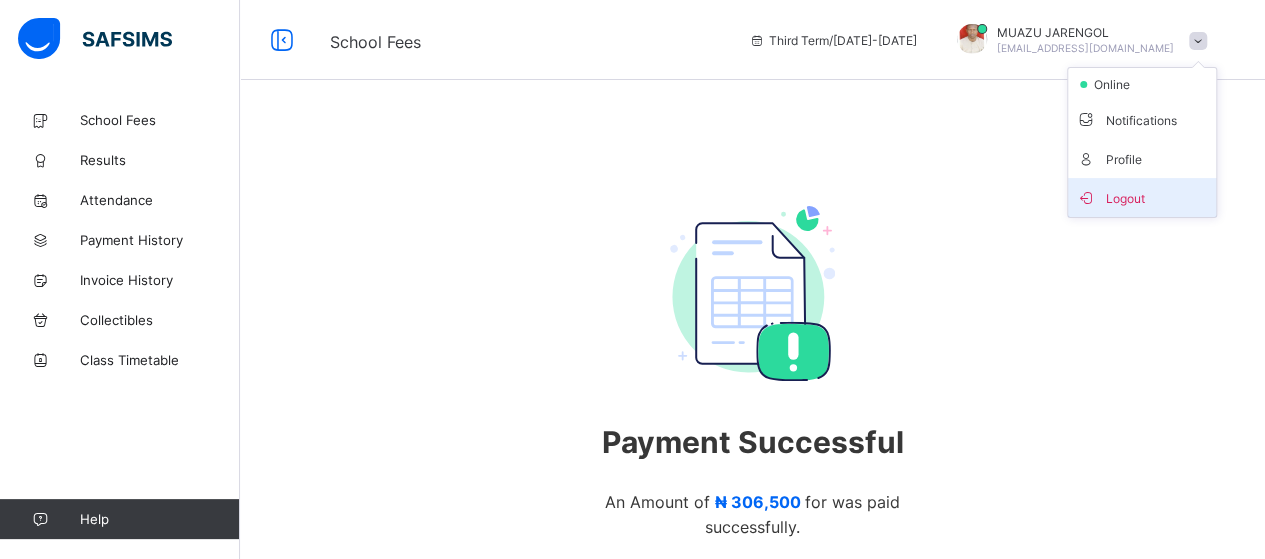 click on "Logout" at bounding box center (1142, 197) 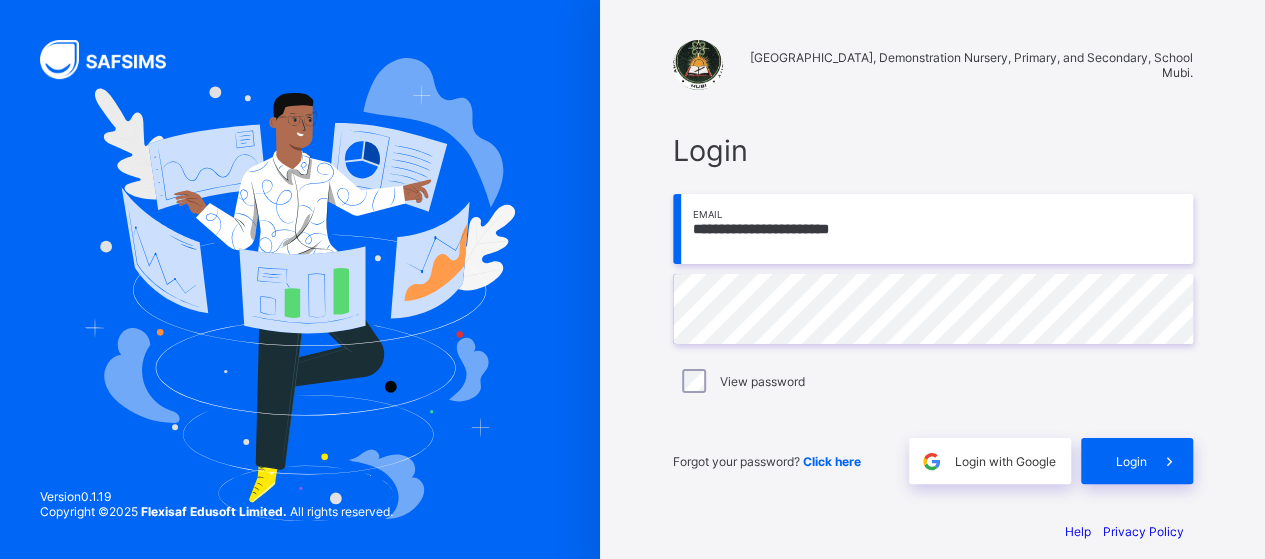 drag, startPoint x: 910, startPoint y: 230, endPoint x: 653, endPoint y: 257, distance: 258.4144 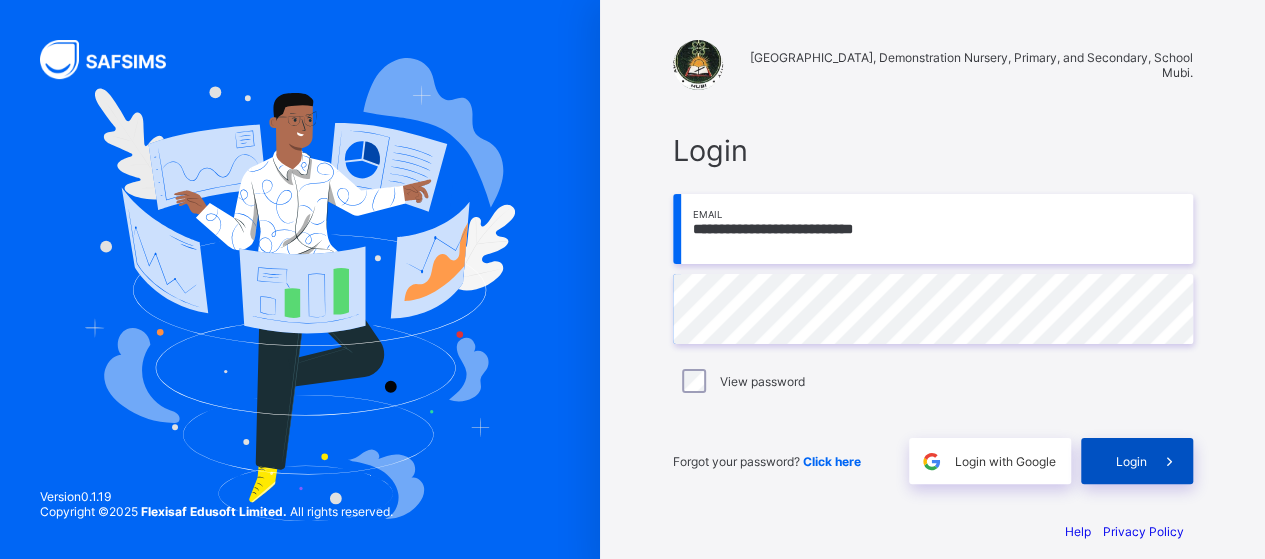 click on "Login" at bounding box center [1131, 461] 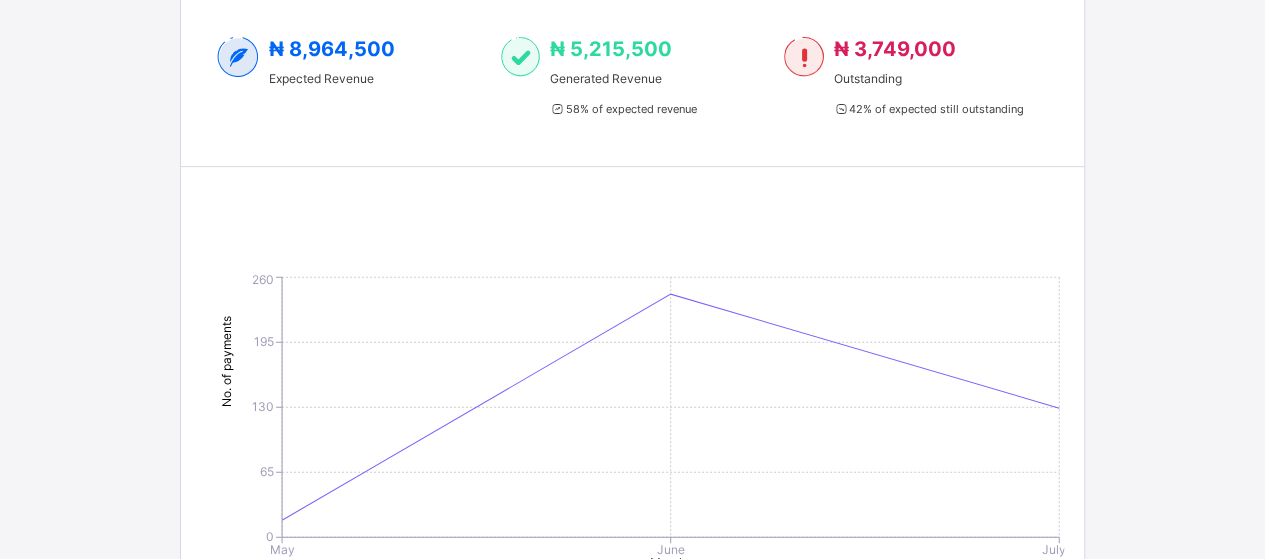 scroll, scrollTop: 0, scrollLeft: 0, axis: both 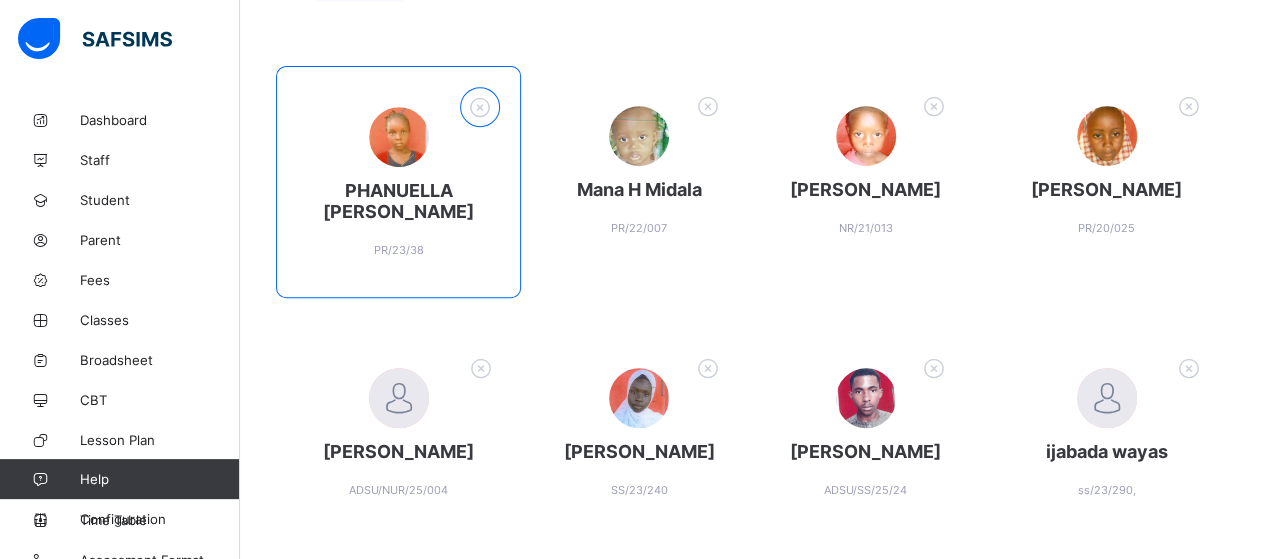 click at bounding box center [480, 107] 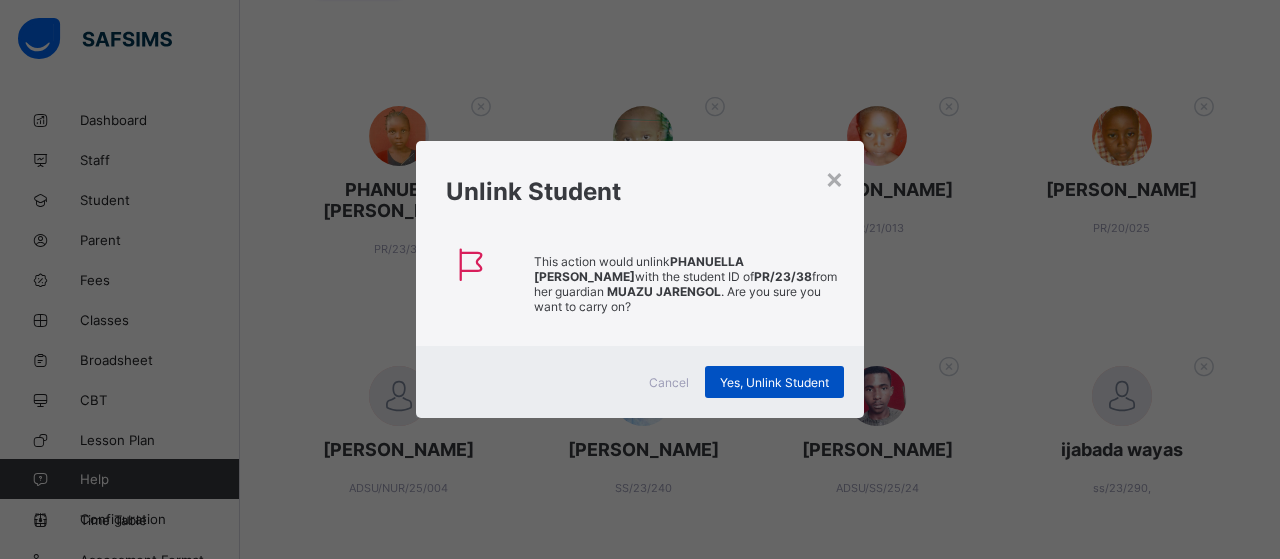 click on "Yes, Unlink Student" at bounding box center (774, 382) 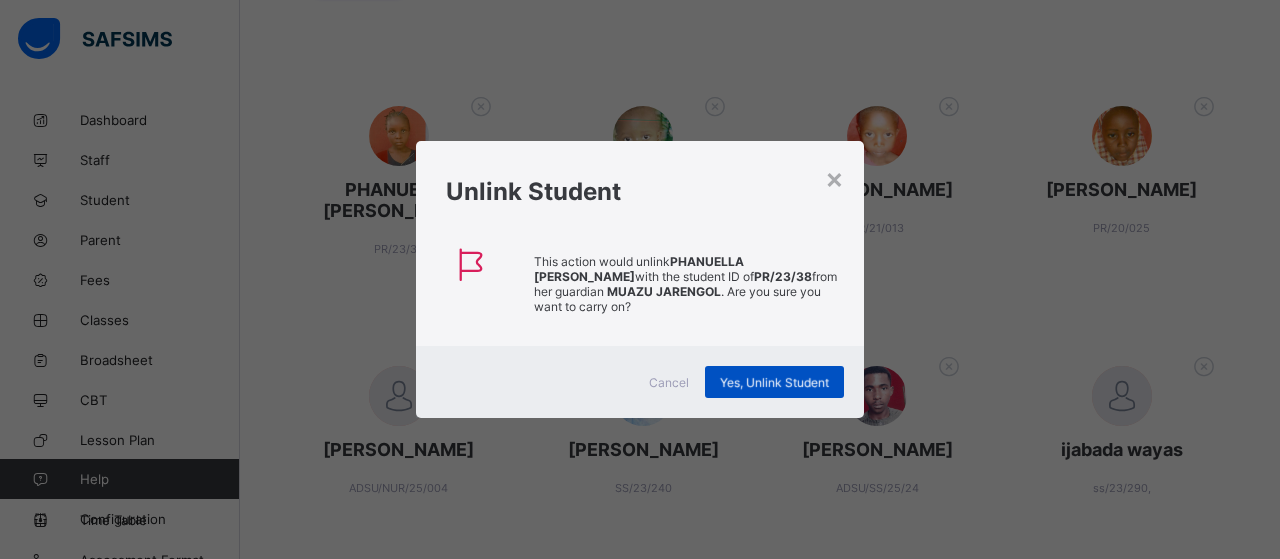 click on "Yes, Unlink Student" at bounding box center [774, 382] 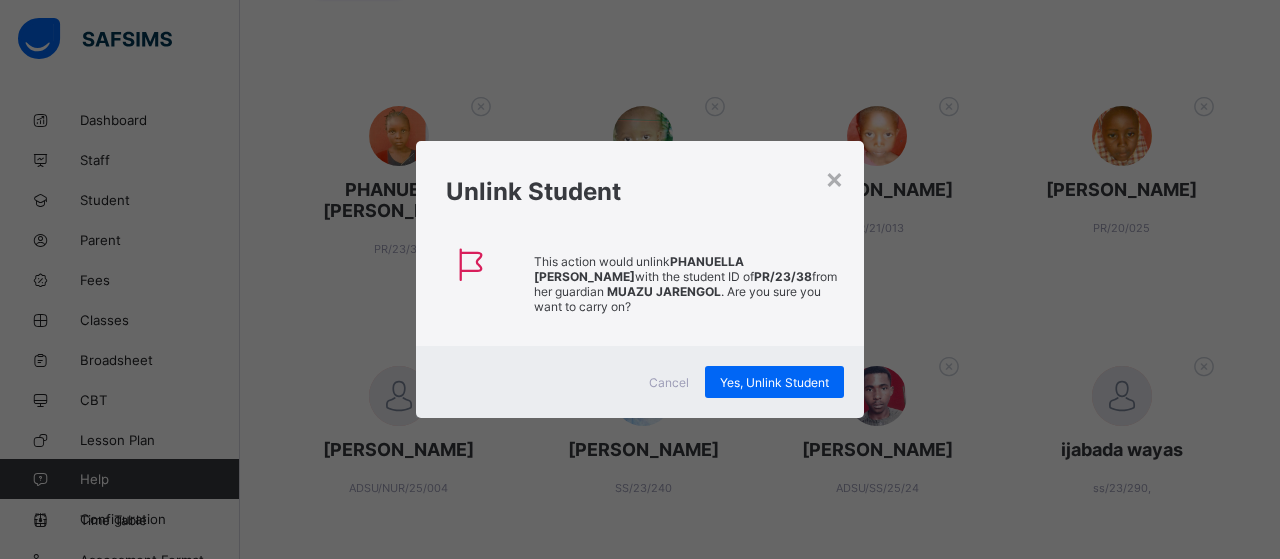 click on "× Unlink Student This action would unlink  PHANUELLA  [PERSON_NAME]  with the student ID of  PR/23/38  from   her   guardian   MUAZU  JARENGOL . Are you sure you want to carry on? Cancel Yes, Unlink Student" at bounding box center (640, 279) 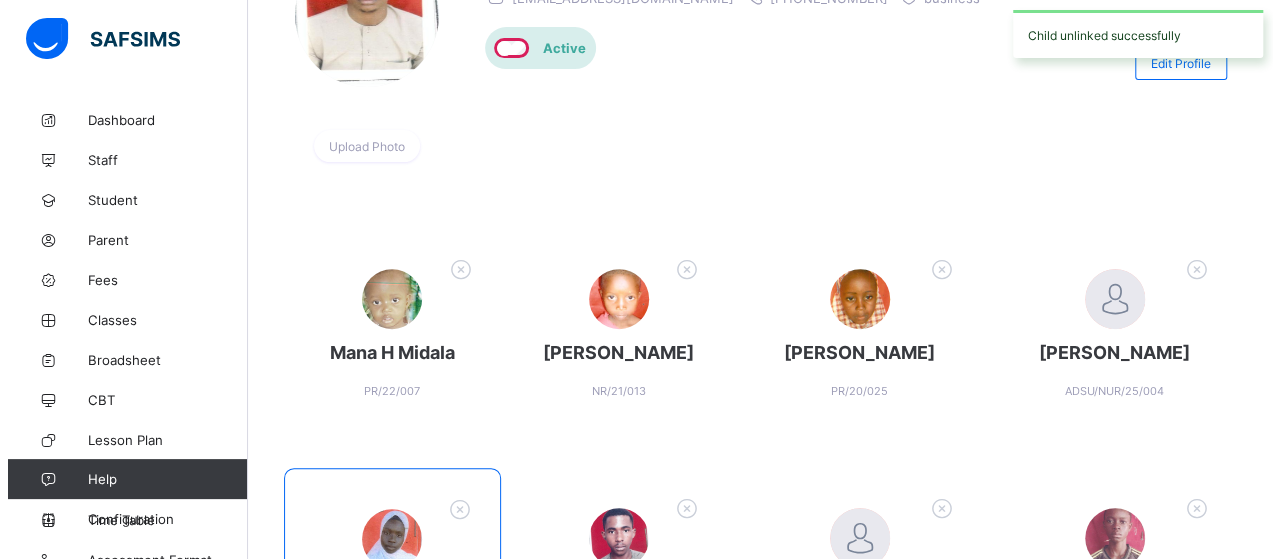 scroll, scrollTop: 300, scrollLeft: 0, axis: vertical 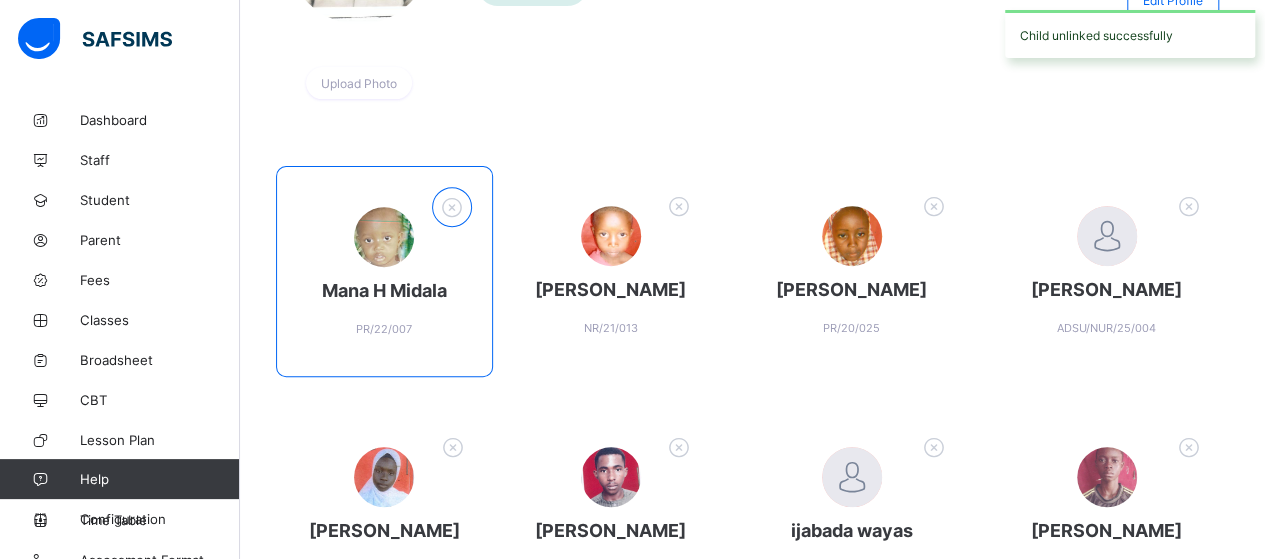 click at bounding box center (451, 207) 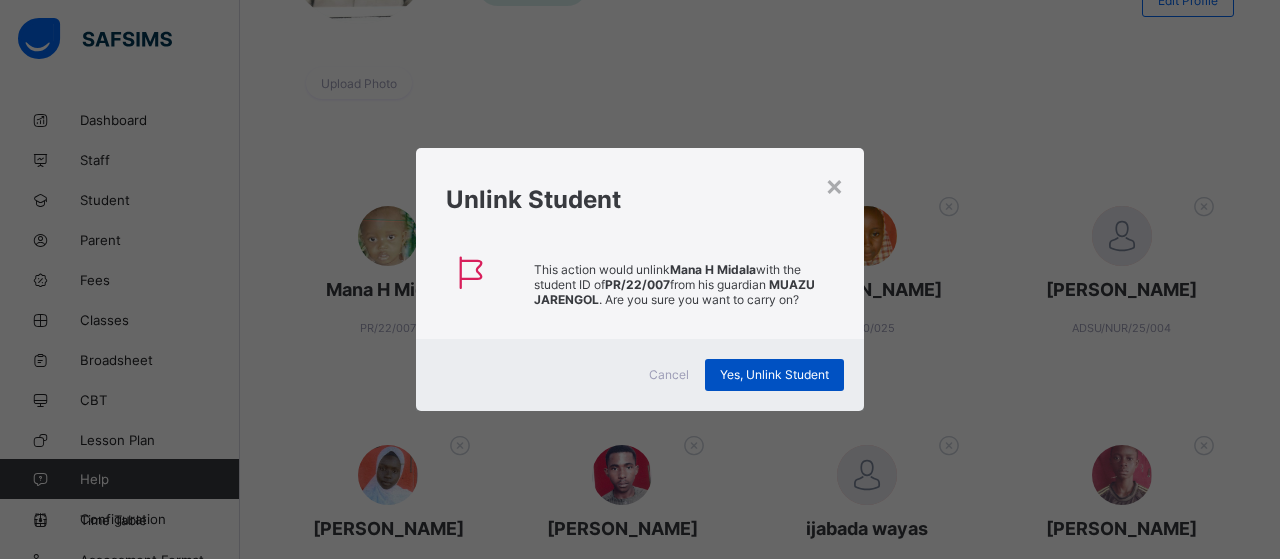 click on "Yes, Unlink Student" at bounding box center [774, 374] 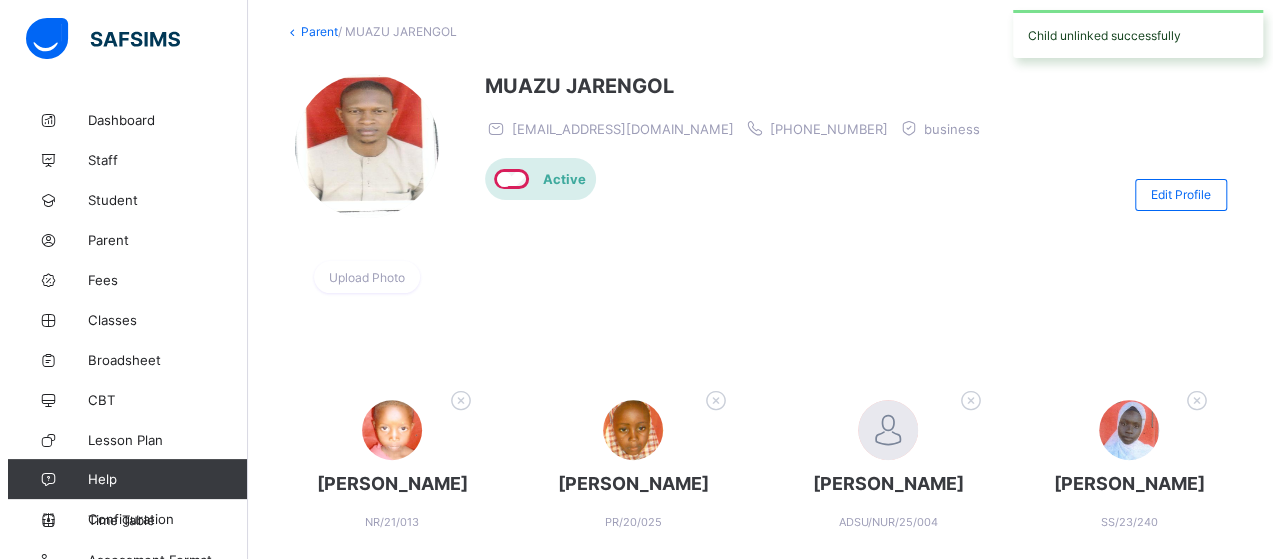 scroll, scrollTop: 300, scrollLeft: 0, axis: vertical 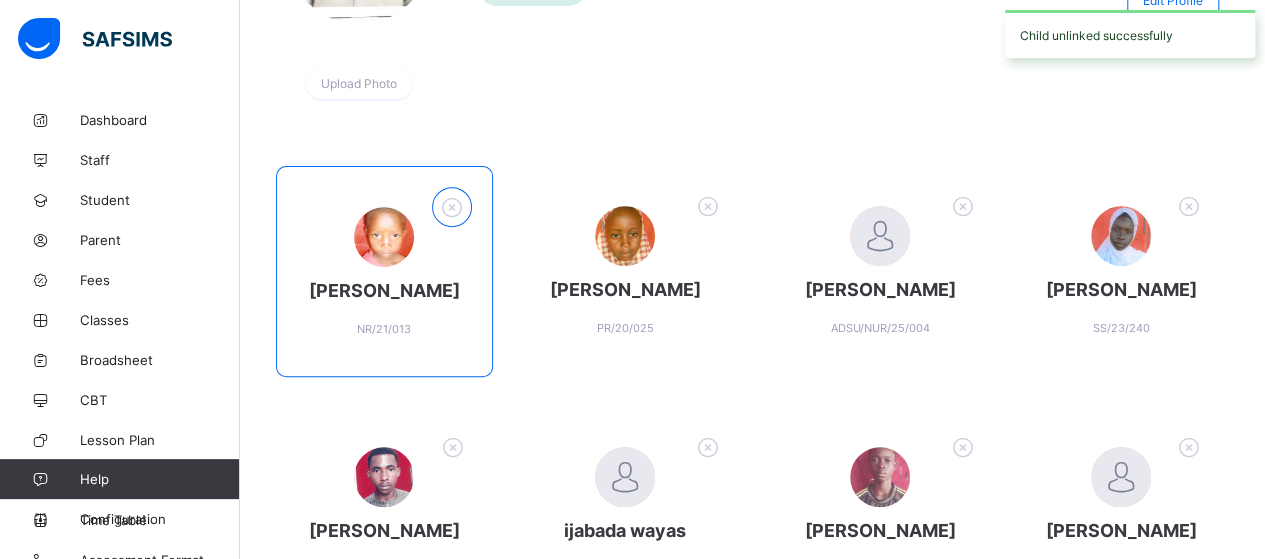 click at bounding box center (451, 207) 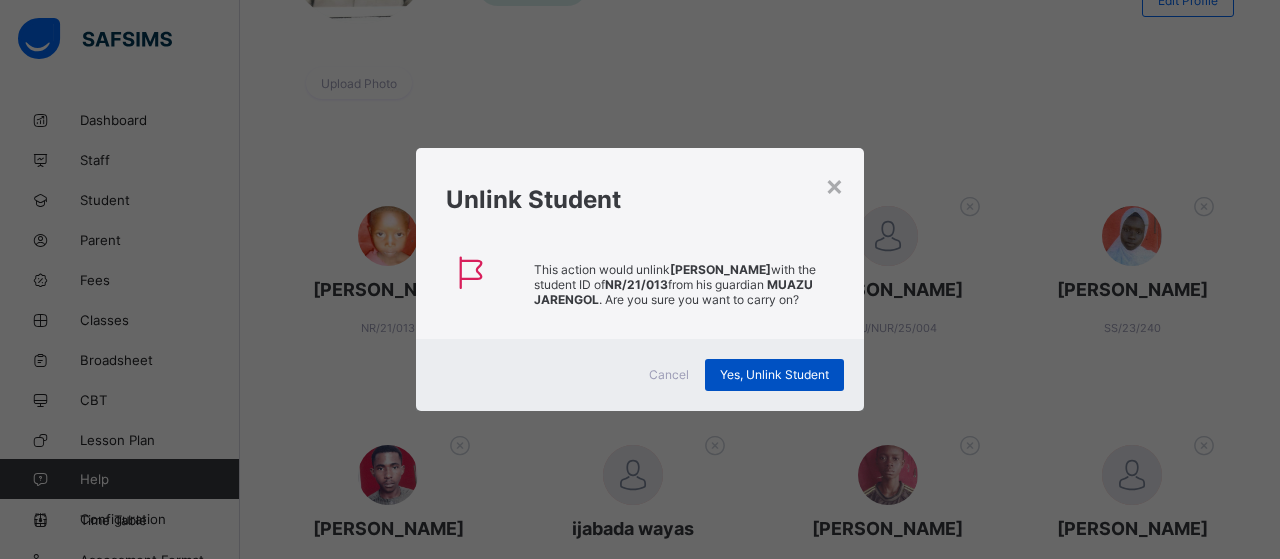 click on "Yes, Unlink Student" at bounding box center [774, 375] 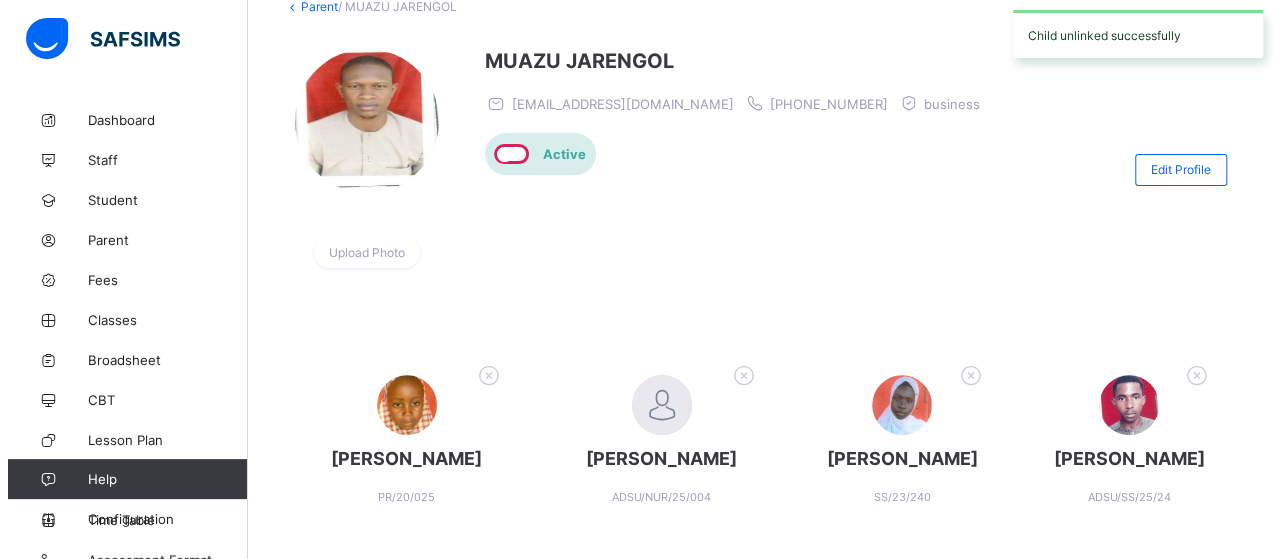 scroll, scrollTop: 300, scrollLeft: 0, axis: vertical 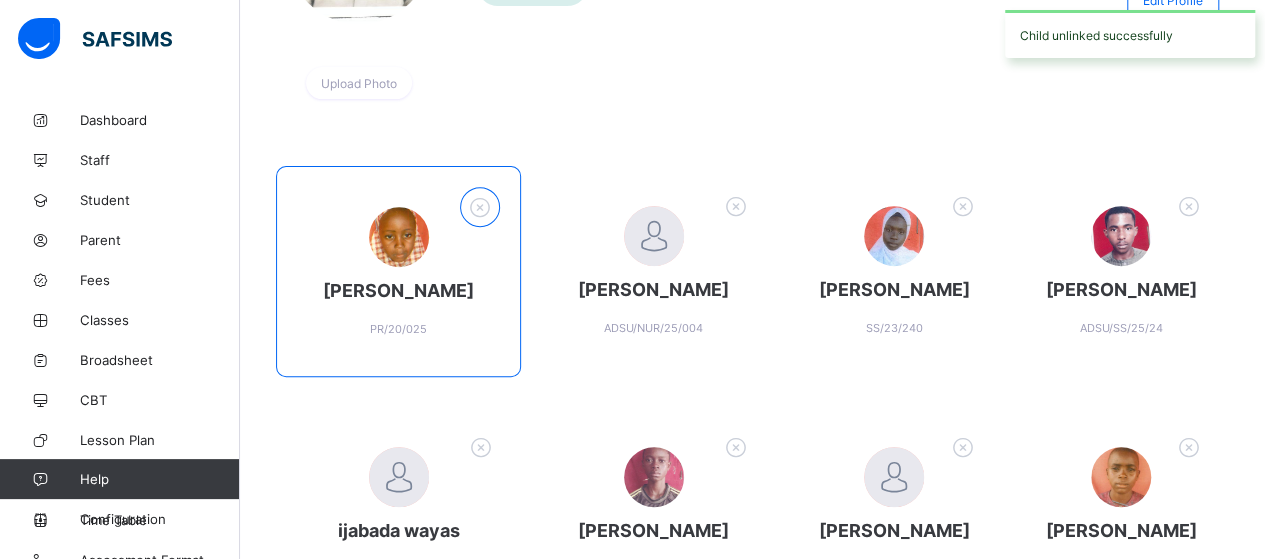 click at bounding box center [480, 207] 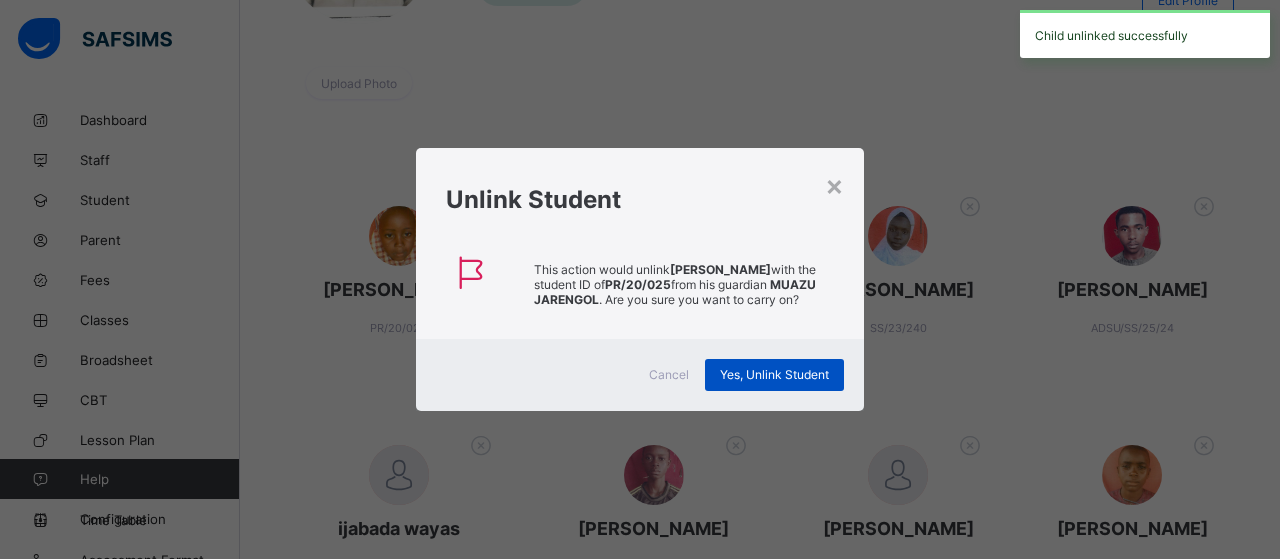 click on "Yes, Unlink Student" at bounding box center [774, 375] 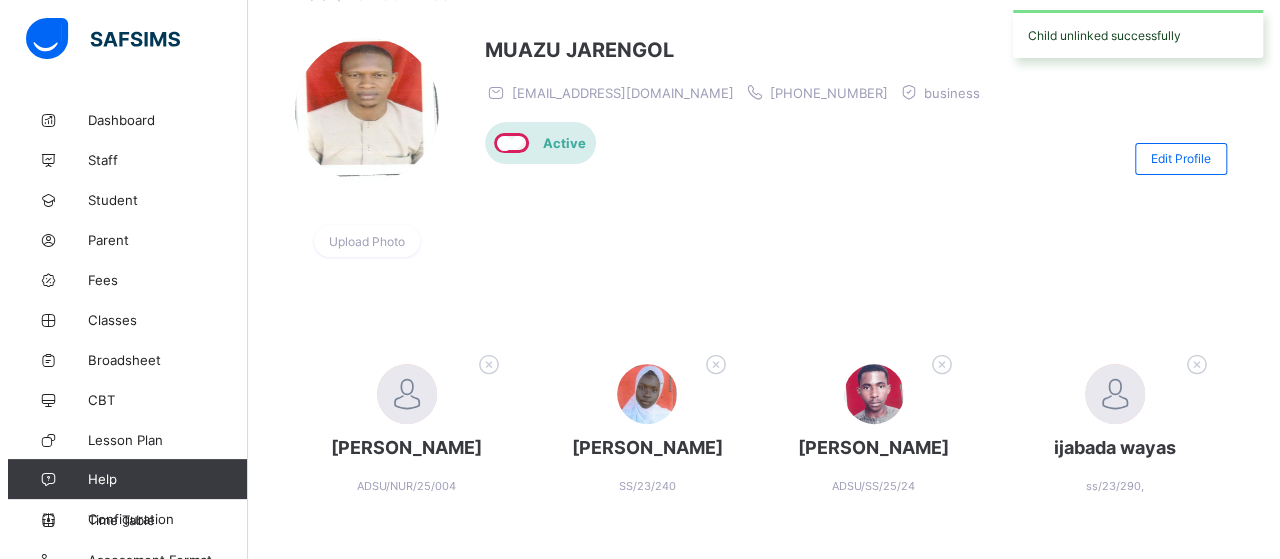 scroll, scrollTop: 300, scrollLeft: 0, axis: vertical 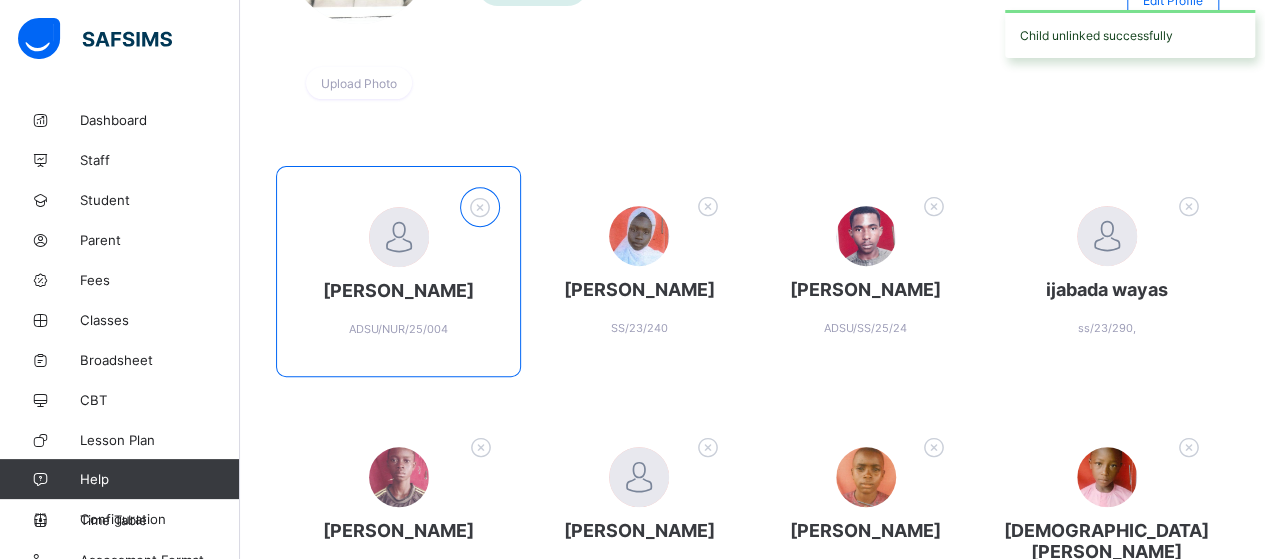 click at bounding box center (480, 207) 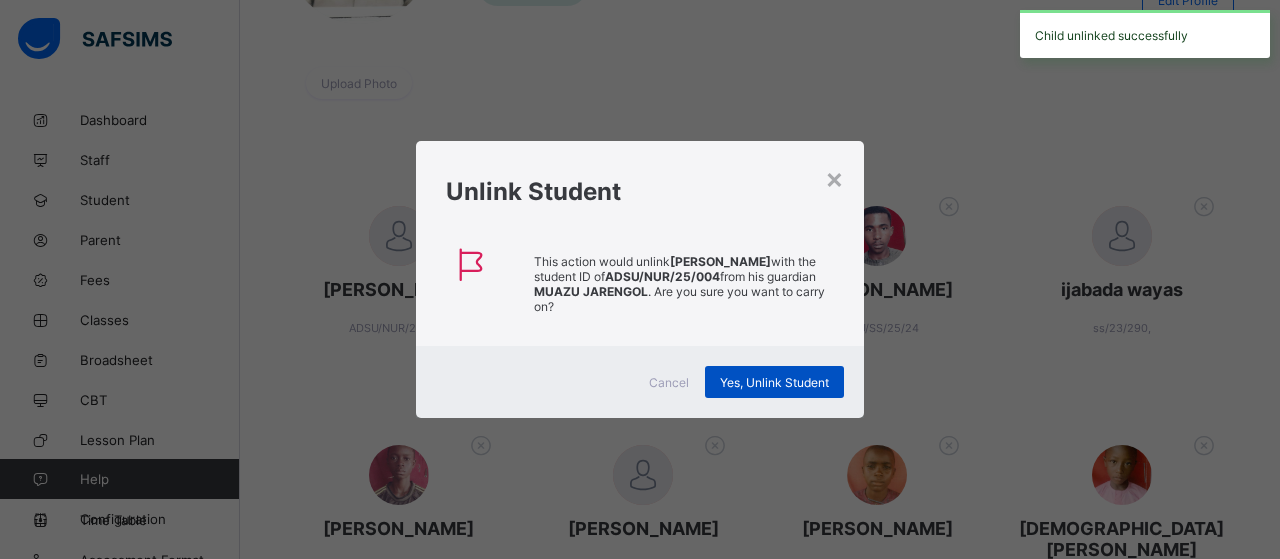 click on "Yes, Unlink Student" at bounding box center (774, 382) 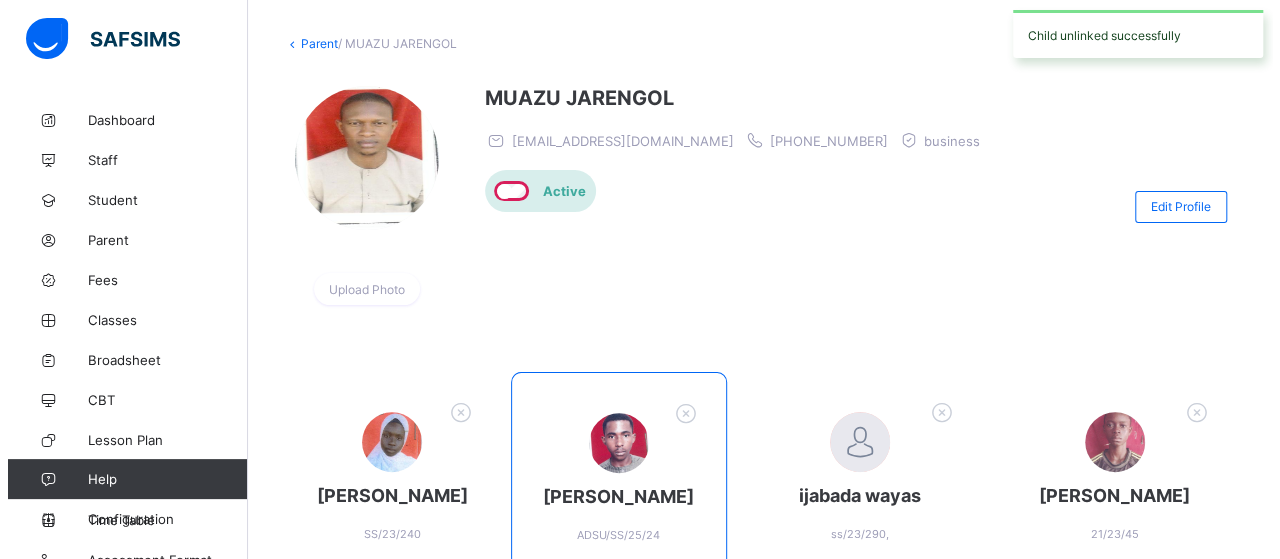 scroll, scrollTop: 200, scrollLeft: 0, axis: vertical 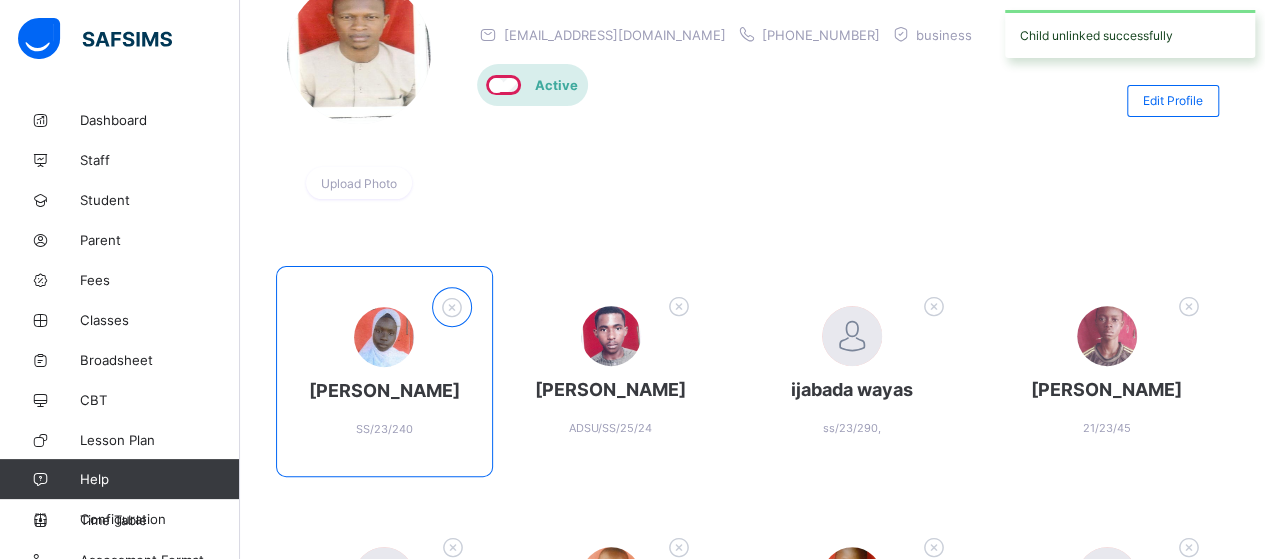 click at bounding box center [451, 307] 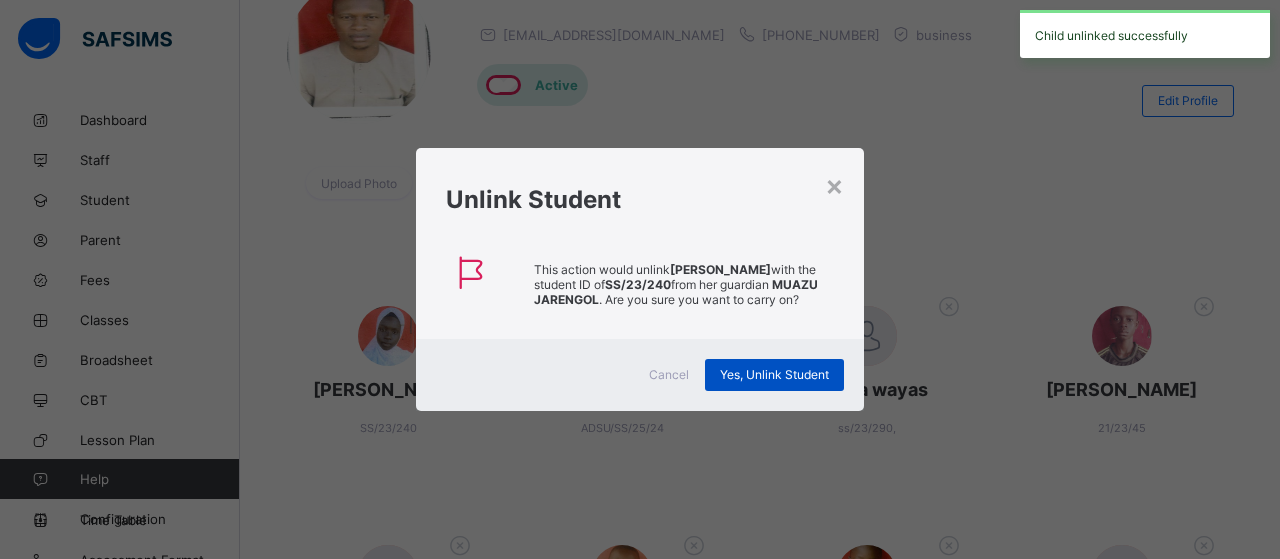 click on "Yes, Unlink Student" at bounding box center (774, 374) 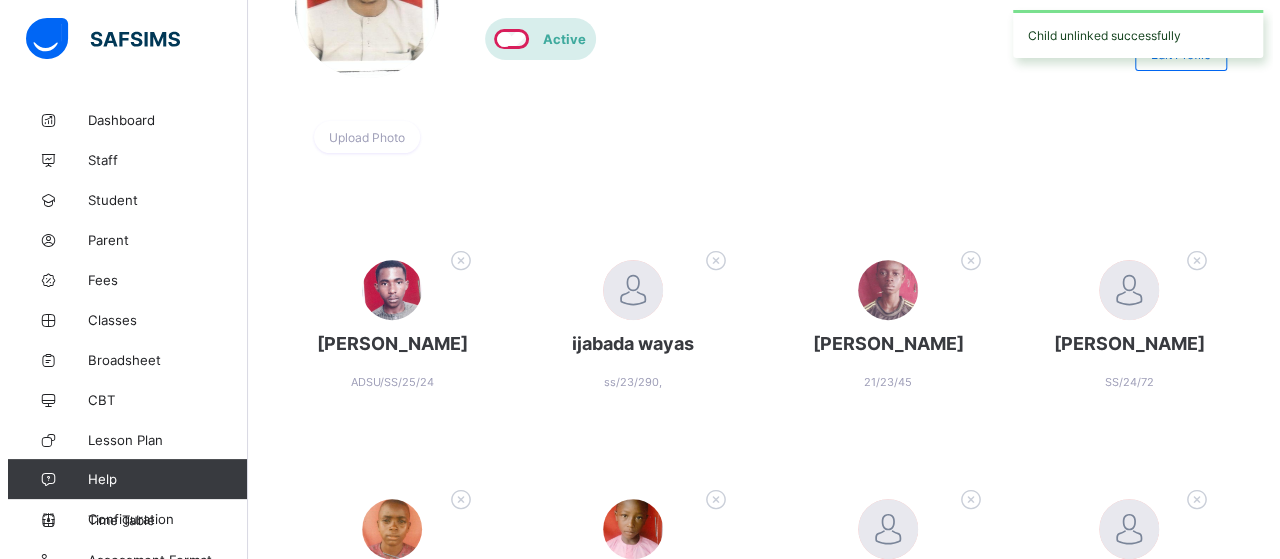 scroll, scrollTop: 300, scrollLeft: 0, axis: vertical 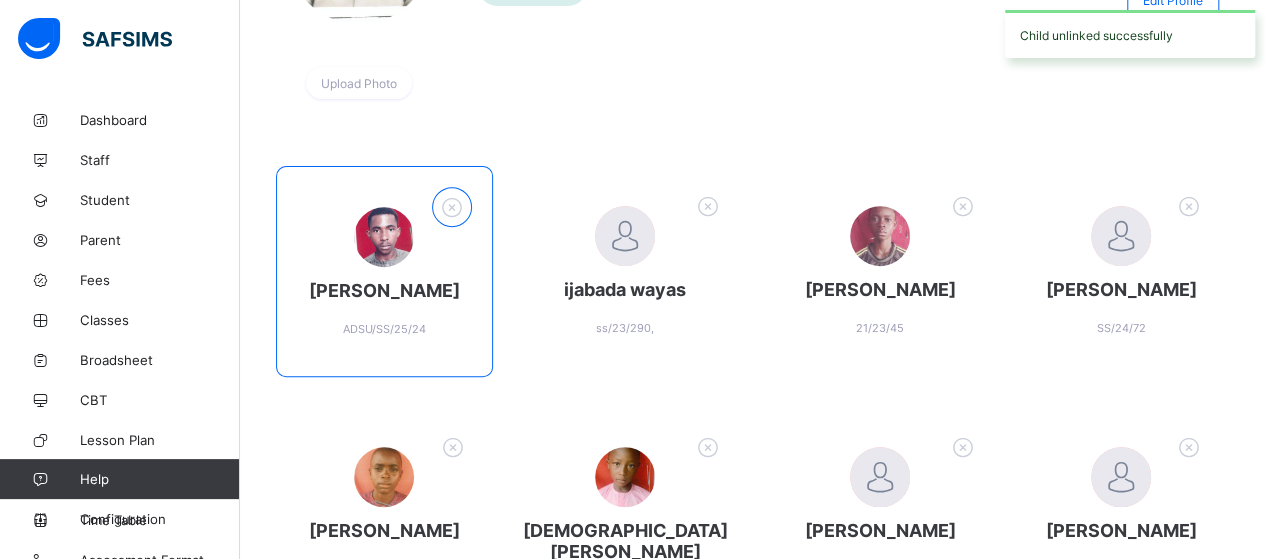 click at bounding box center [451, 207] 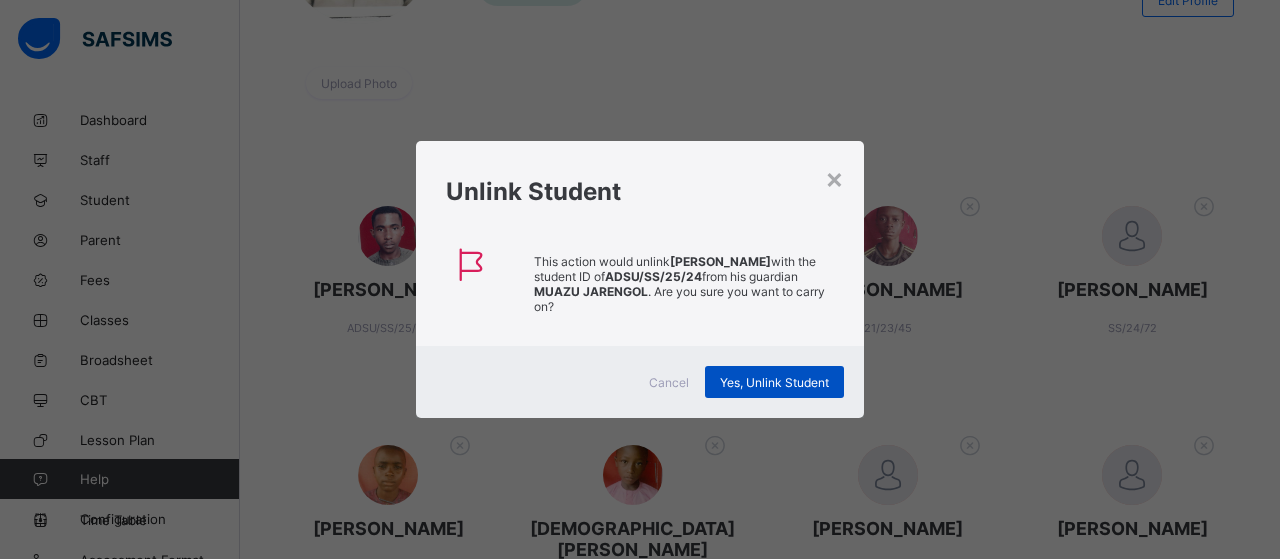 click on "Yes, Unlink Student" at bounding box center [774, 382] 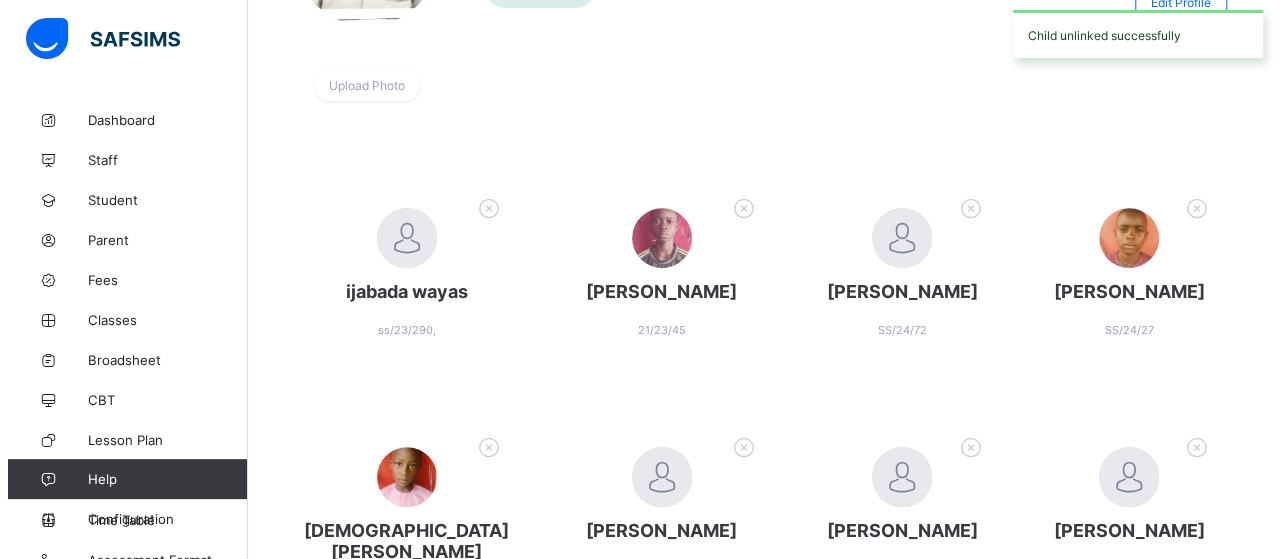scroll, scrollTop: 300, scrollLeft: 0, axis: vertical 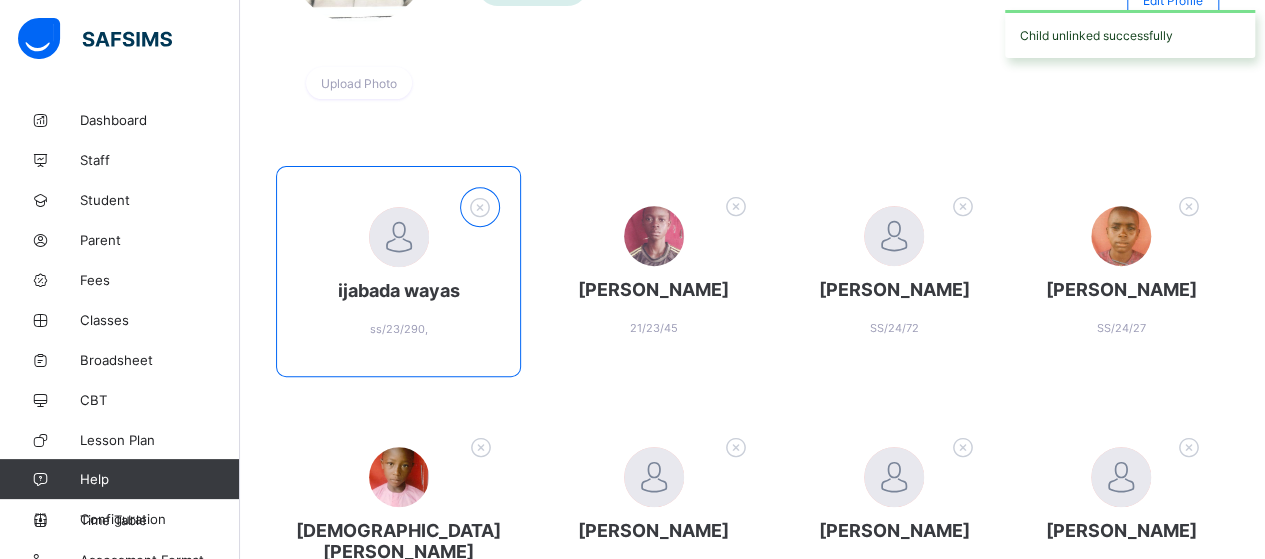 click at bounding box center [480, 207] 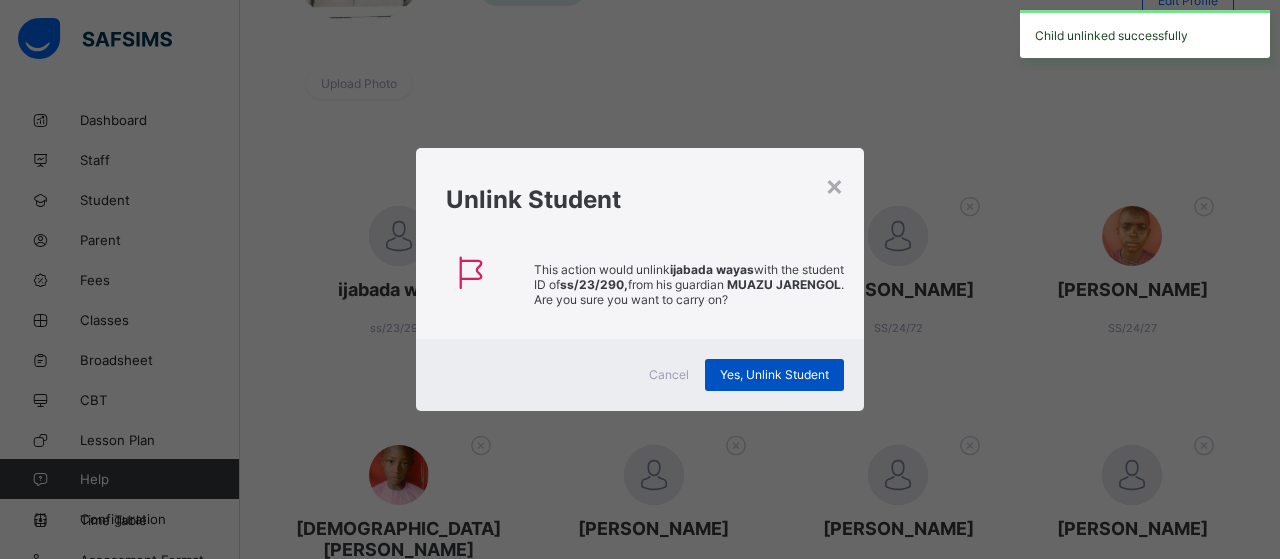 click on "Yes, Unlink Student" at bounding box center (774, 375) 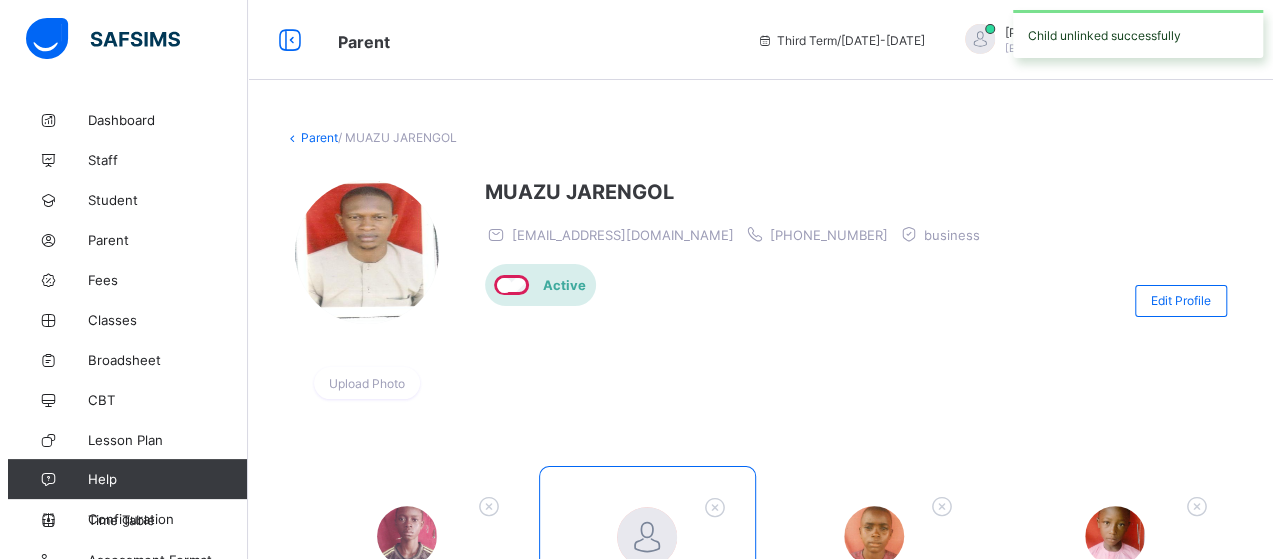 scroll, scrollTop: 200, scrollLeft: 0, axis: vertical 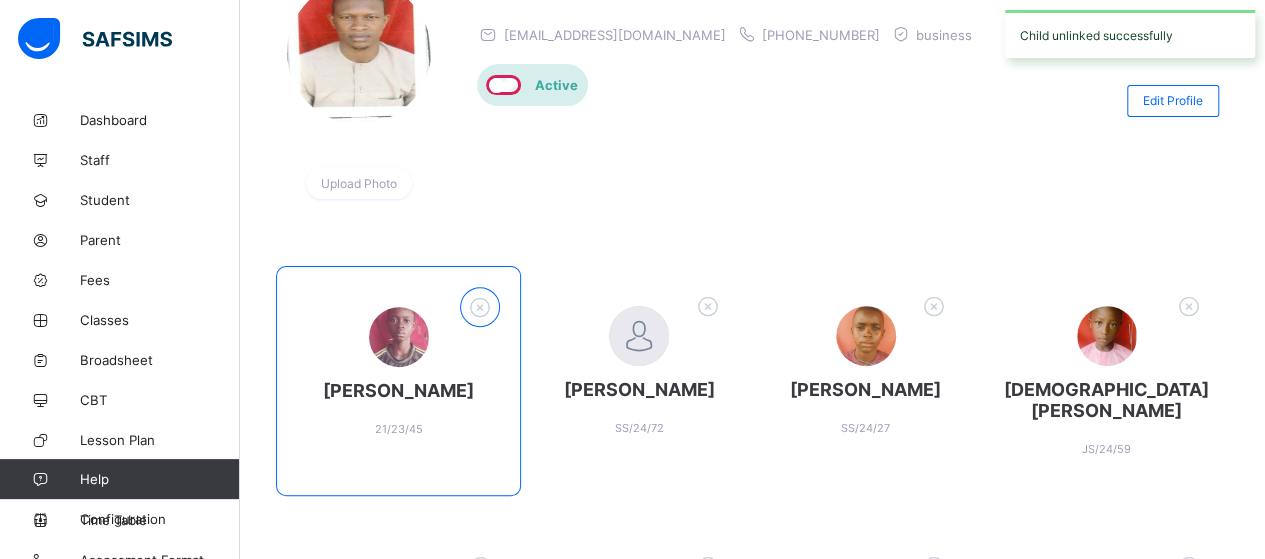 click at bounding box center [480, 307] 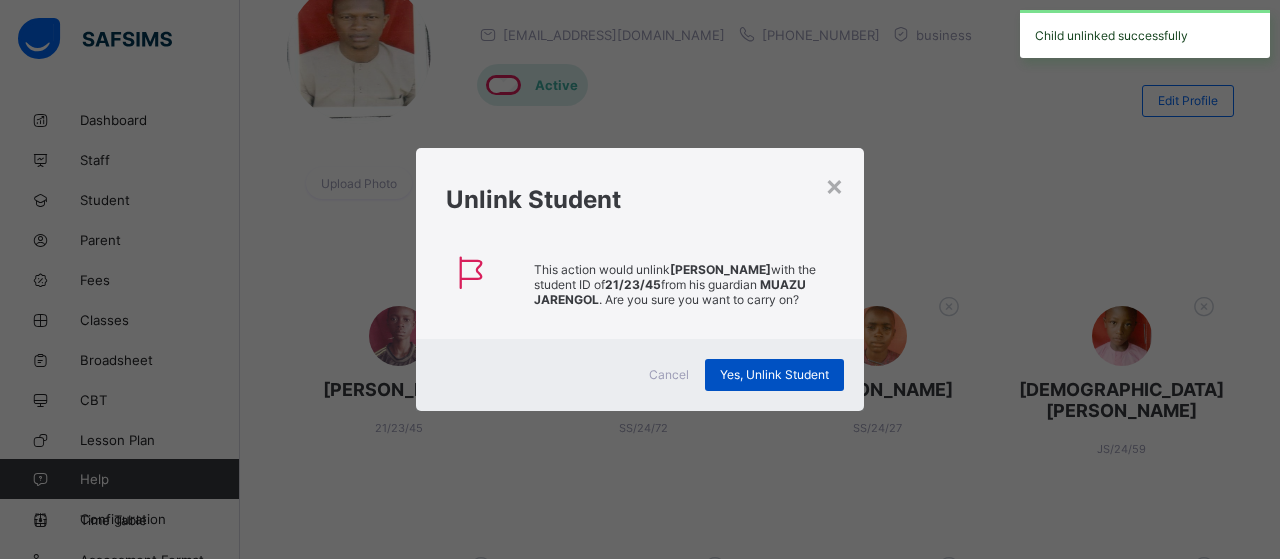 click on "Yes, Unlink Student" at bounding box center [774, 374] 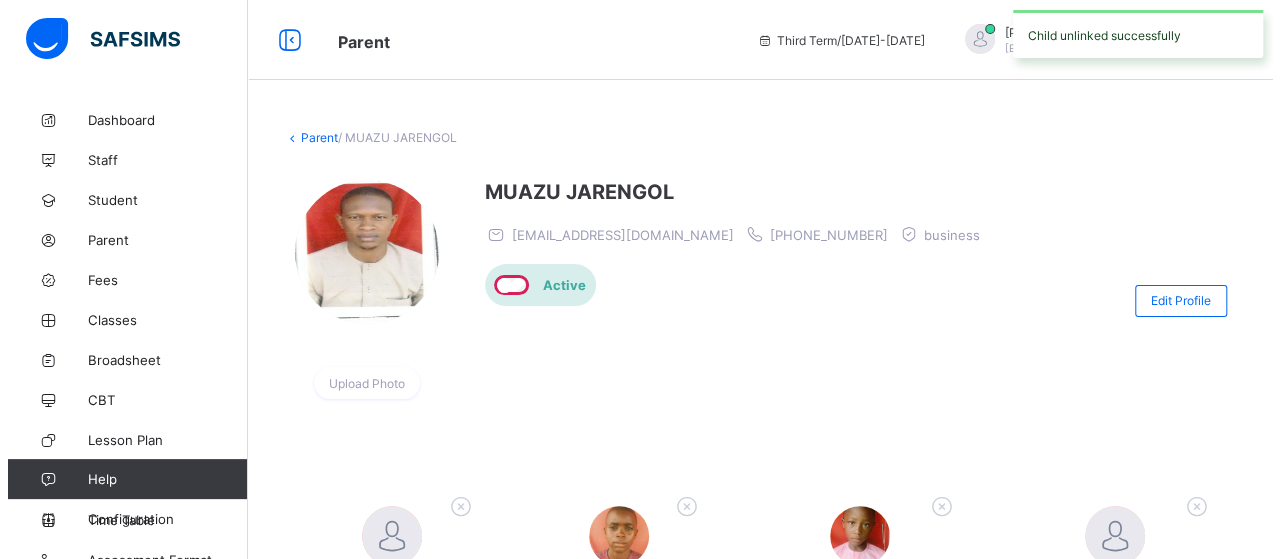 scroll, scrollTop: 200, scrollLeft: 0, axis: vertical 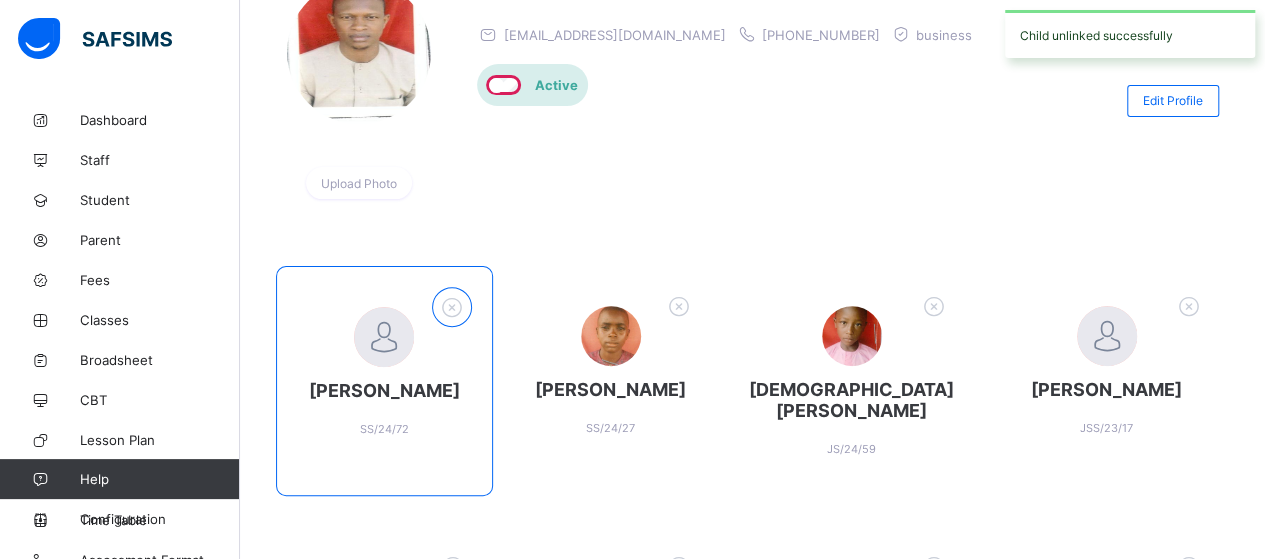 click at bounding box center [451, 307] 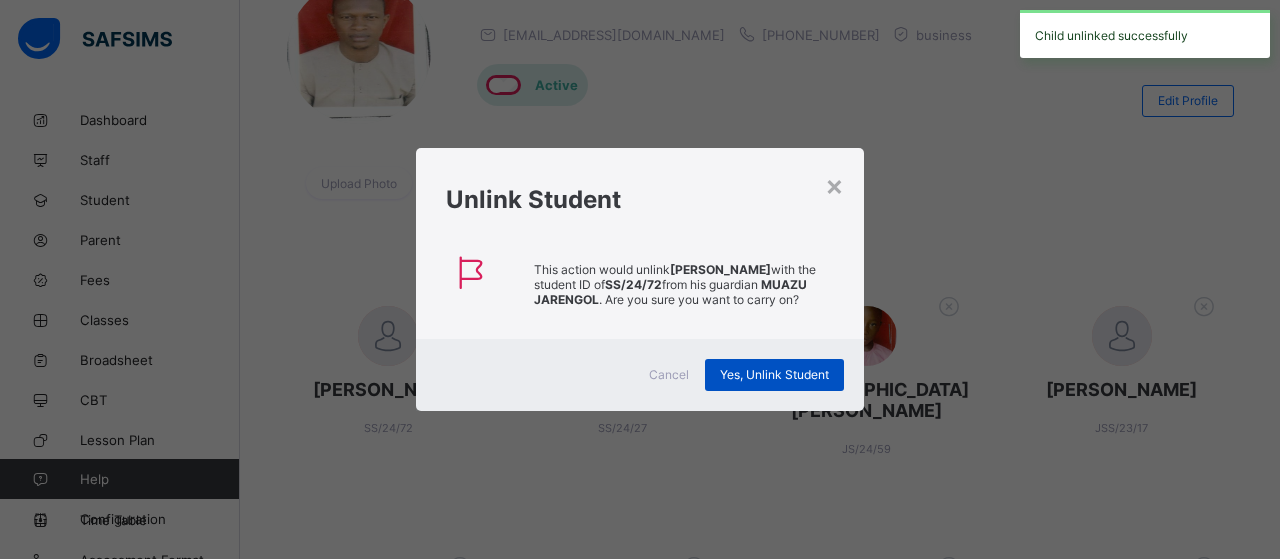click on "Yes, Unlink Student" at bounding box center [774, 375] 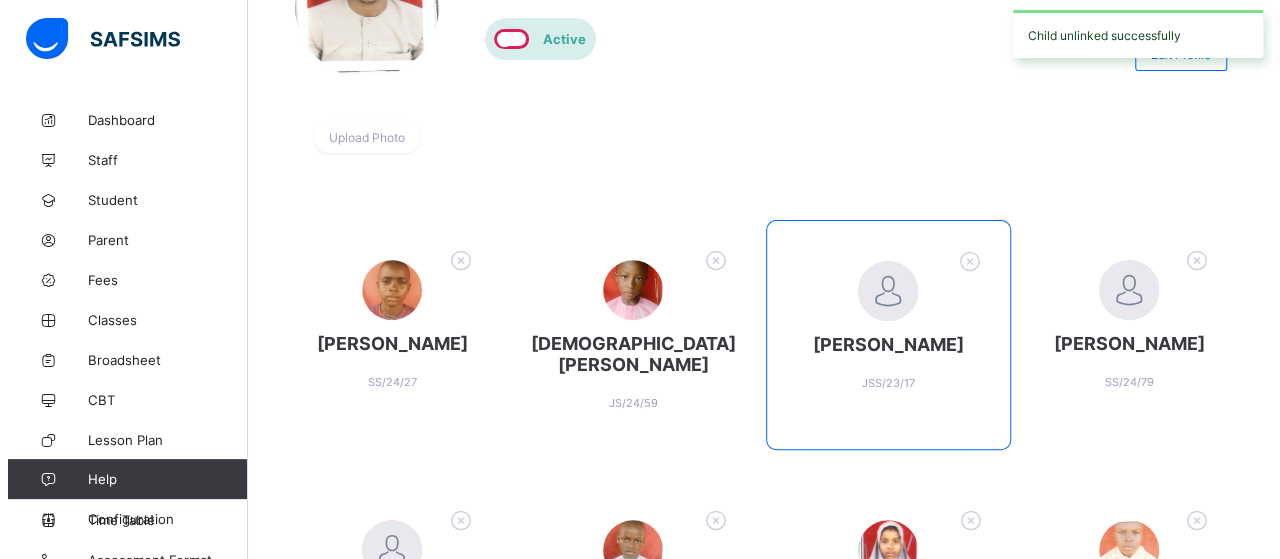 scroll, scrollTop: 300, scrollLeft: 0, axis: vertical 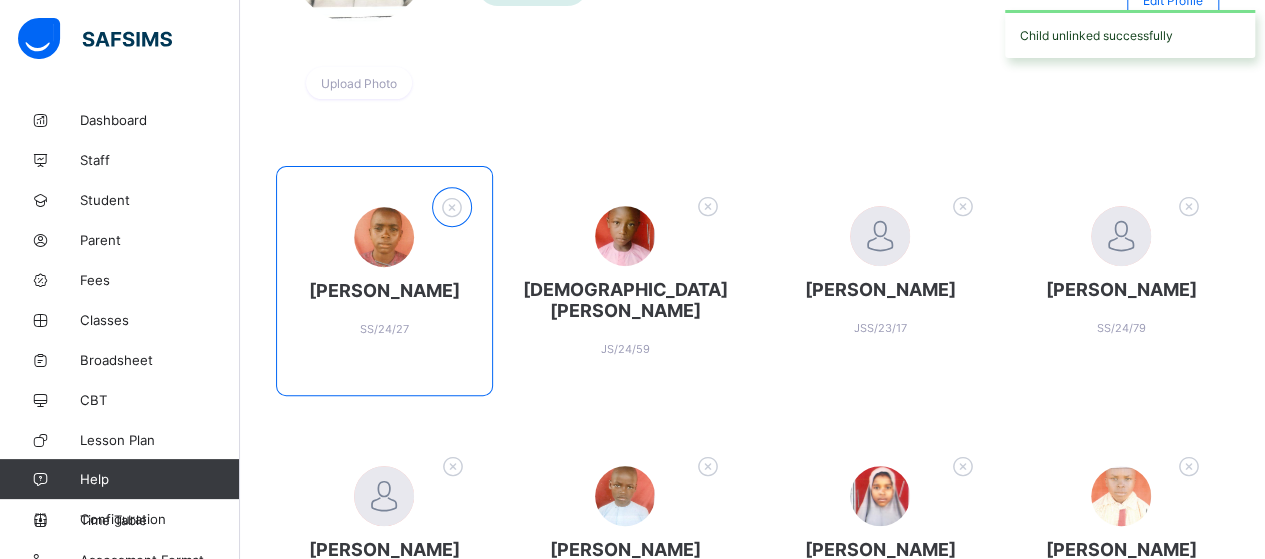 click at bounding box center [451, 207] 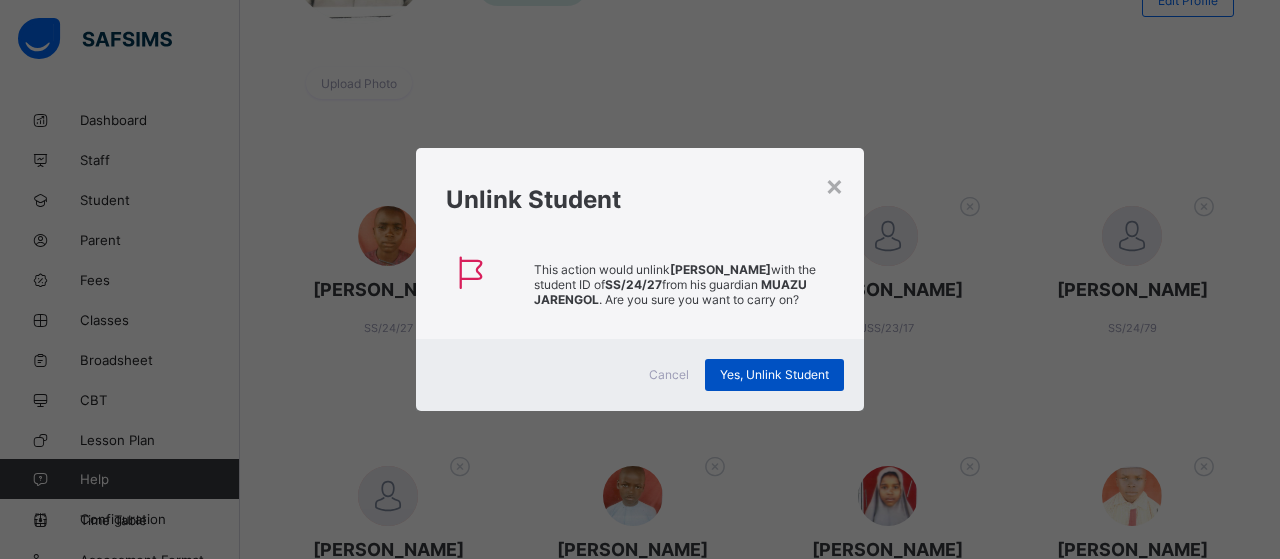 click on "Yes, Unlink Student" at bounding box center (774, 374) 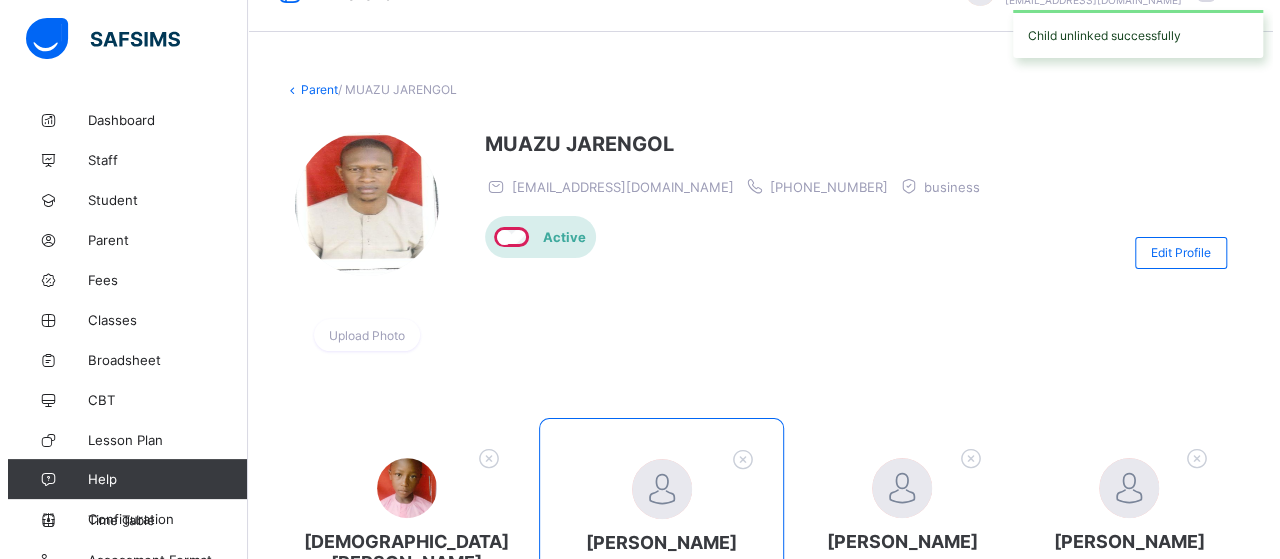 scroll, scrollTop: 200, scrollLeft: 0, axis: vertical 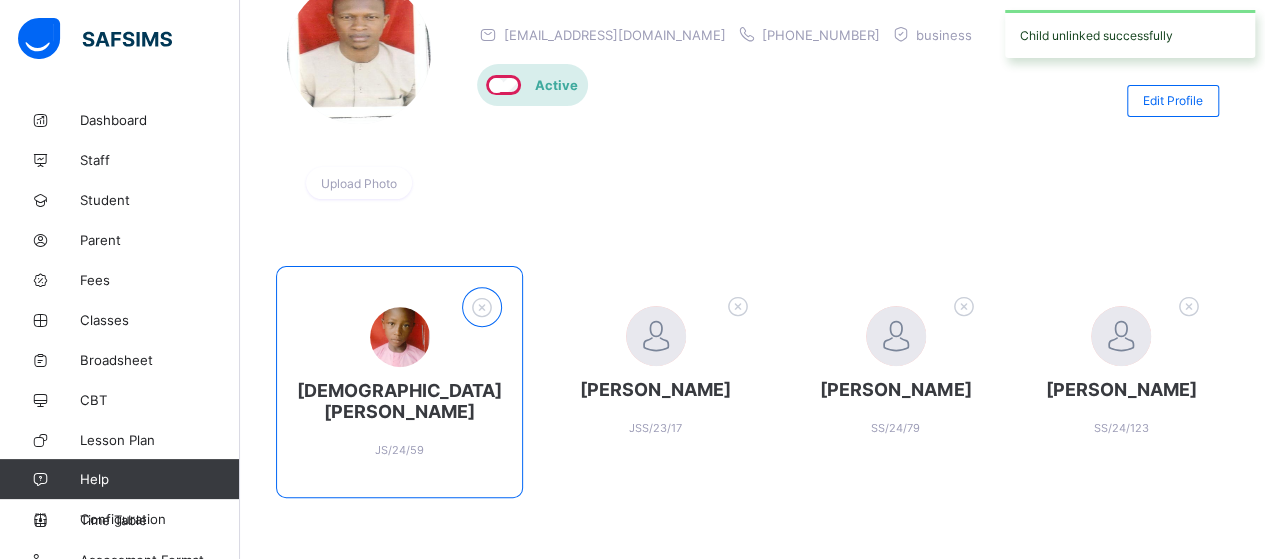 click at bounding box center [482, 307] 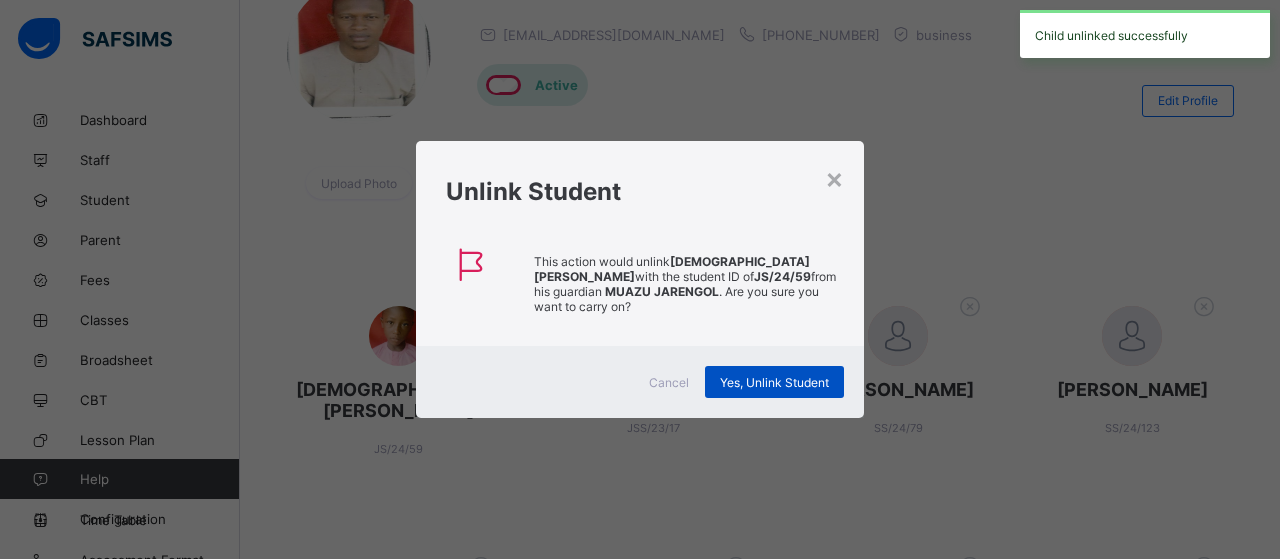 click on "Yes, Unlink Student" at bounding box center (774, 382) 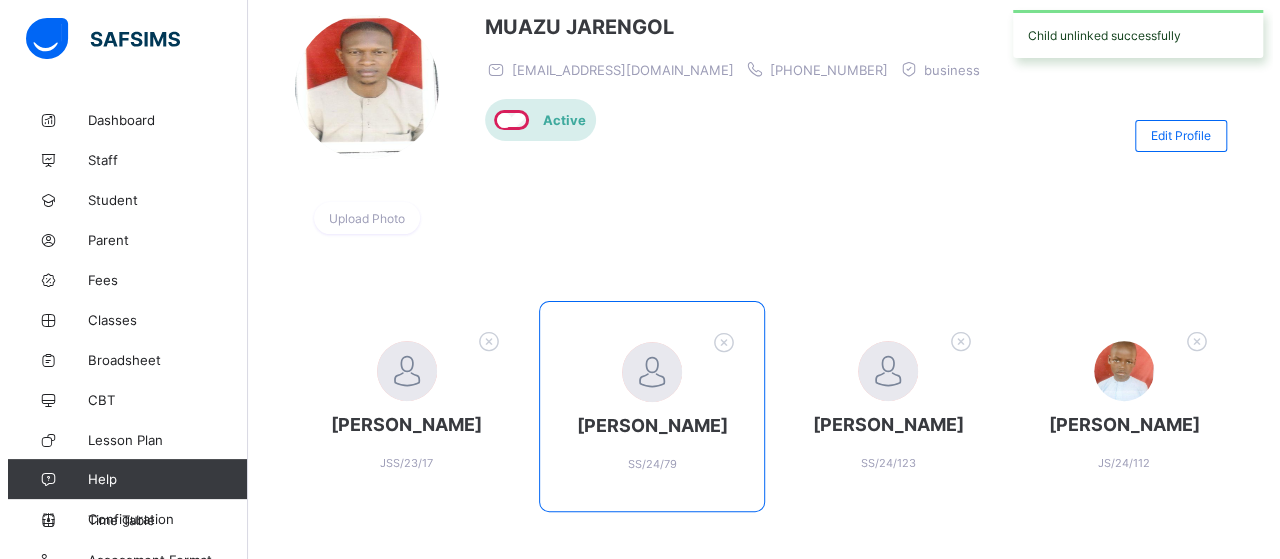scroll, scrollTop: 300, scrollLeft: 0, axis: vertical 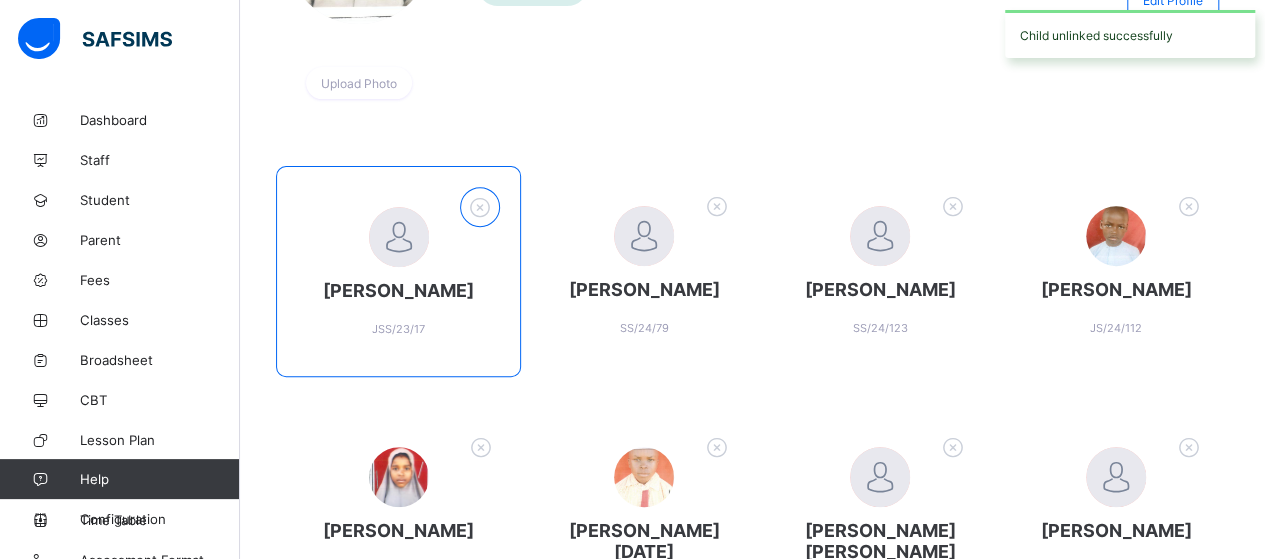 click at bounding box center [480, 207] 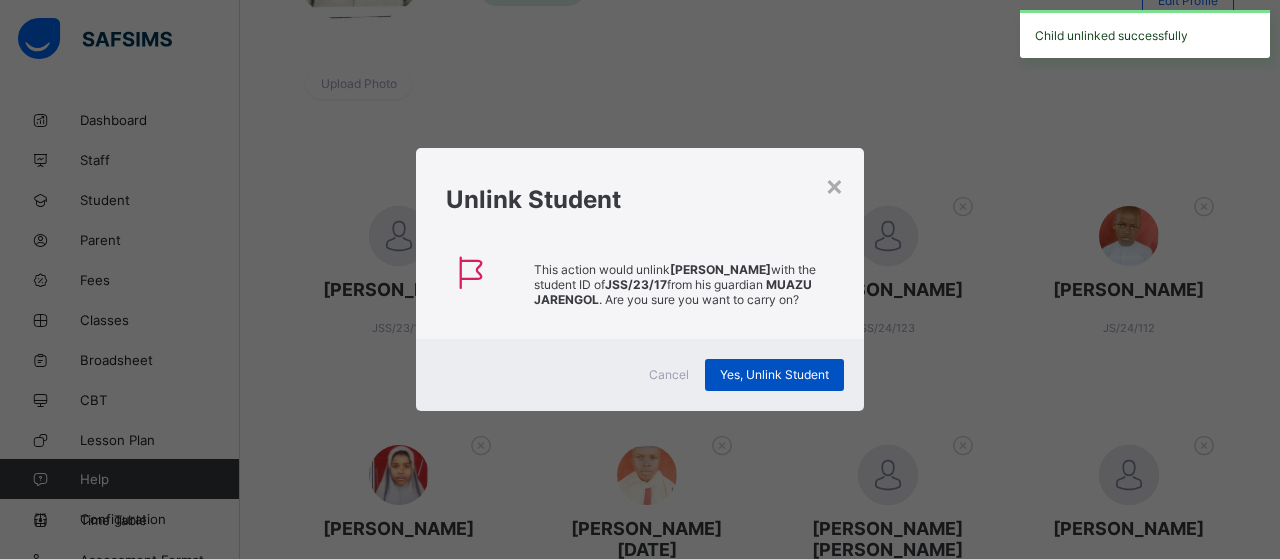 click on "Yes, Unlink Student" at bounding box center [774, 374] 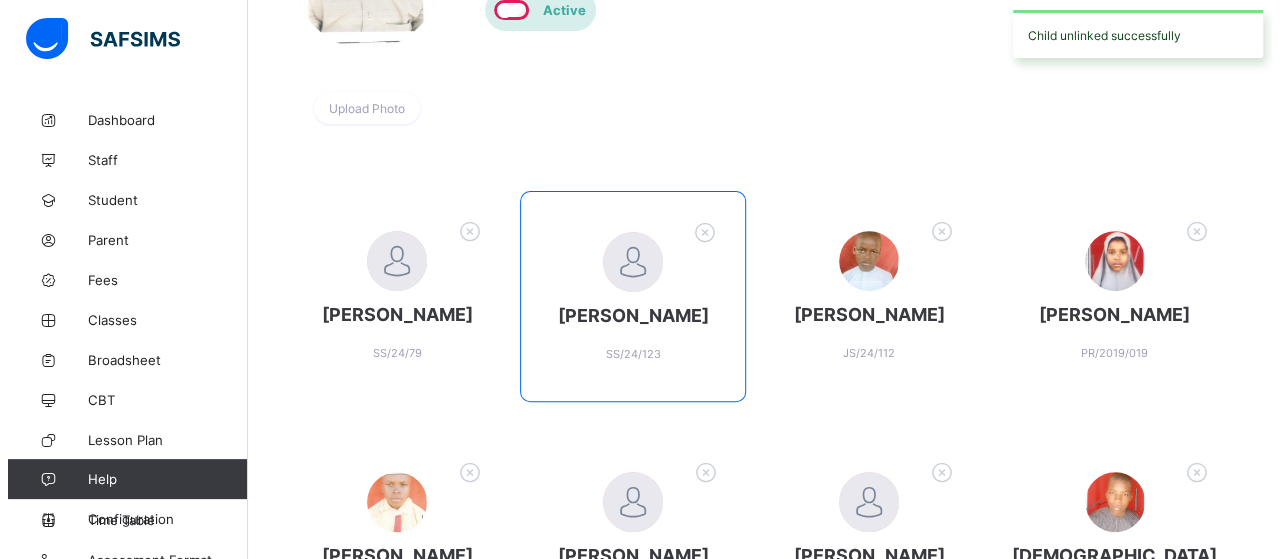 scroll, scrollTop: 300, scrollLeft: 0, axis: vertical 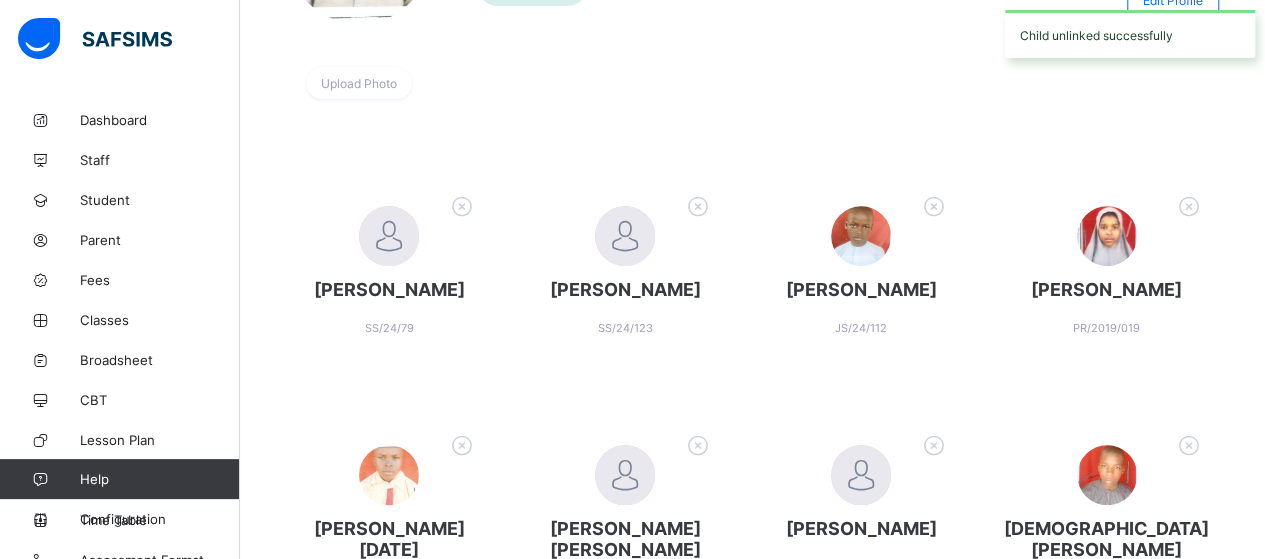 click at bounding box center (462, 206) 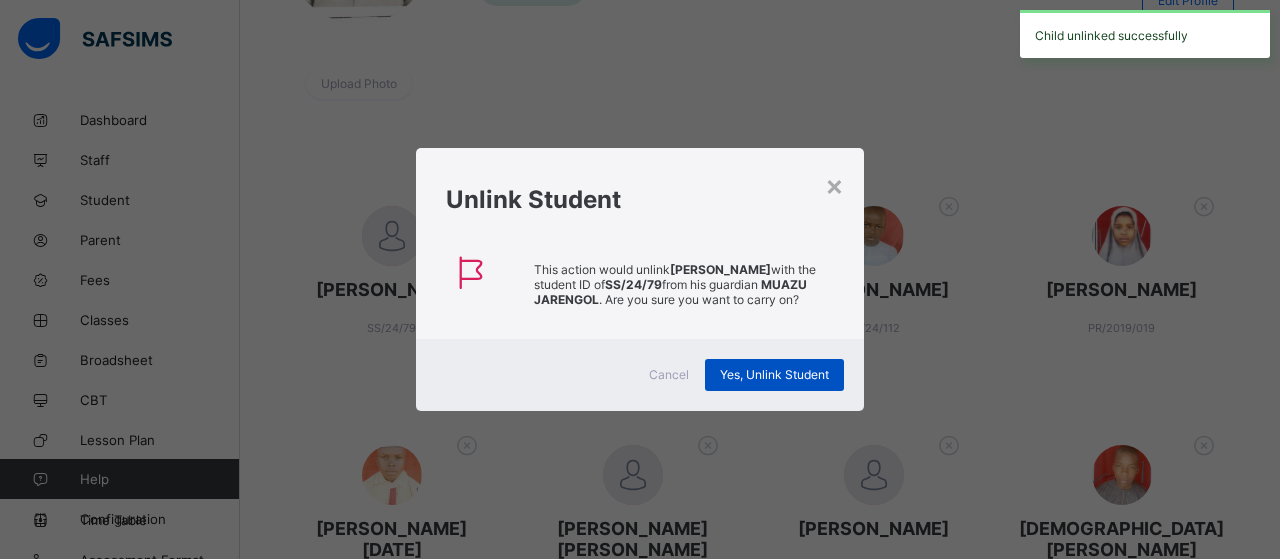 click on "Yes, Unlink Student" at bounding box center (774, 375) 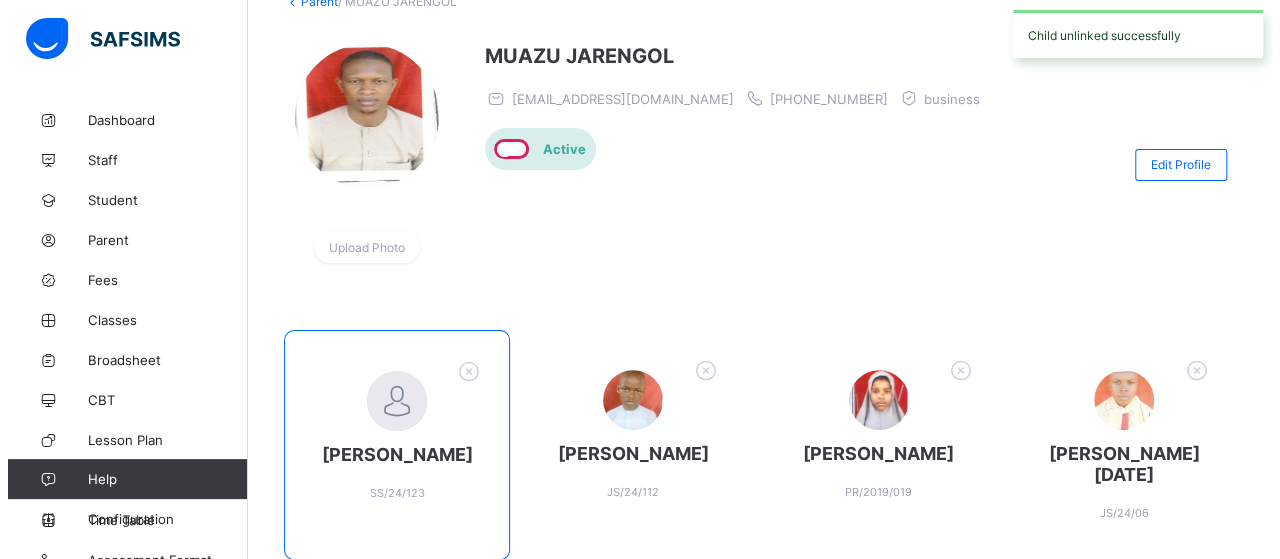 scroll, scrollTop: 300, scrollLeft: 0, axis: vertical 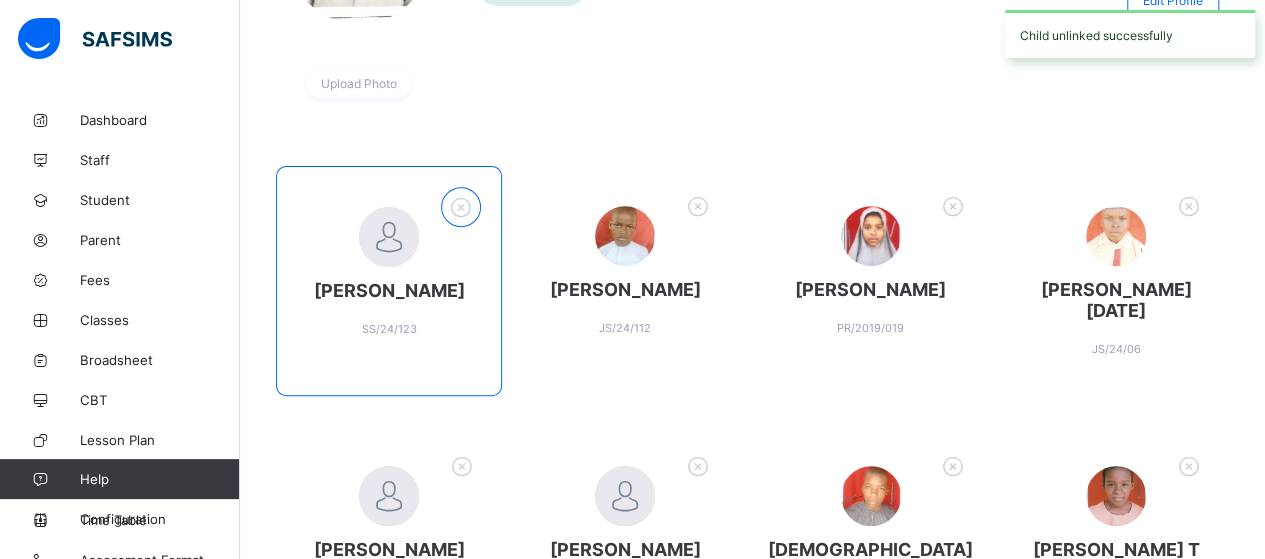 click at bounding box center [461, 207] 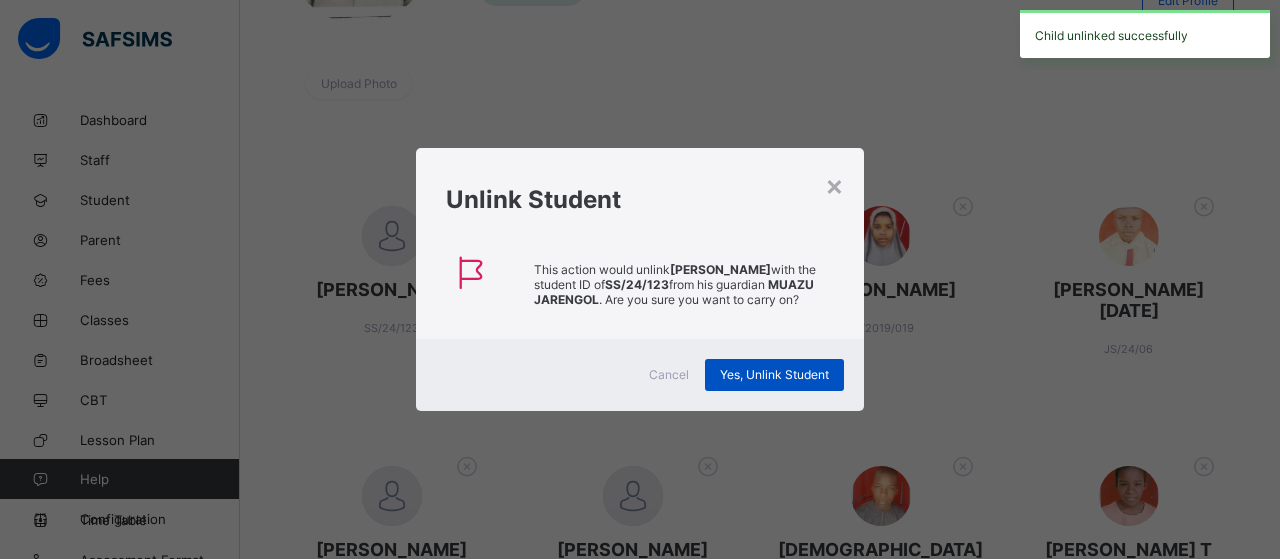 click on "Yes, Unlink Student" at bounding box center [774, 374] 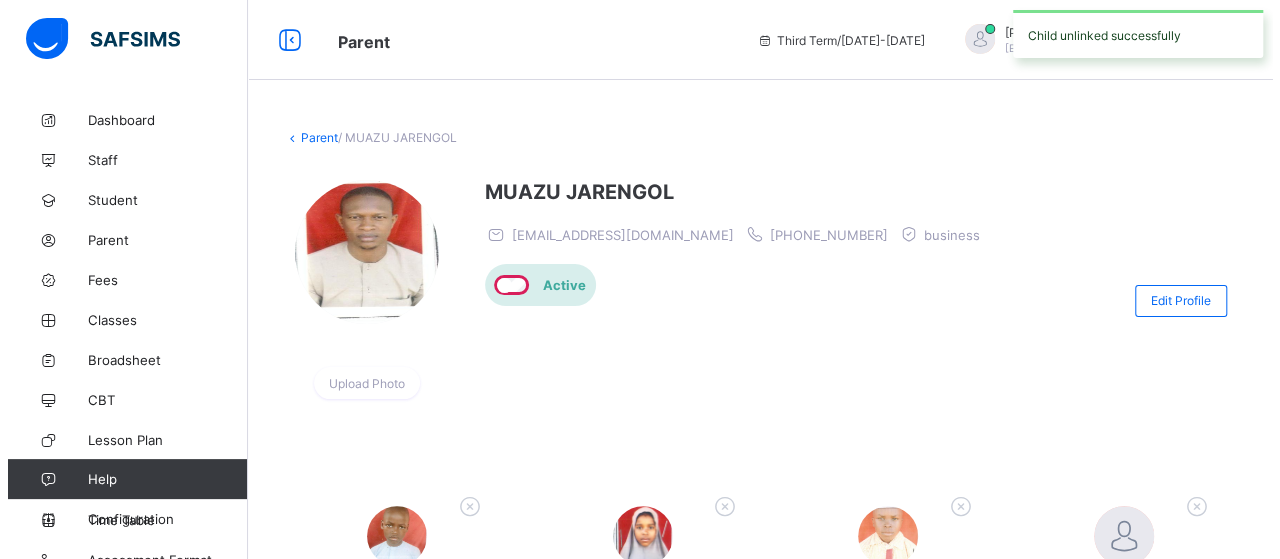 scroll, scrollTop: 200, scrollLeft: 0, axis: vertical 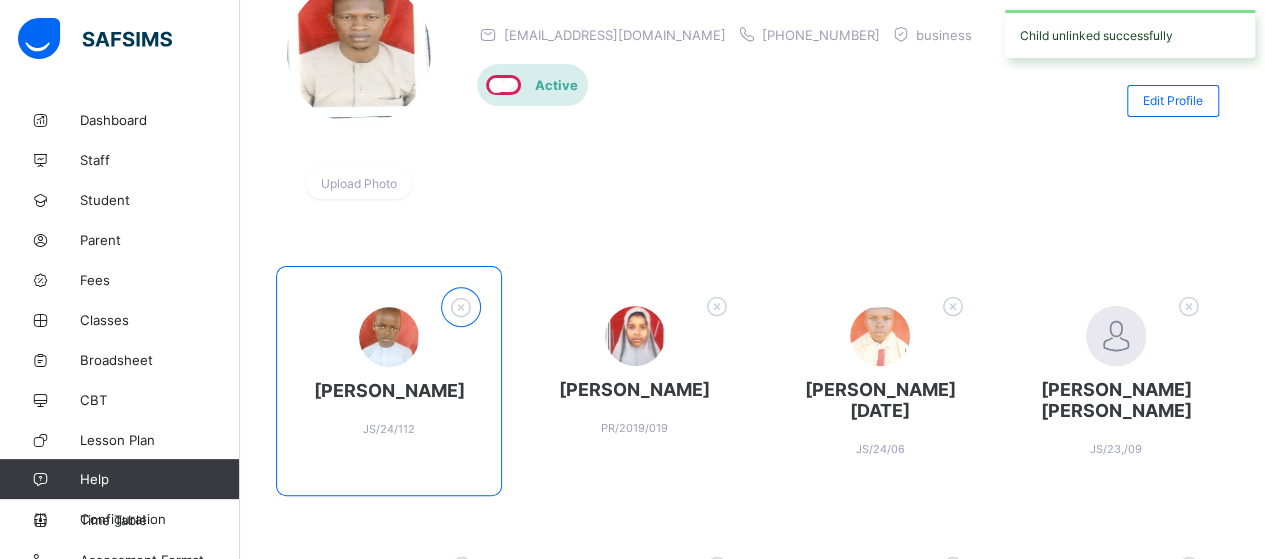 click at bounding box center [461, 307] 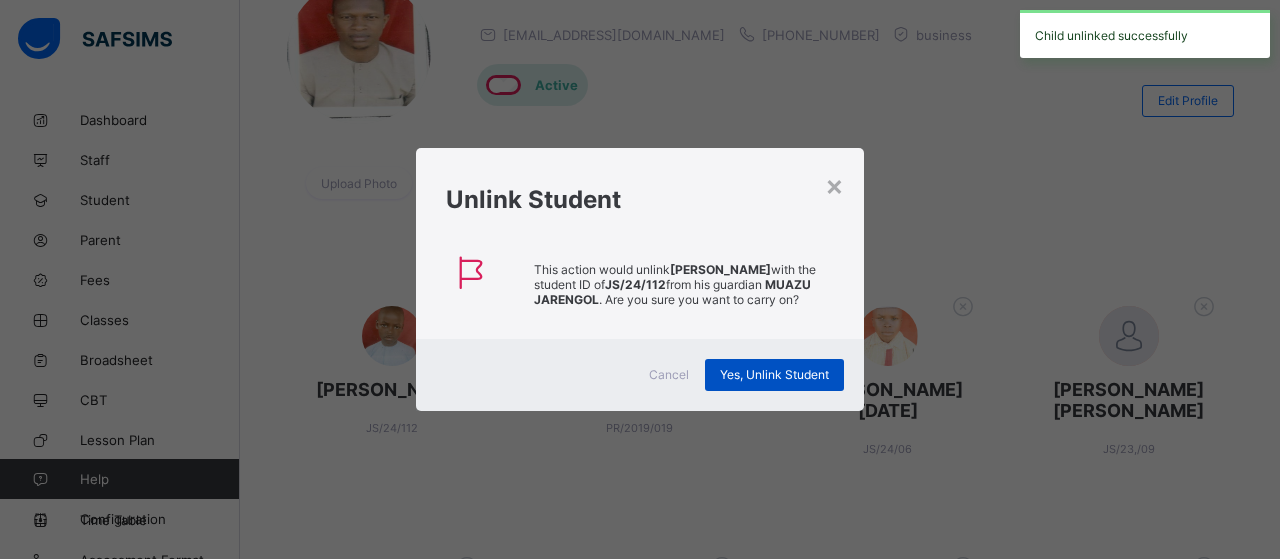 click on "Yes, Unlink Student" at bounding box center [774, 374] 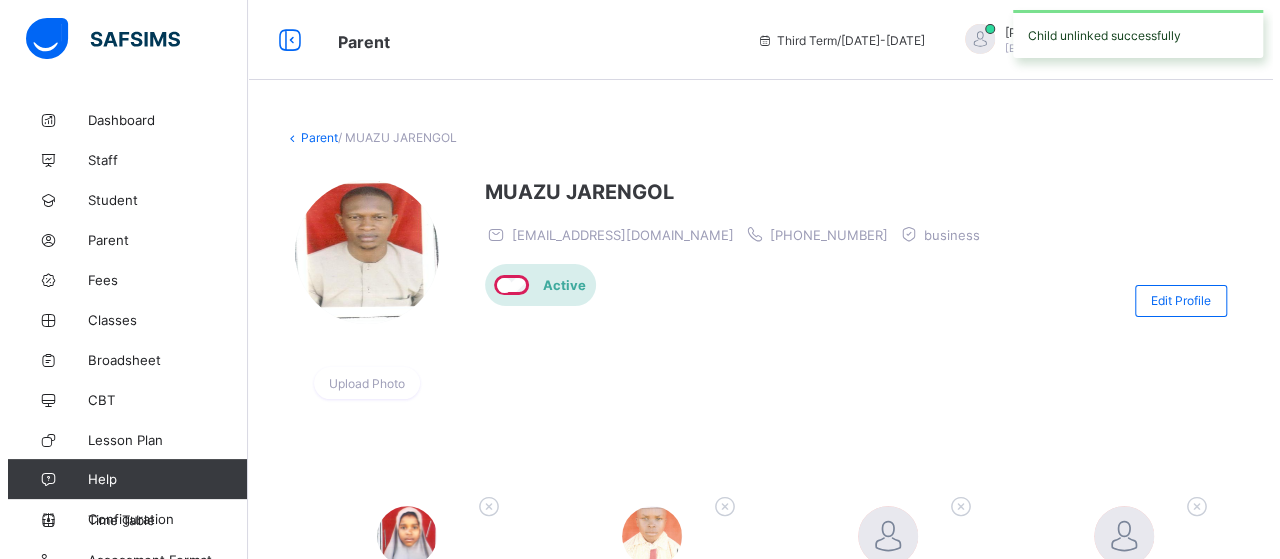 scroll, scrollTop: 200, scrollLeft: 0, axis: vertical 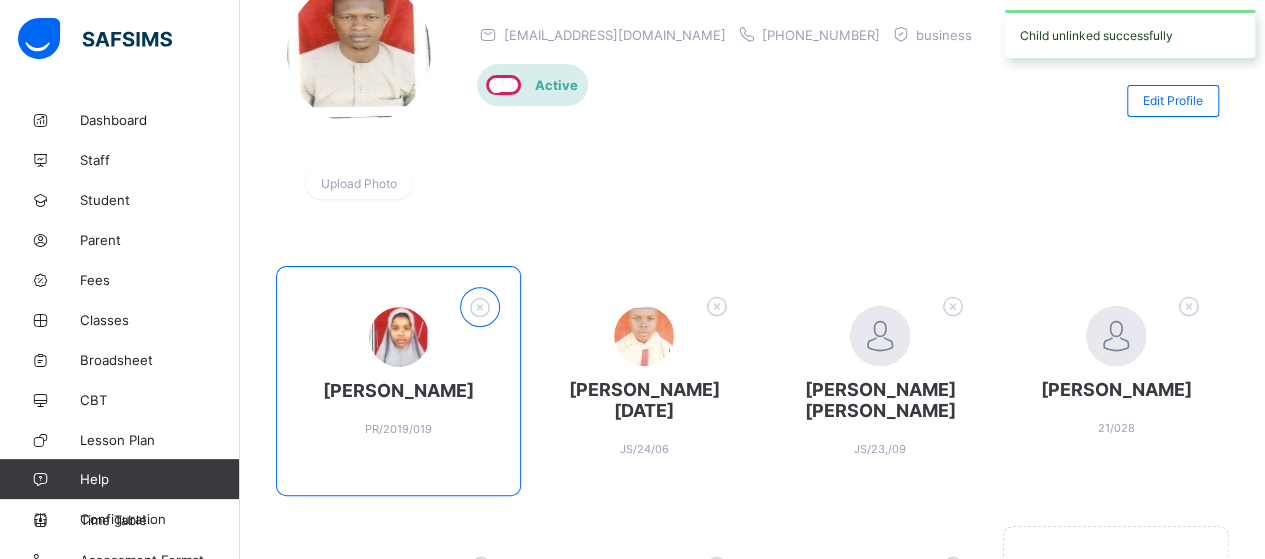 click at bounding box center (480, 307) 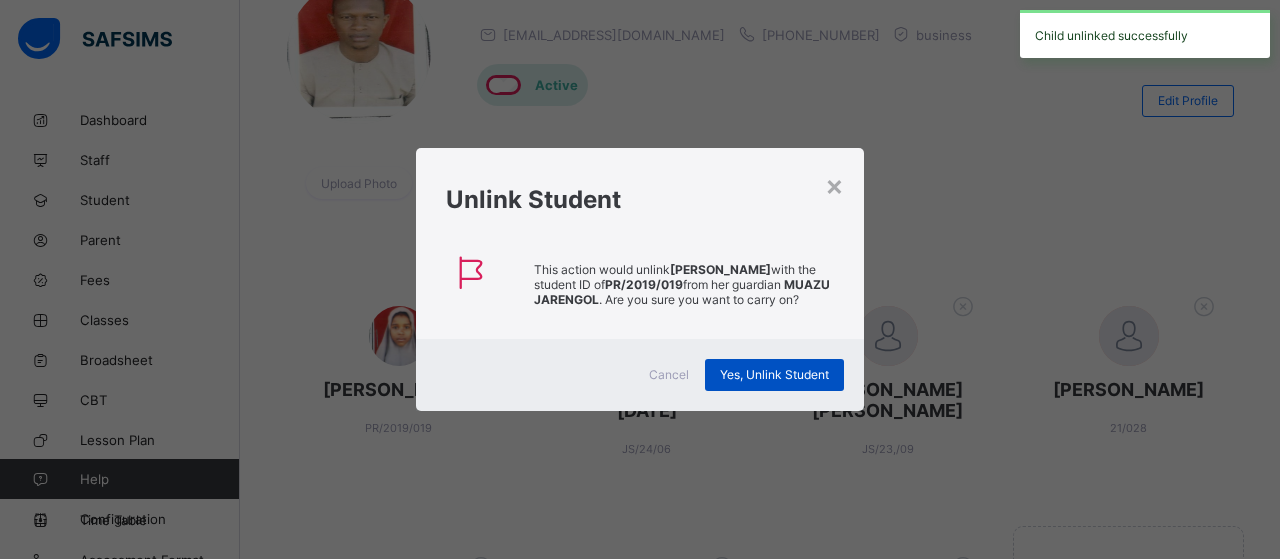 click on "Yes, Unlink Student" at bounding box center (774, 374) 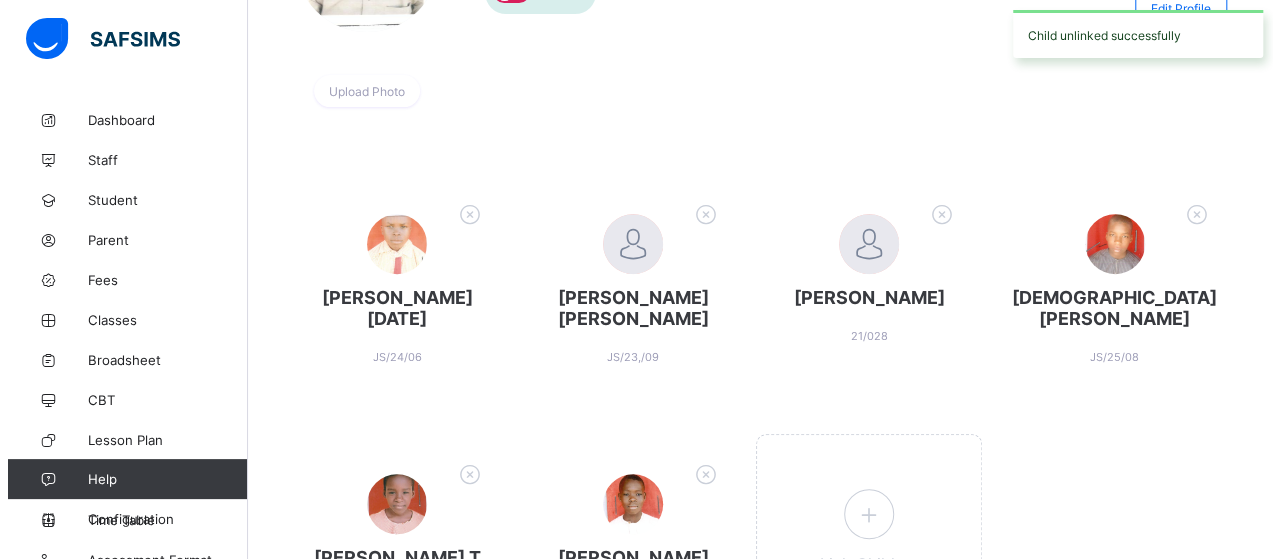 scroll, scrollTop: 300, scrollLeft: 0, axis: vertical 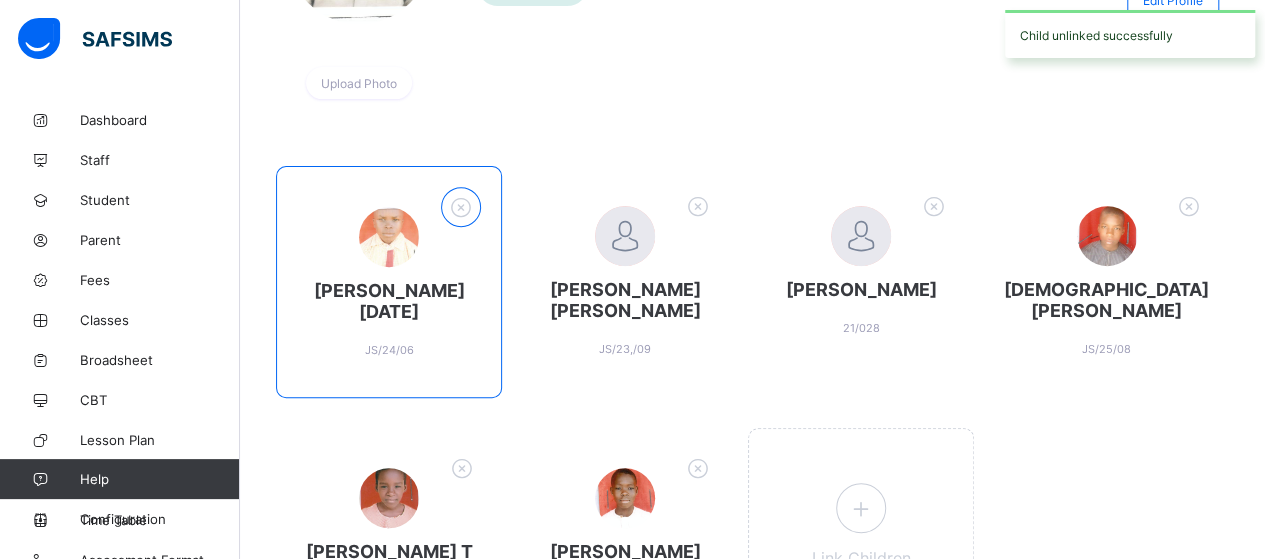 click at bounding box center (461, 207) 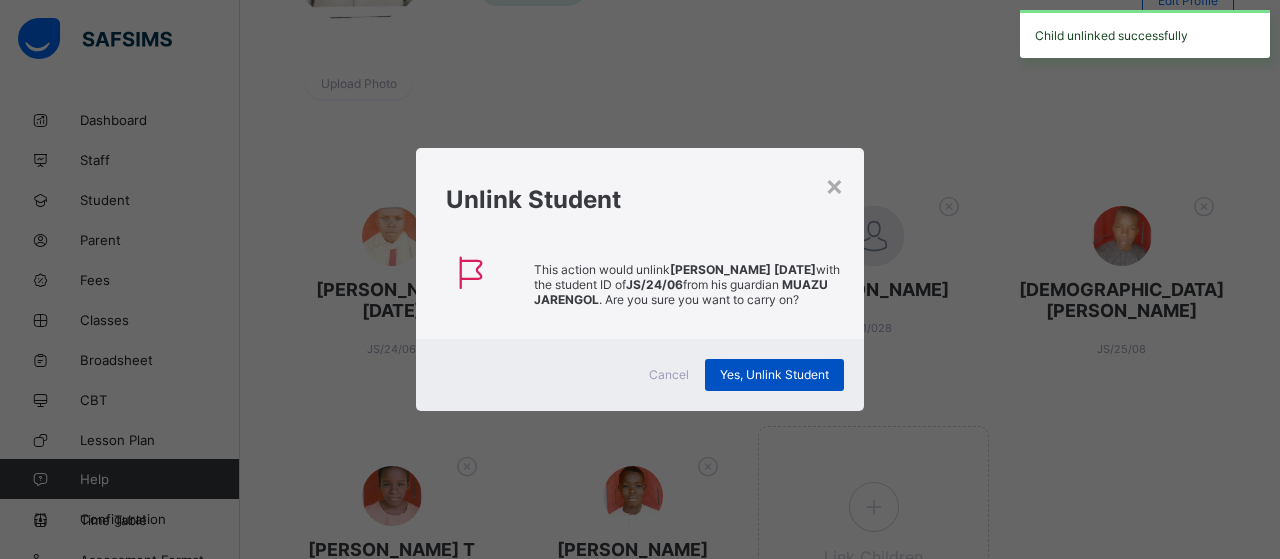 click on "Yes, Unlink Student" at bounding box center [774, 374] 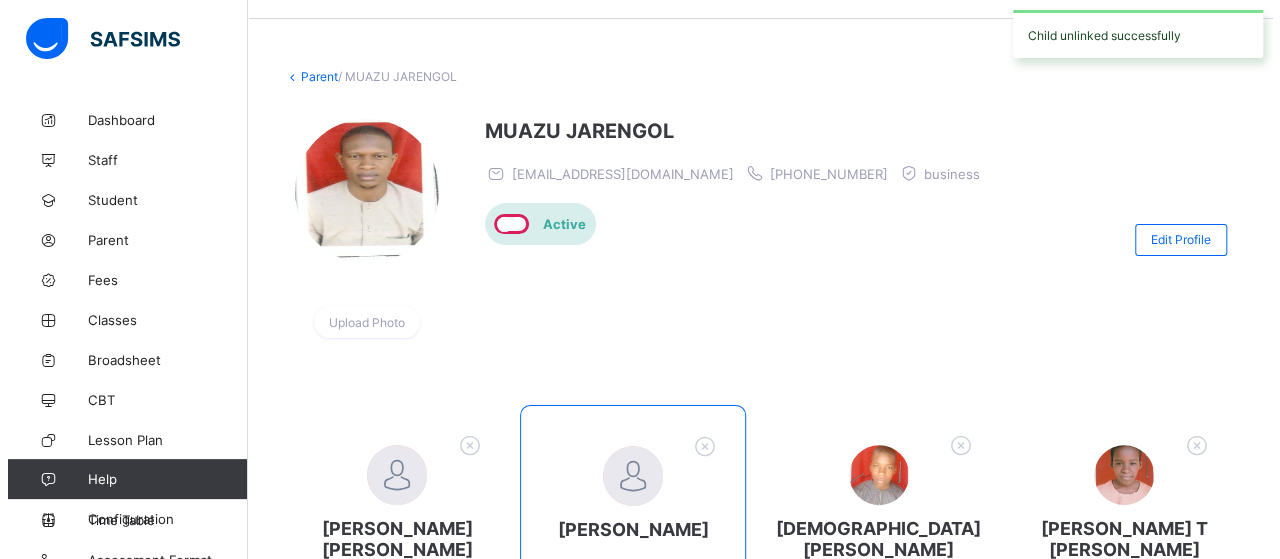 scroll, scrollTop: 300, scrollLeft: 0, axis: vertical 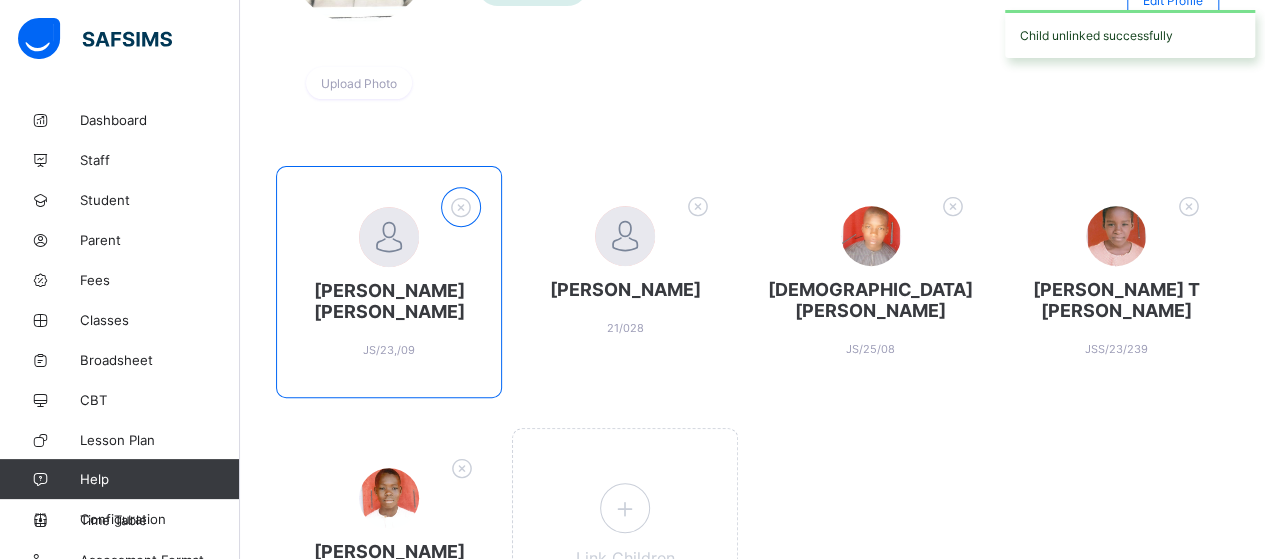 click at bounding box center [461, 207] 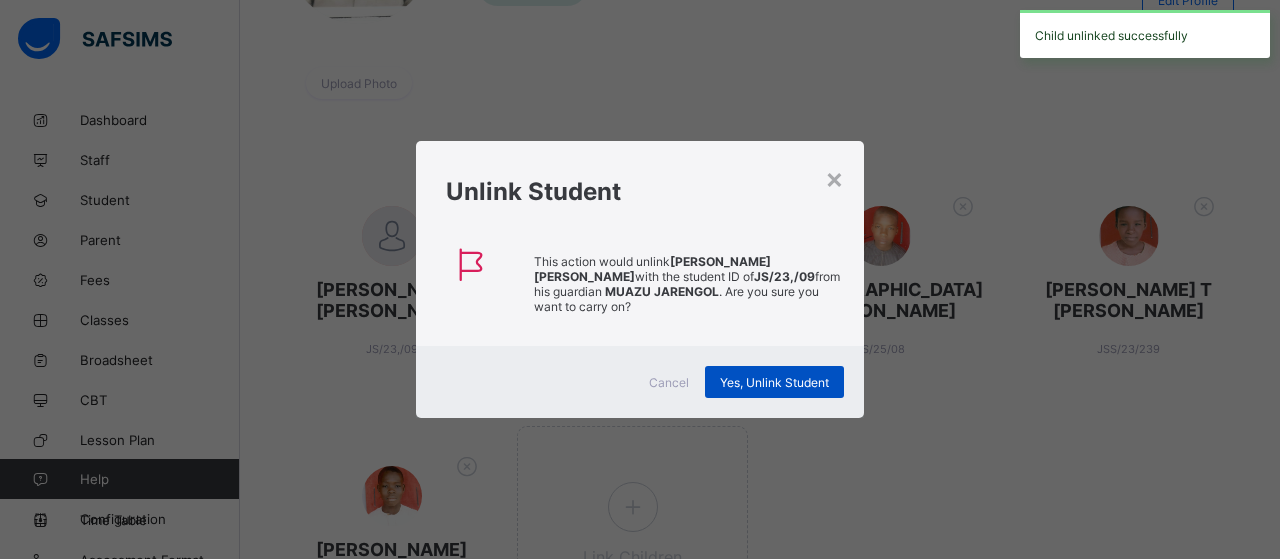 click on "Yes, Unlink Student" at bounding box center [774, 382] 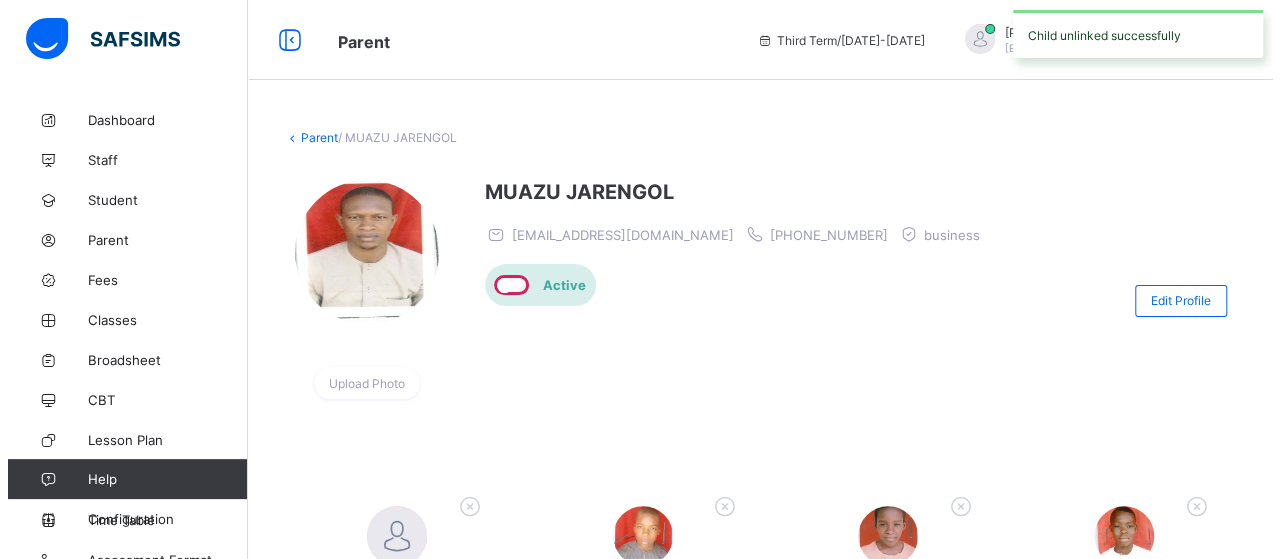 scroll, scrollTop: 300, scrollLeft: 0, axis: vertical 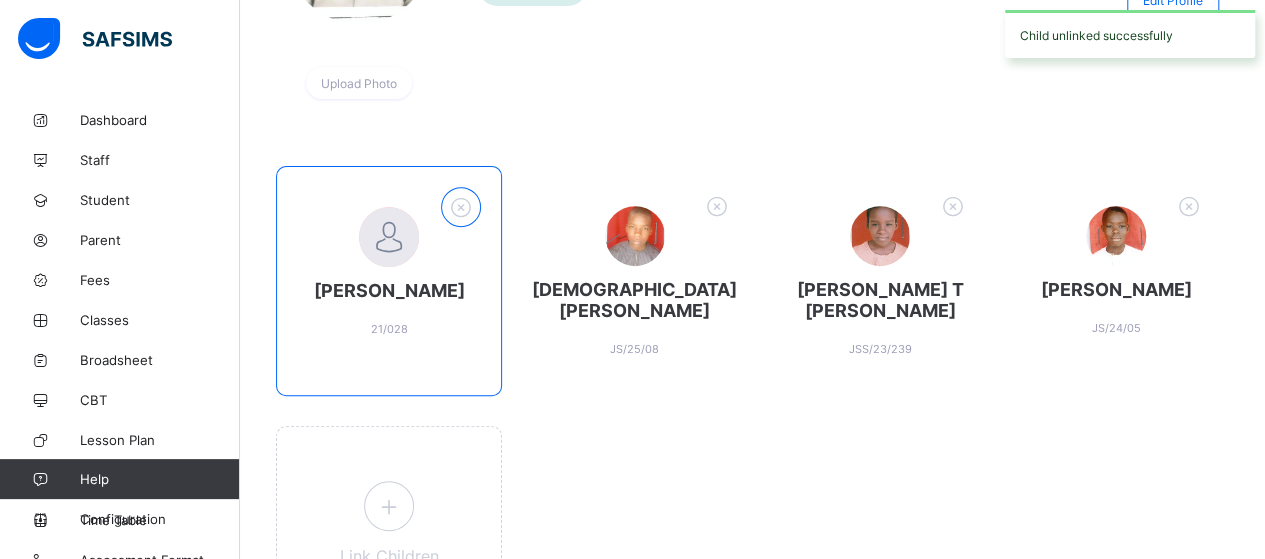 click at bounding box center (461, 207) 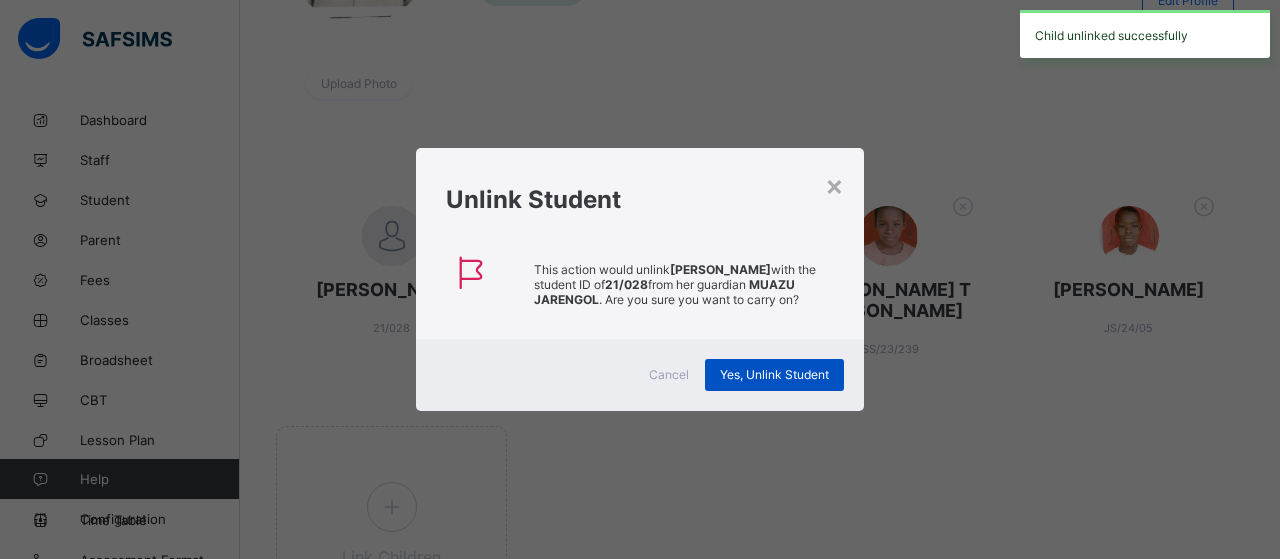 click on "Yes, Unlink Student" at bounding box center [774, 374] 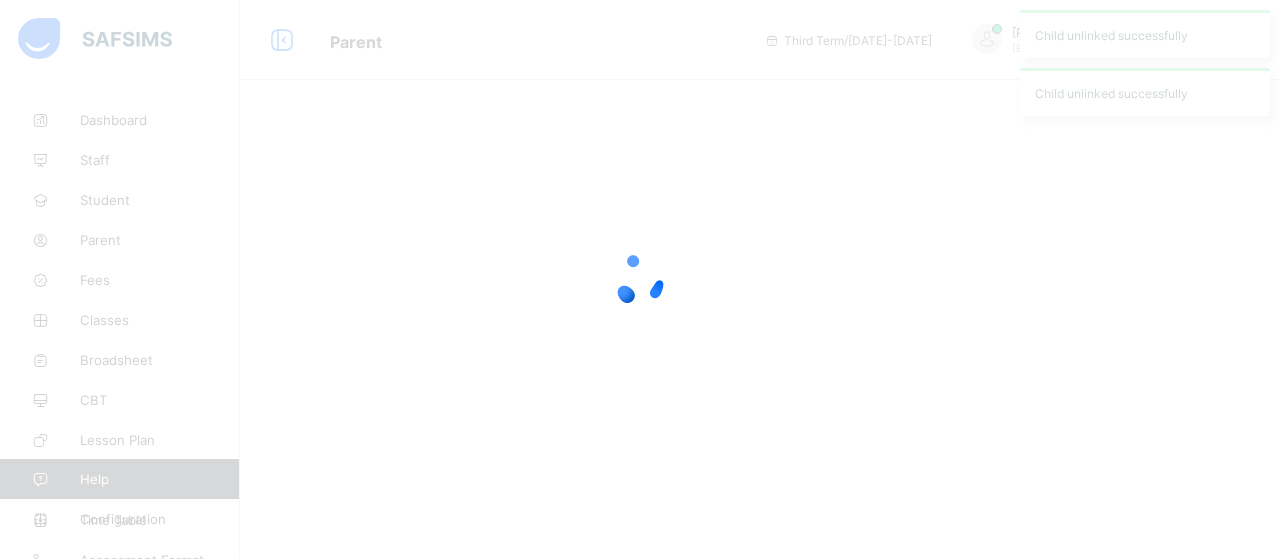 scroll, scrollTop: 0, scrollLeft: 0, axis: both 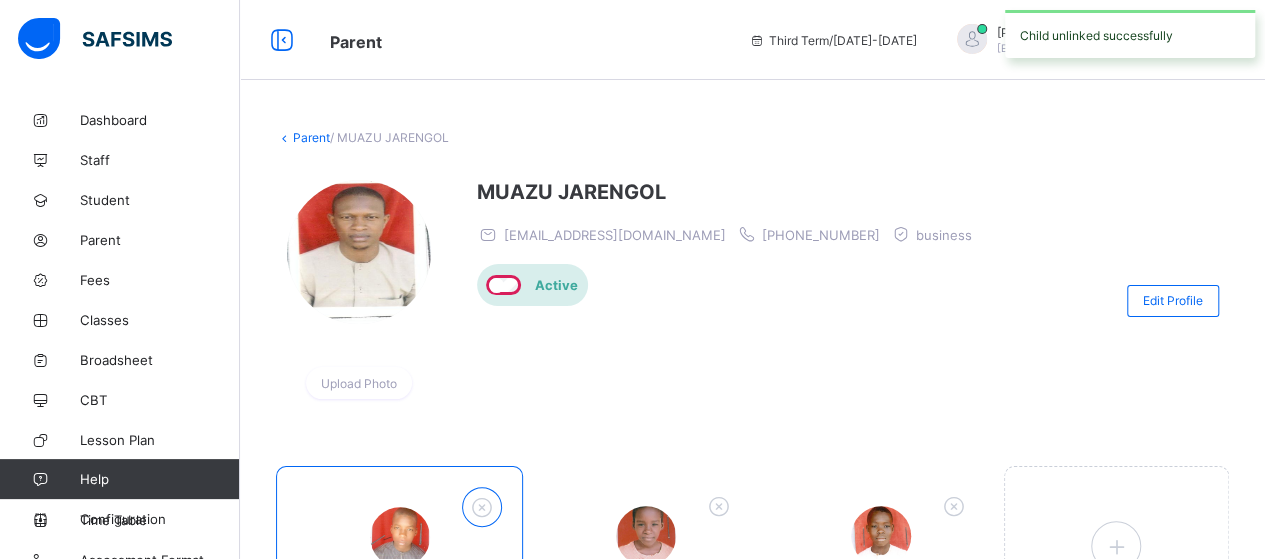 click at bounding box center [482, 507] 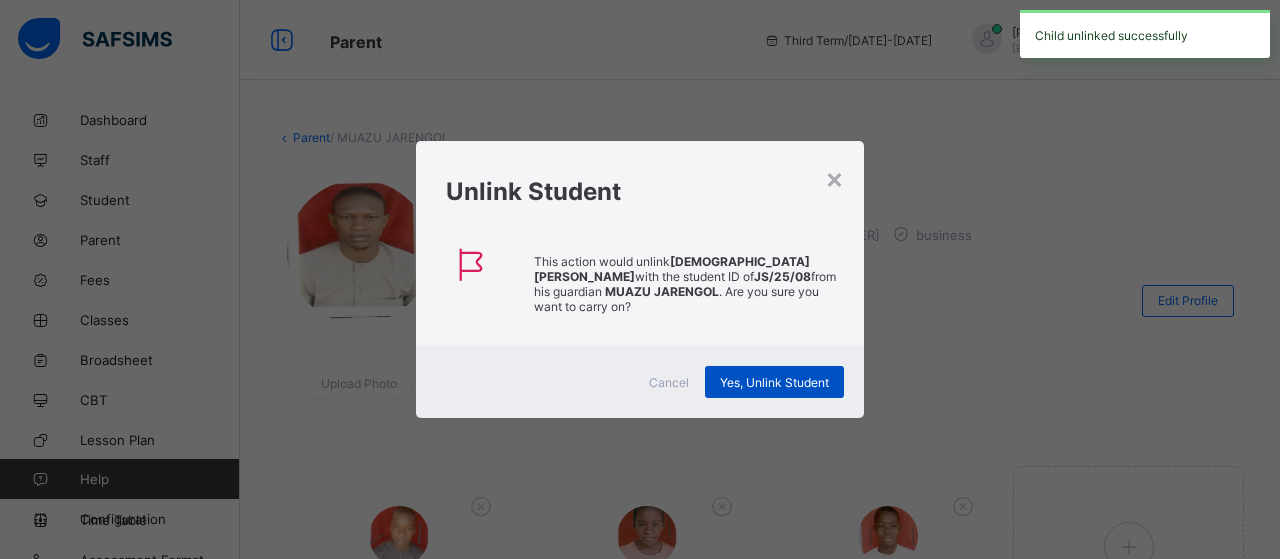 click on "Yes, Unlink Student" at bounding box center [774, 382] 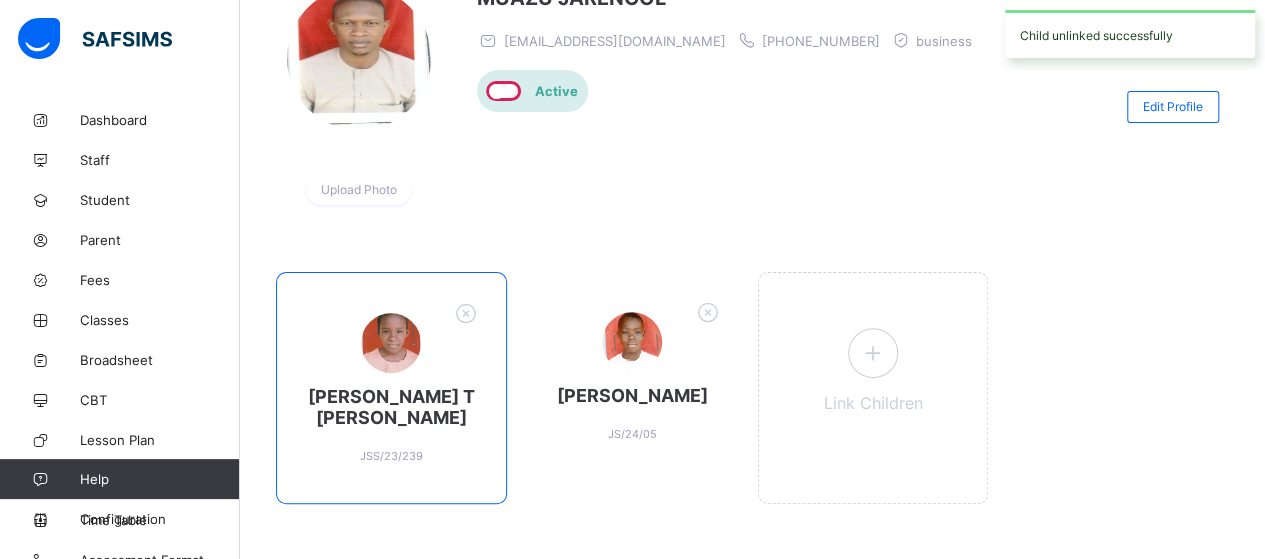 scroll, scrollTop: 195, scrollLeft: 0, axis: vertical 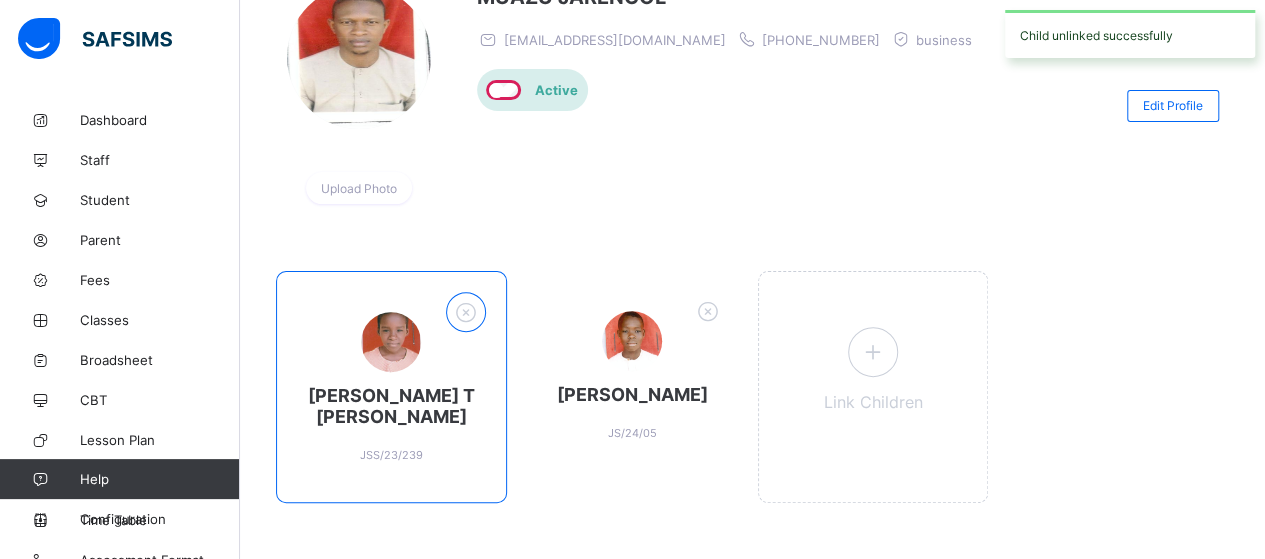 click at bounding box center (465, 312) 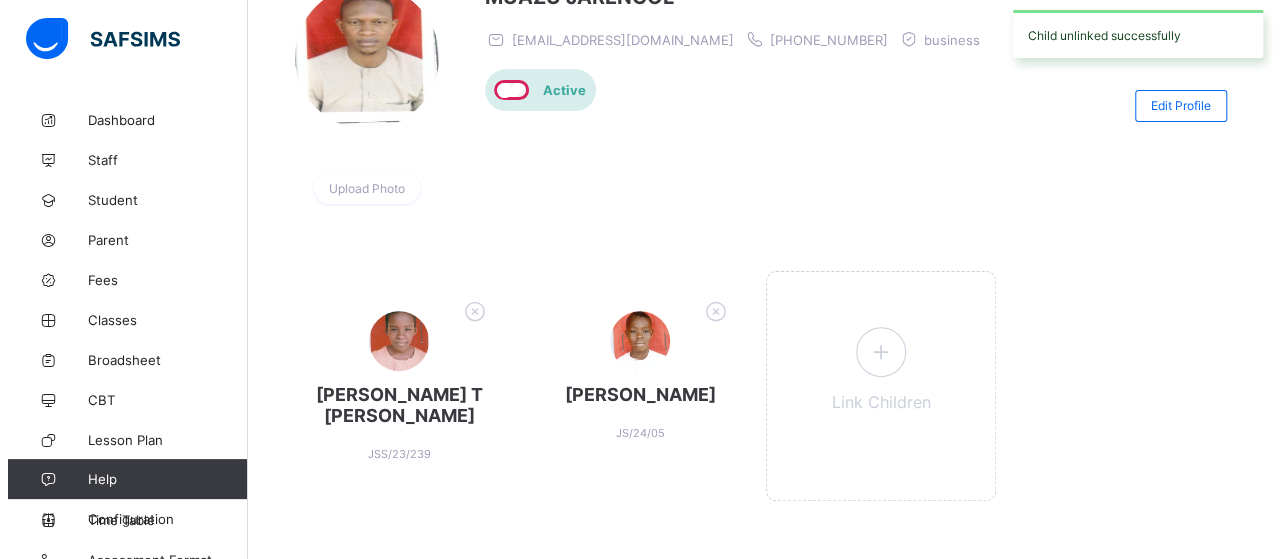 scroll, scrollTop: 194, scrollLeft: 0, axis: vertical 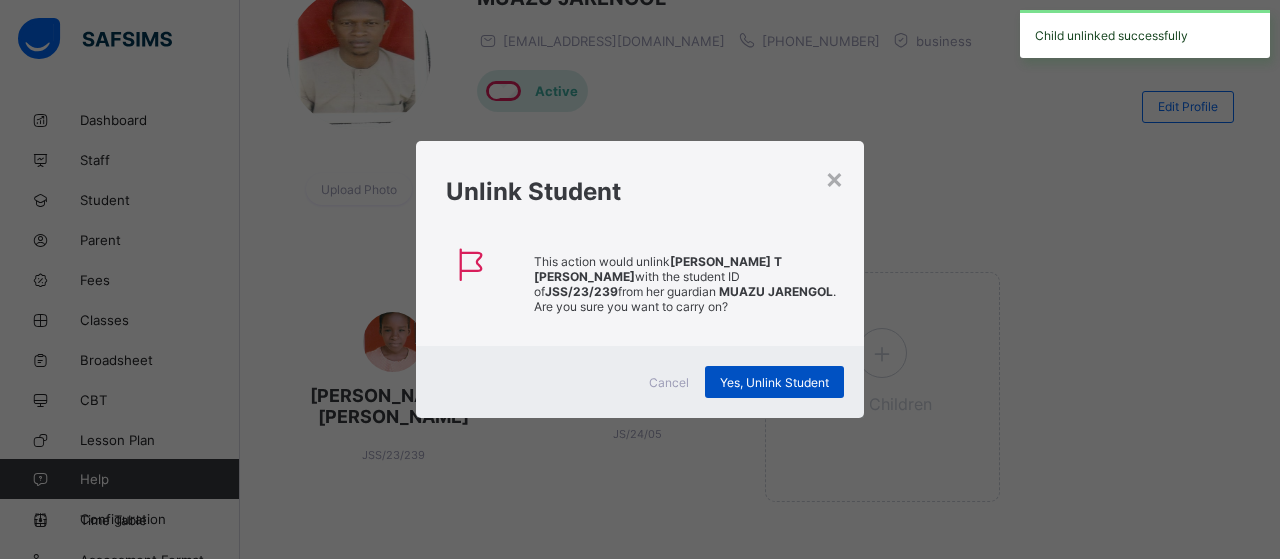 click on "Yes, Unlink Student" at bounding box center (774, 382) 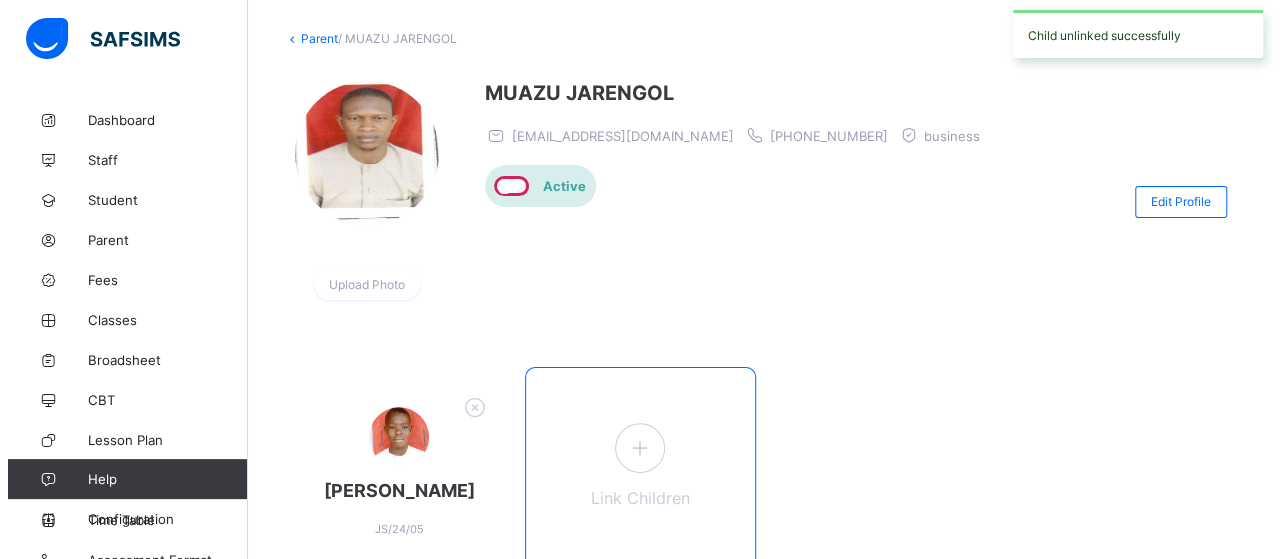 scroll, scrollTop: 194, scrollLeft: 0, axis: vertical 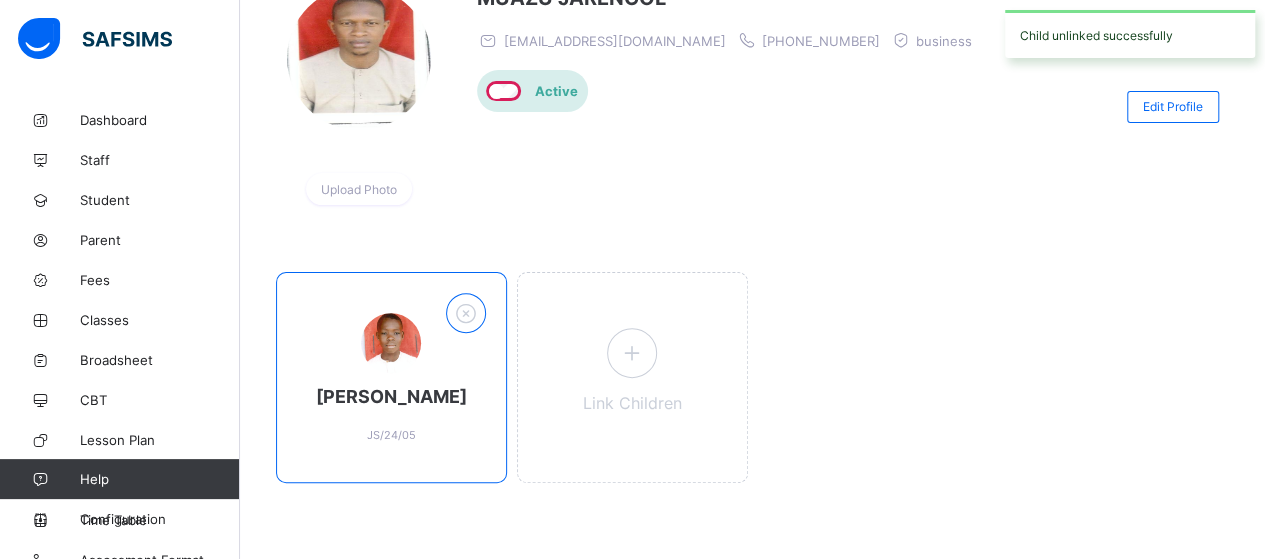 click at bounding box center (465, 313) 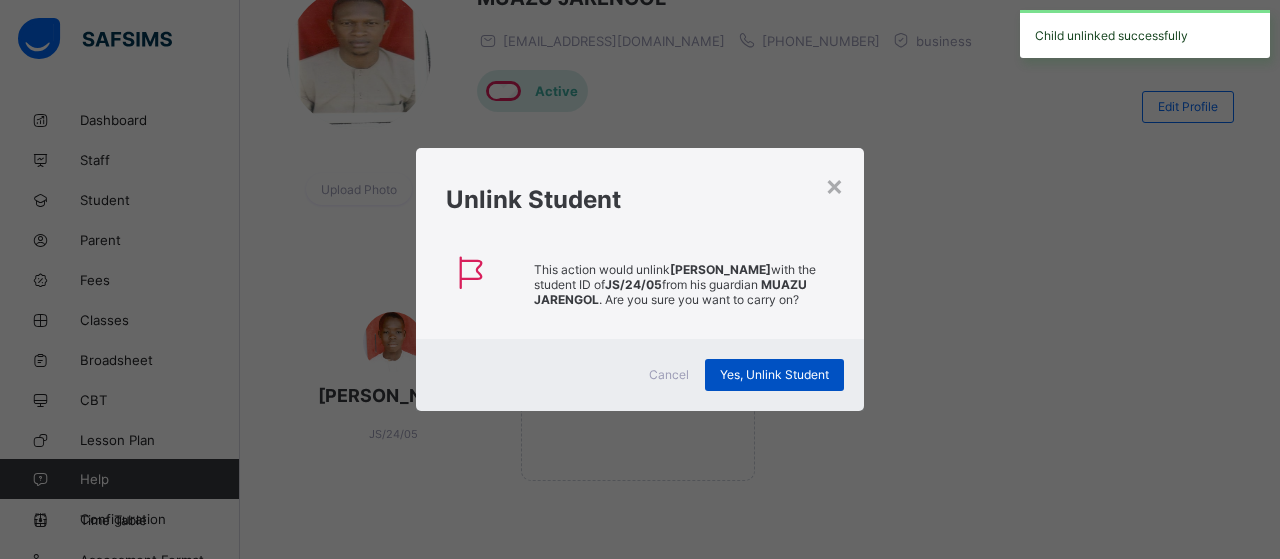 click on "Yes, Unlink Student" at bounding box center [774, 374] 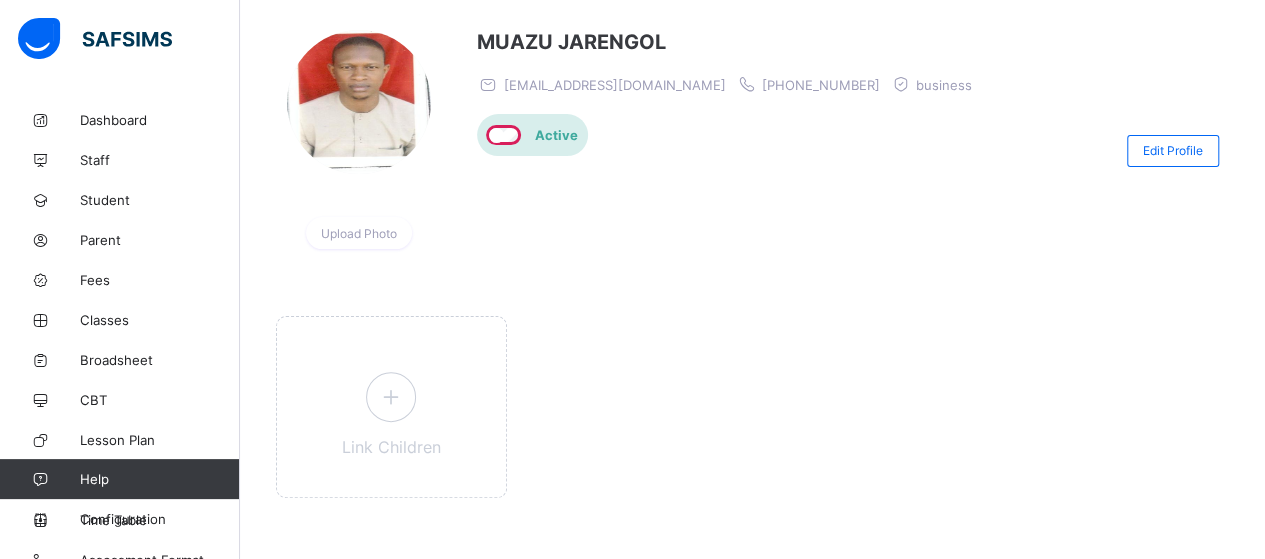 scroll, scrollTop: 166, scrollLeft: 0, axis: vertical 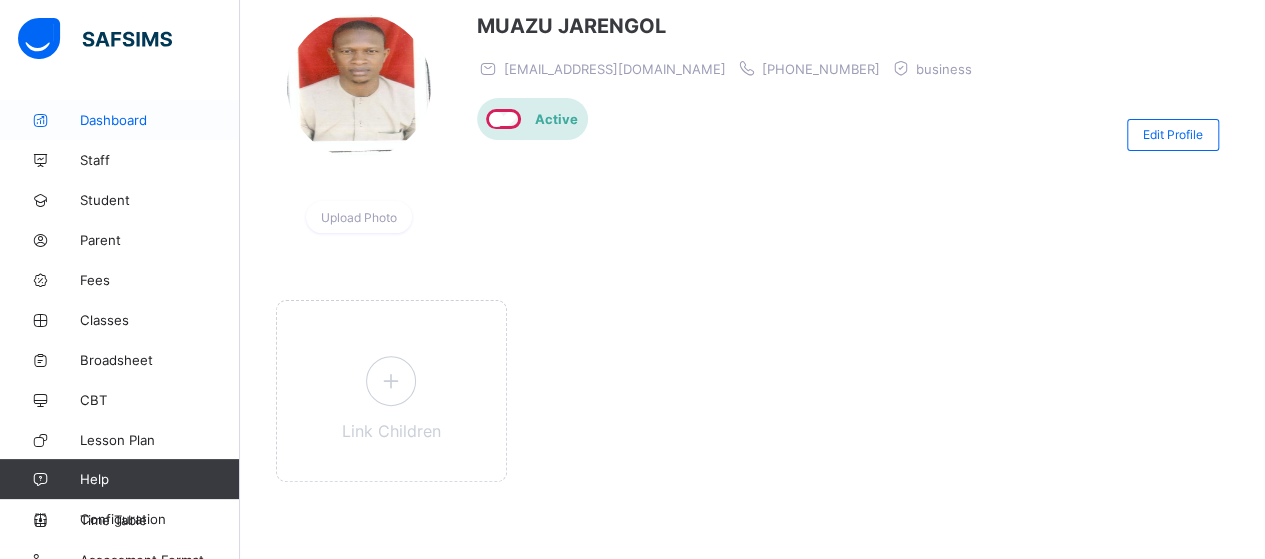click on "Dashboard" at bounding box center [160, 120] 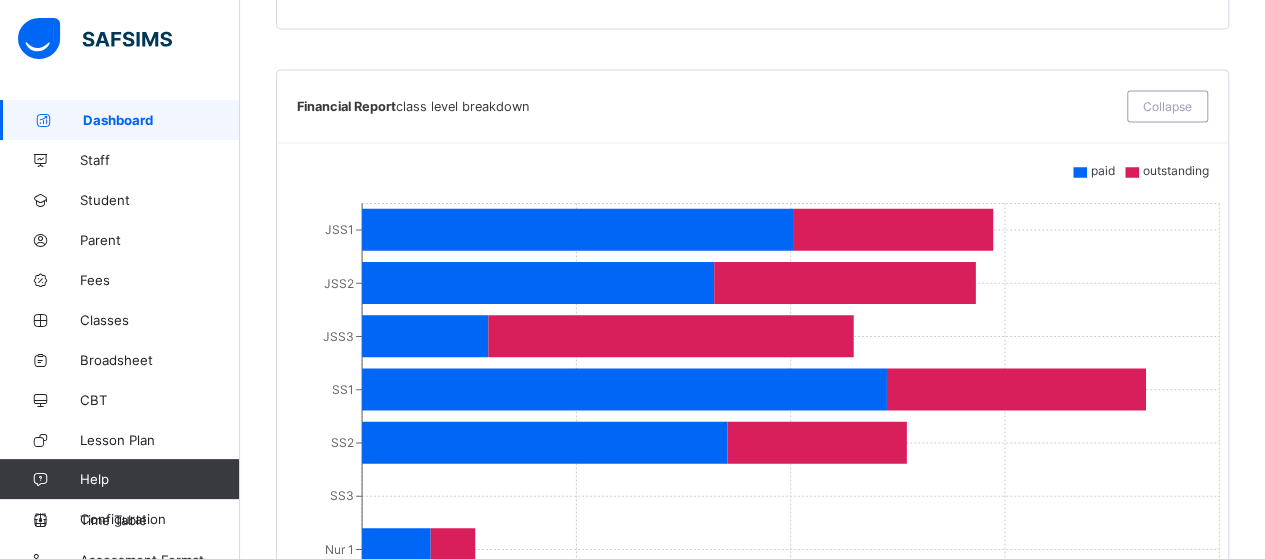 scroll, scrollTop: 1200, scrollLeft: 0, axis: vertical 